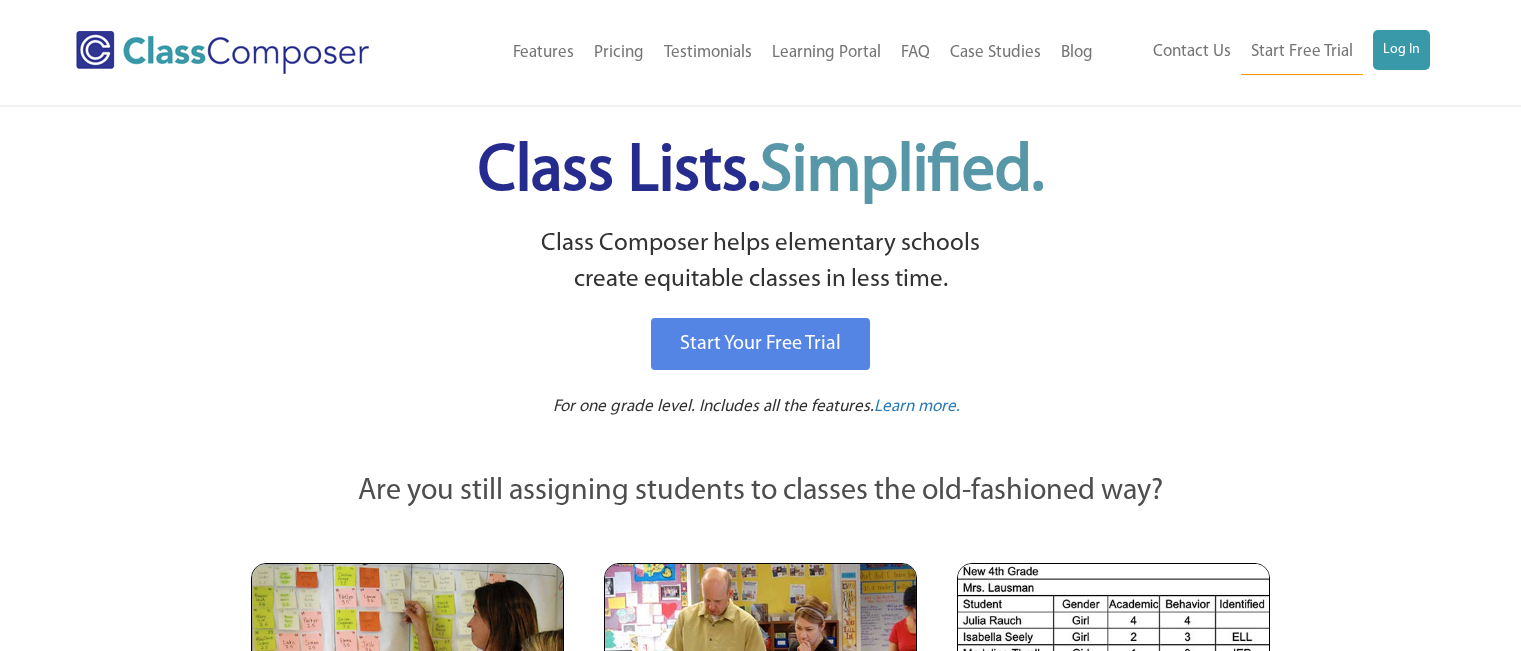 scroll, scrollTop: 0, scrollLeft: 0, axis: both 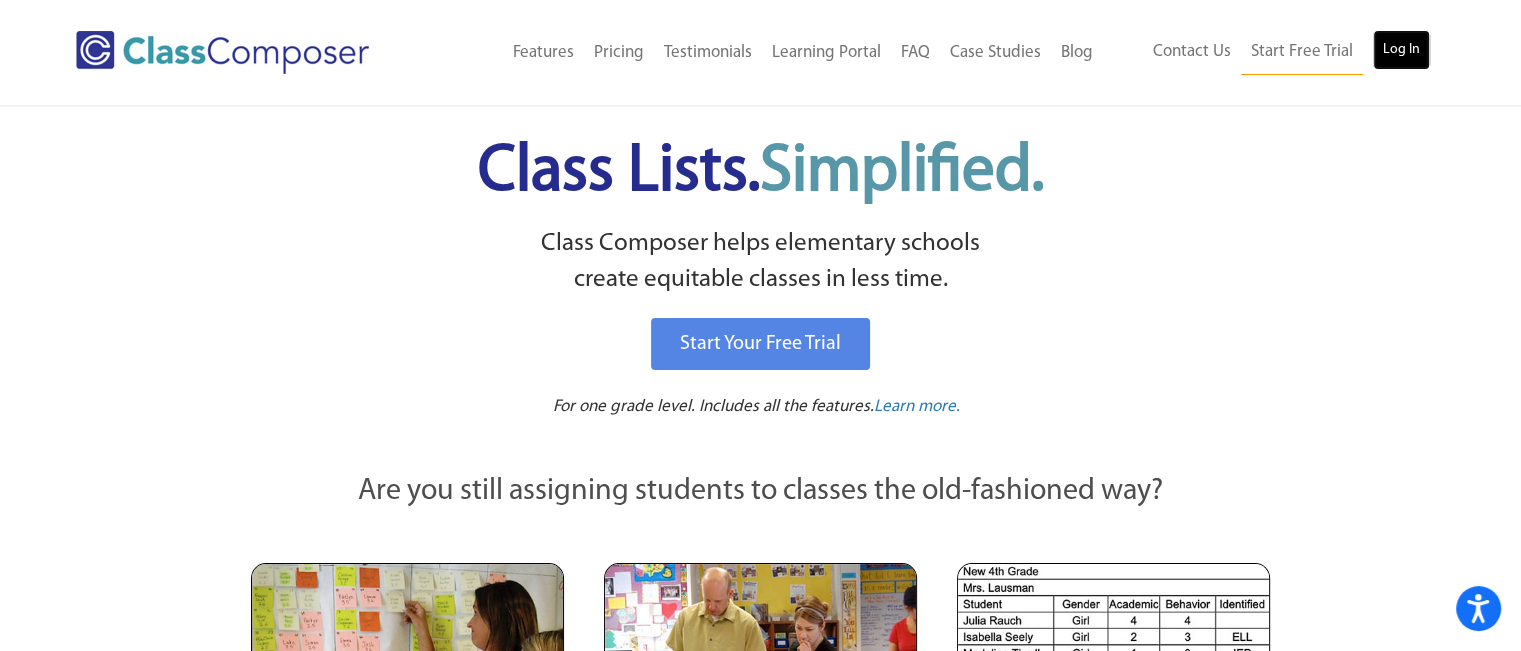 click on "Log In" at bounding box center (1401, 50) 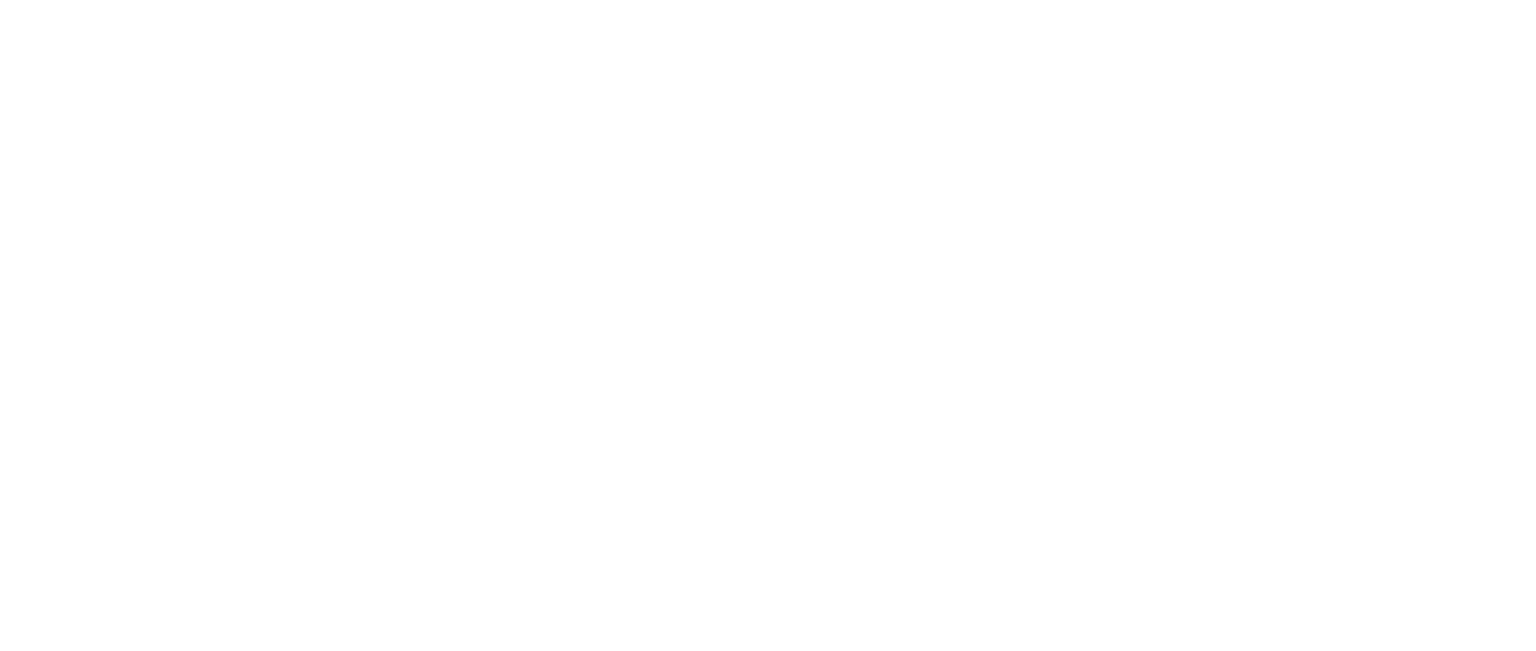 scroll, scrollTop: 0, scrollLeft: 0, axis: both 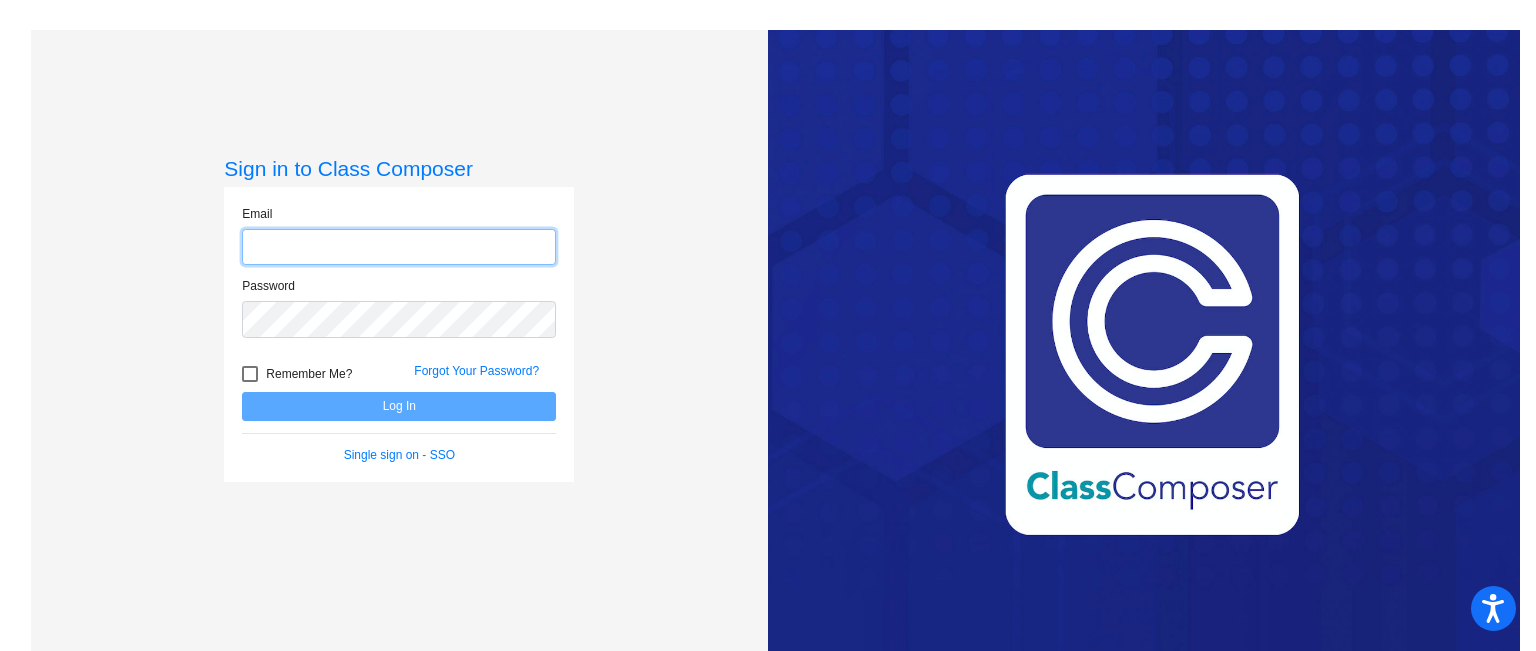 type on "adrewes@rbbschools.net" 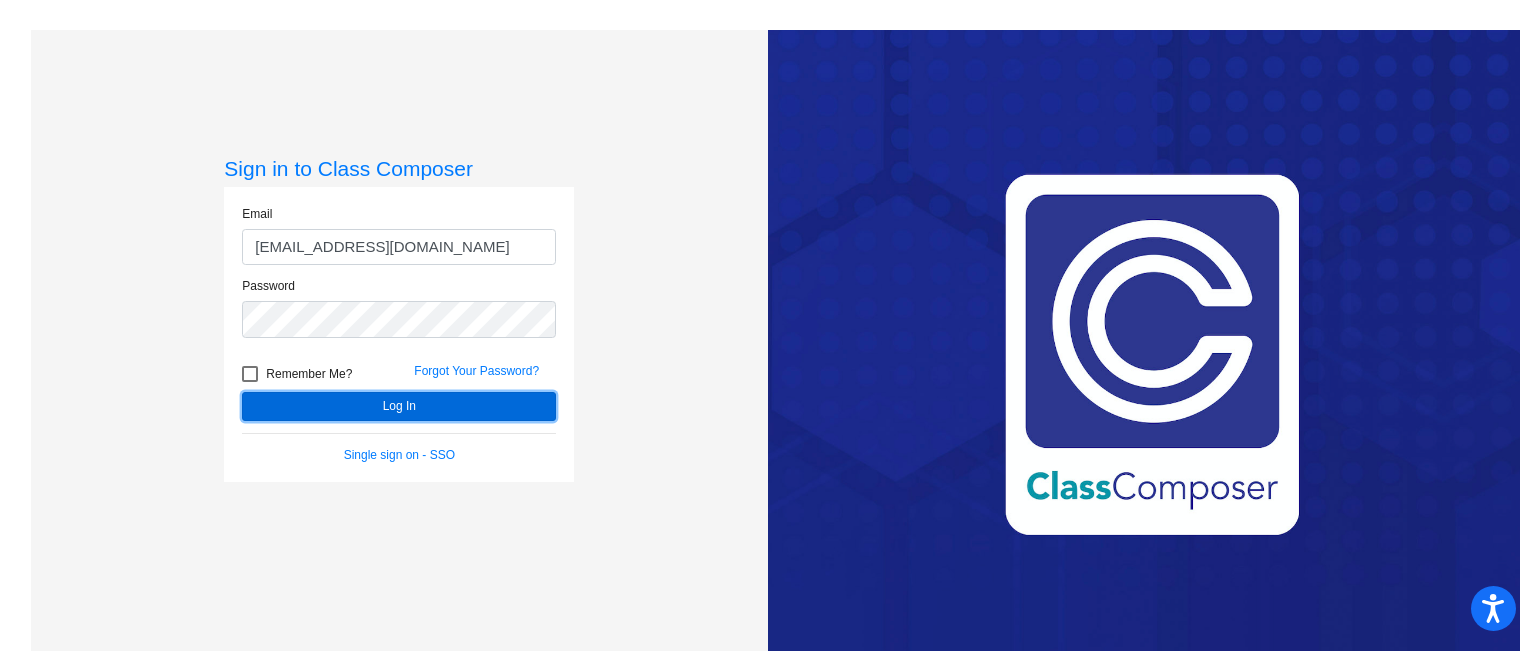 click on "Log In" 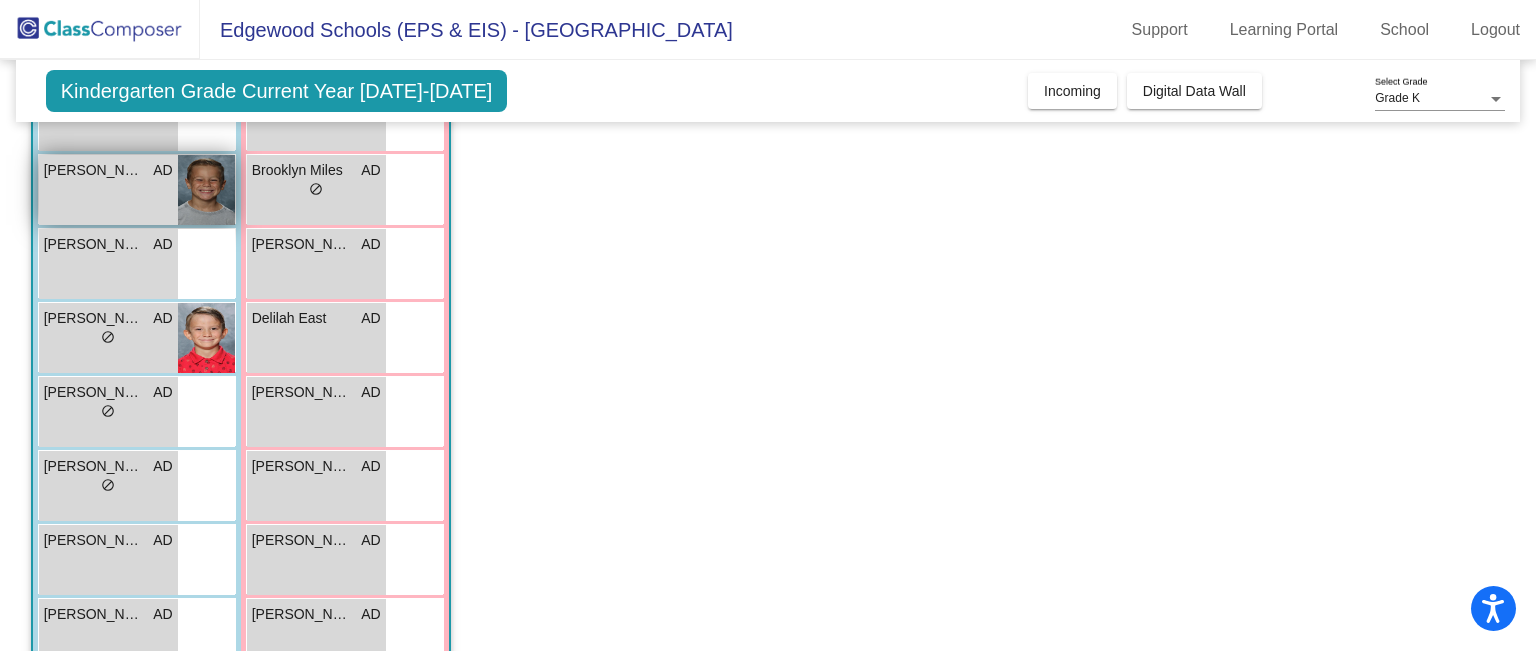 scroll, scrollTop: 238, scrollLeft: 0, axis: vertical 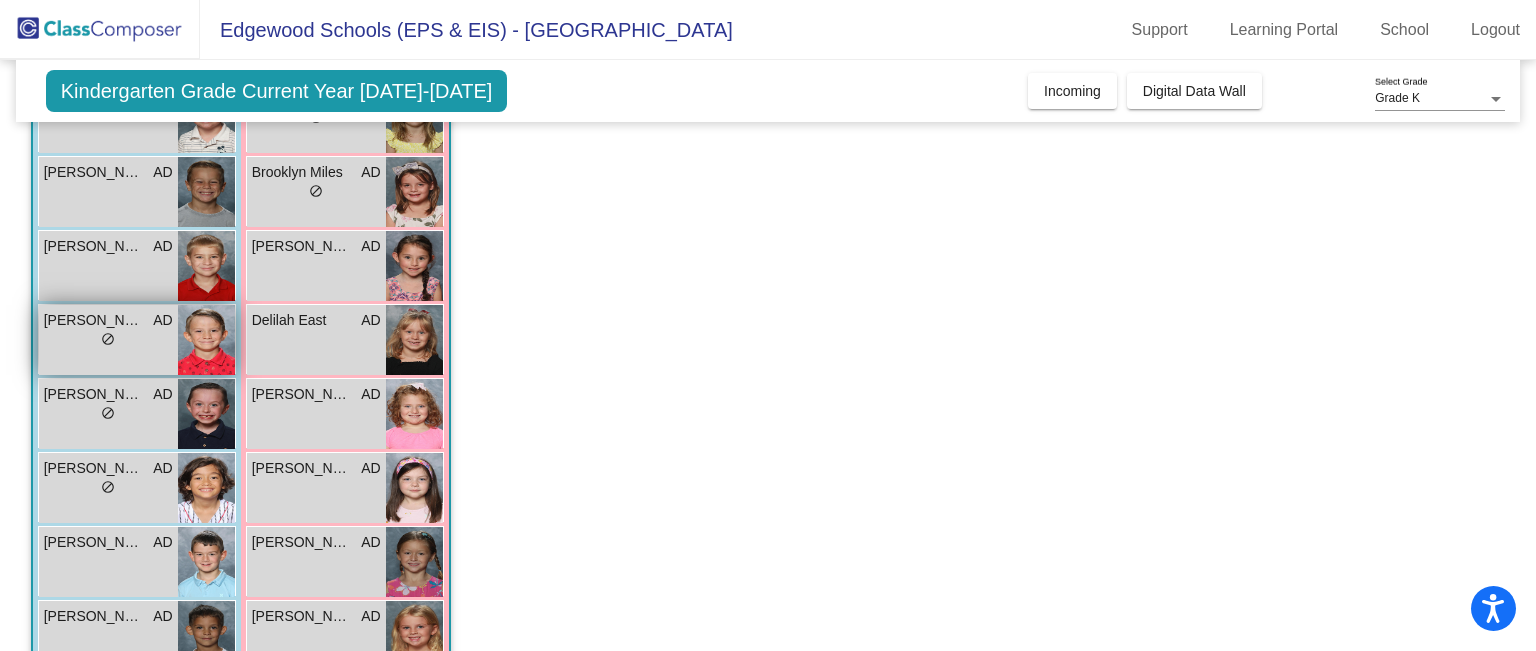 click on "lock do_not_disturb_alt" at bounding box center [108, 341] 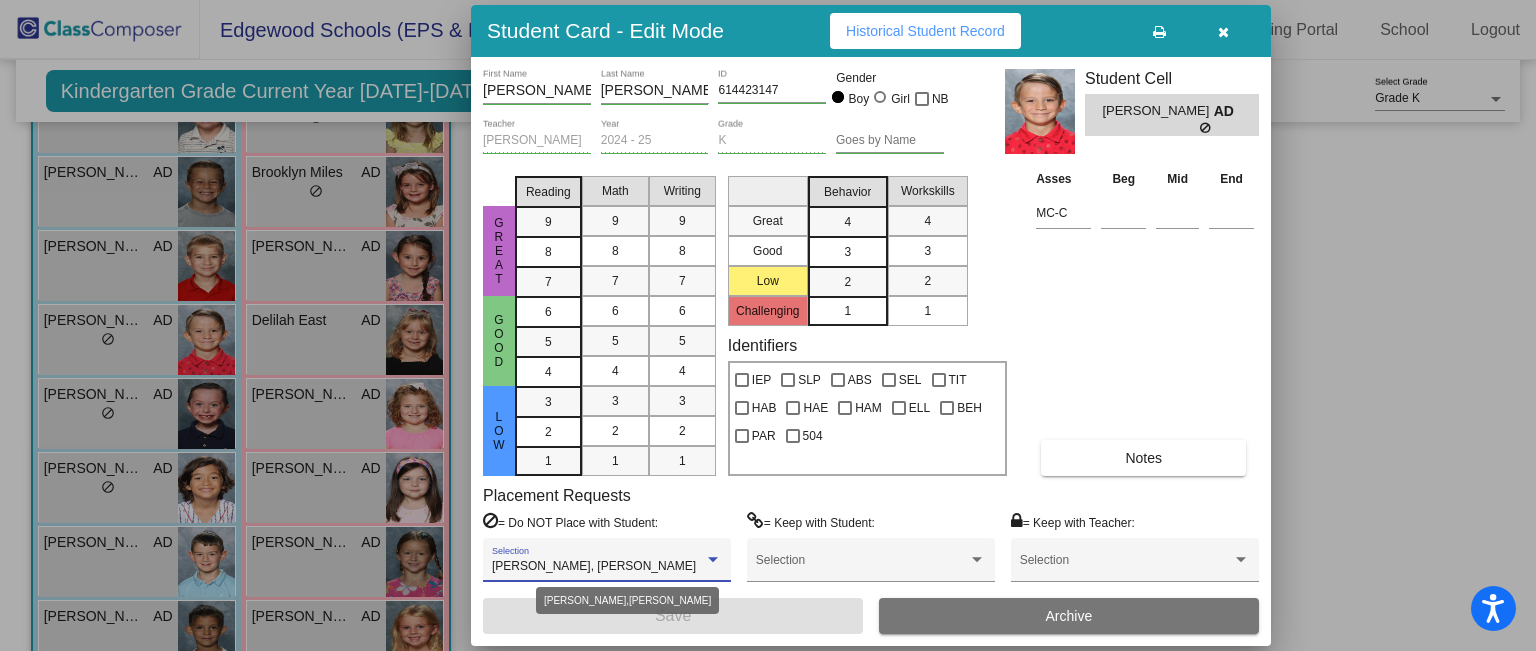 click at bounding box center [713, 560] 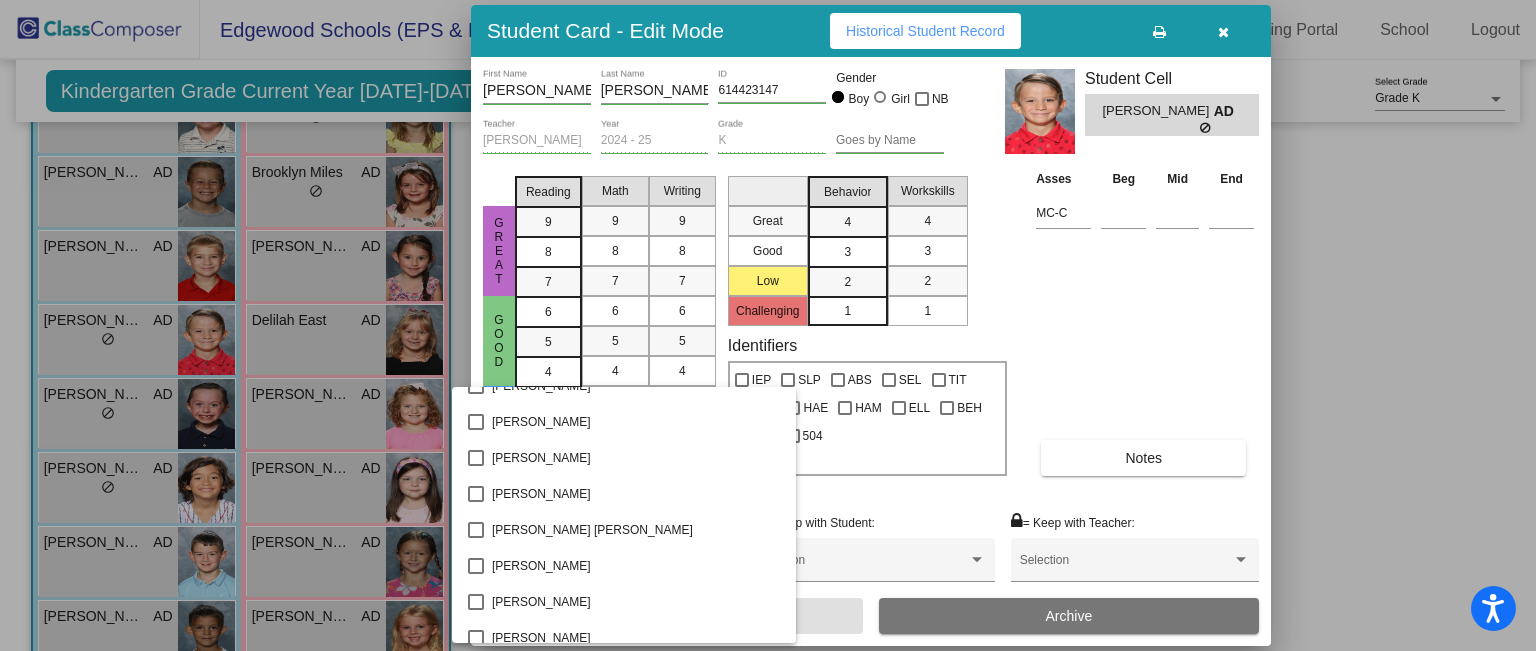 scroll, scrollTop: 380, scrollLeft: 0, axis: vertical 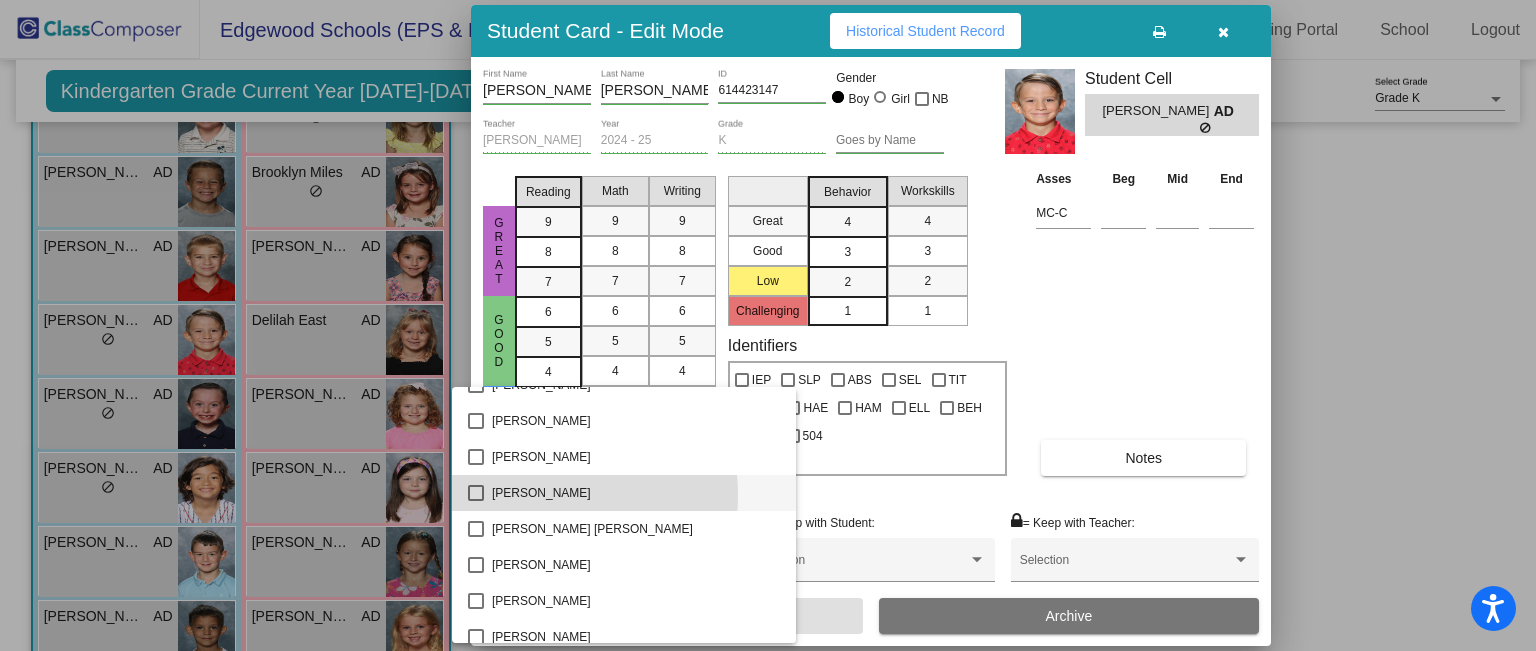 click on "Annaleigh Nelson" at bounding box center (636, 493) 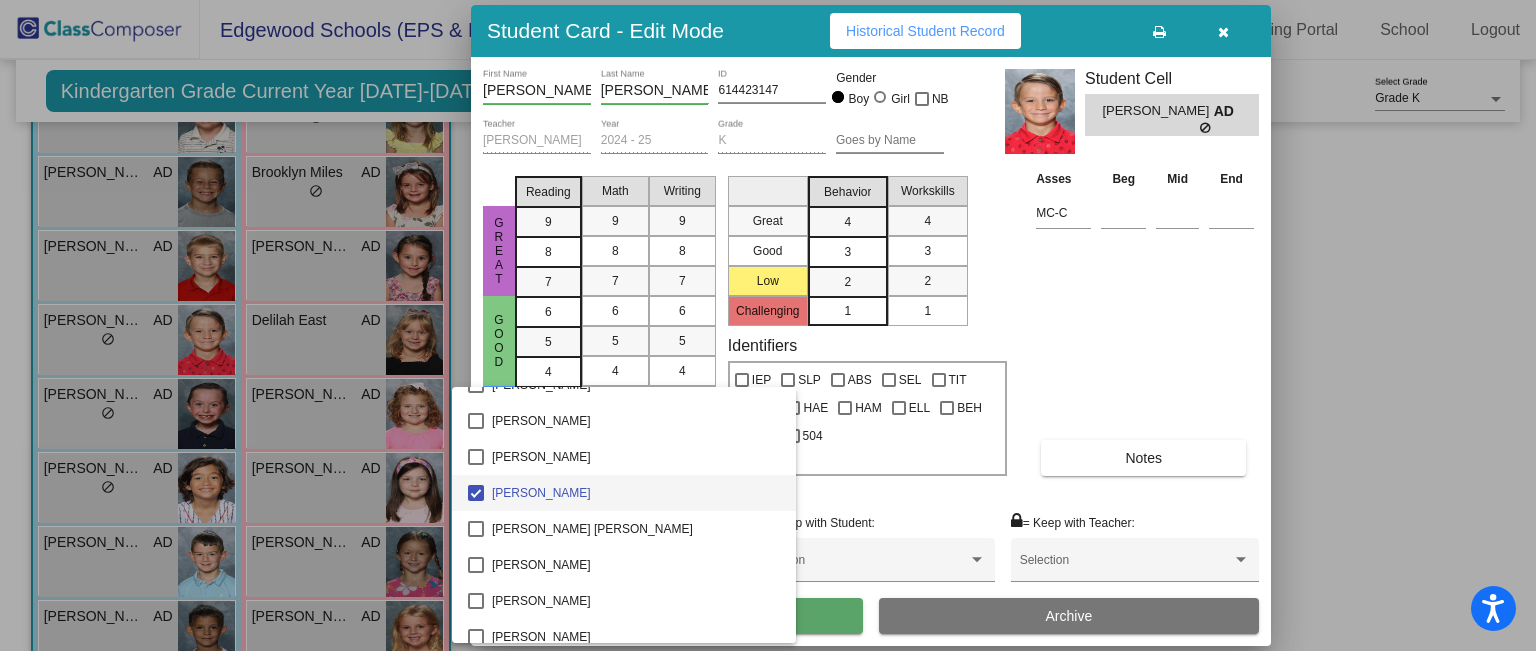 click at bounding box center (768, 325) 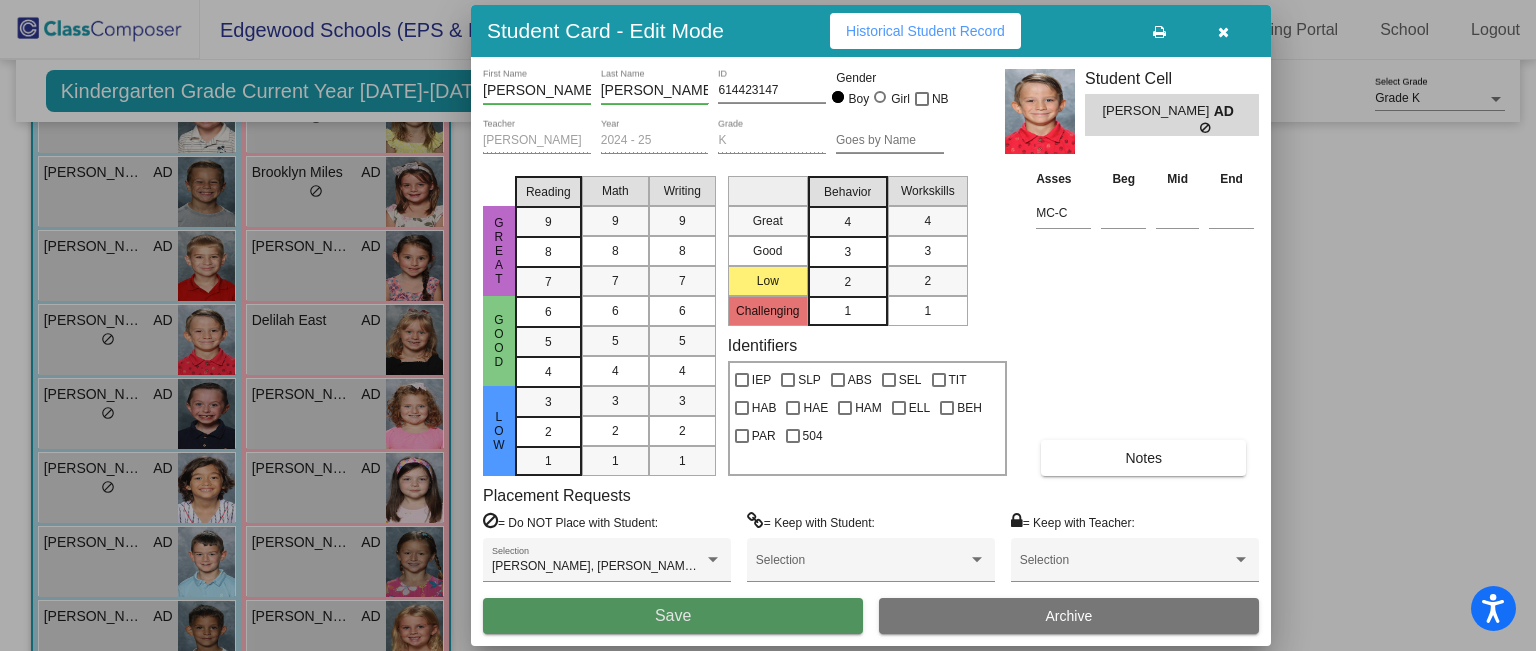 click on "Save" at bounding box center (673, 616) 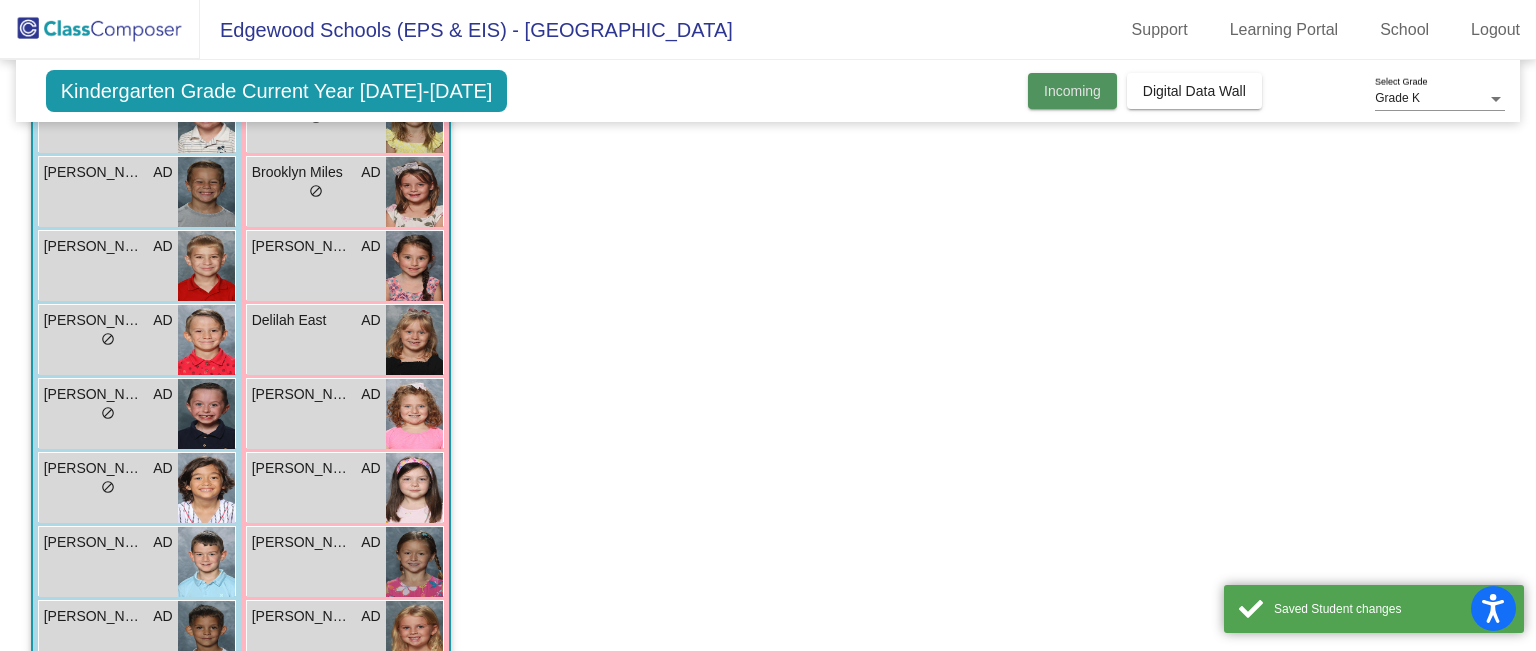 click on "Incoming" 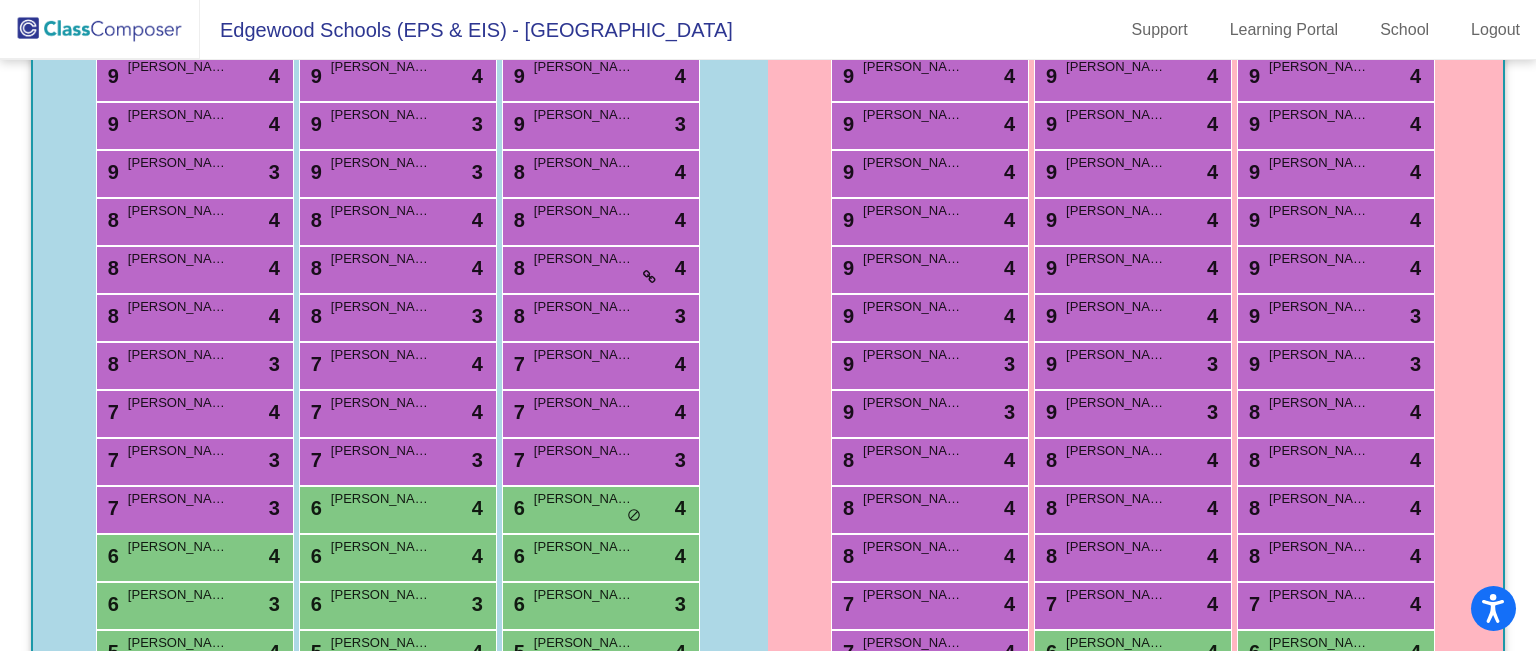 scroll, scrollTop: 375, scrollLeft: 0, axis: vertical 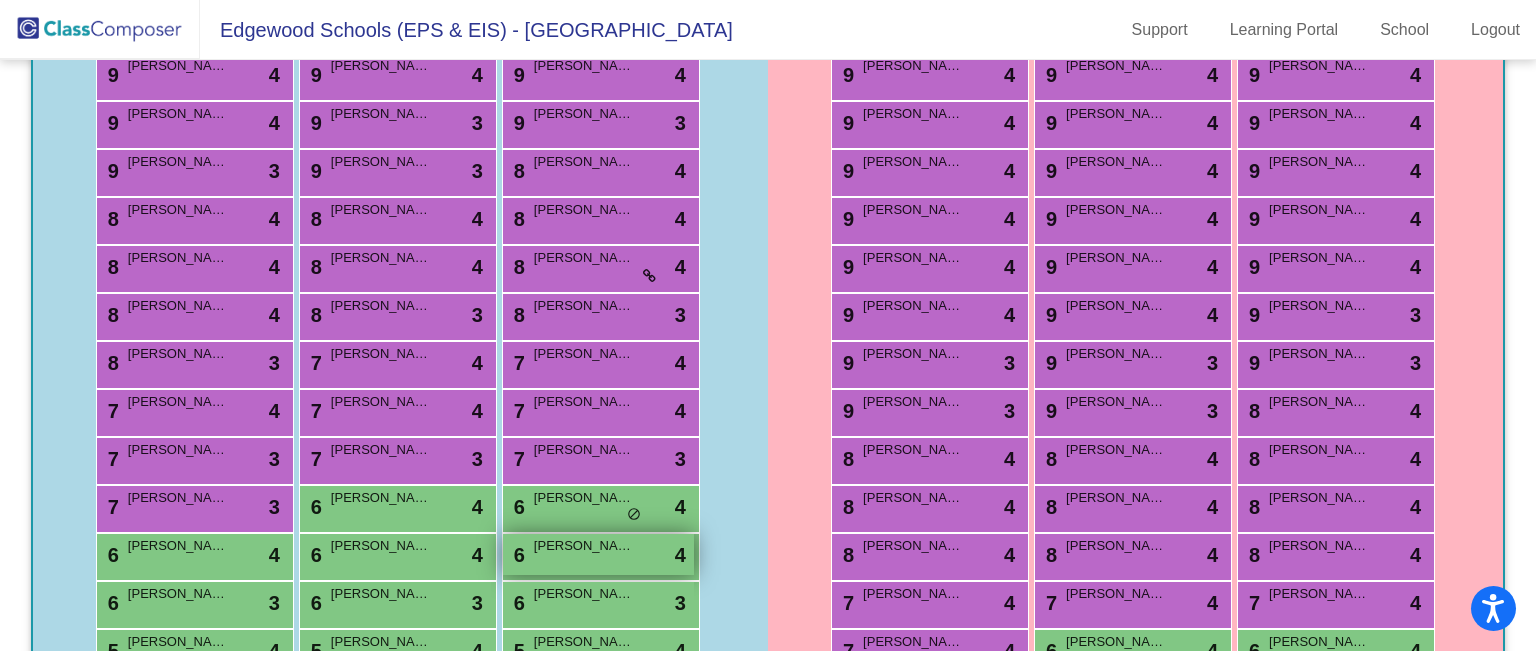 click on "Warner Harris" at bounding box center [584, 546] 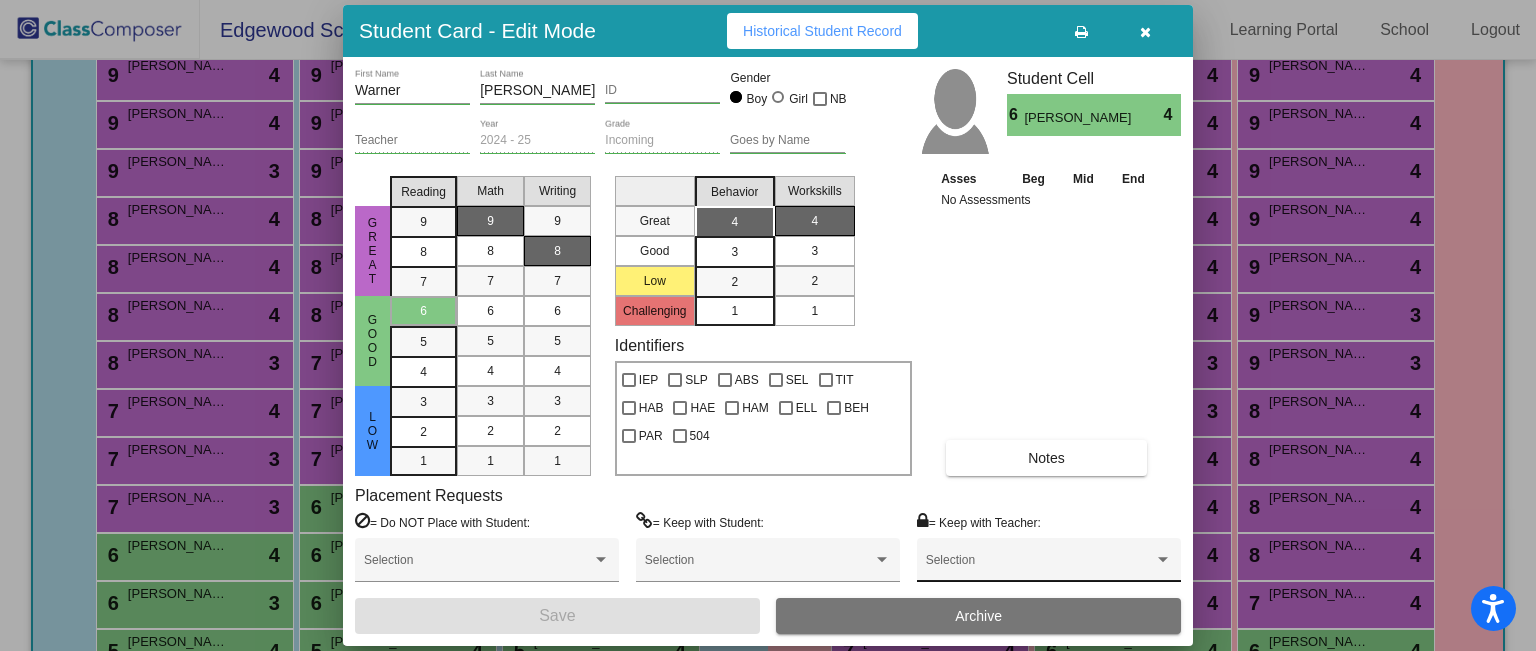 click on "Selection" at bounding box center (1049, 565) 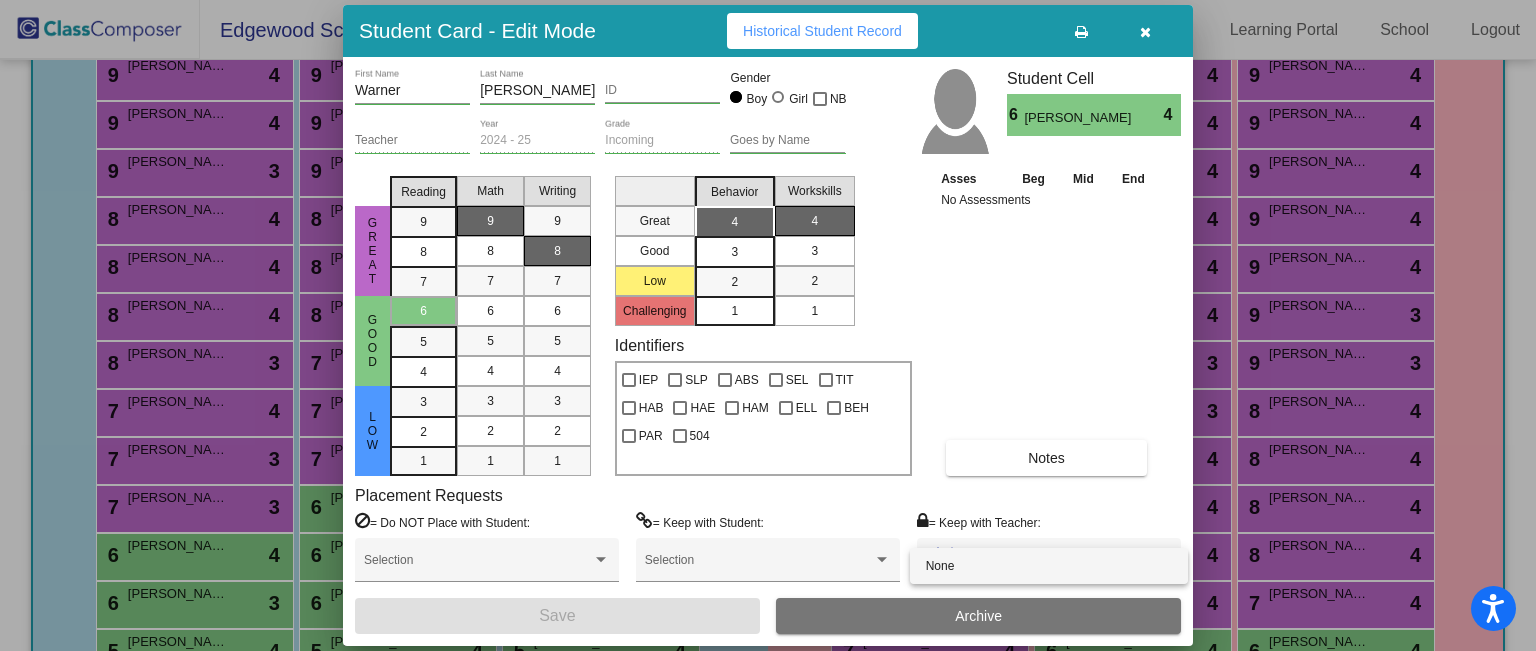 click at bounding box center (768, 325) 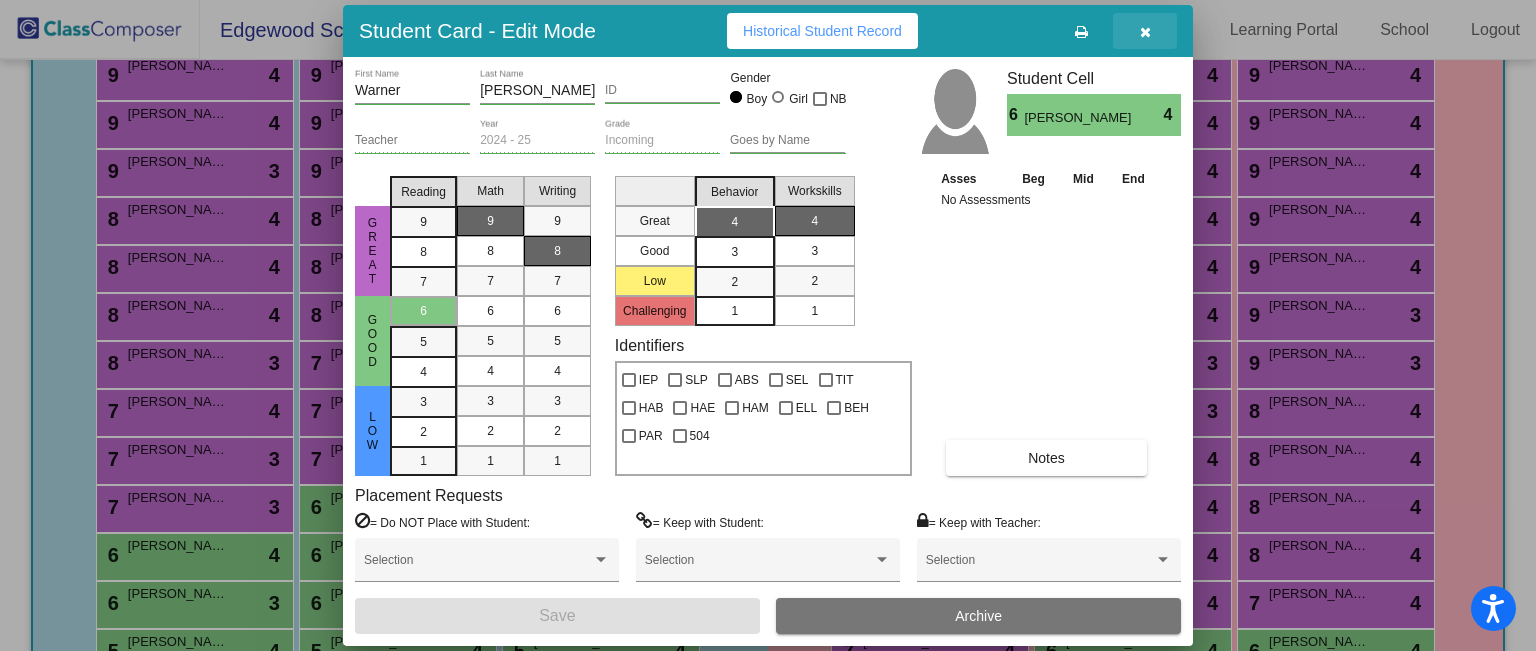 click at bounding box center [1145, 32] 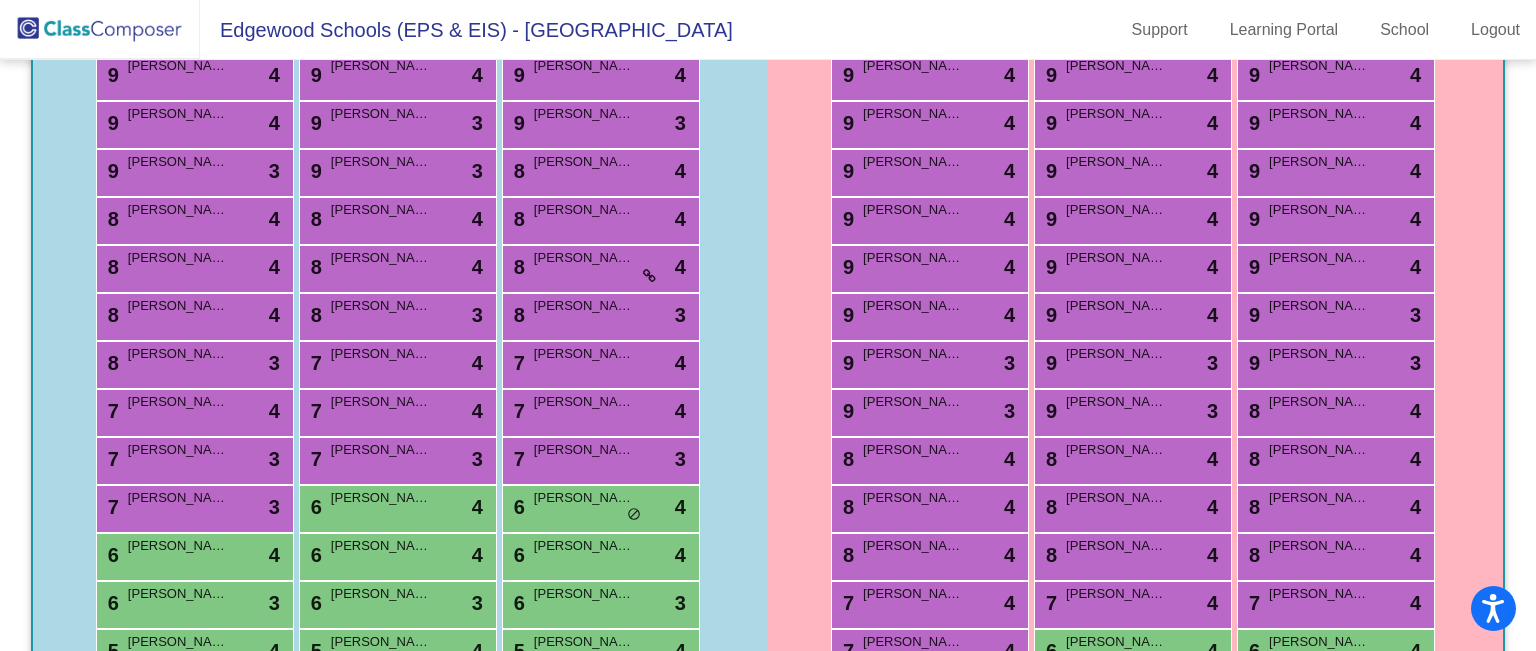 scroll, scrollTop: 0, scrollLeft: 0, axis: both 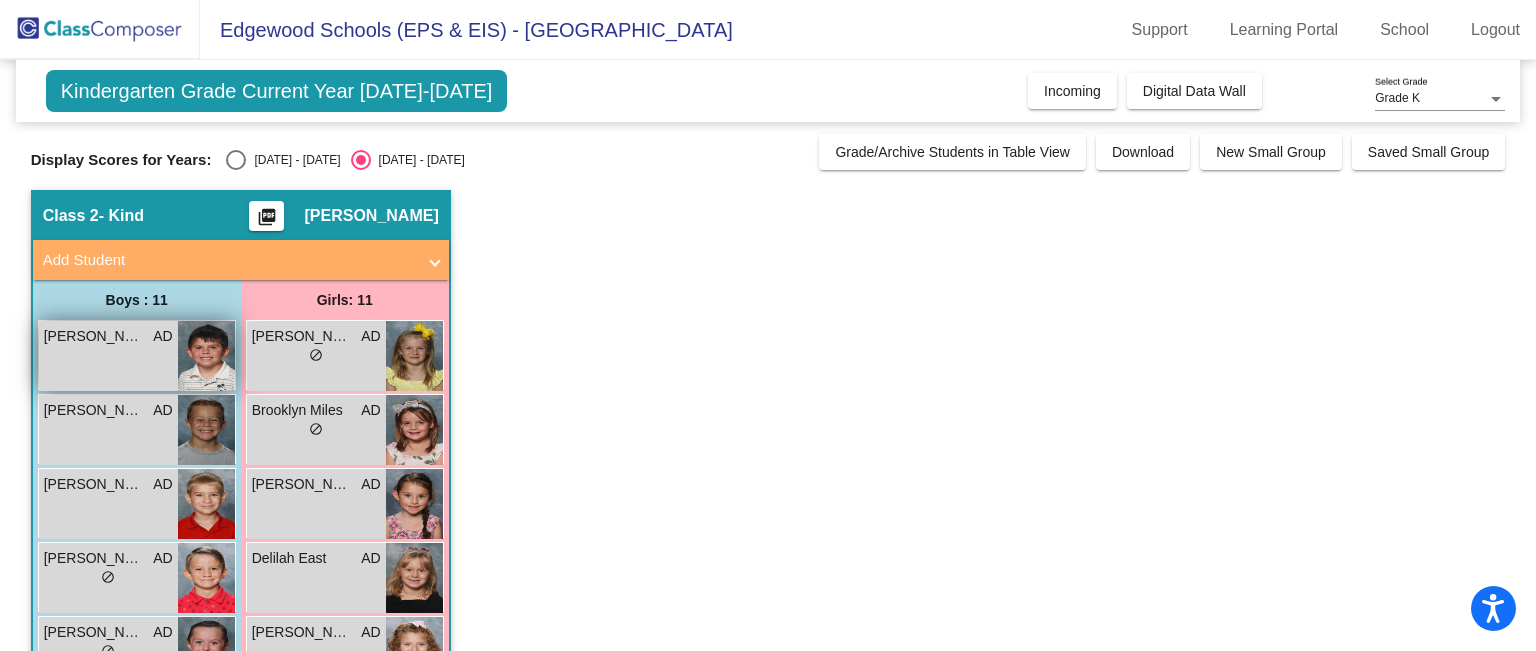 click on "Braylen Craig AD lock do_not_disturb_alt" at bounding box center (108, 356) 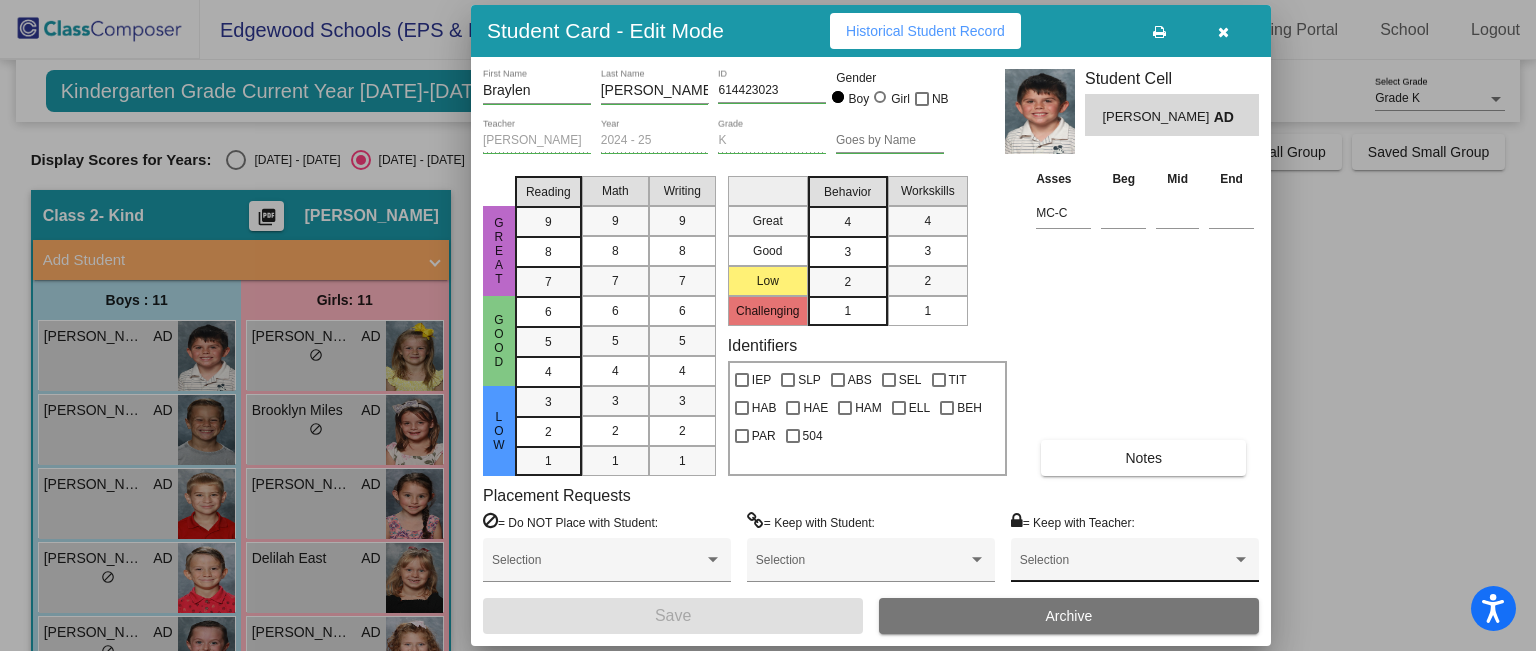 click on "Selection" at bounding box center (1135, 565) 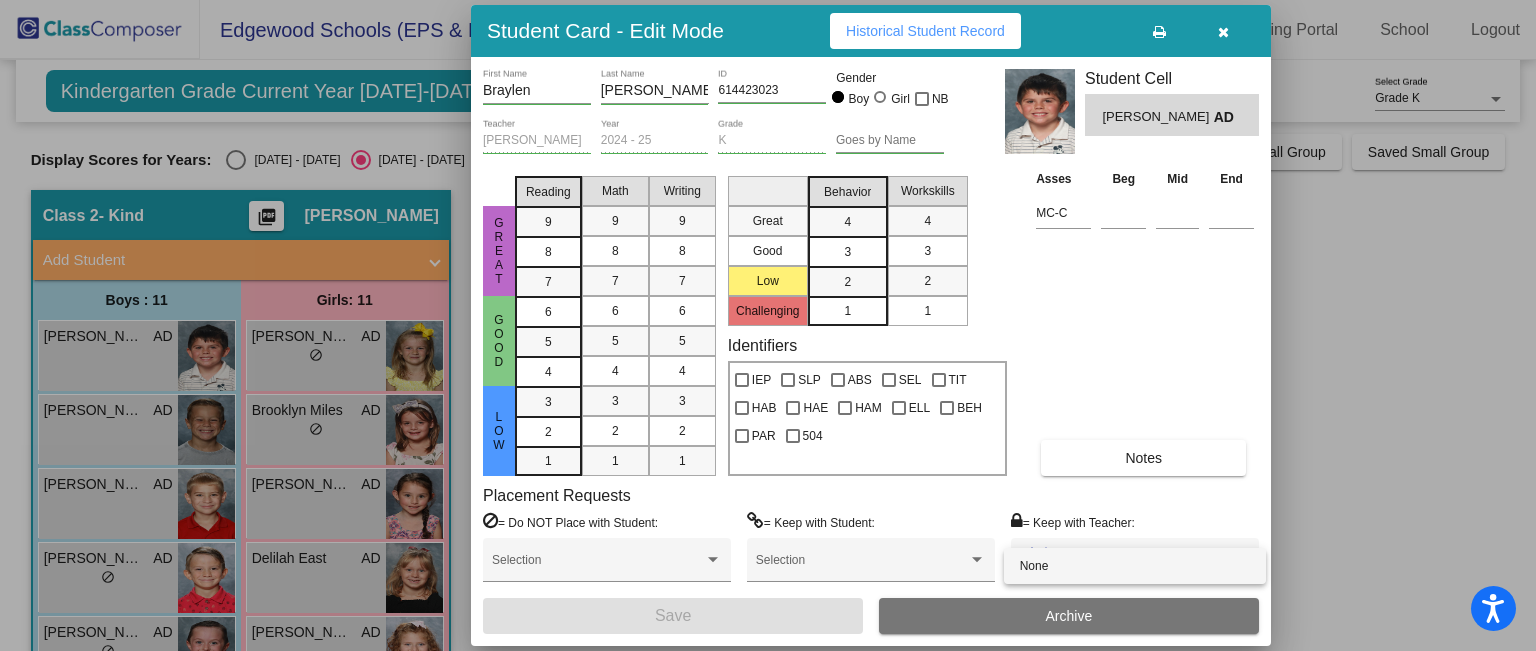 click at bounding box center (768, 325) 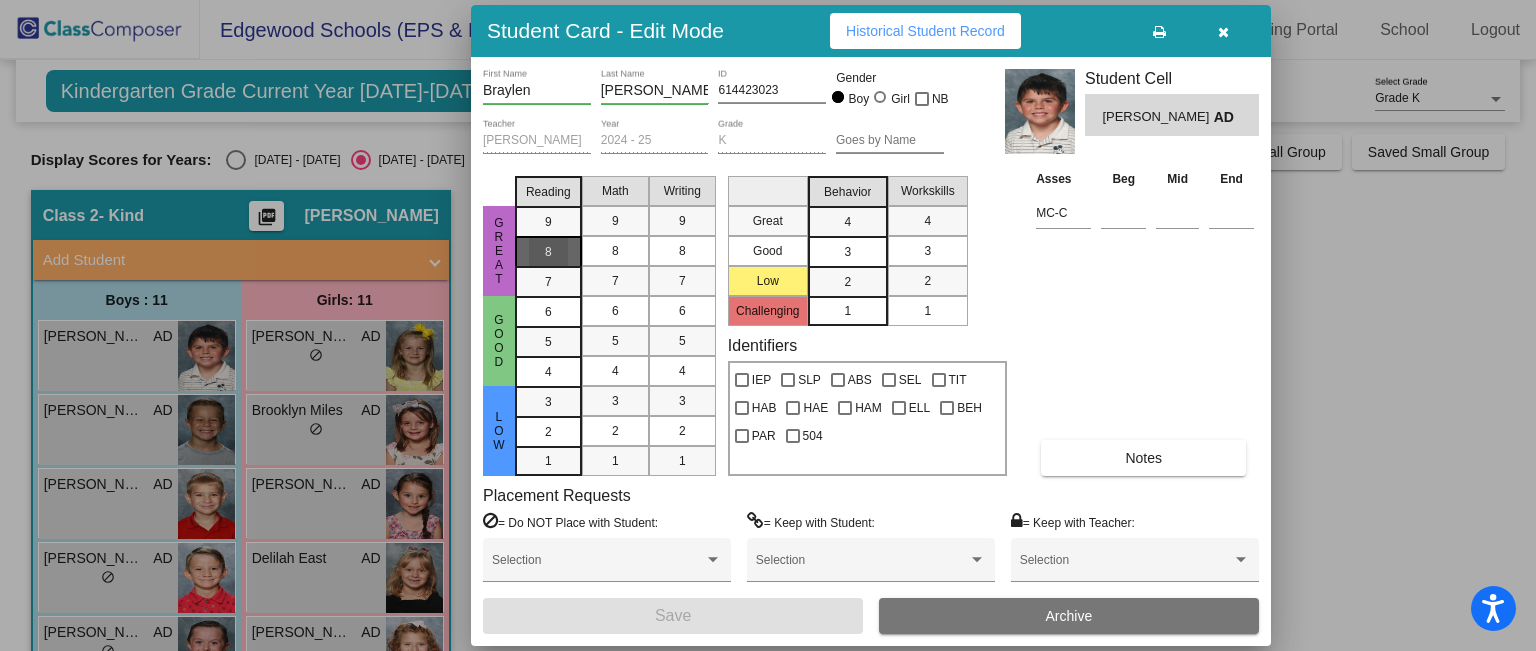 click on "8" at bounding box center (548, 222) 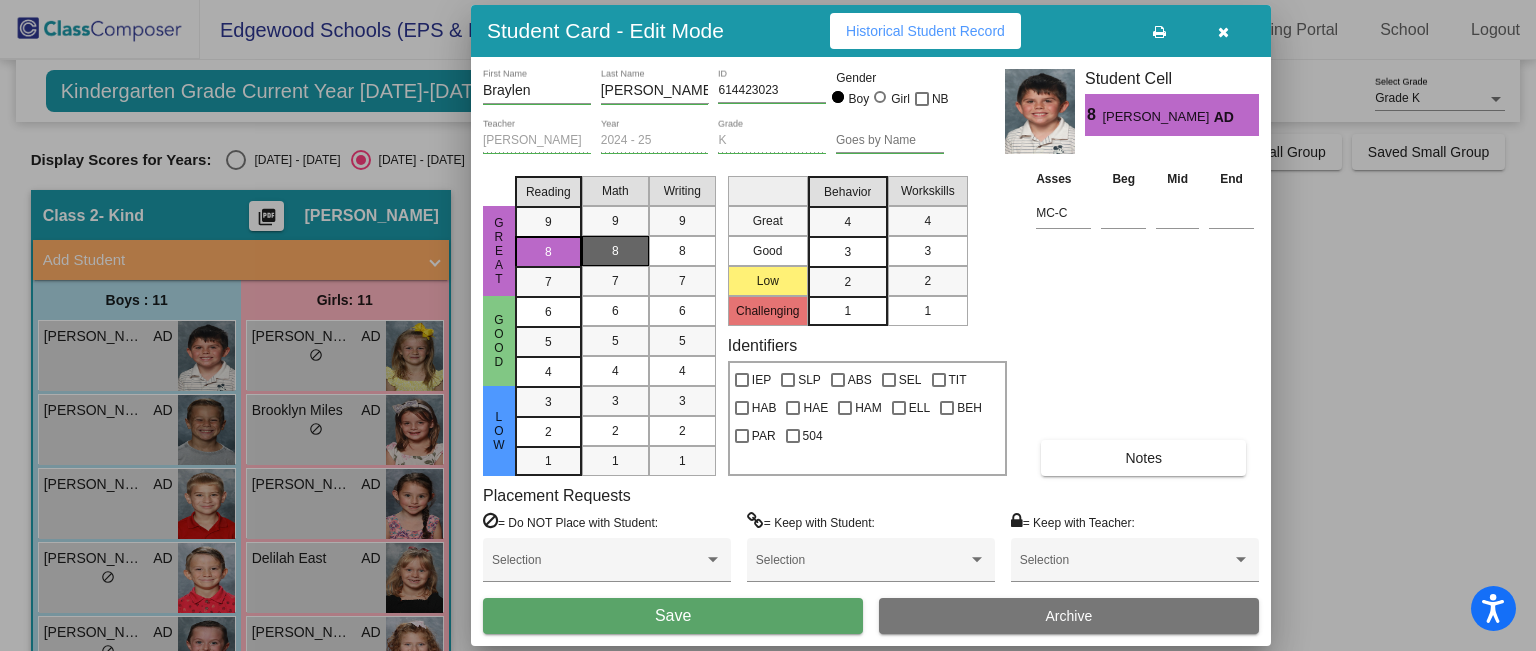 click on "8" at bounding box center [615, 251] 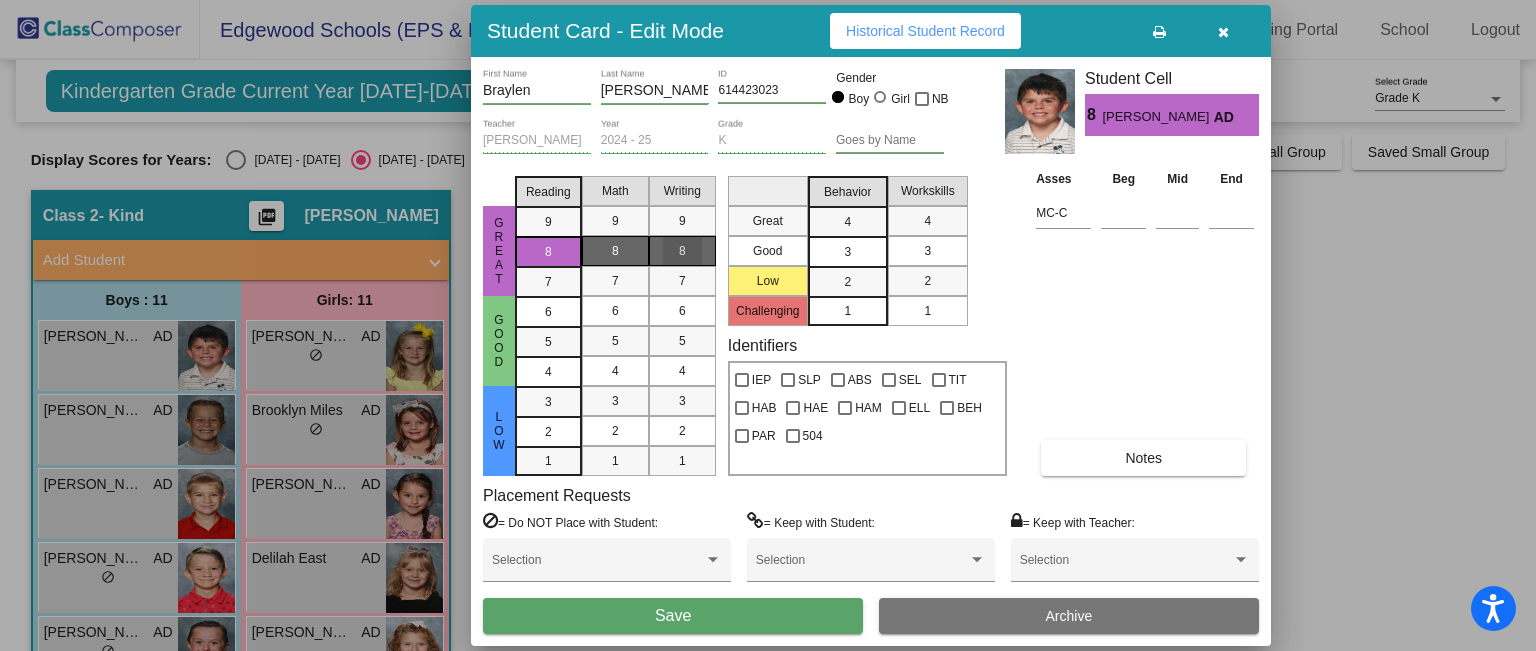 click on "8" at bounding box center (682, 251) 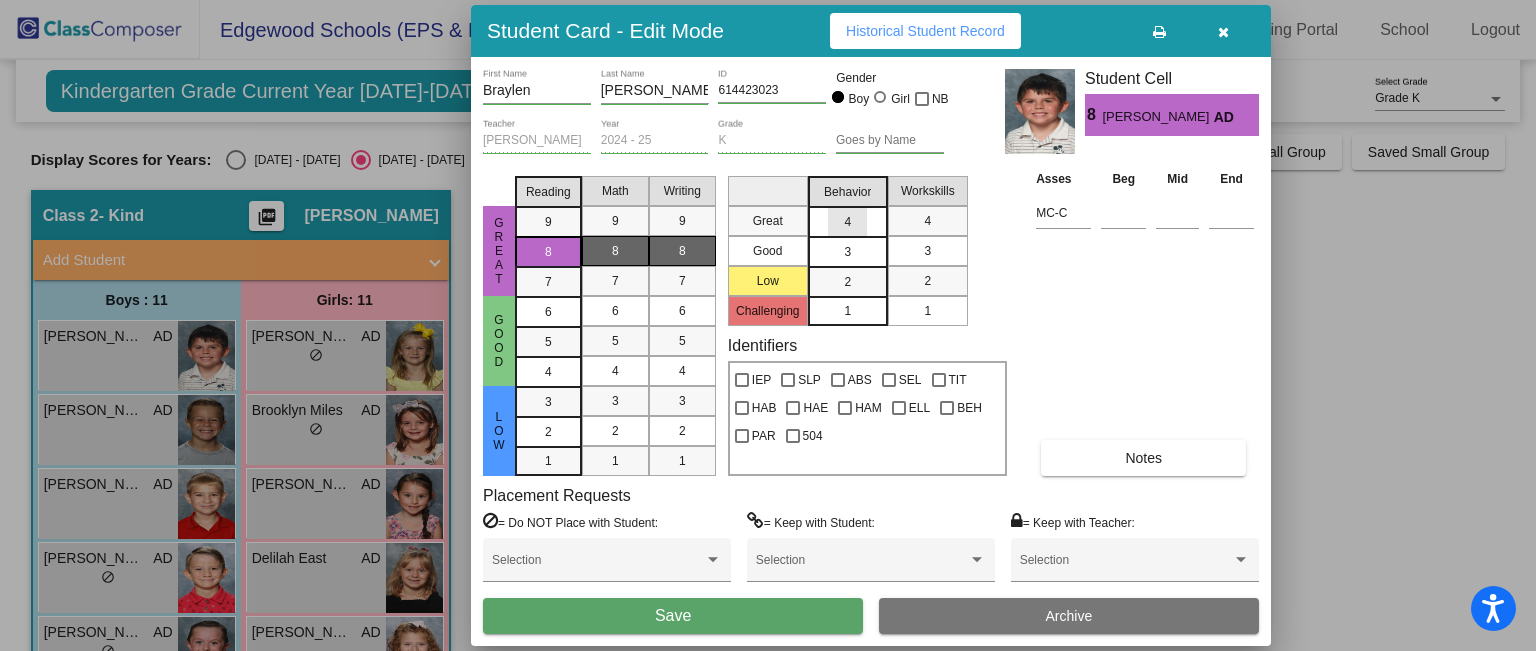 click on "4" at bounding box center (847, 222) 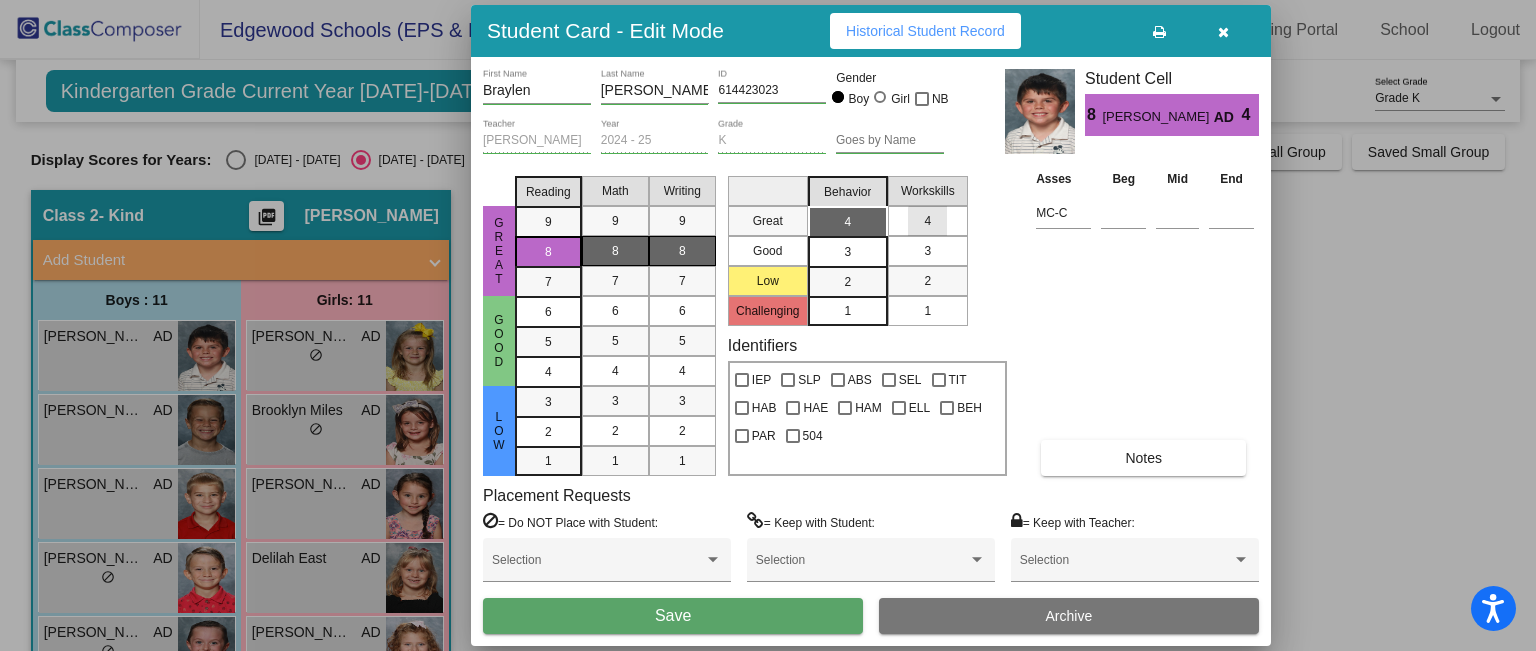 click on "4" at bounding box center [928, 221] 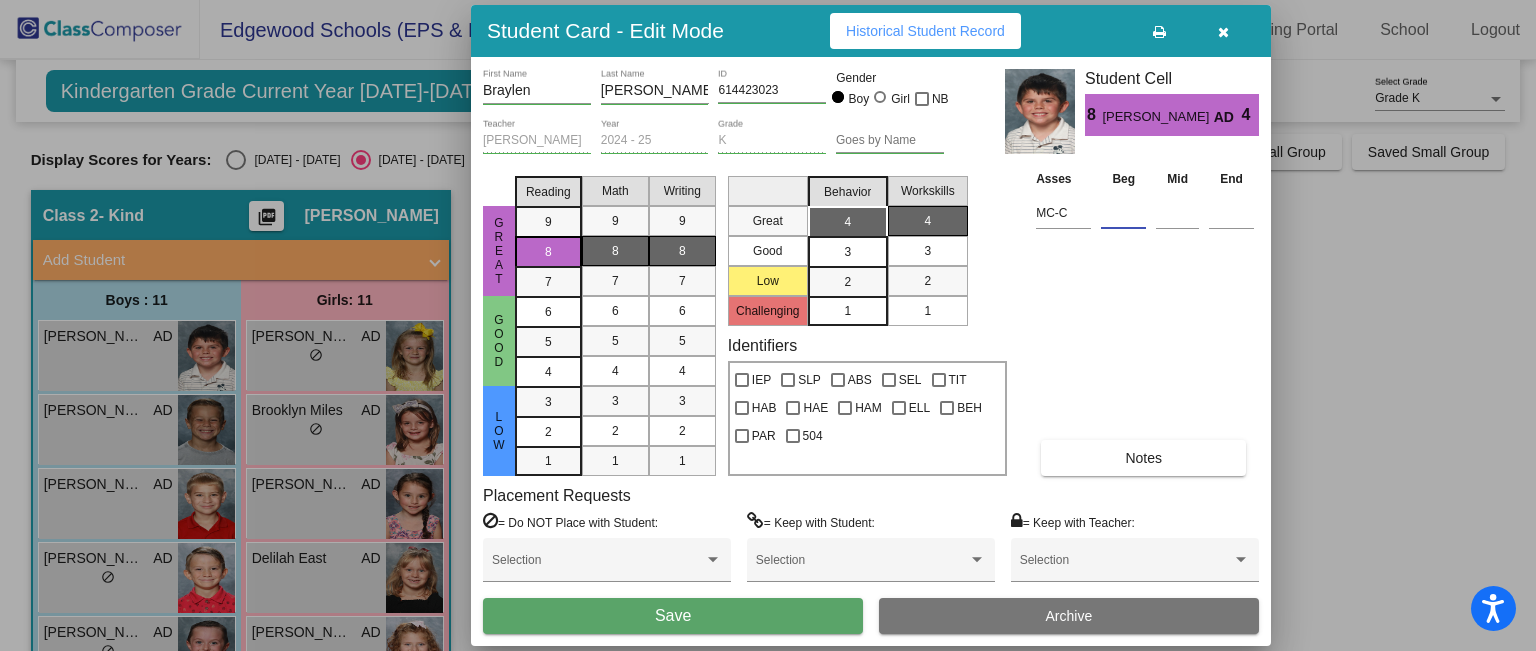click at bounding box center (1123, 213) 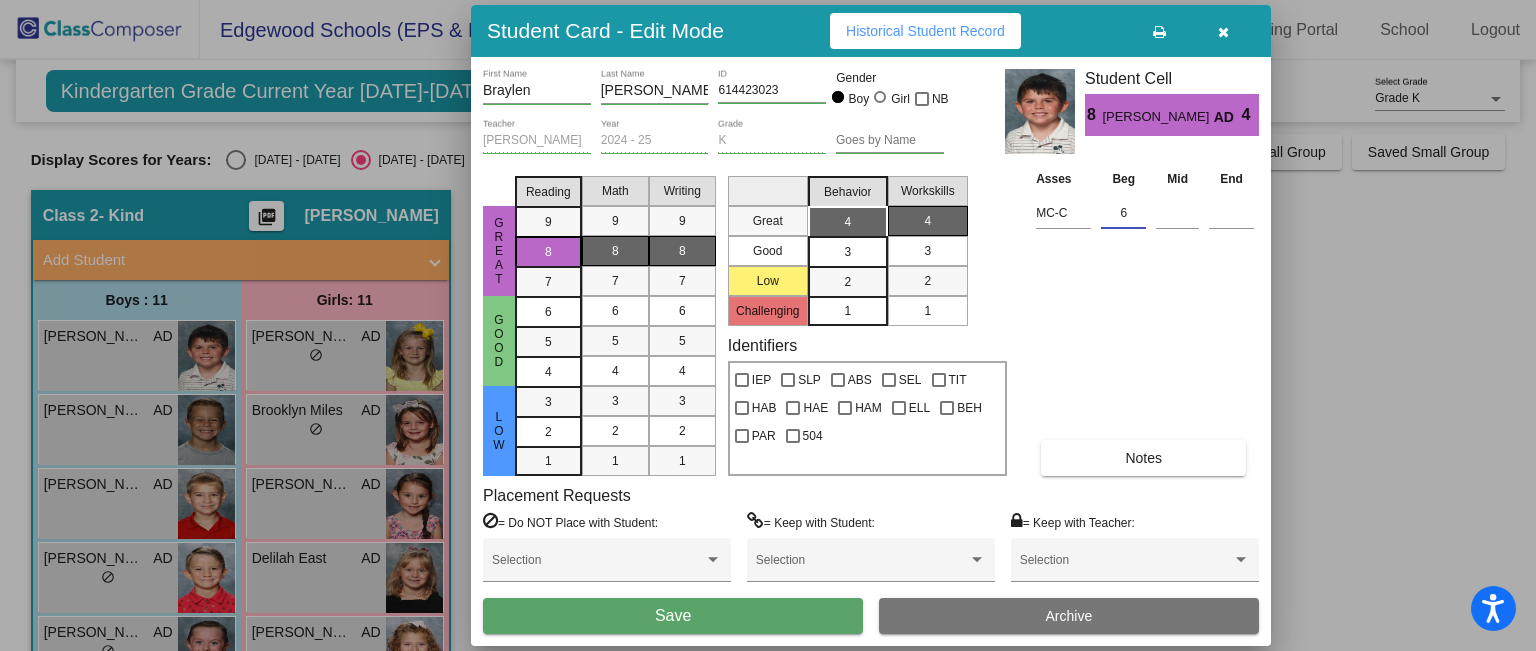 type on "6" 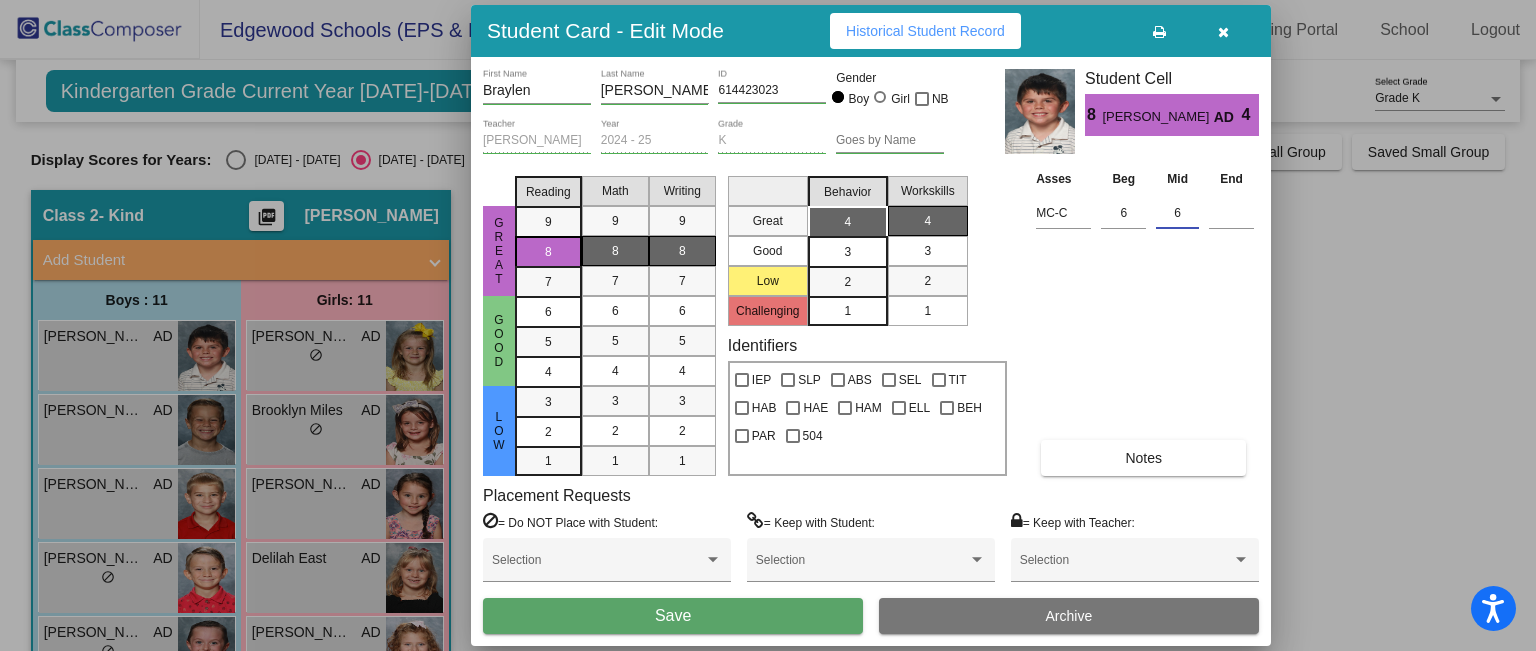 type on "6" 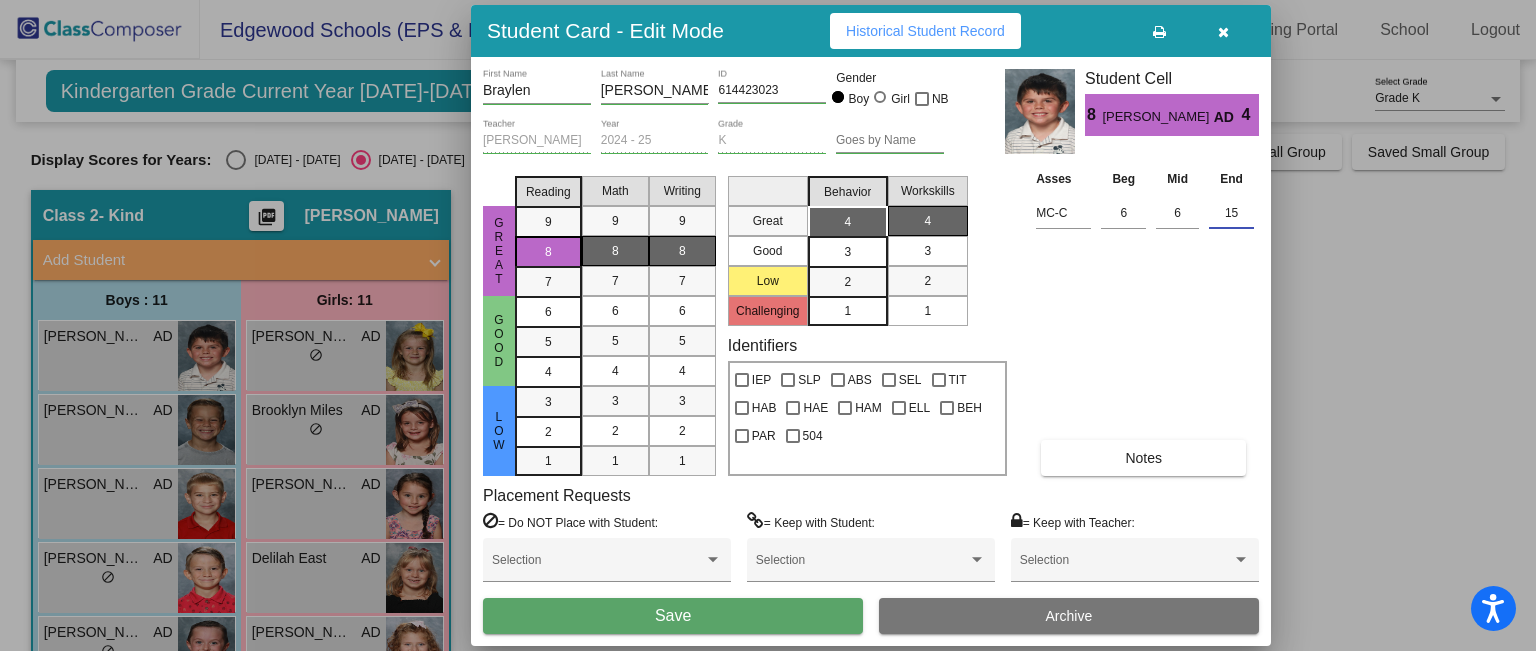 type on "15" 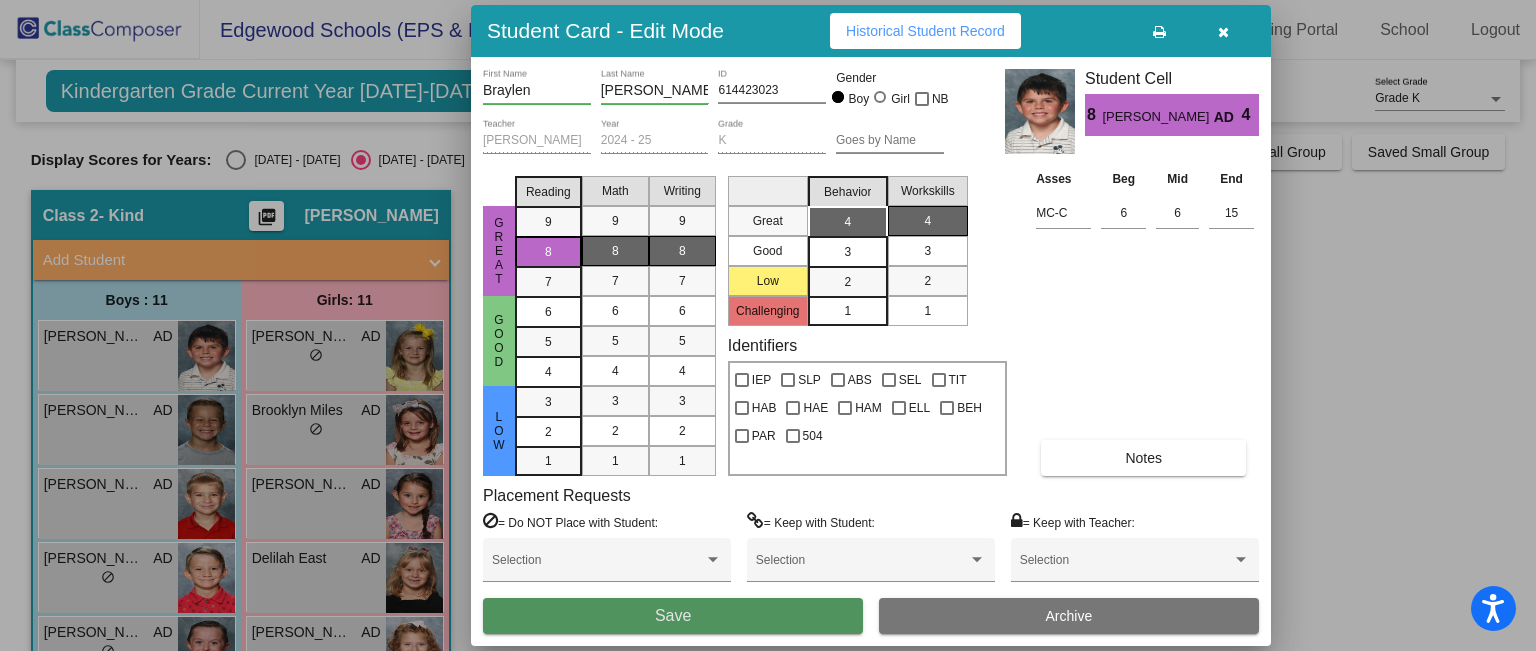 click on "Save" at bounding box center [673, 615] 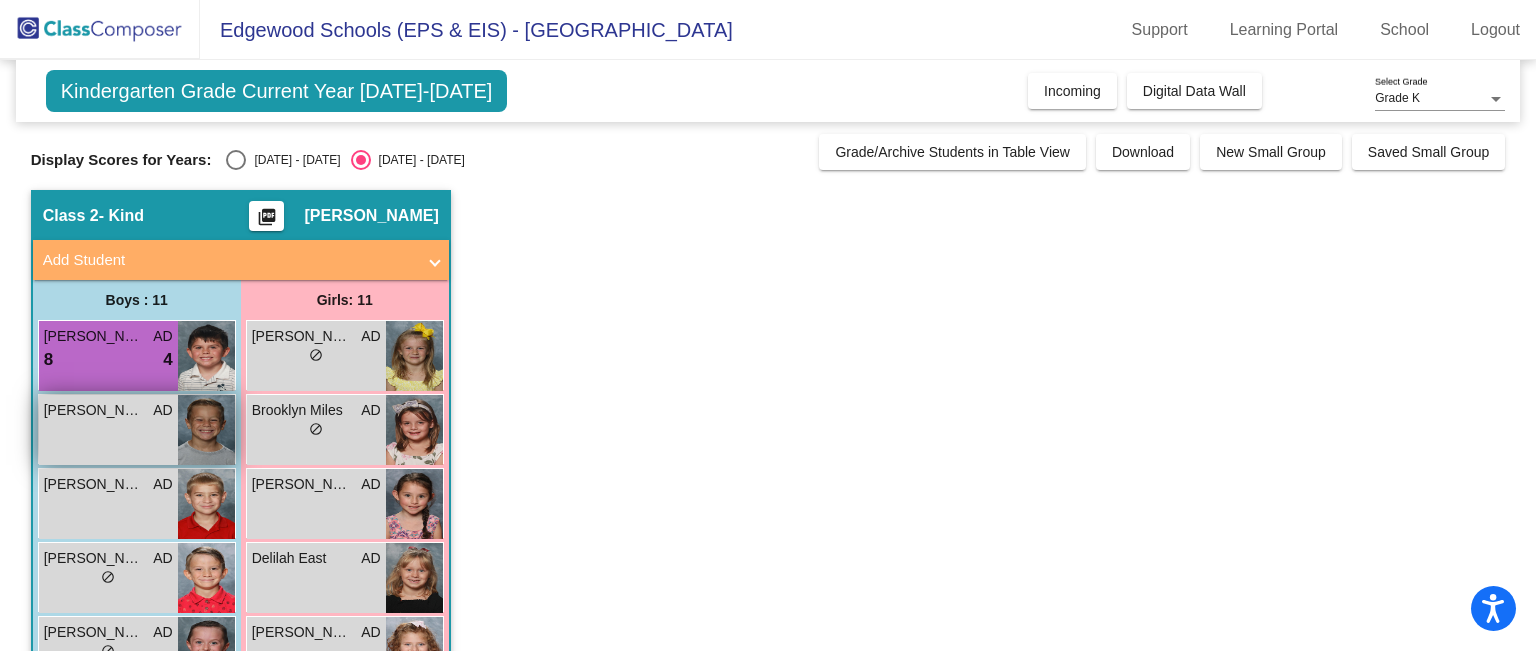 click on "Camden Waggoner AD lock do_not_disturb_alt" at bounding box center (108, 430) 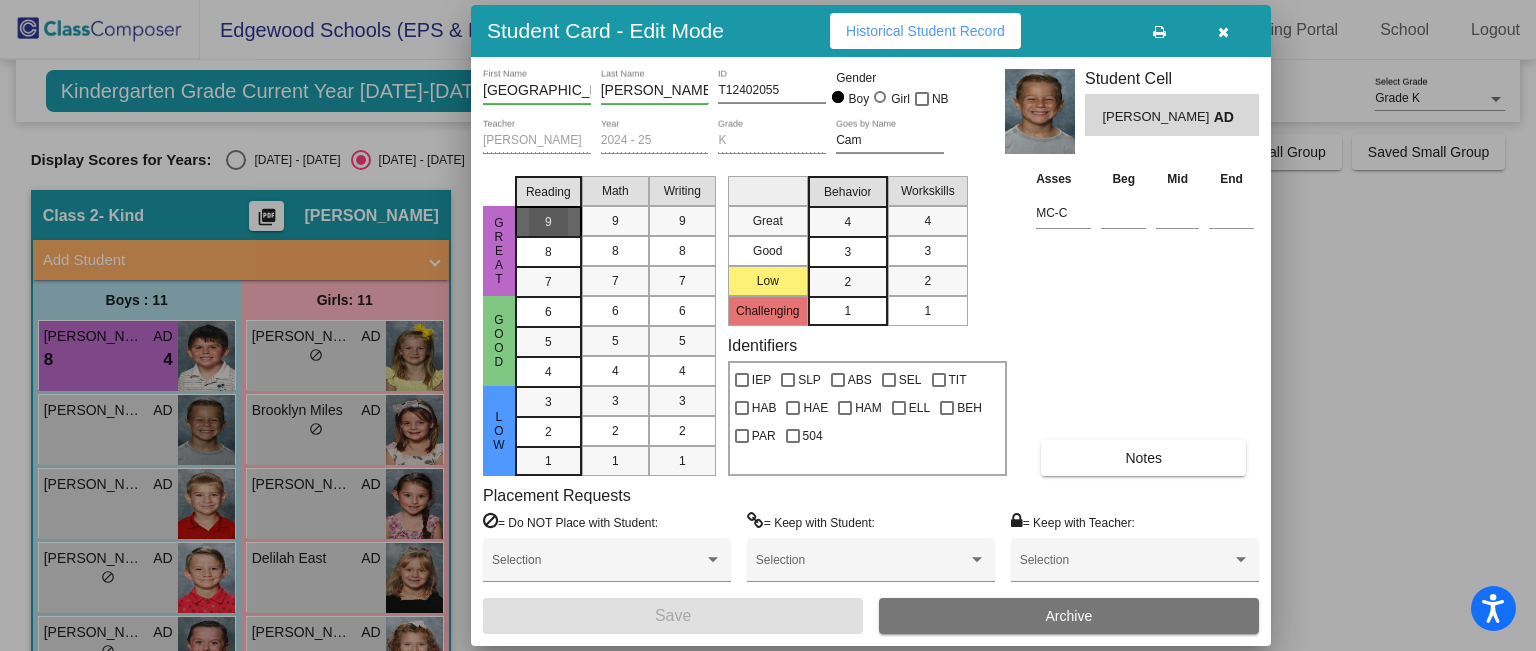 click on "9" at bounding box center (548, 222) 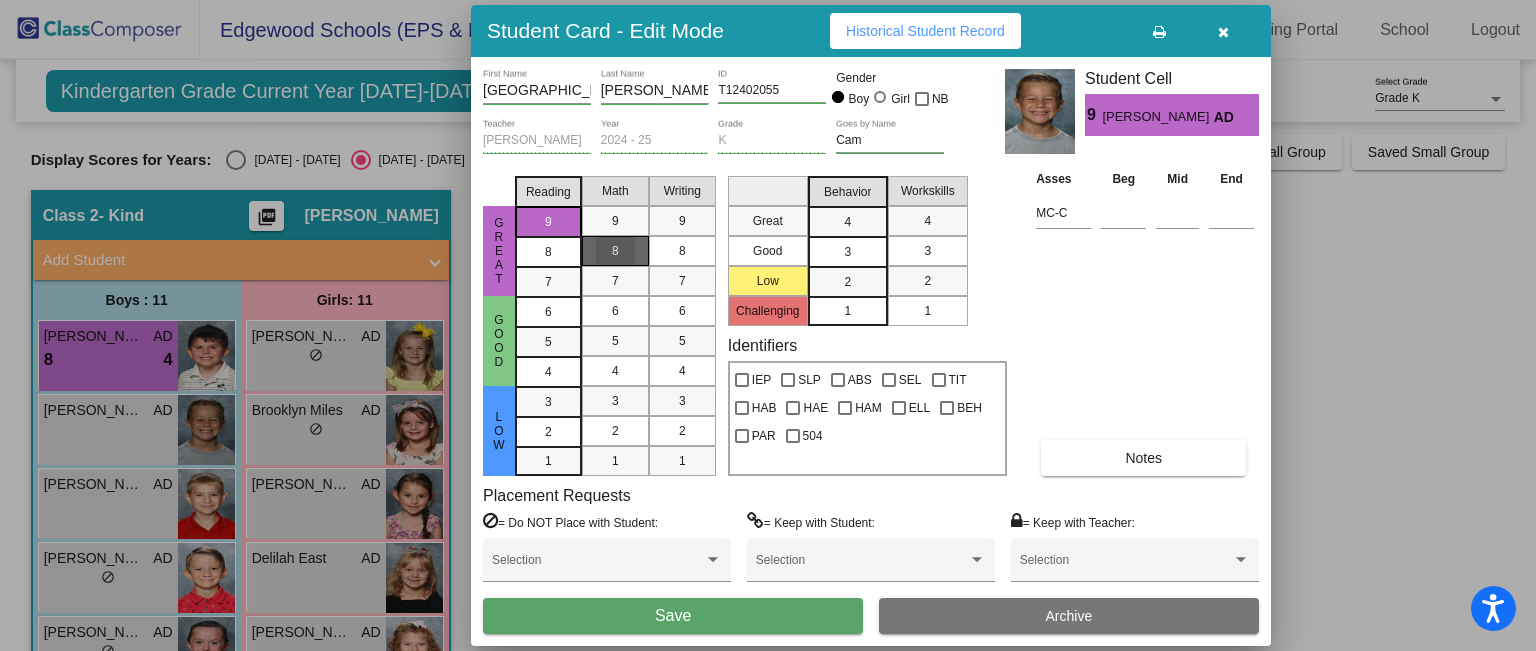 click on "8" at bounding box center [615, 251] 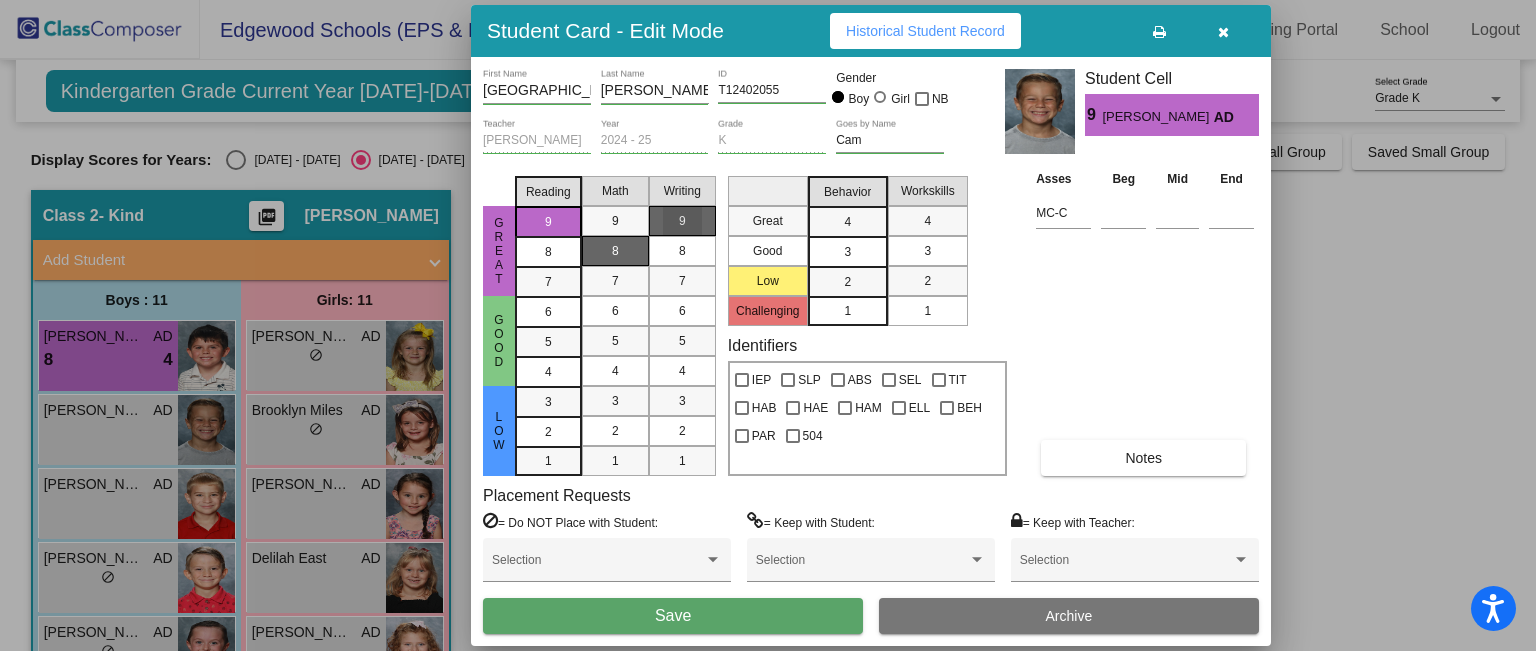 click on "9" at bounding box center [682, 221] 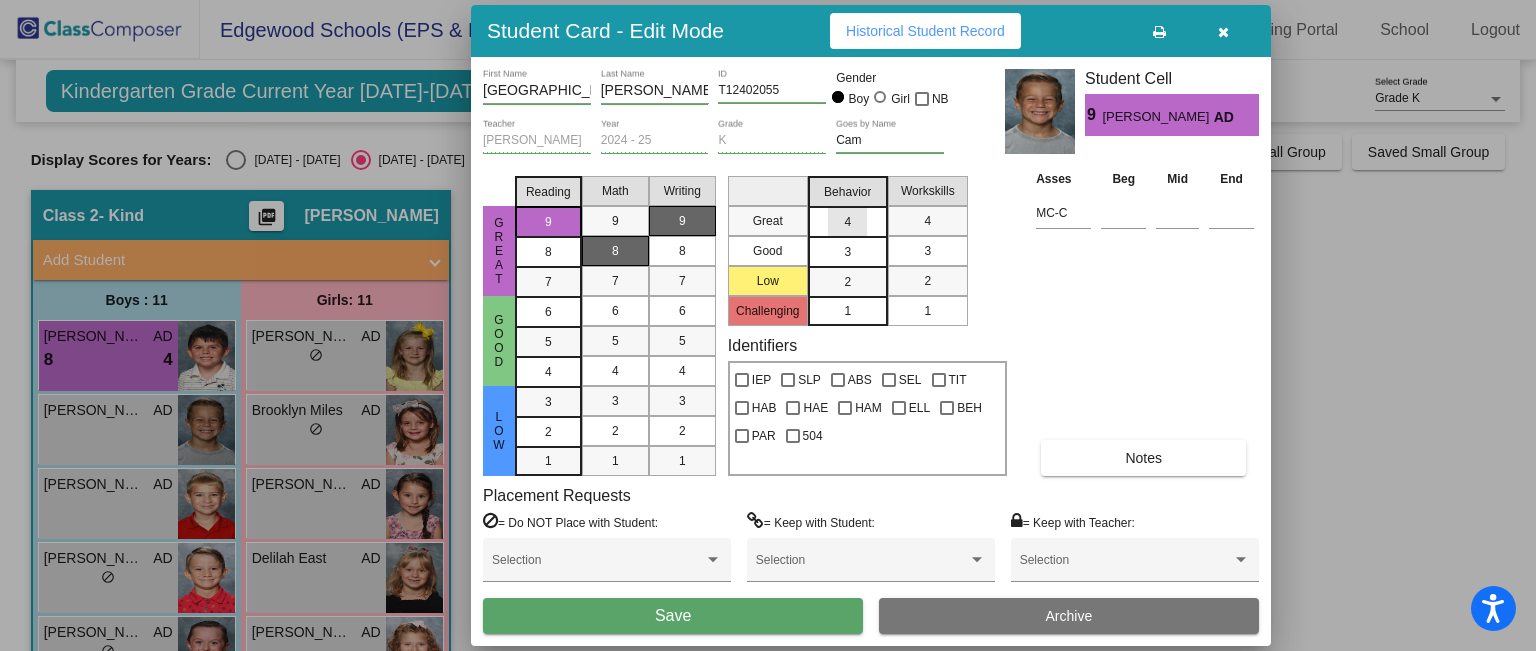 click on "4" at bounding box center (847, 222) 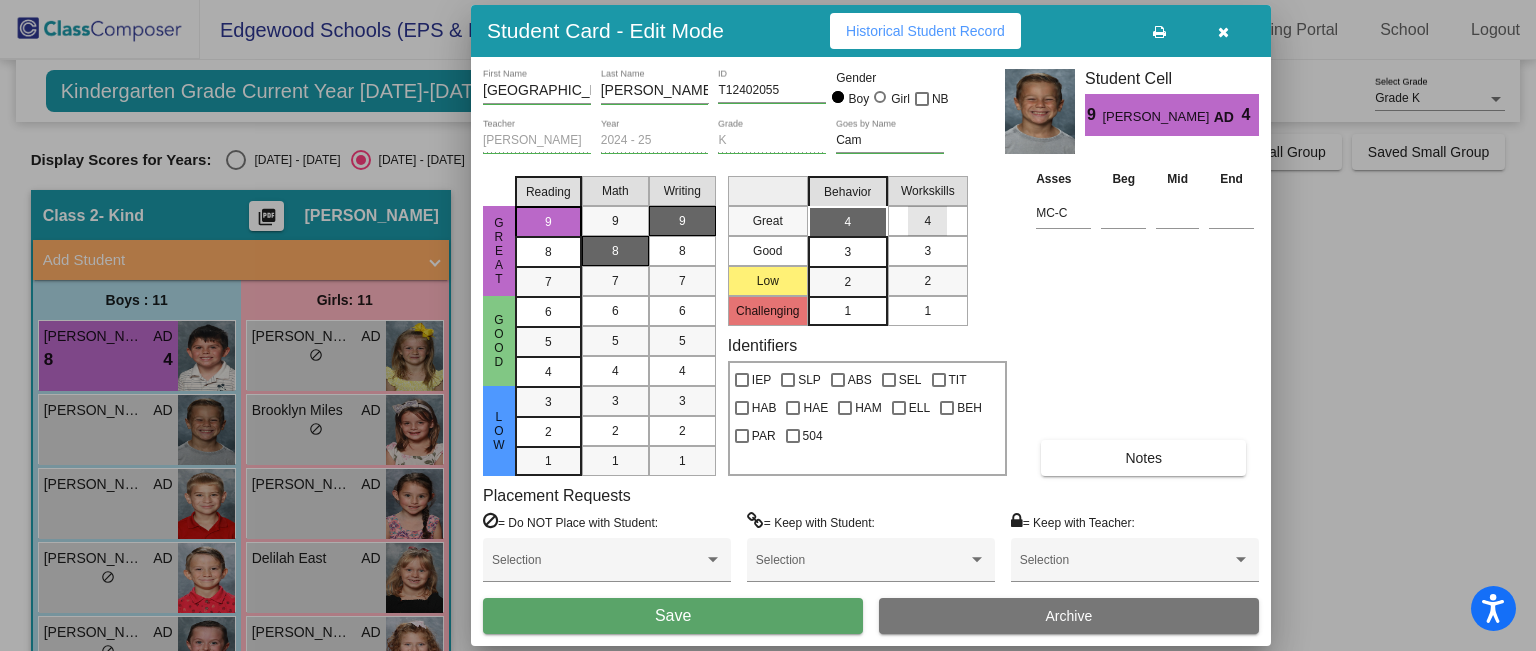 click on "4" at bounding box center [927, 221] 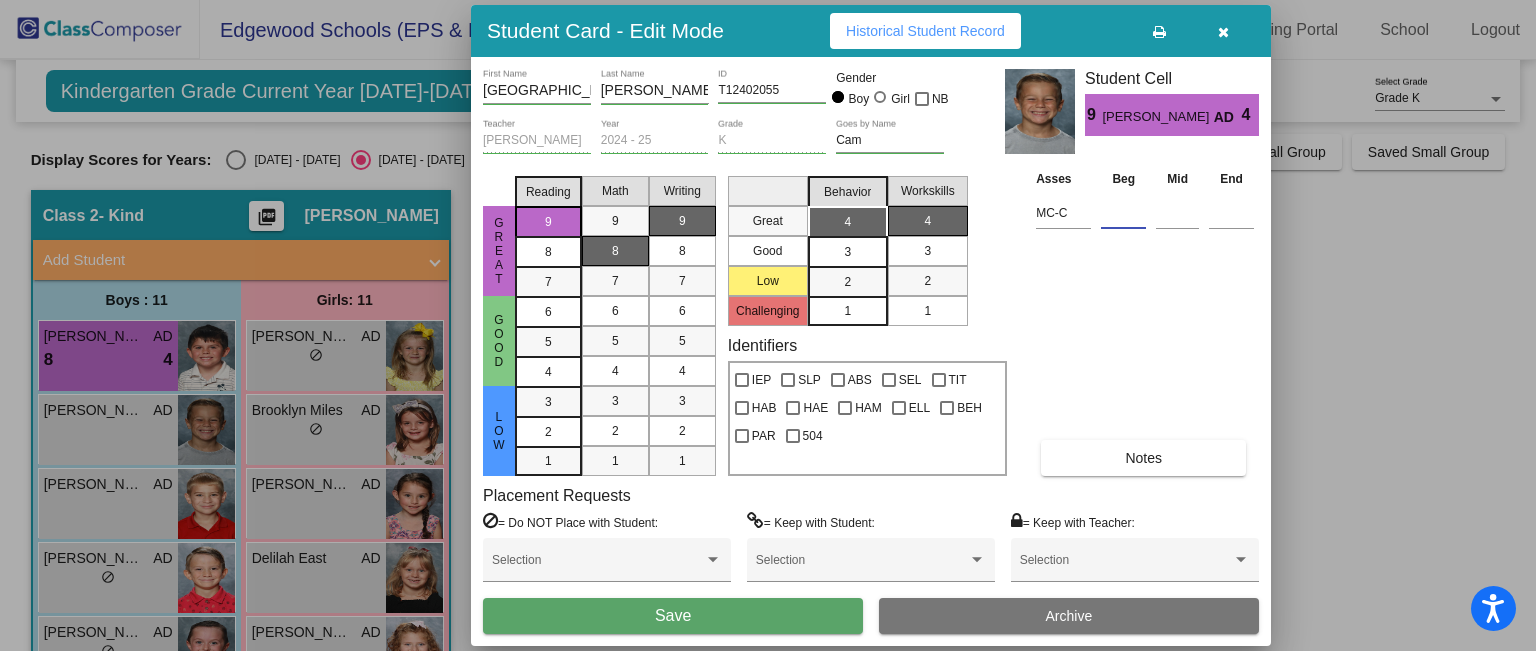 click at bounding box center (1123, 213) 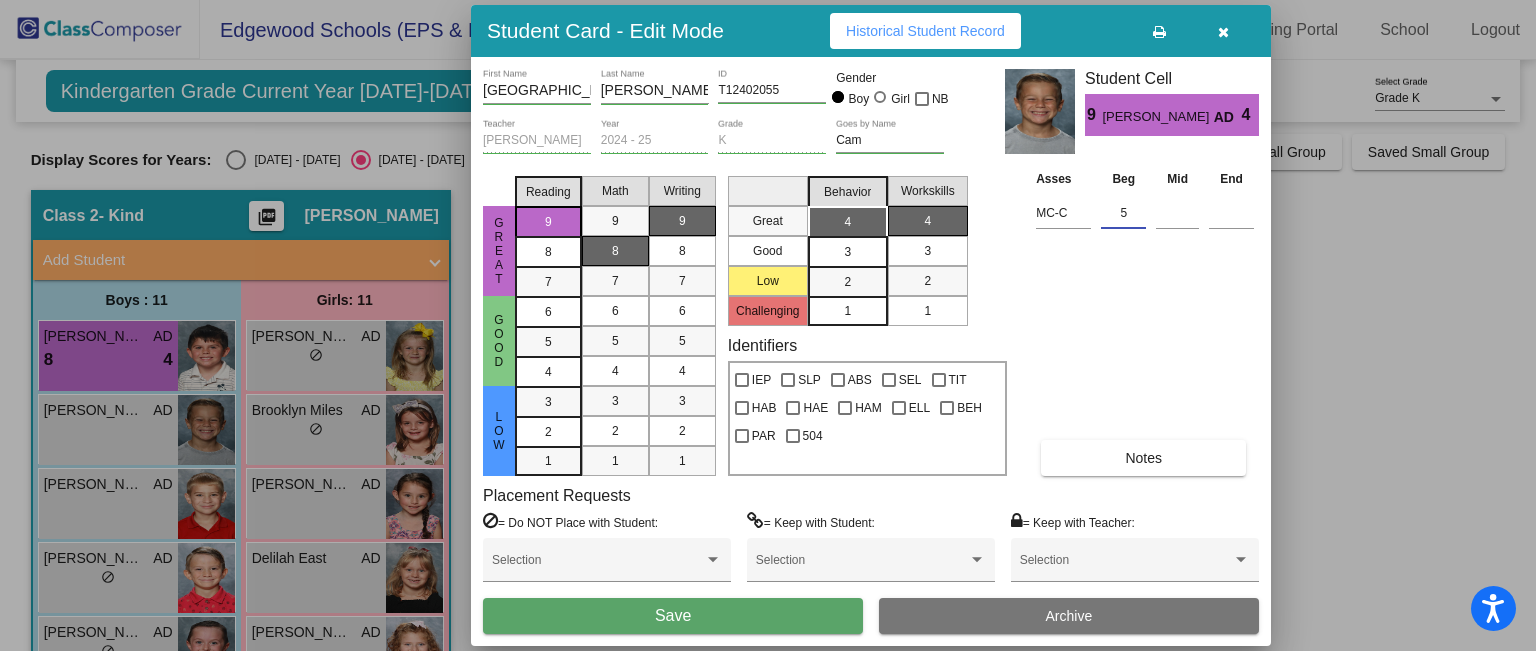 type on "5" 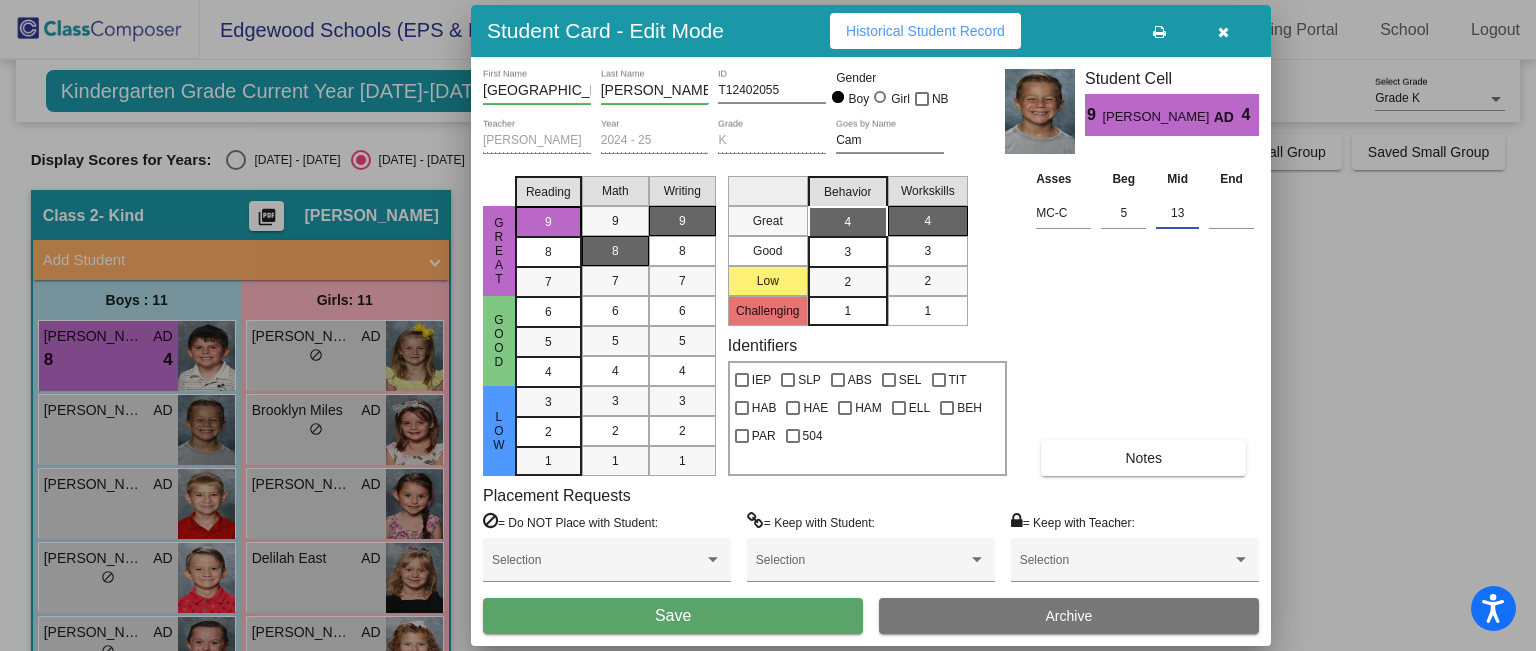type on "13" 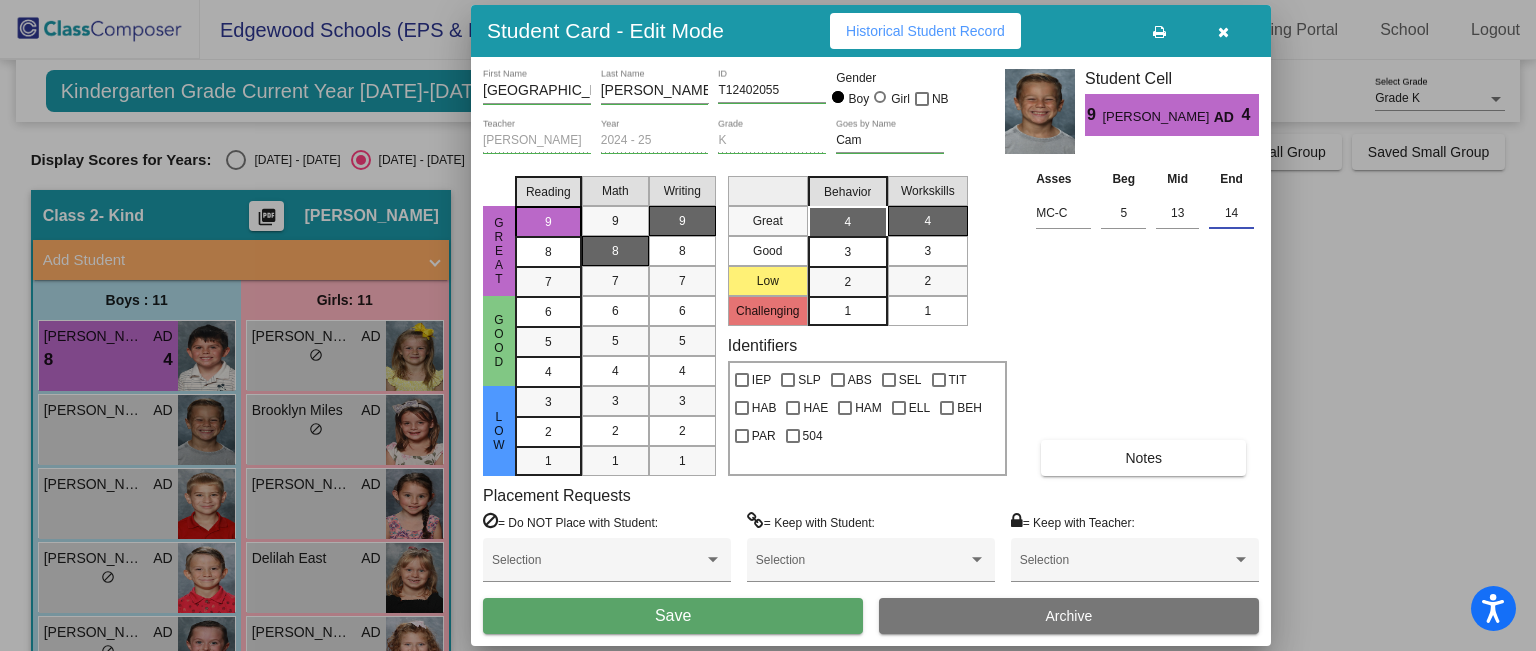 type on "14" 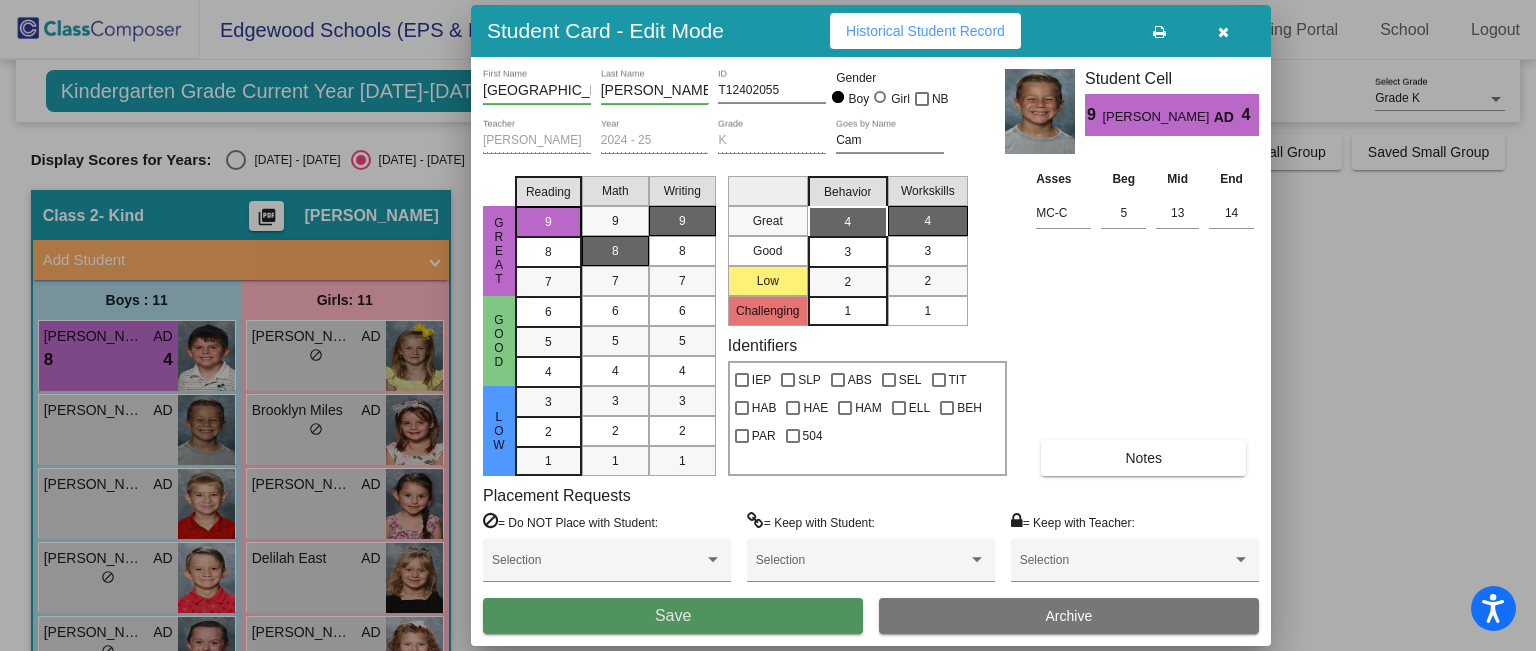click on "Save" at bounding box center (673, 616) 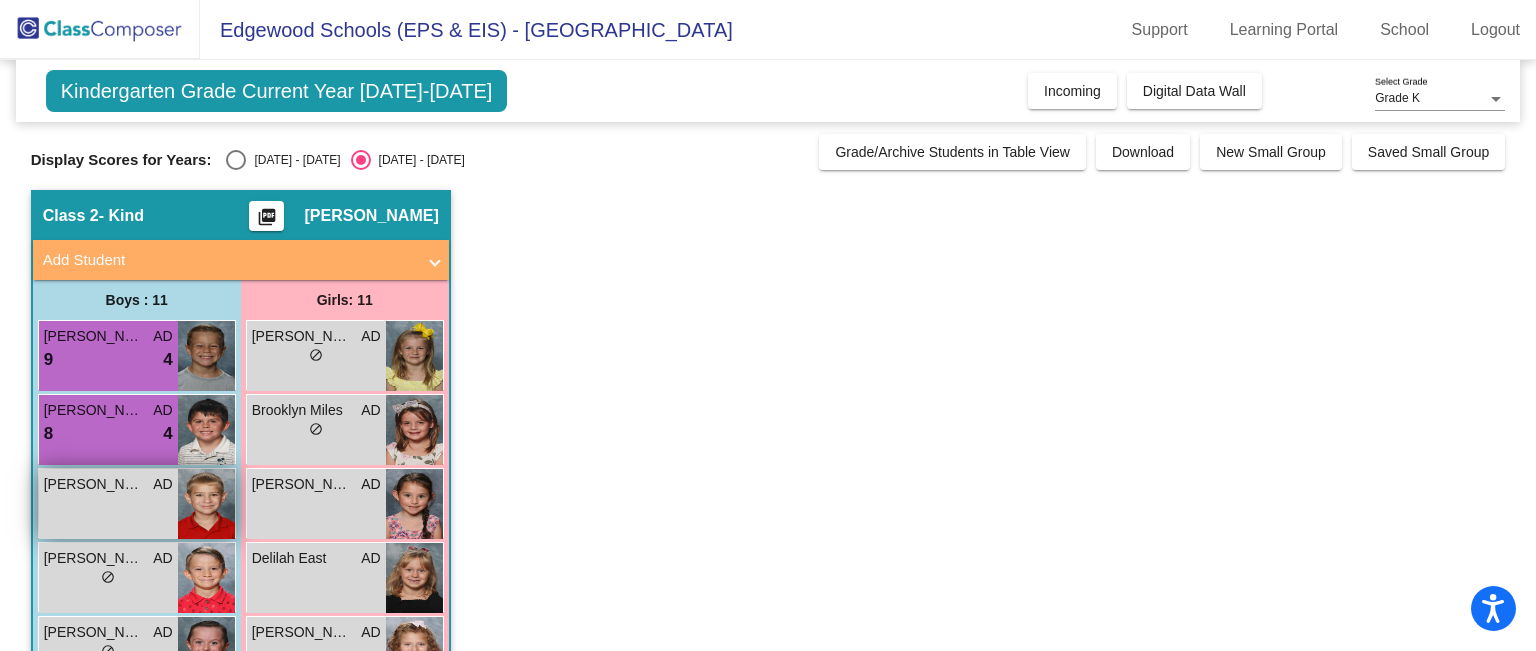 click on "Colin Porter AD lock do_not_disturb_alt" at bounding box center (108, 504) 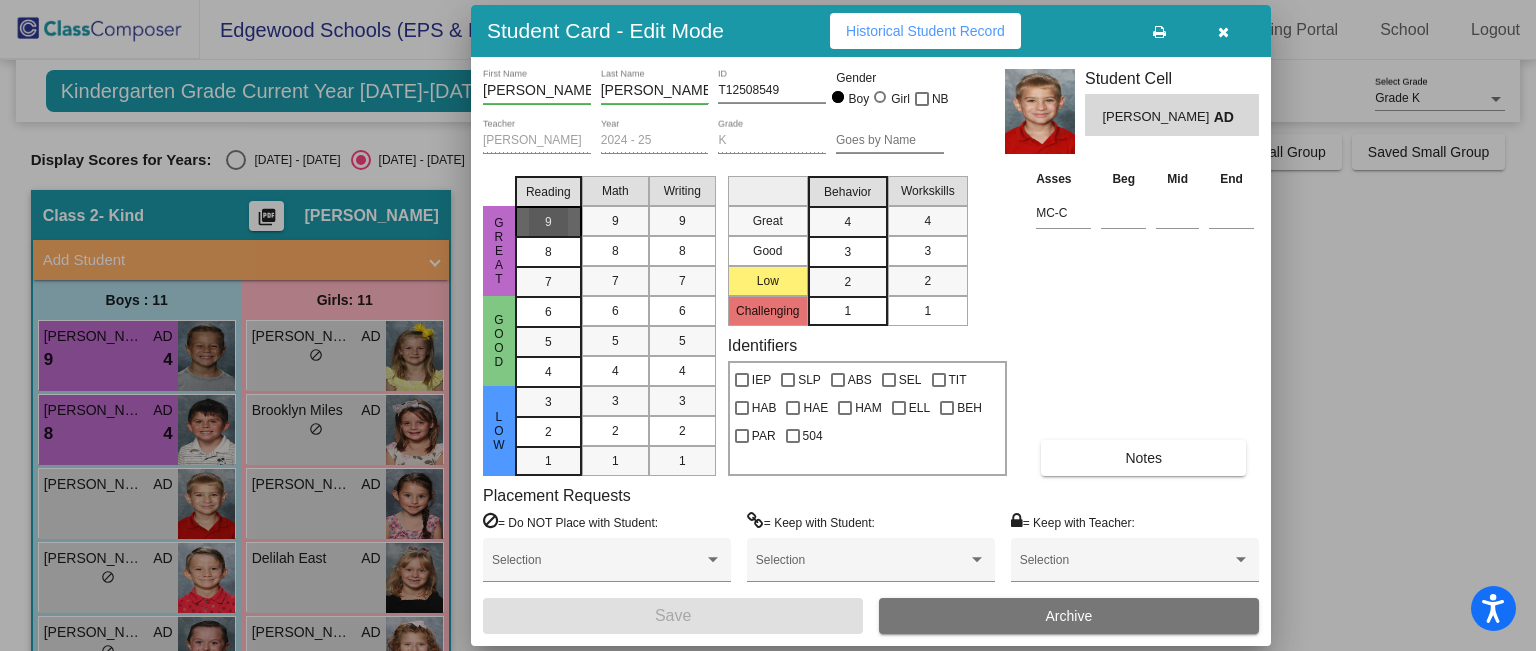 click on "9" at bounding box center [548, 222] 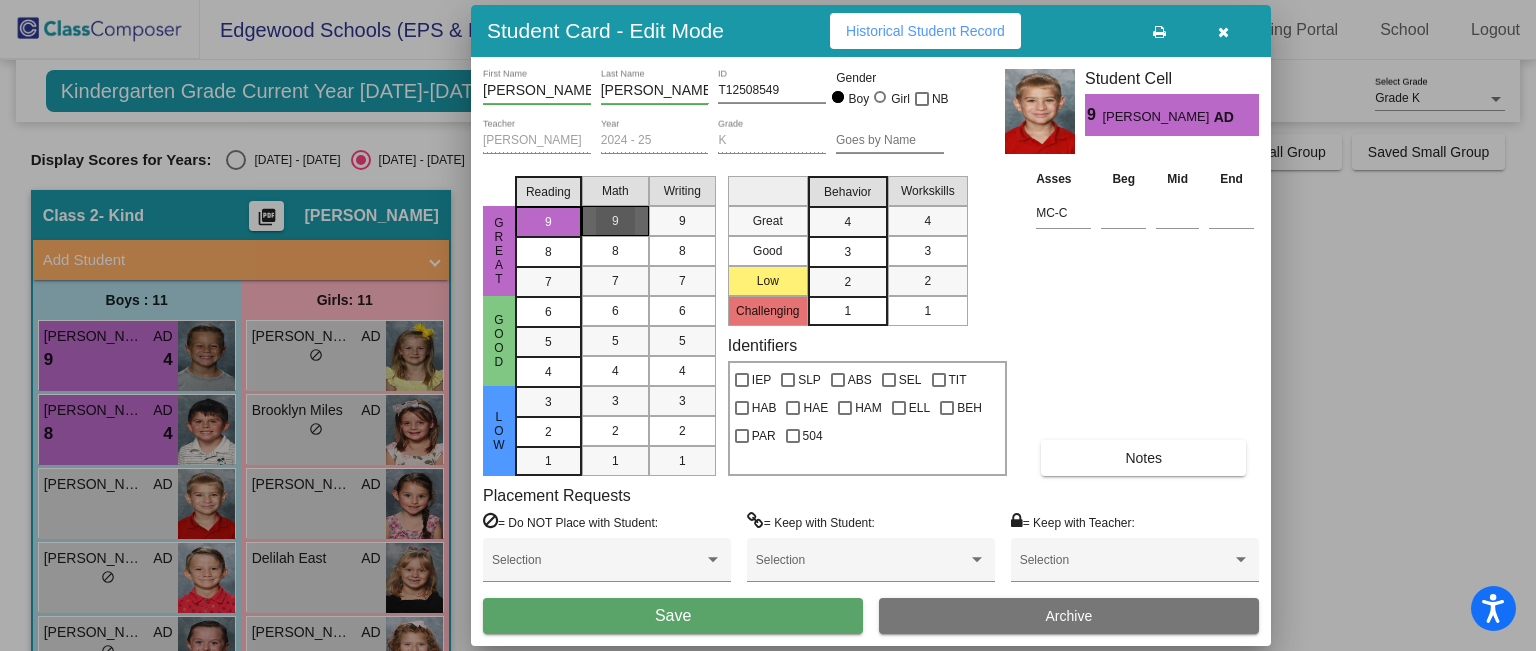 click on "9" at bounding box center (615, 221) 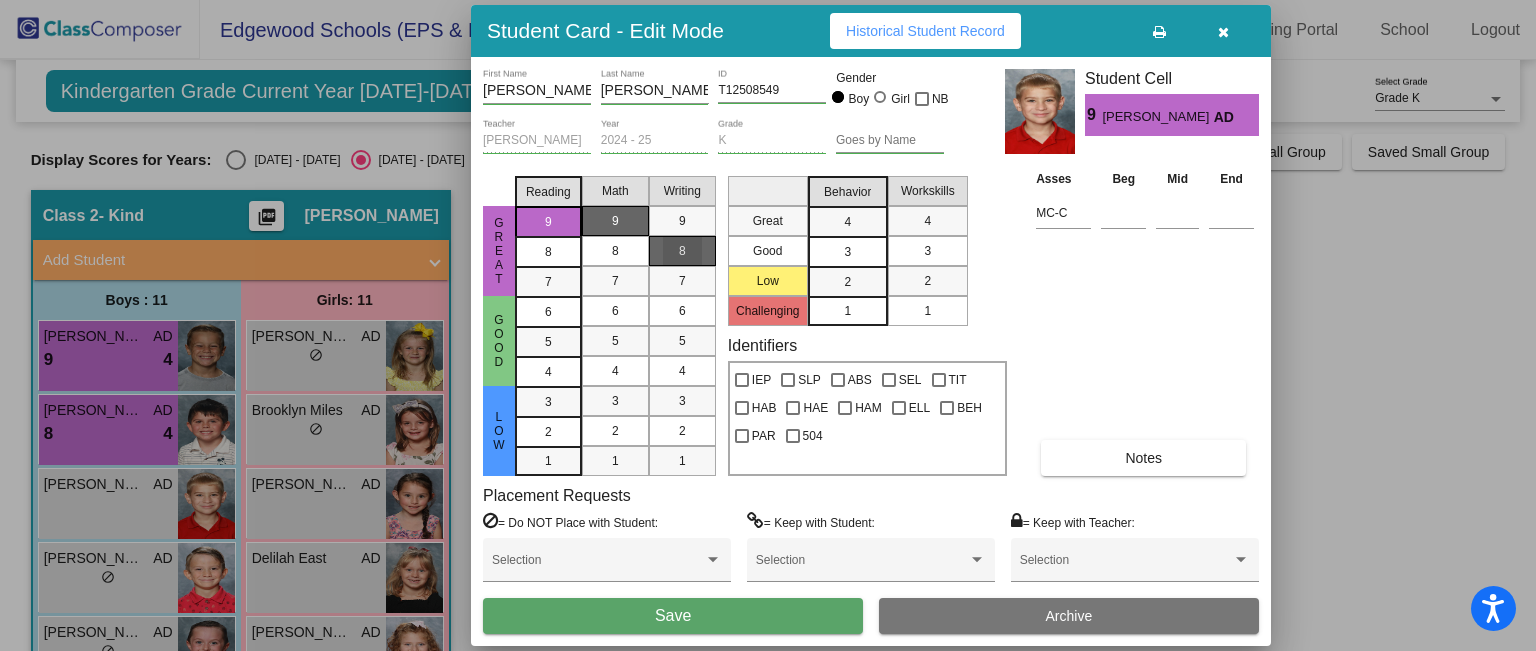 click on "8" at bounding box center (682, 251) 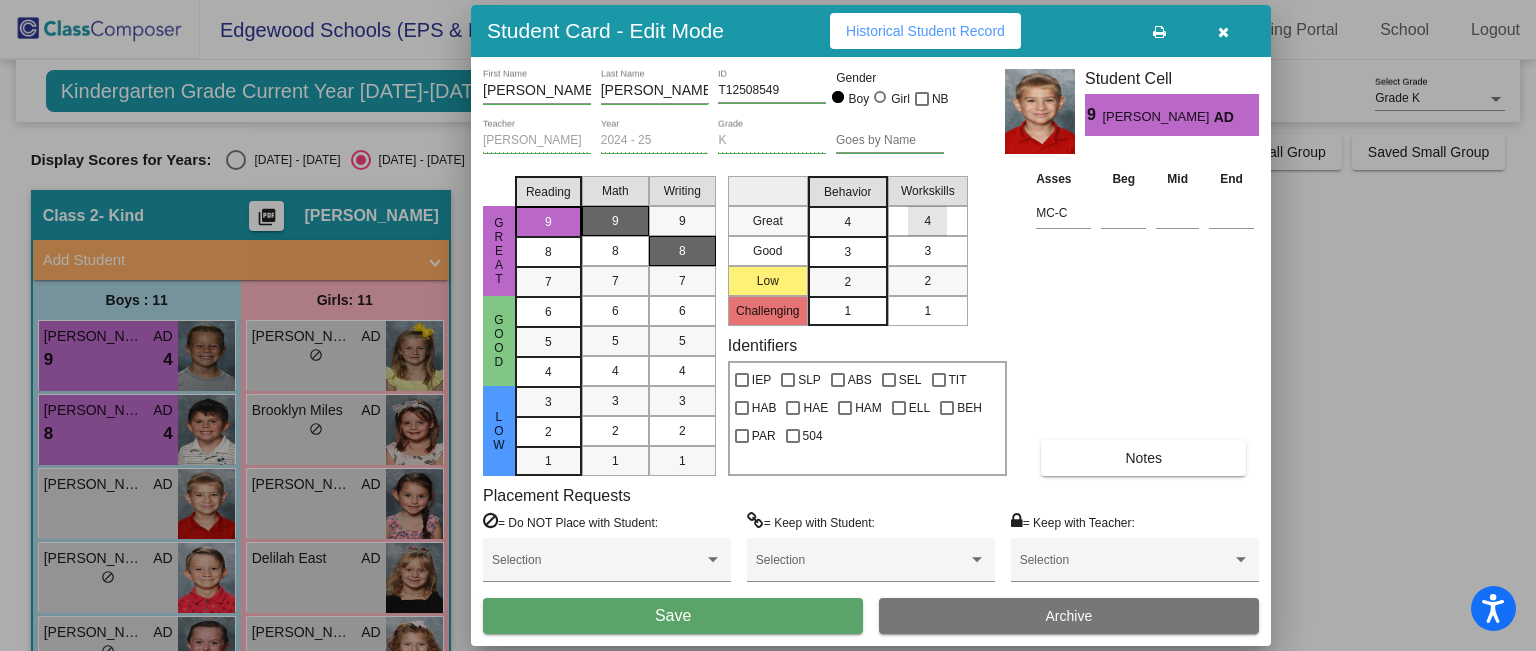 click on "4" at bounding box center [927, 221] 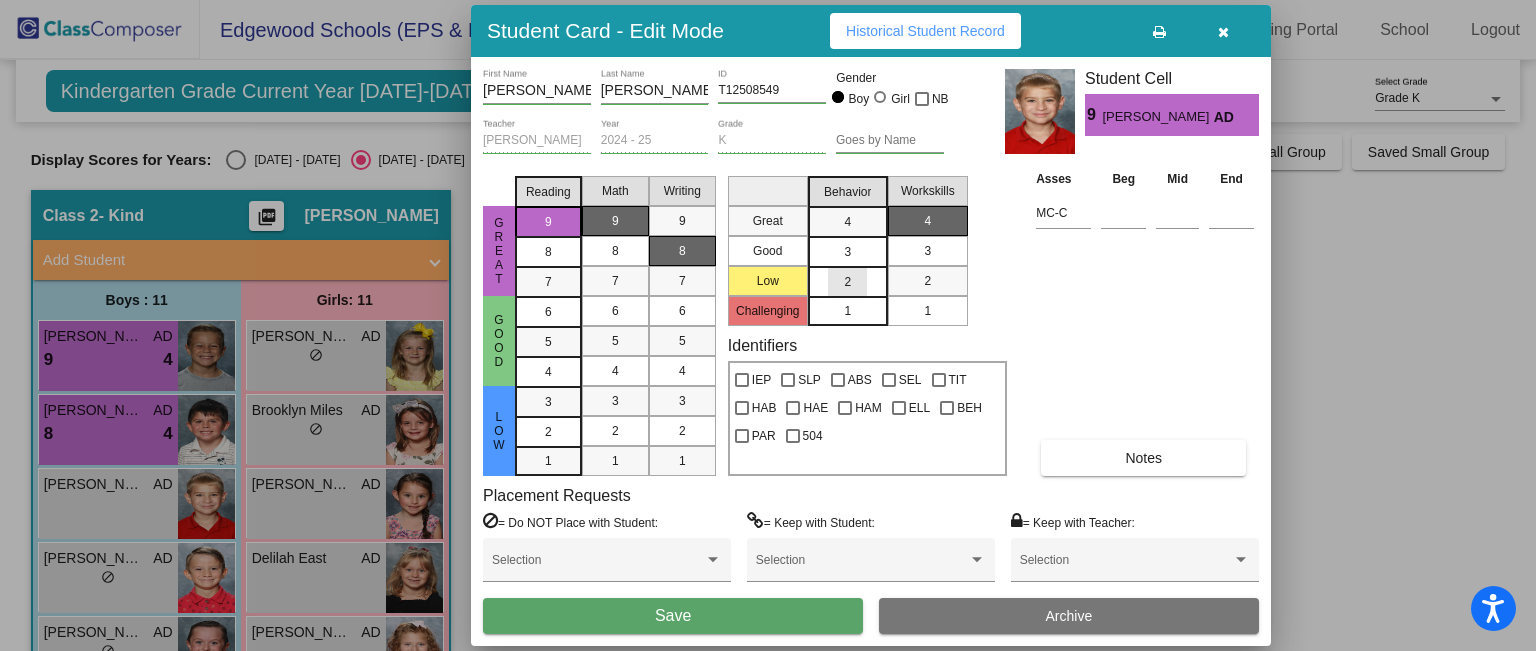click on "2" at bounding box center [847, 282] 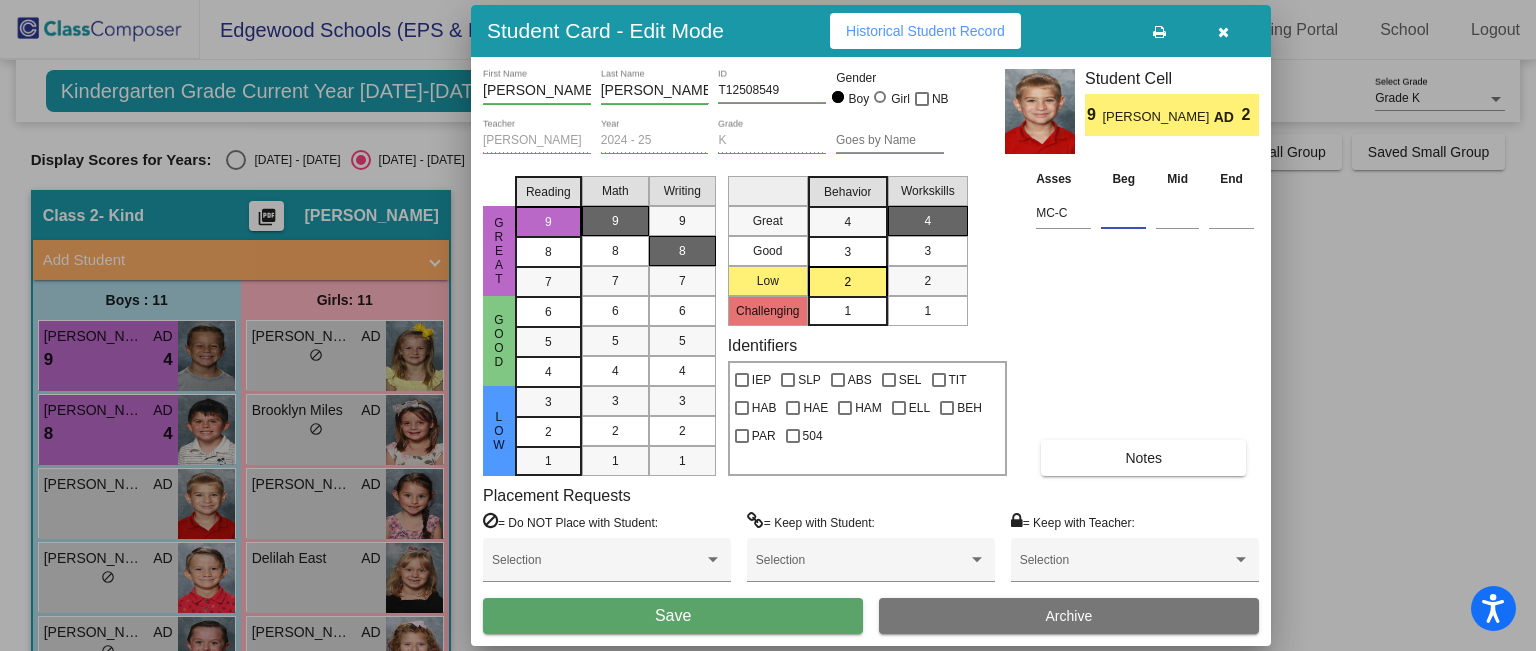 click at bounding box center (1123, 213) 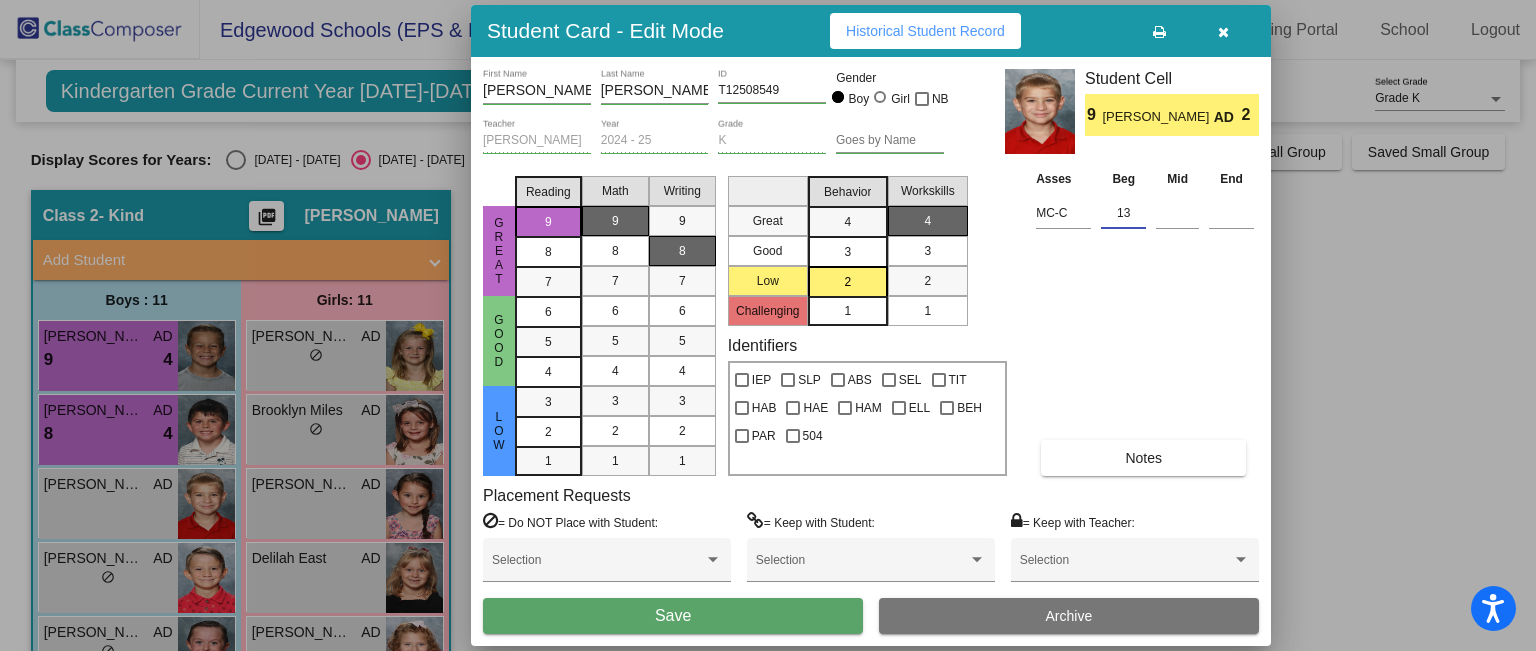 type on "13" 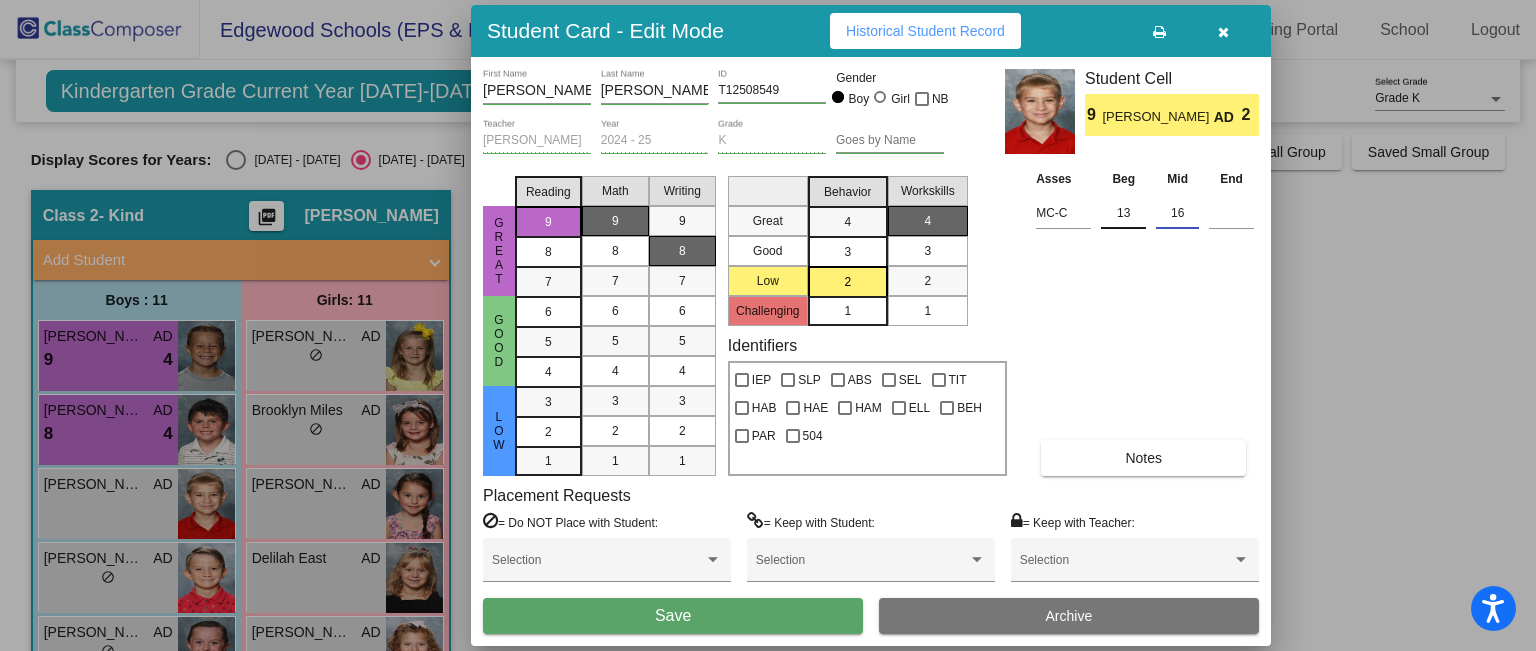 type on "16" 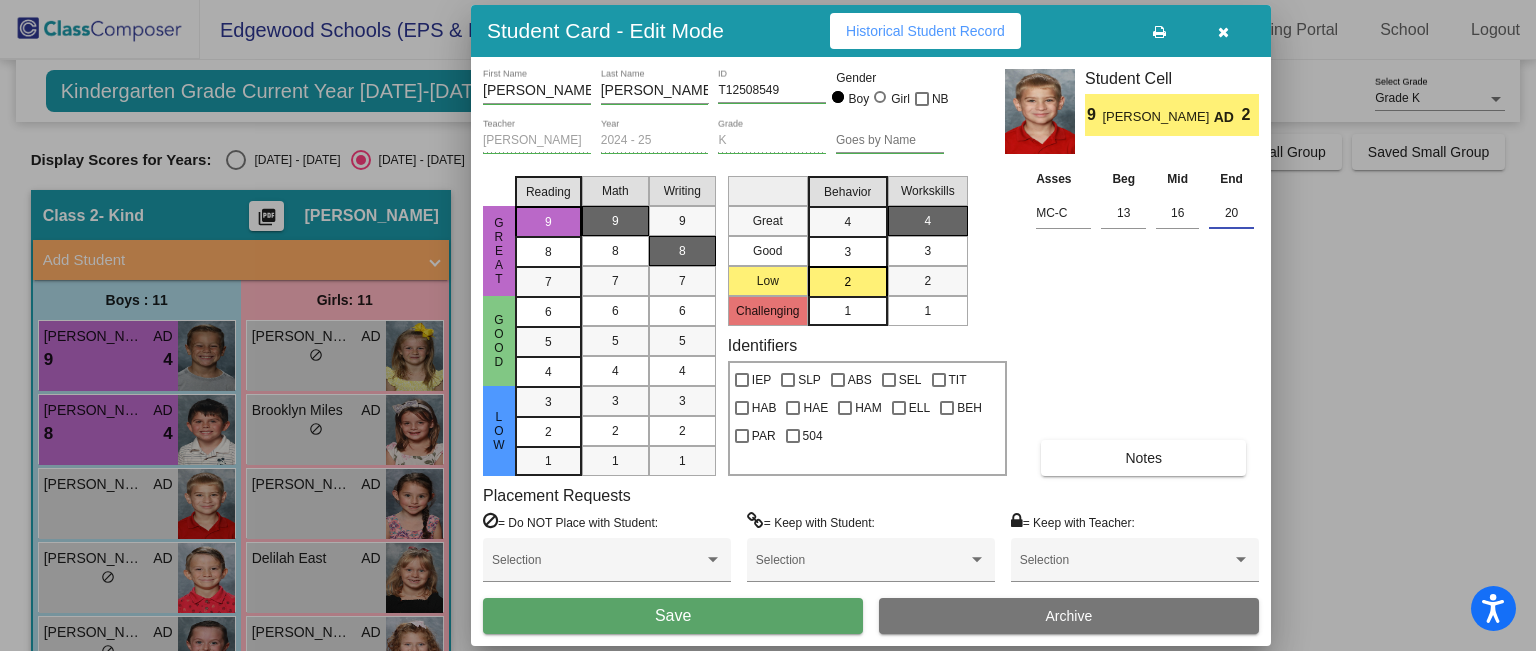 type on "20" 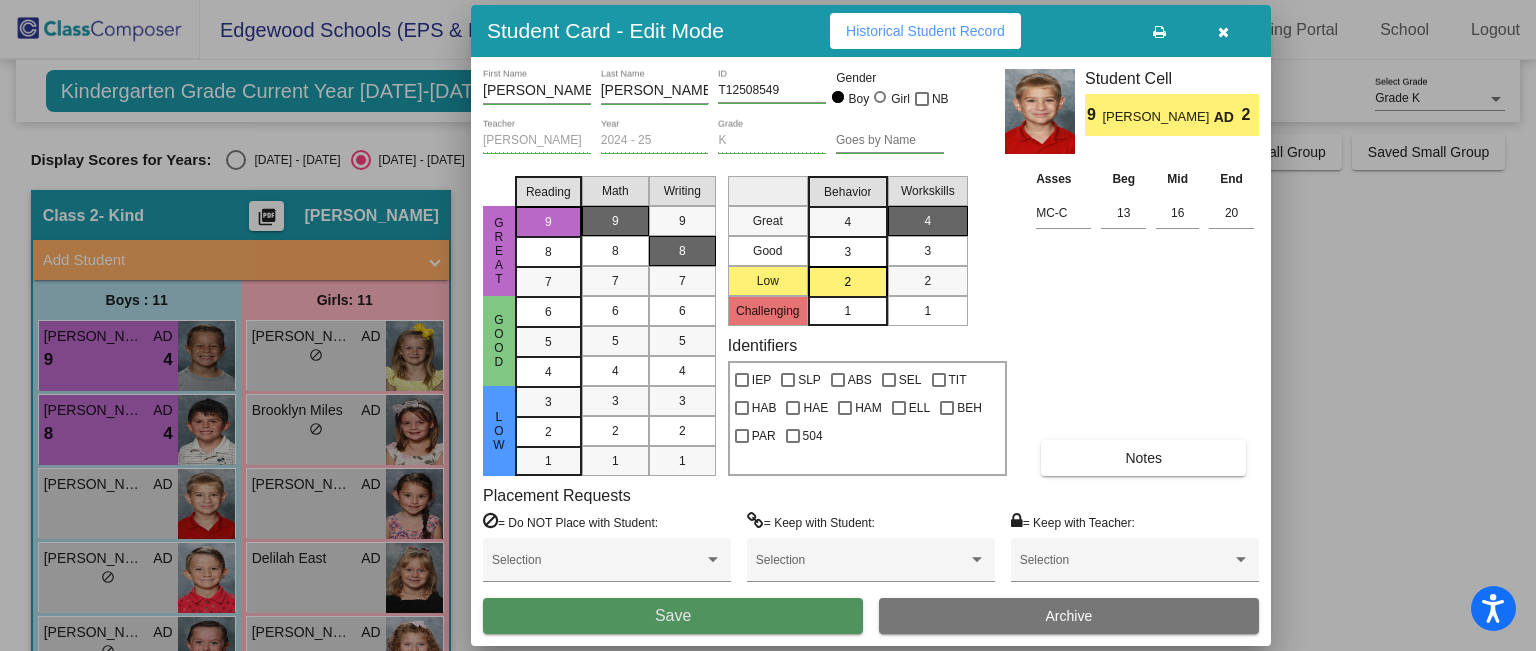 click on "Save" at bounding box center [673, 615] 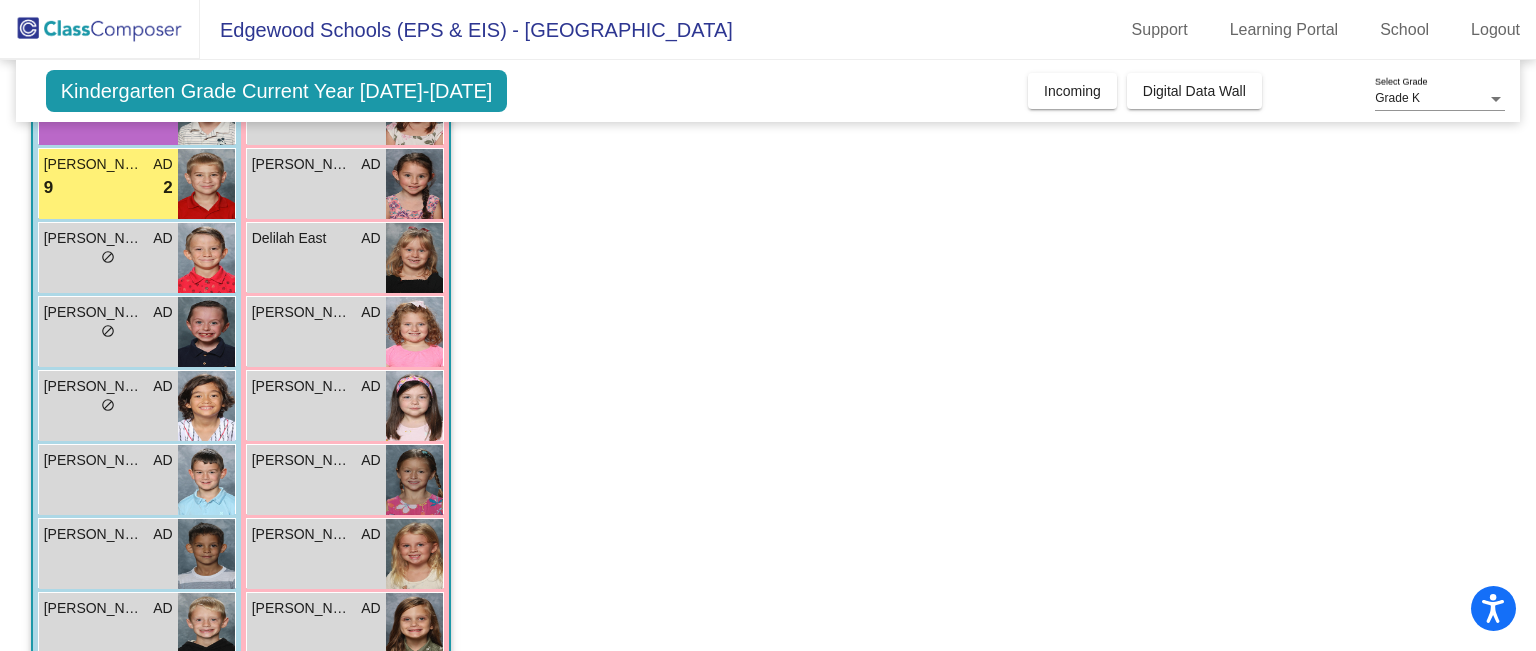 scroll, scrollTop: 319, scrollLeft: 0, axis: vertical 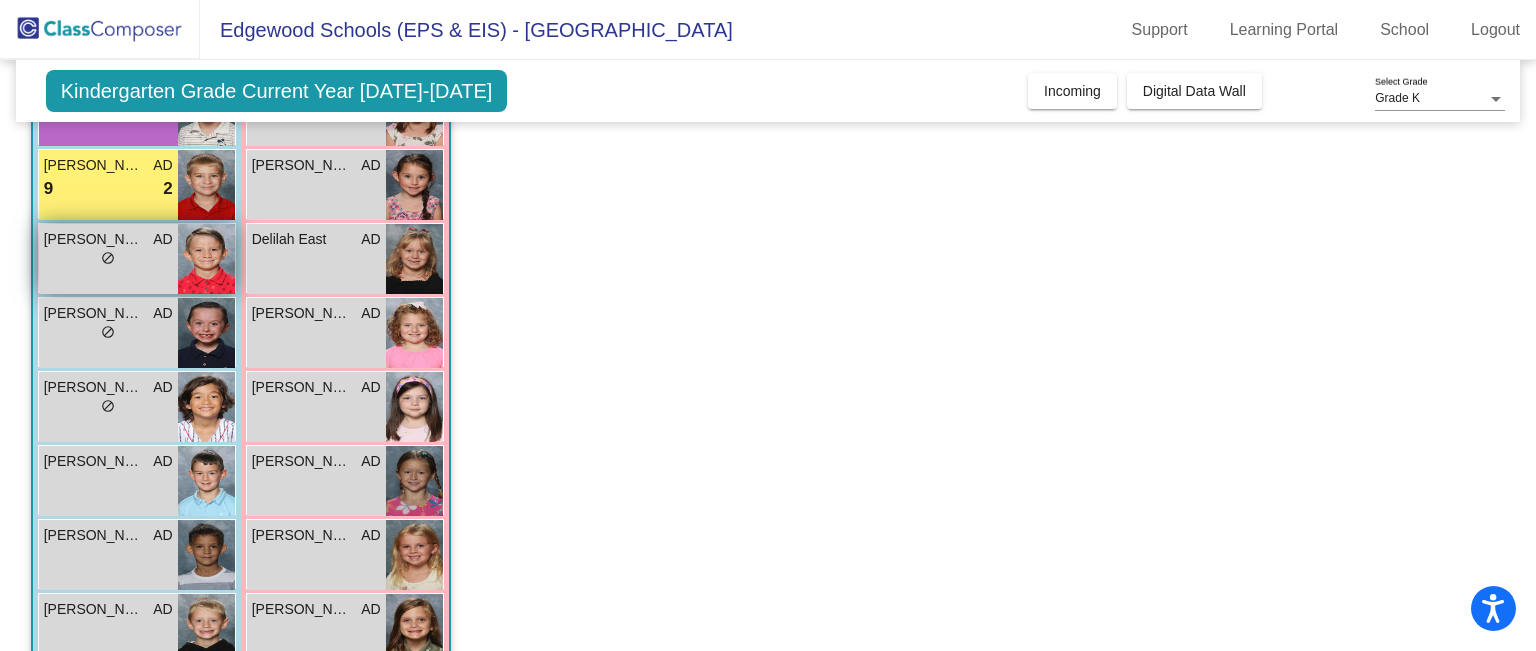 click on "lock do_not_disturb_alt" at bounding box center (108, 260) 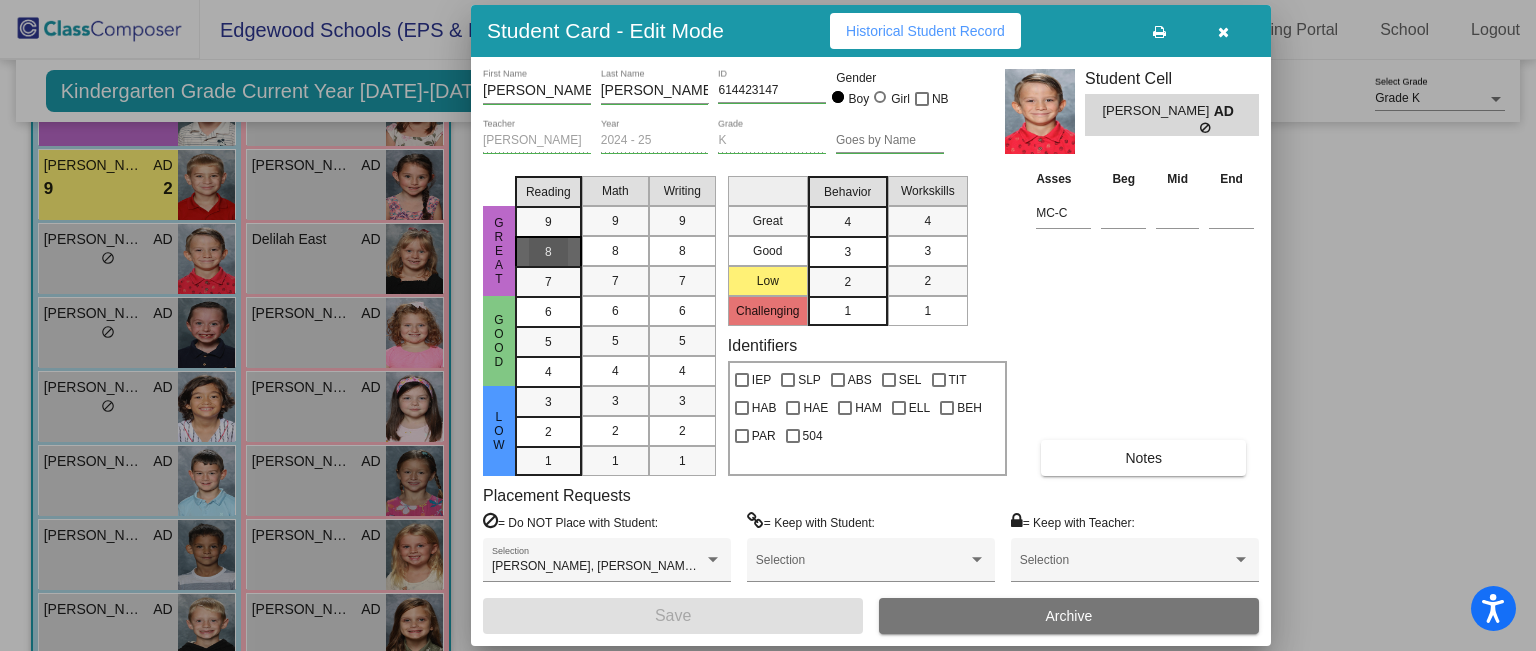 click on "8" at bounding box center (548, 222) 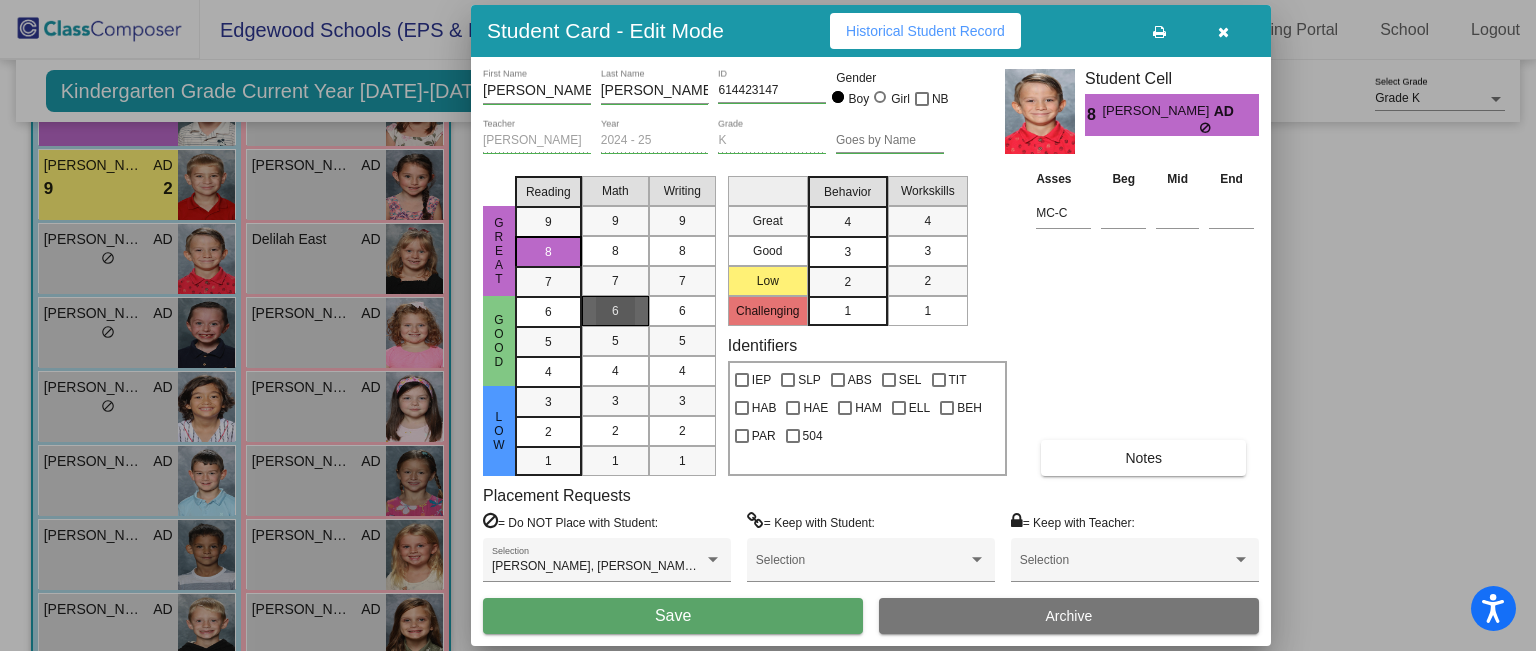 click on "6" at bounding box center (615, 311) 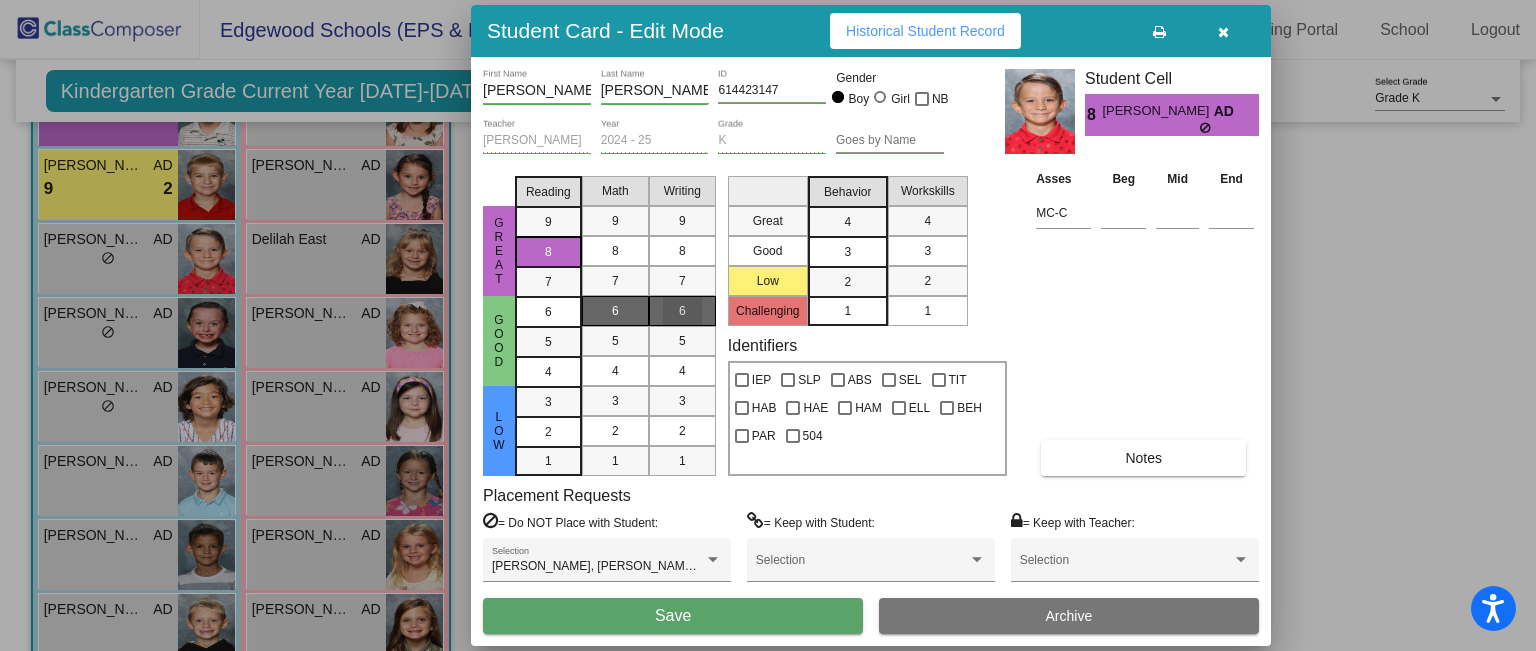 click on "6" at bounding box center [682, 311] 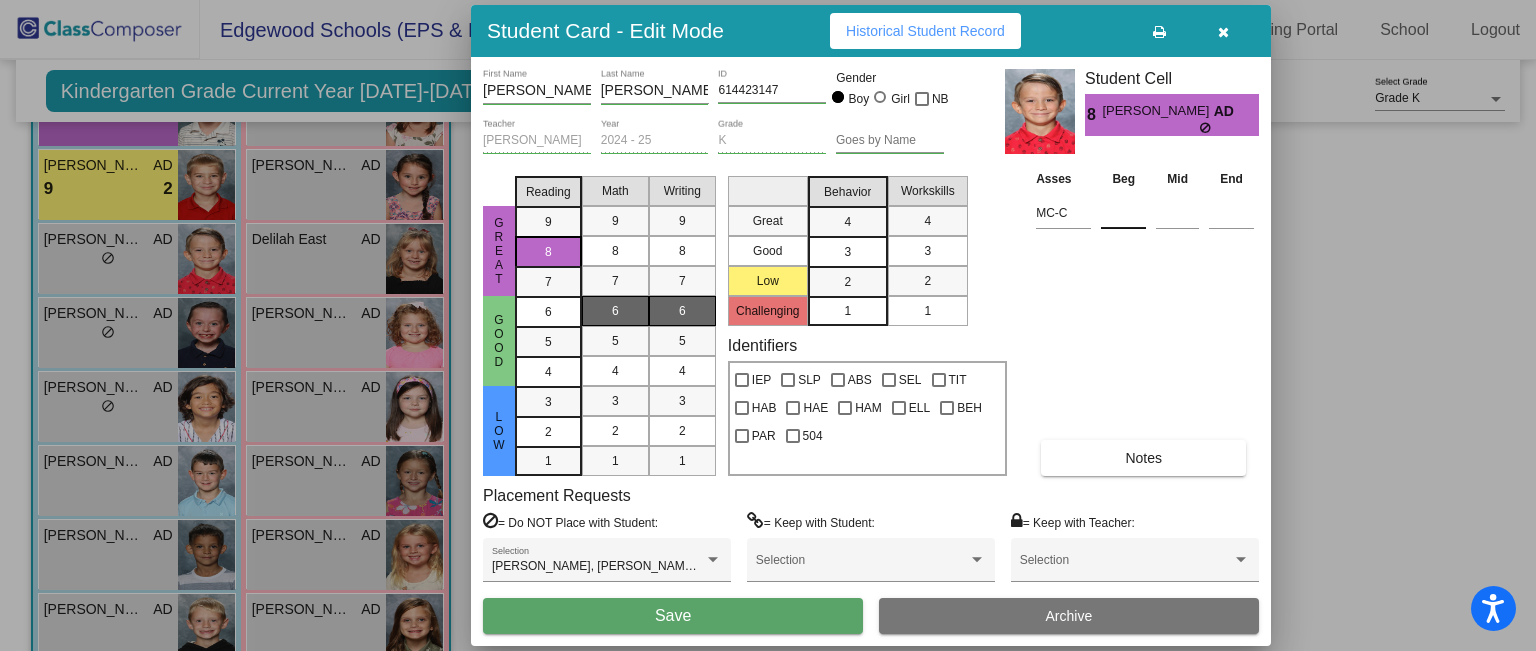 click at bounding box center [1123, 213] 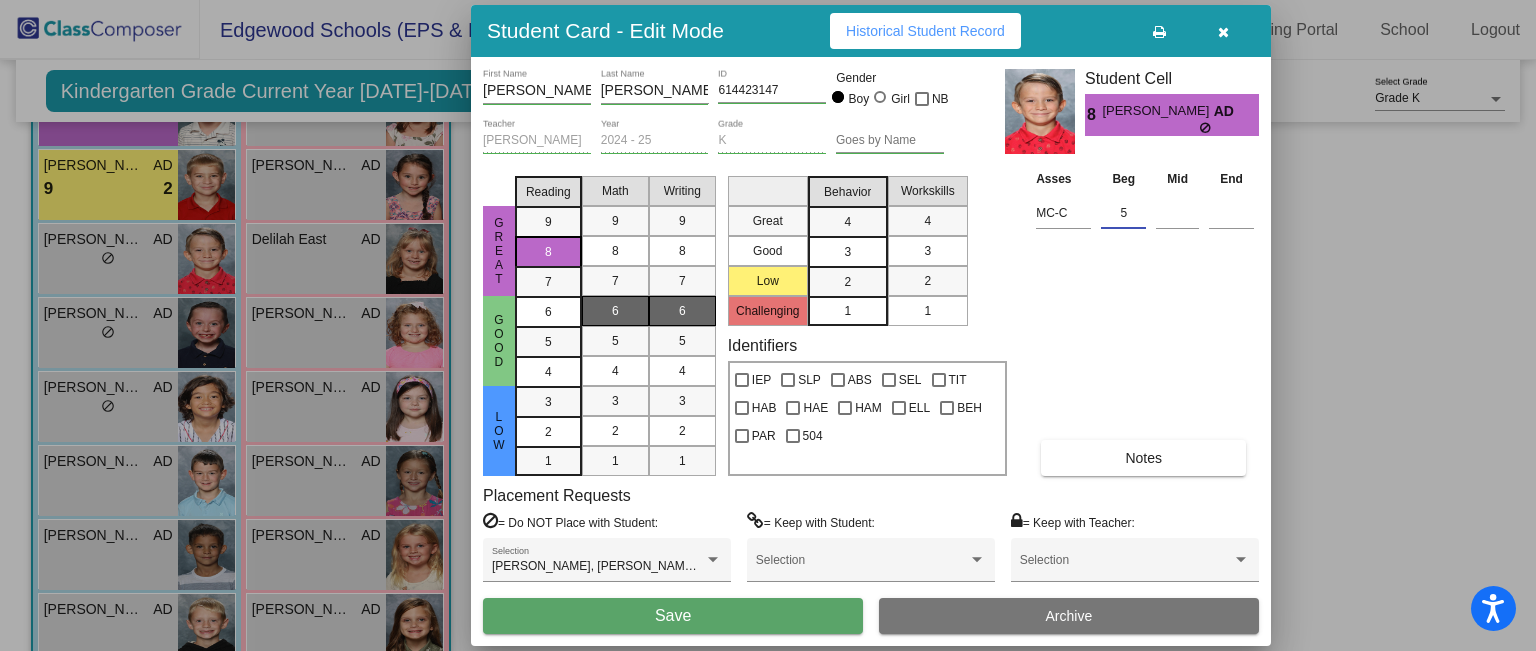 type on "5" 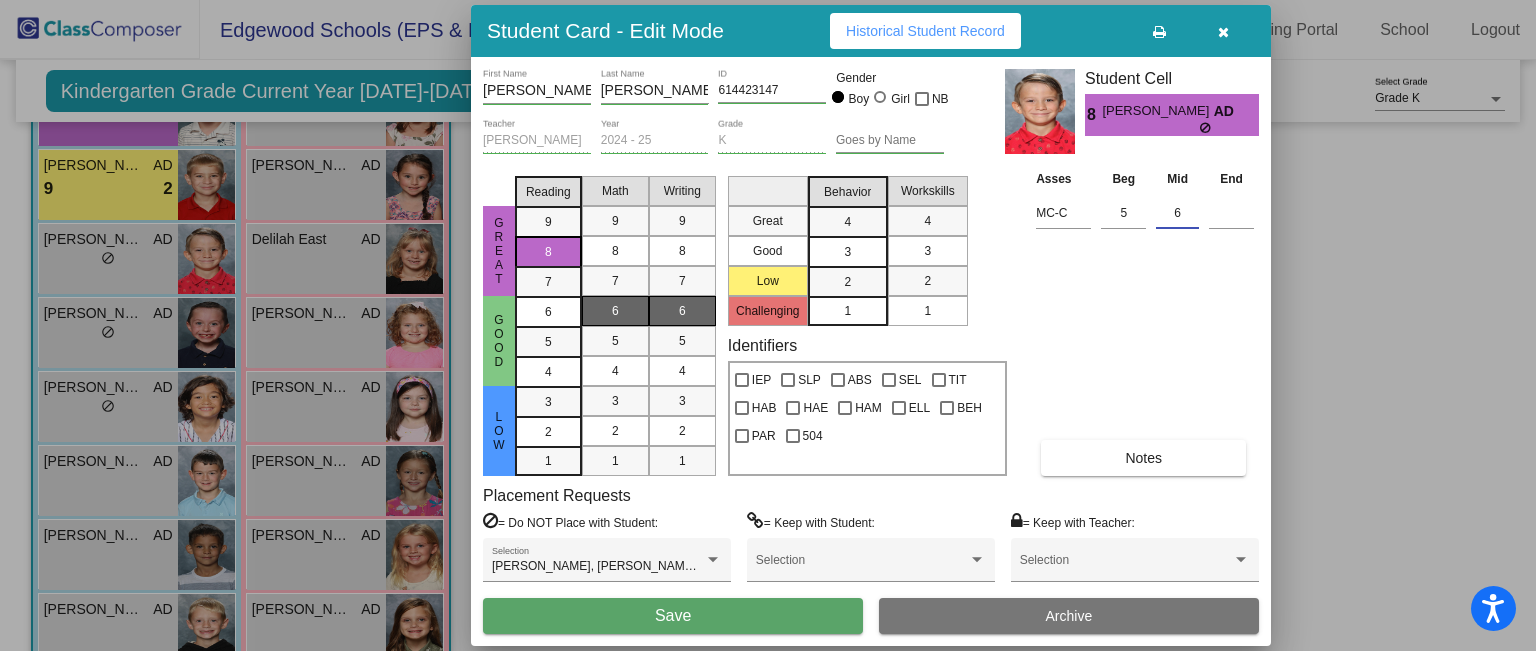type on "6" 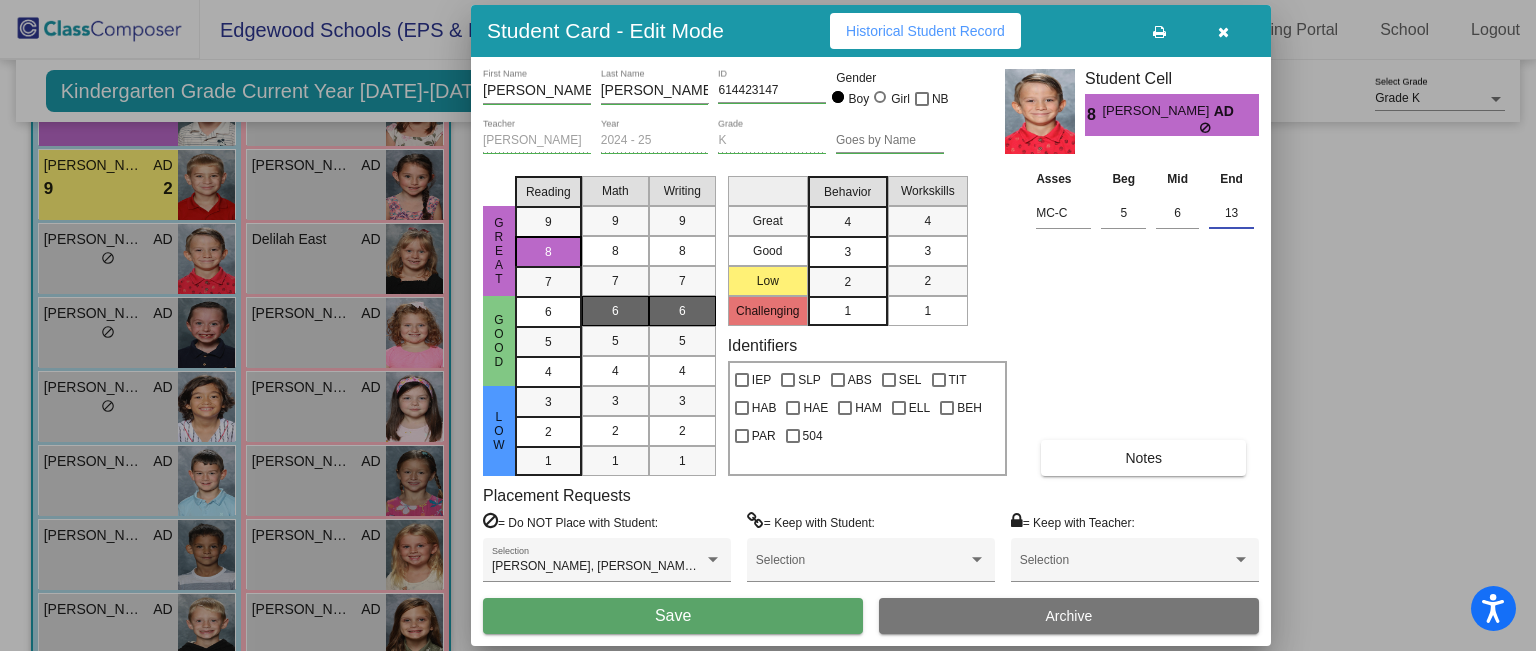 type on "13" 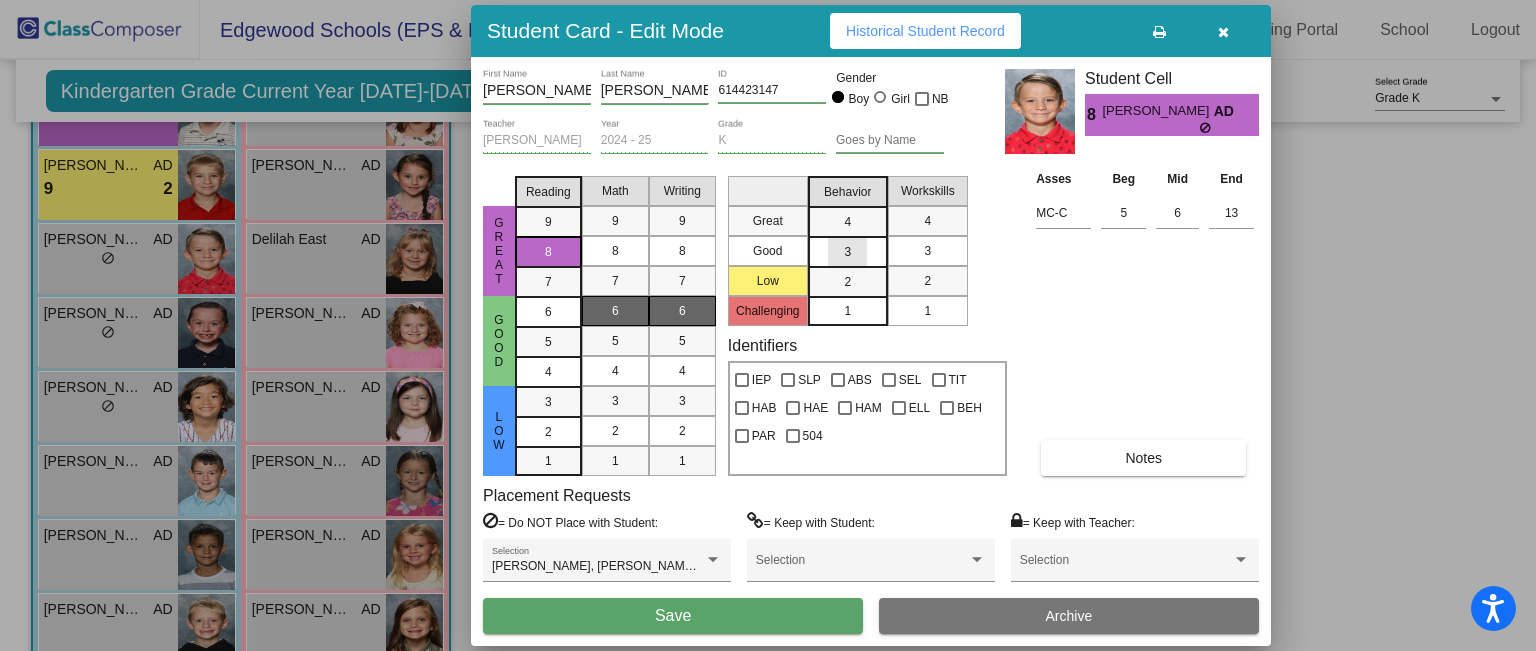 click on "3" at bounding box center [847, 222] 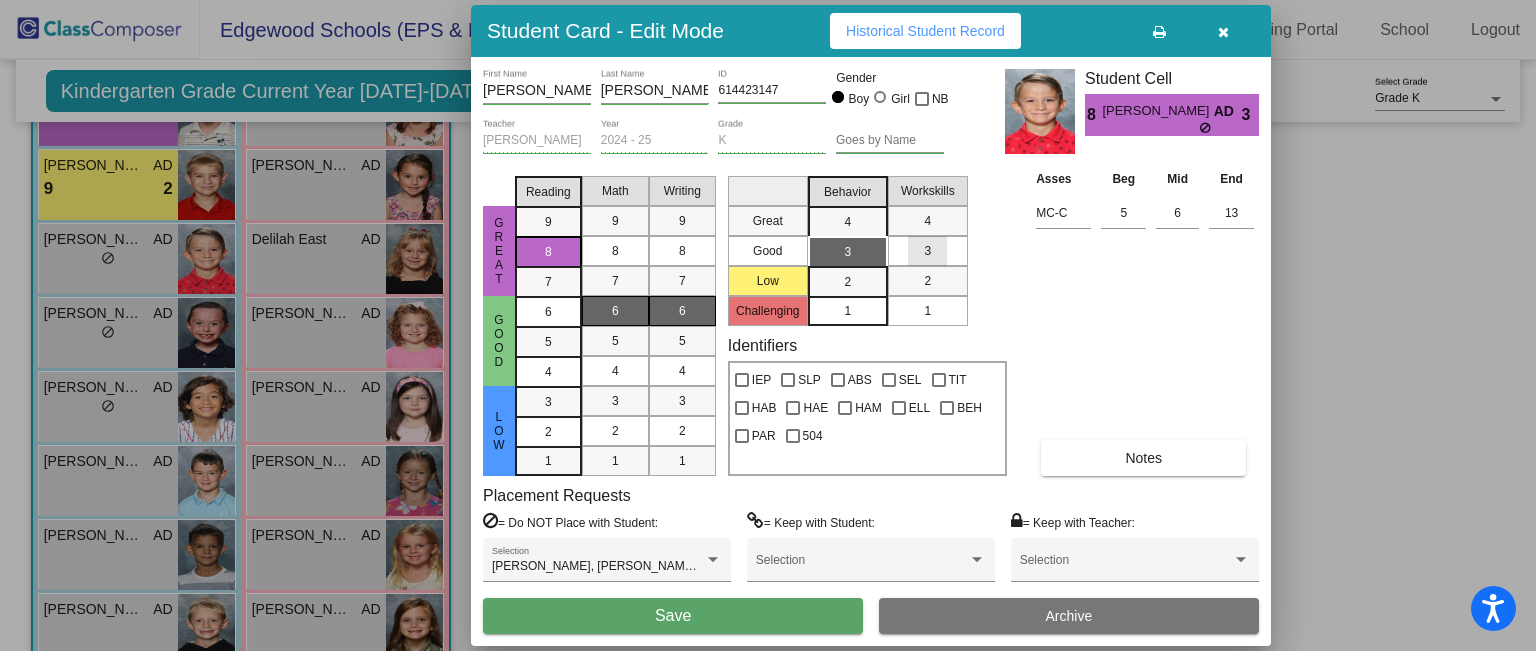 click on "3" at bounding box center (927, 251) 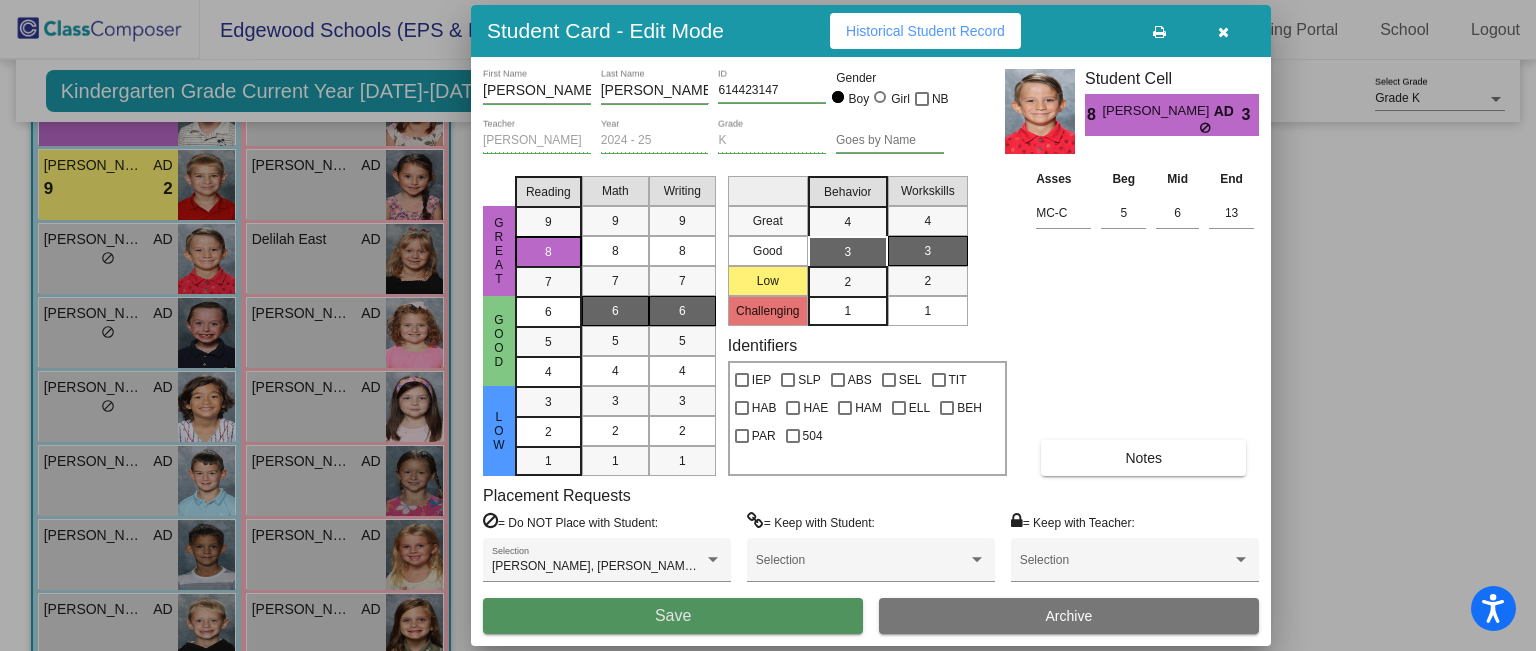 click on "Save" at bounding box center [673, 616] 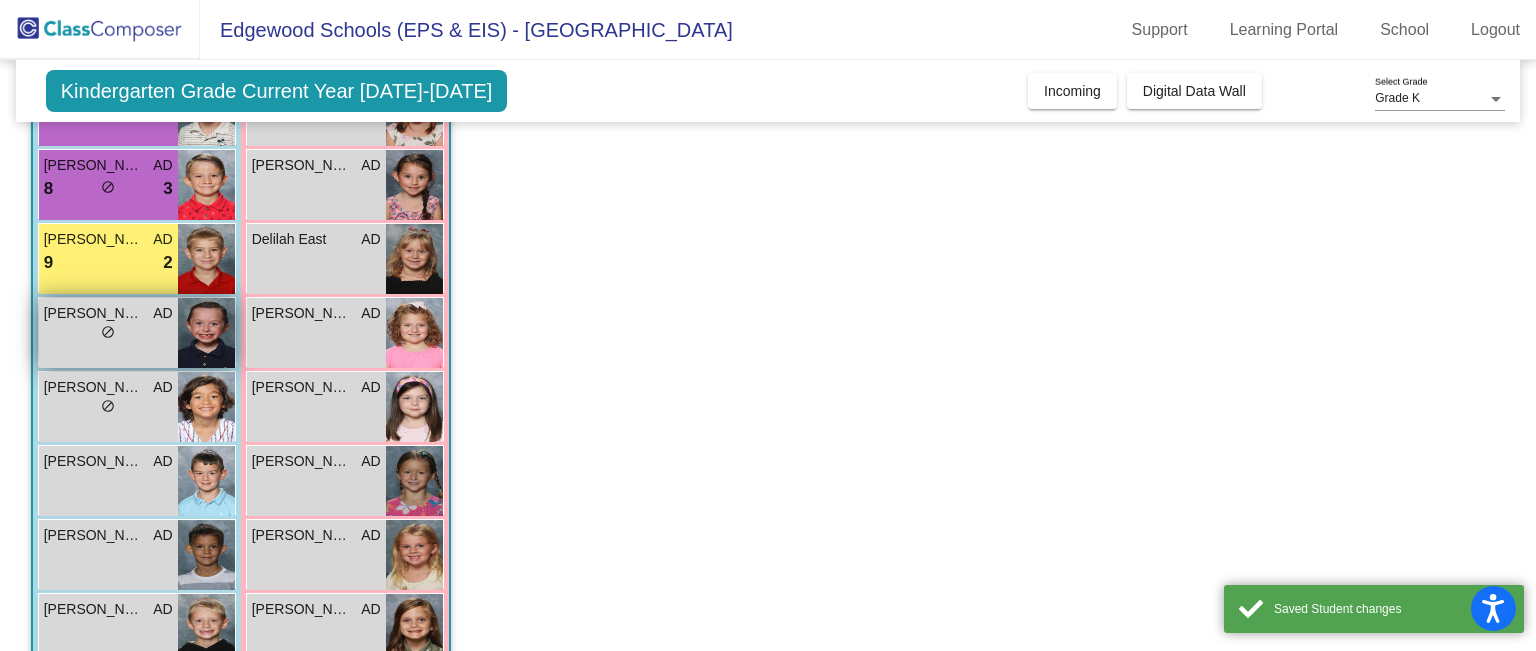 click on "Kyle Landwer AD lock do_not_disturb_alt" at bounding box center [108, 333] 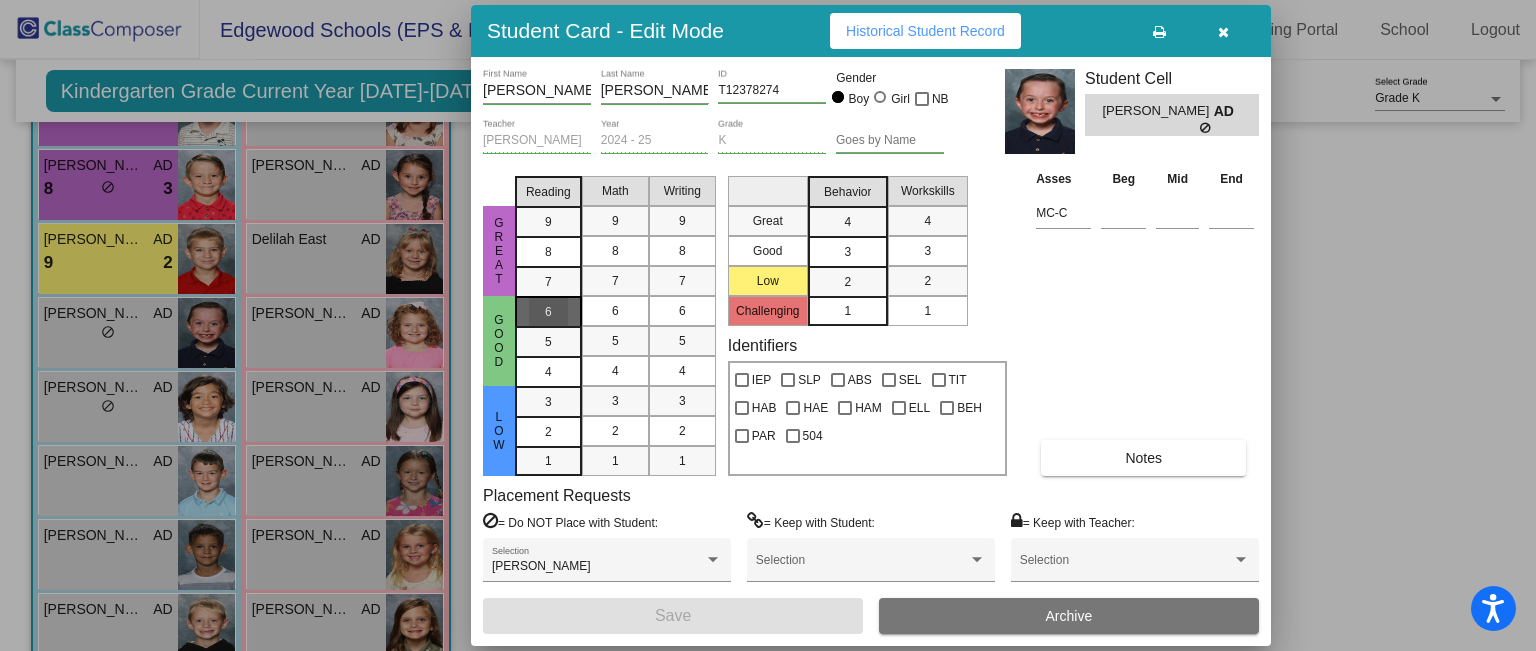 click on "6" at bounding box center [548, 312] 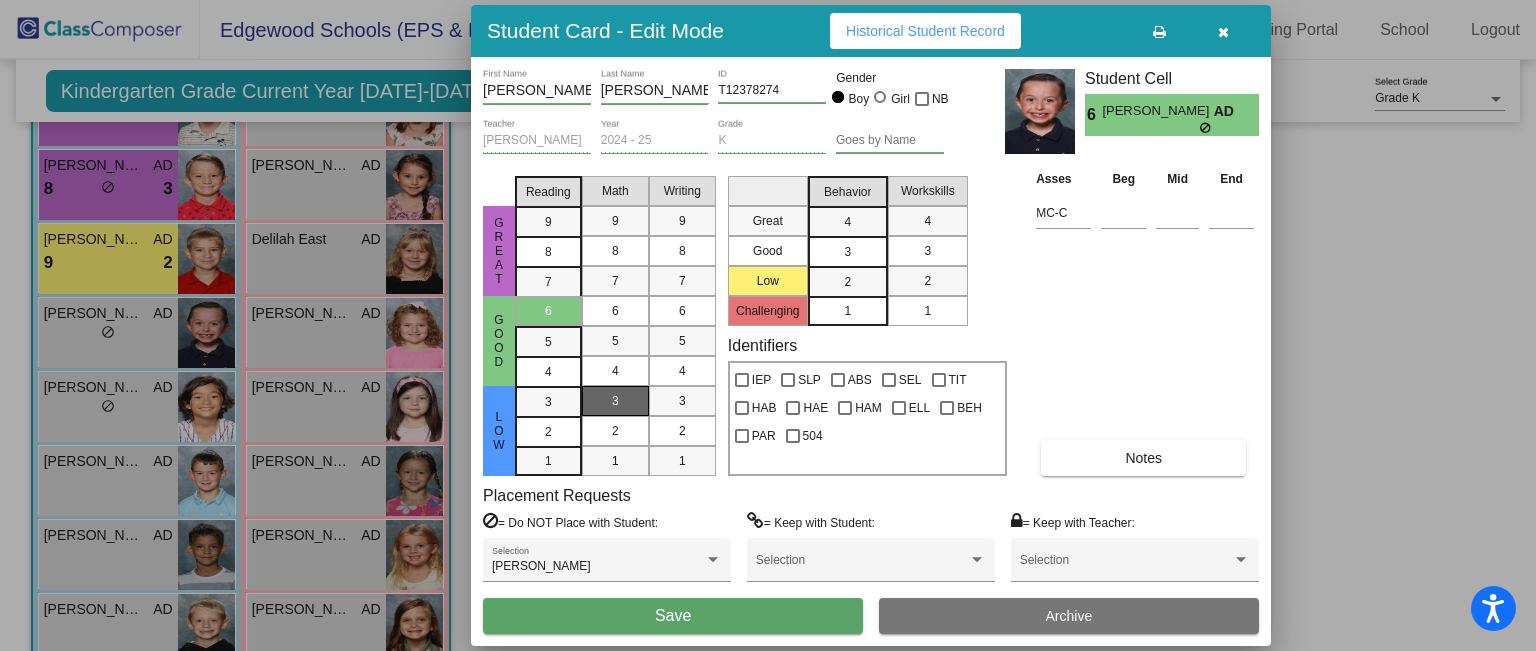 click on "3" at bounding box center [615, 401] 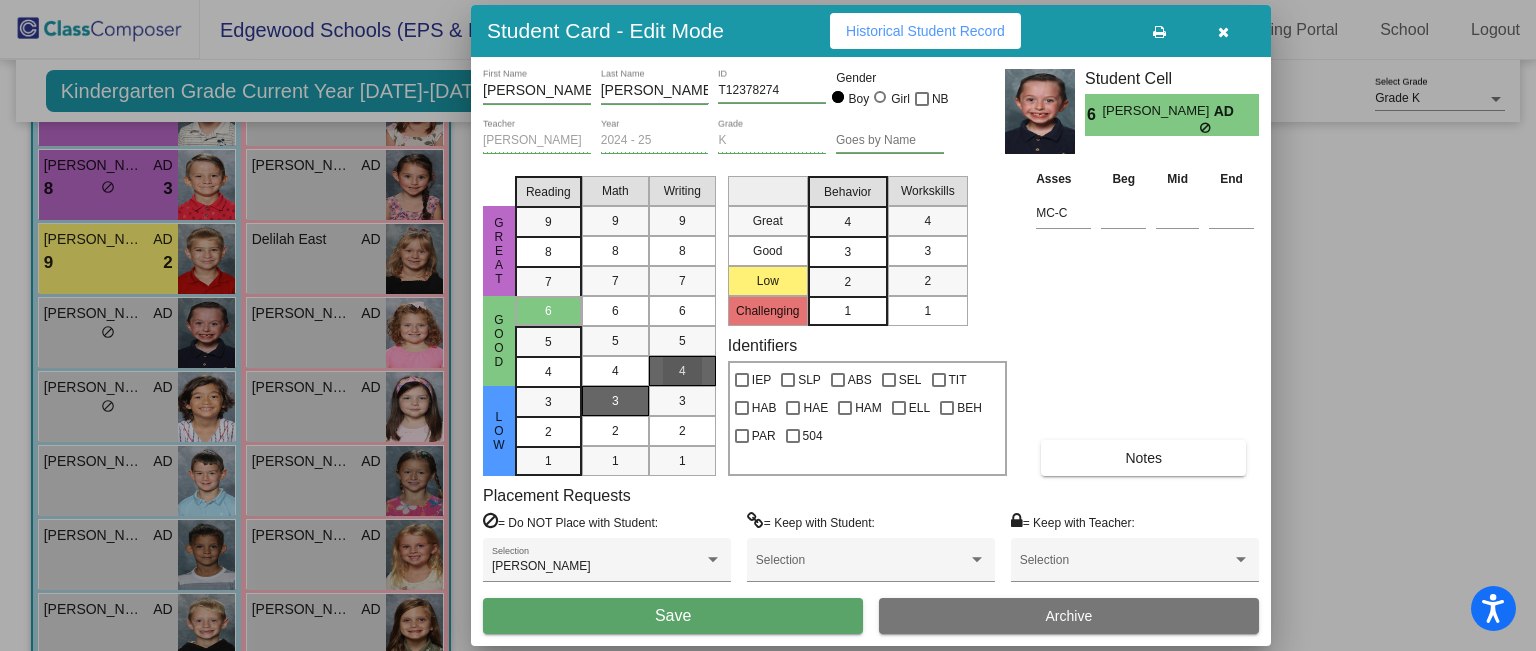 click on "4" at bounding box center [682, 371] 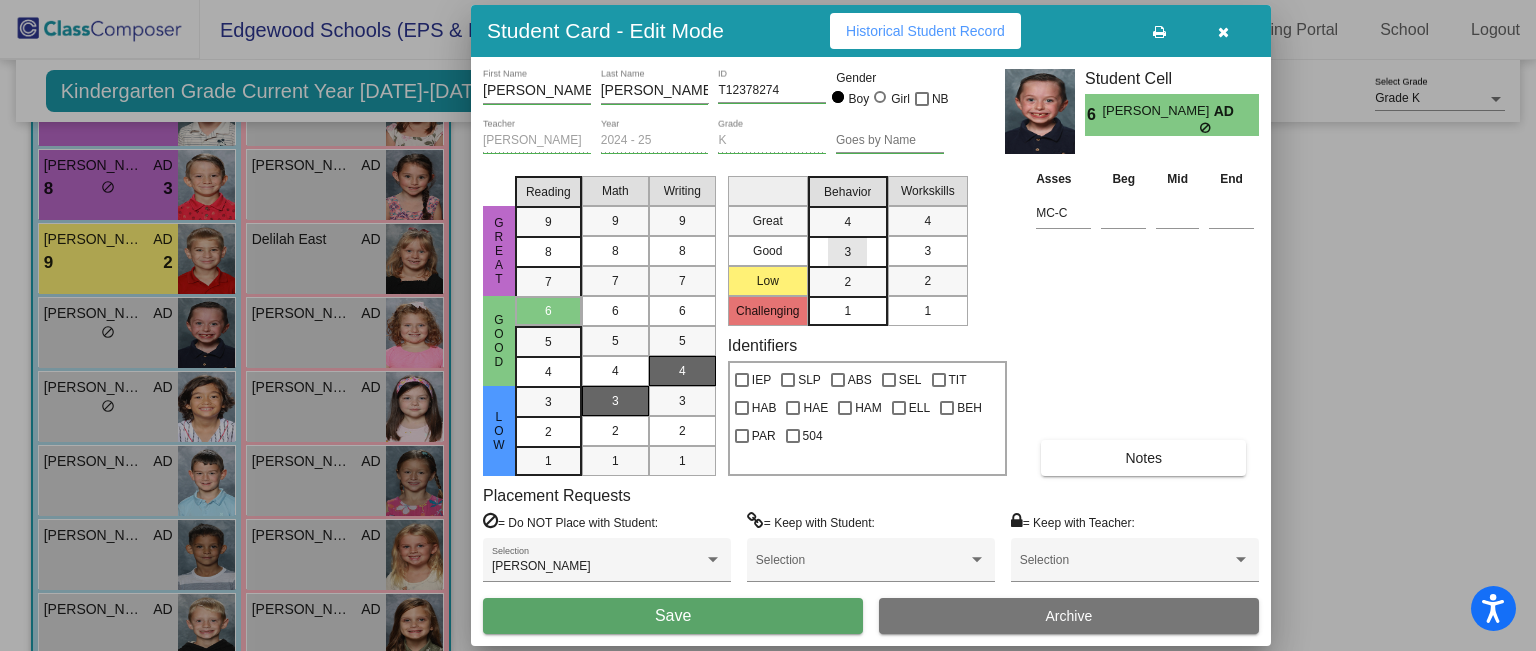 click on "3" at bounding box center (847, 222) 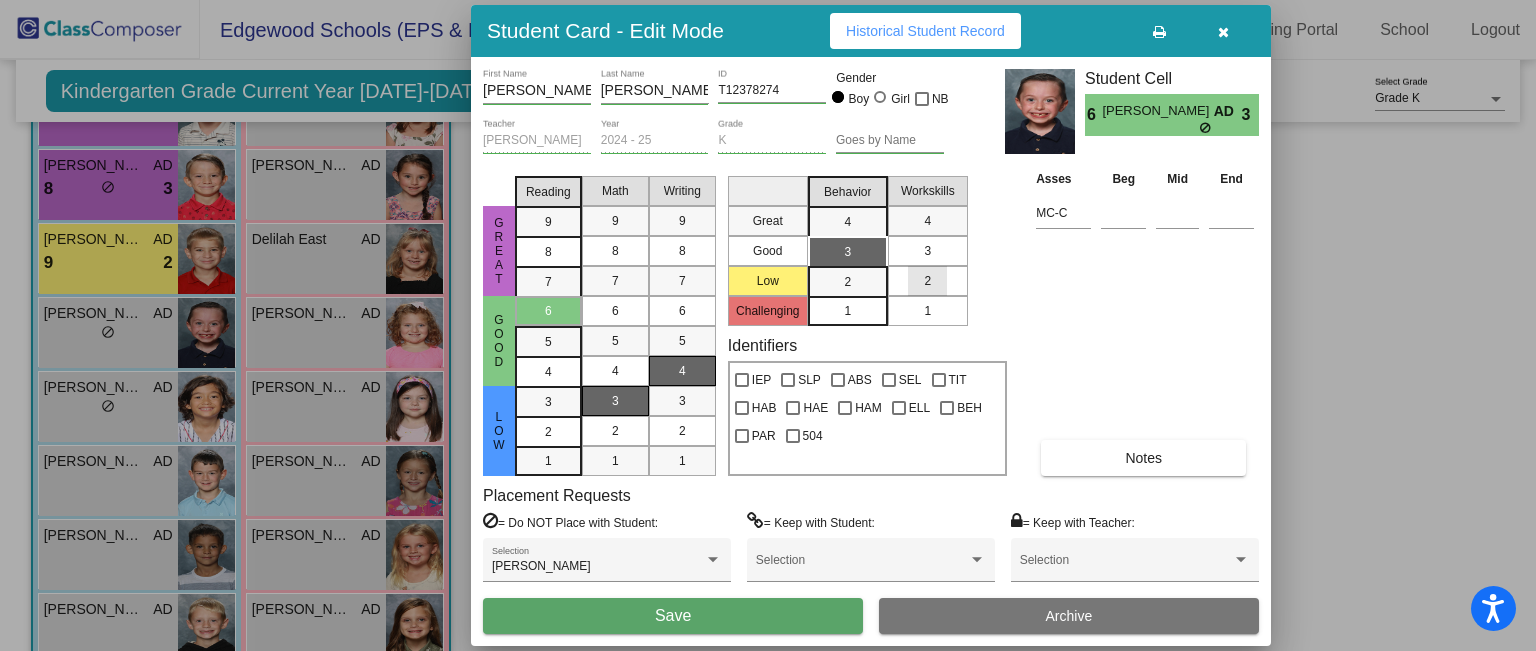 click on "2" at bounding box center (927, 281) 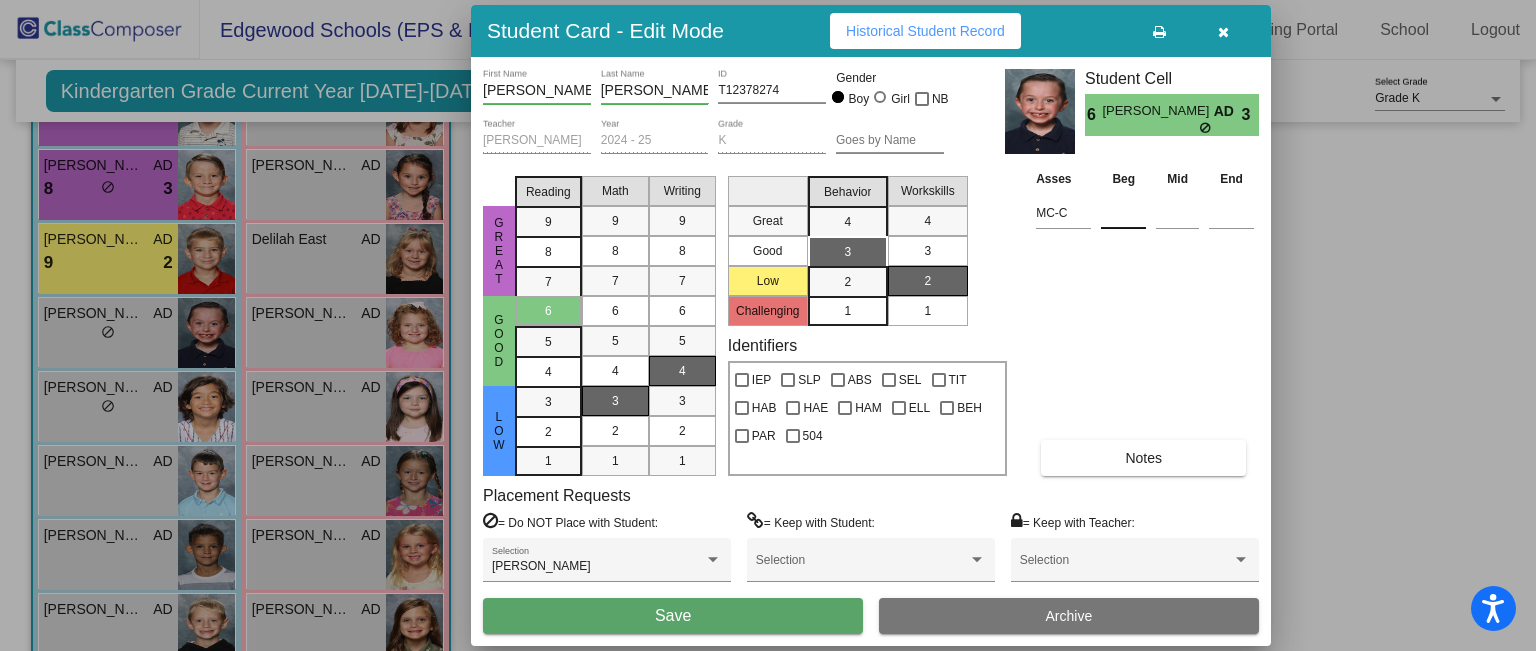 click at bounding box center (1123, 213) 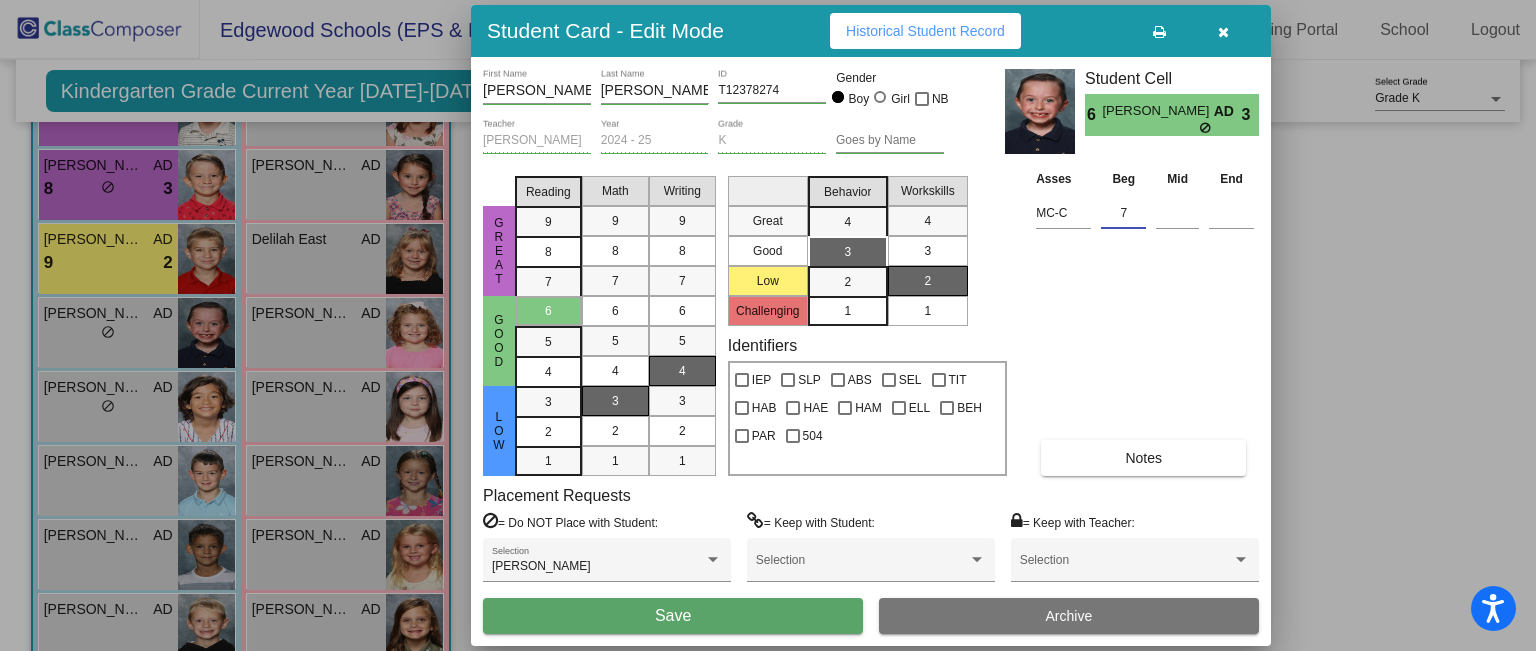 type on "7" 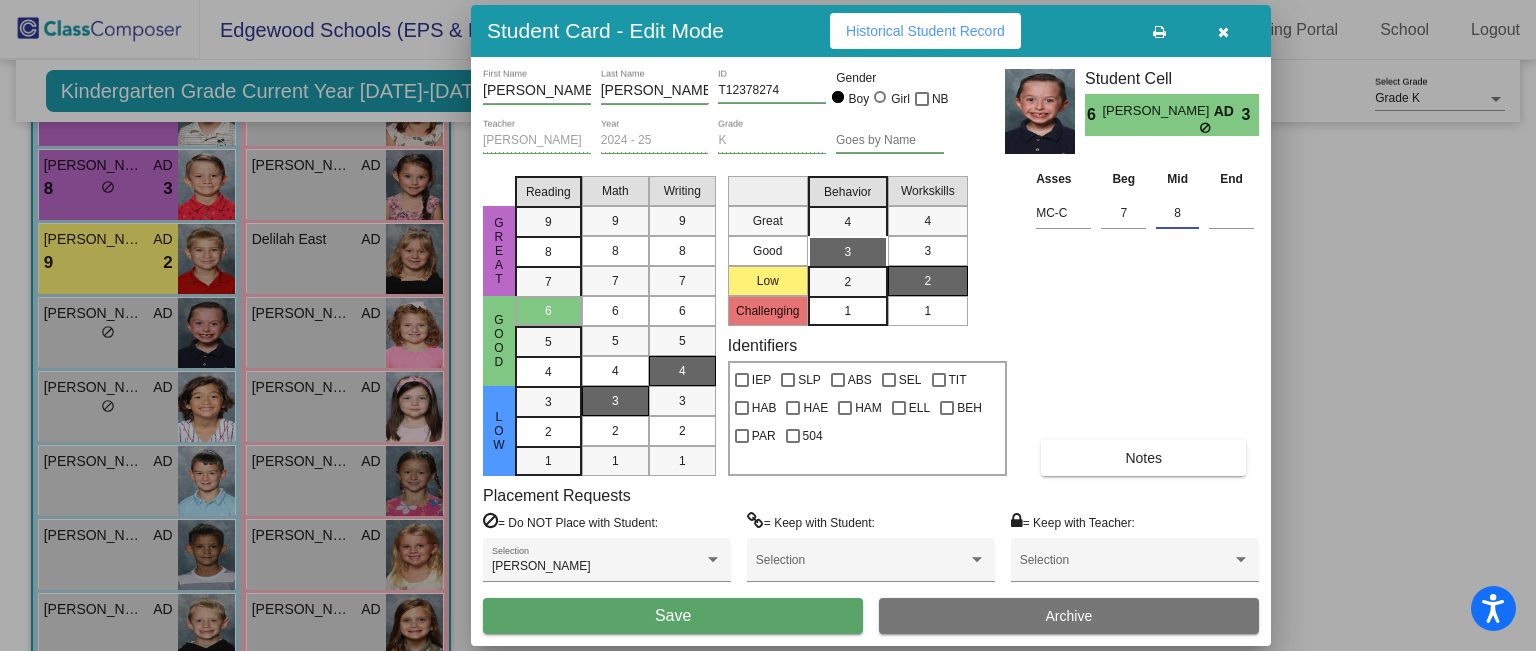 type on "8" 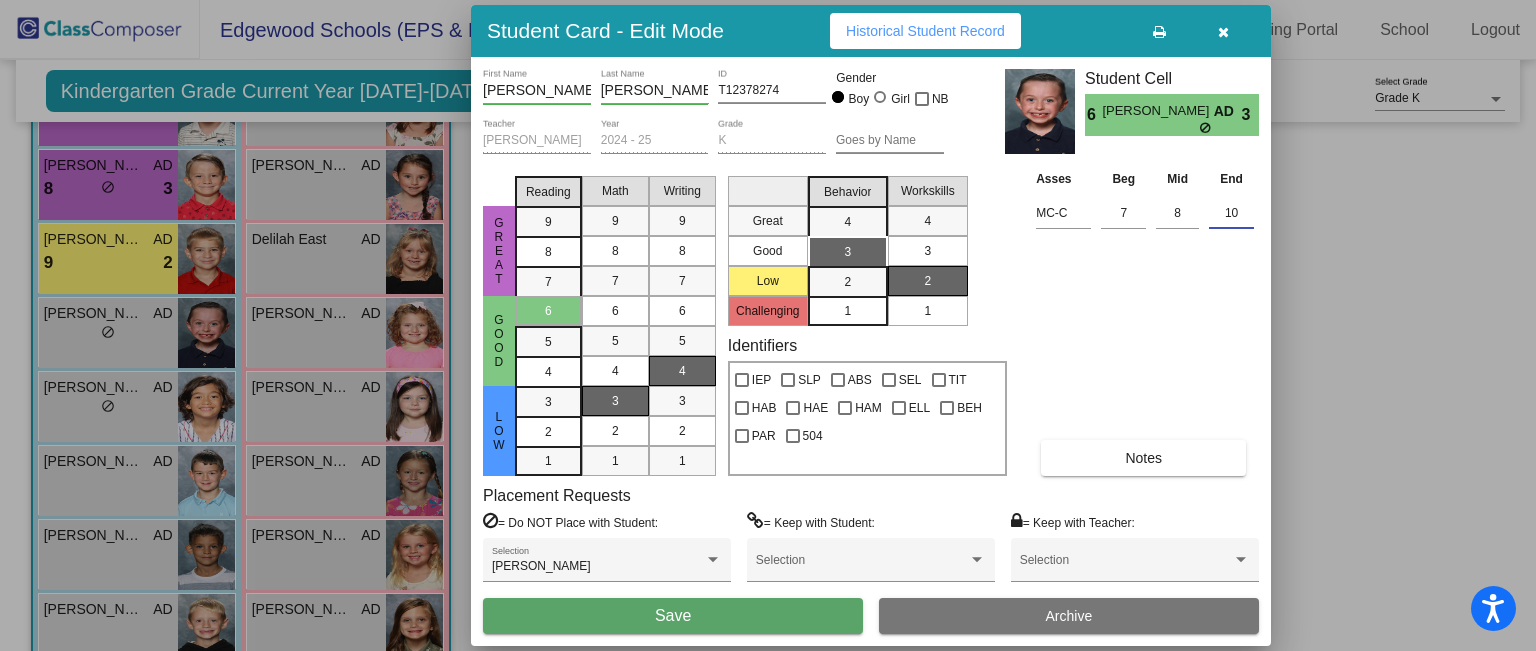 type on "10" 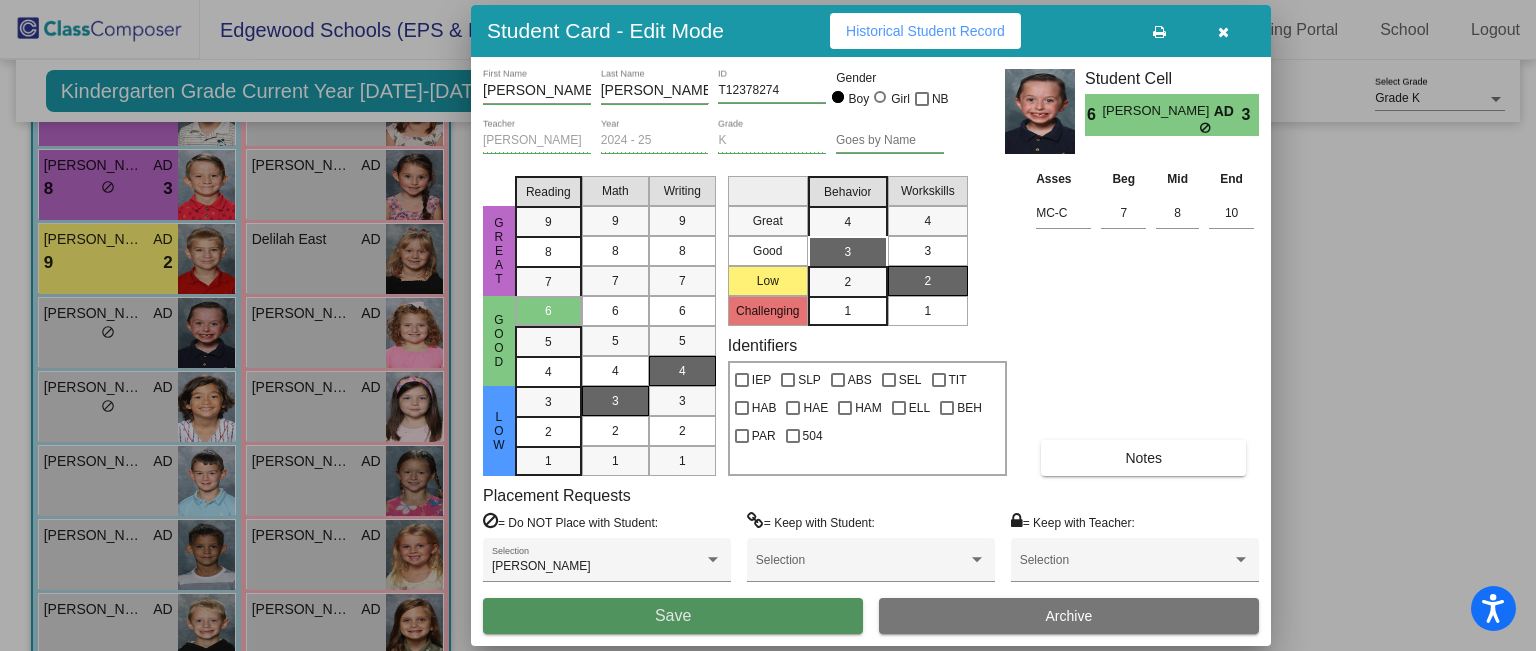 click on "Save" at bounding box center (673, 616) 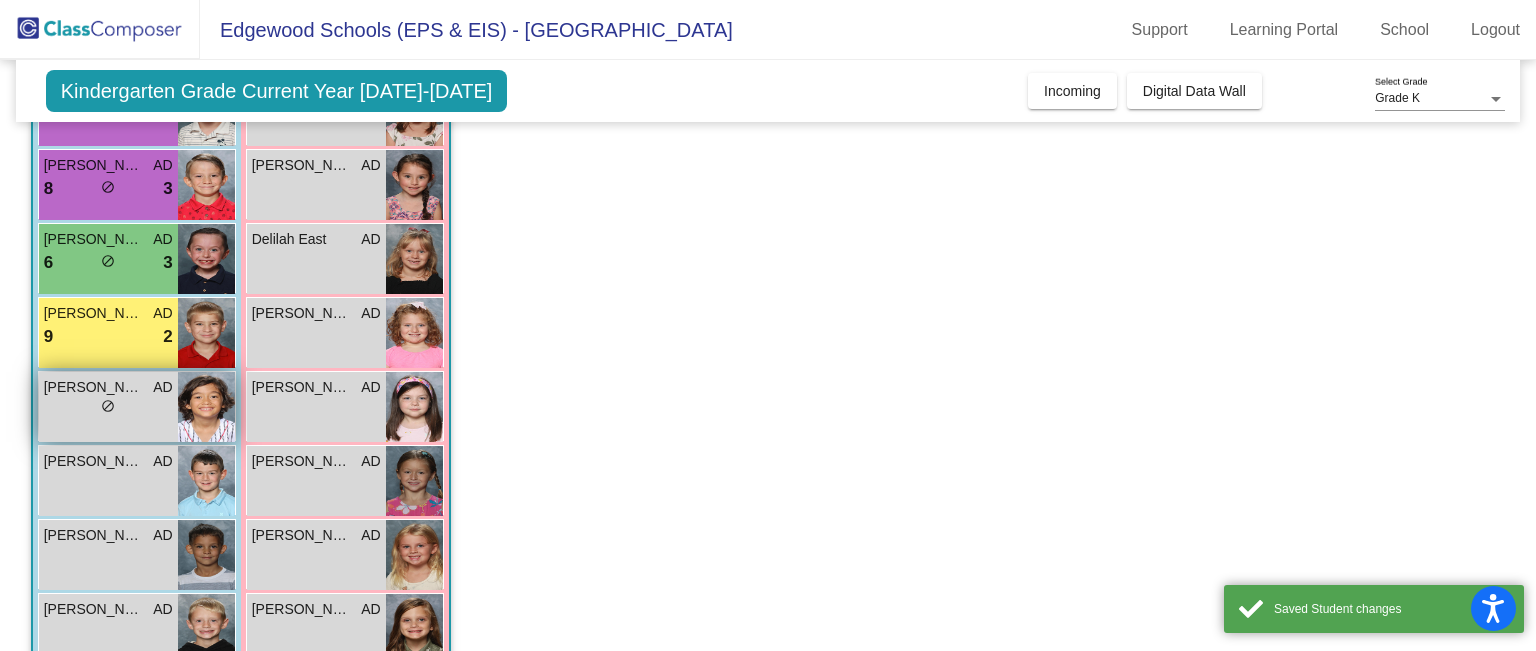 click on "Matthew Burkett AD lock do_not_disturb_alt" at bounding box center (108, 407) 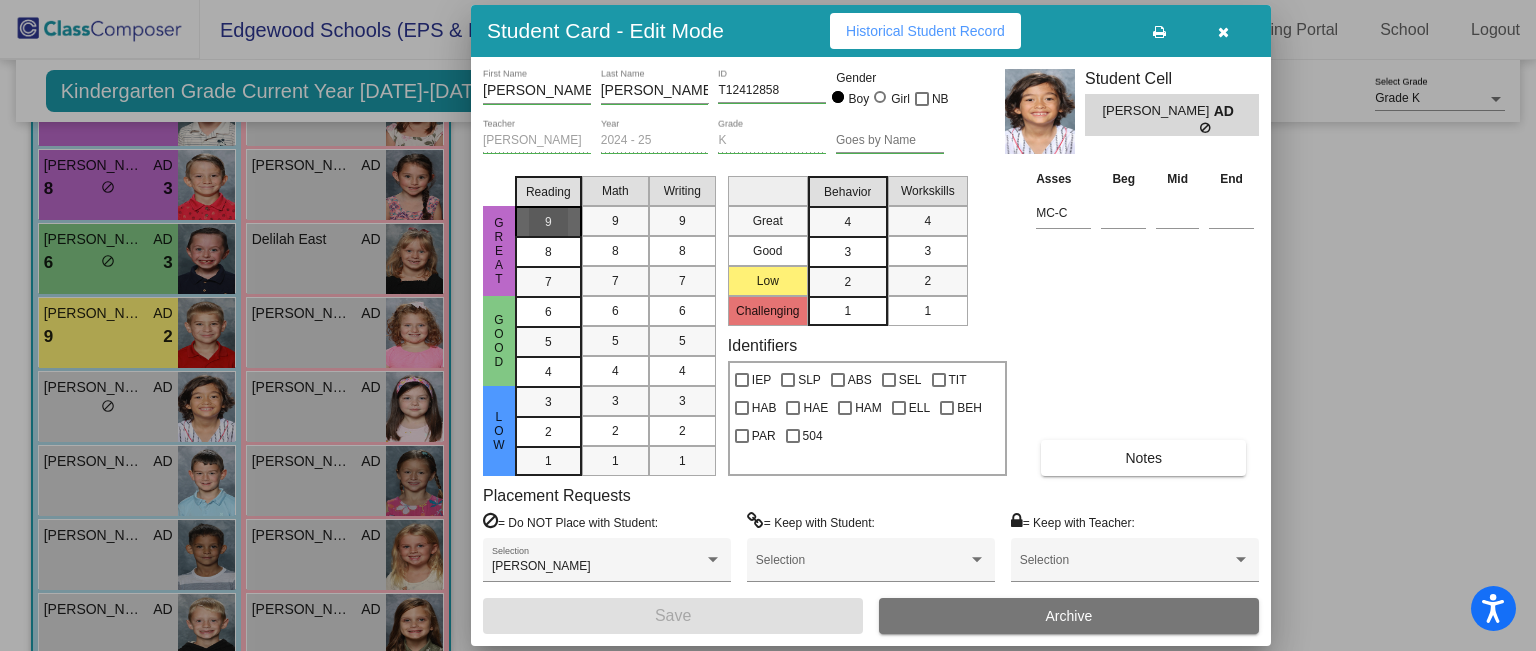 click on "9" at bounding box center (548, 222) 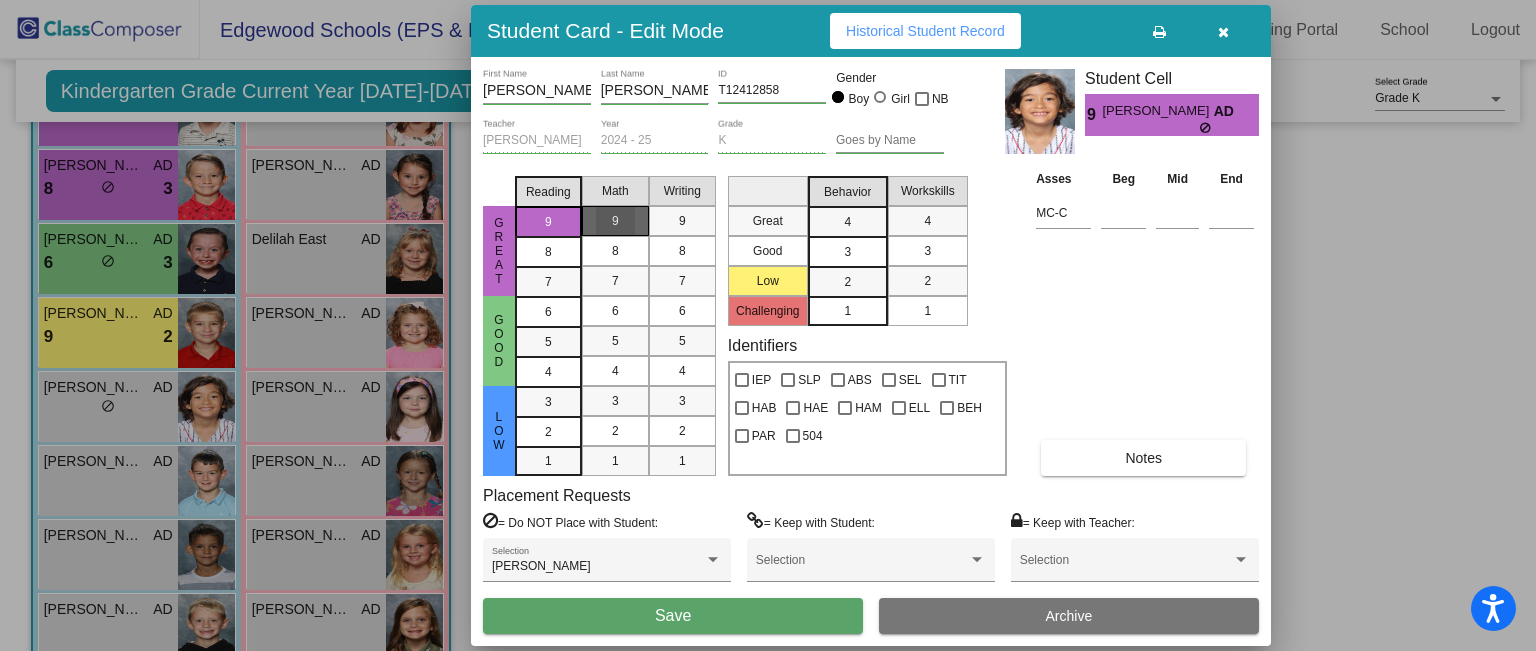 click on "9" at bounding box center (615, 221) 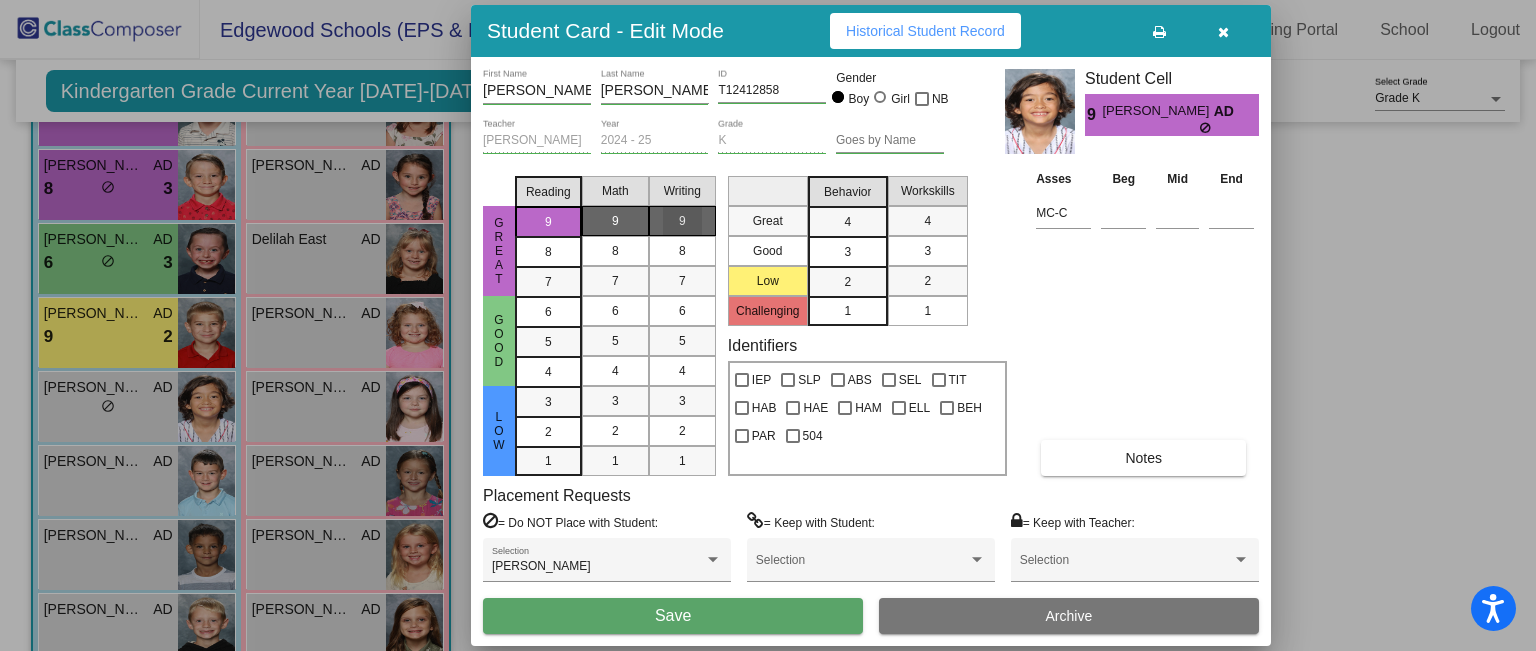 click on "9" at bounding box center [682, 221] 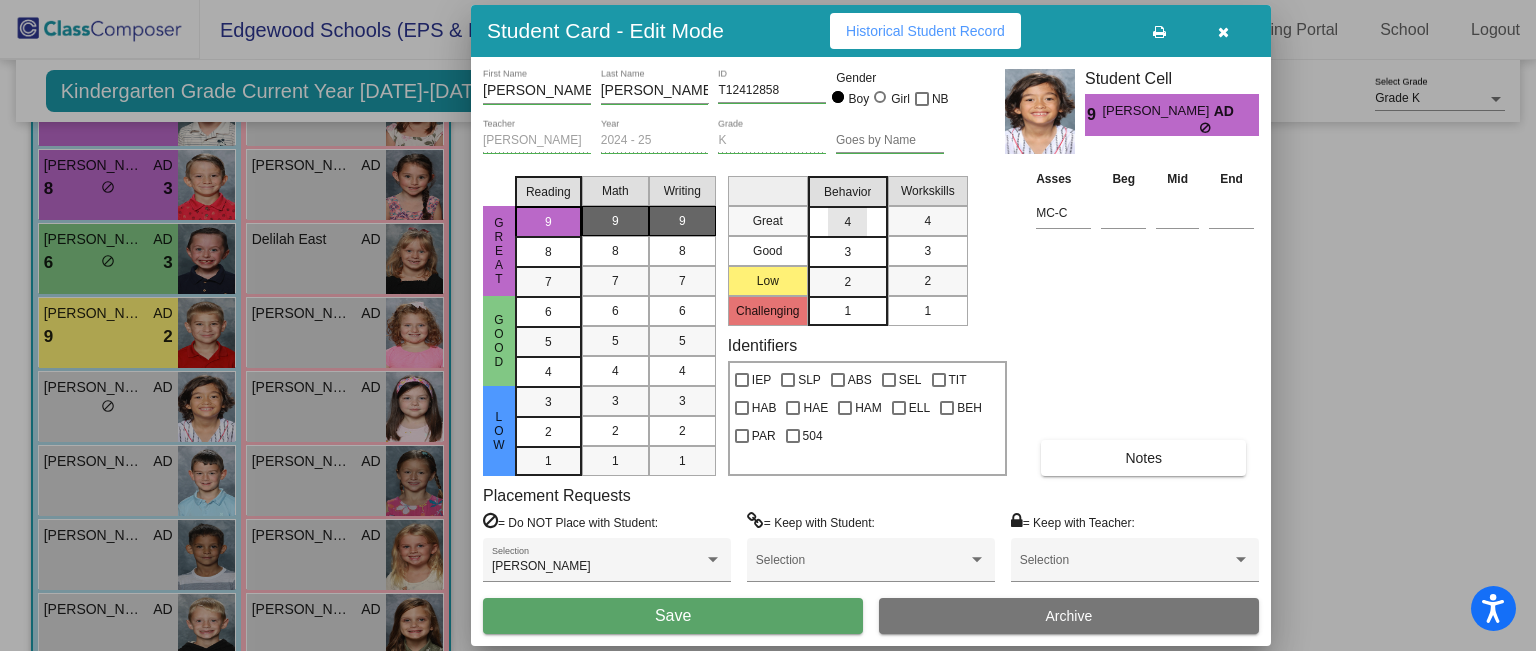 click on "4" at bounding box center [847, 222] 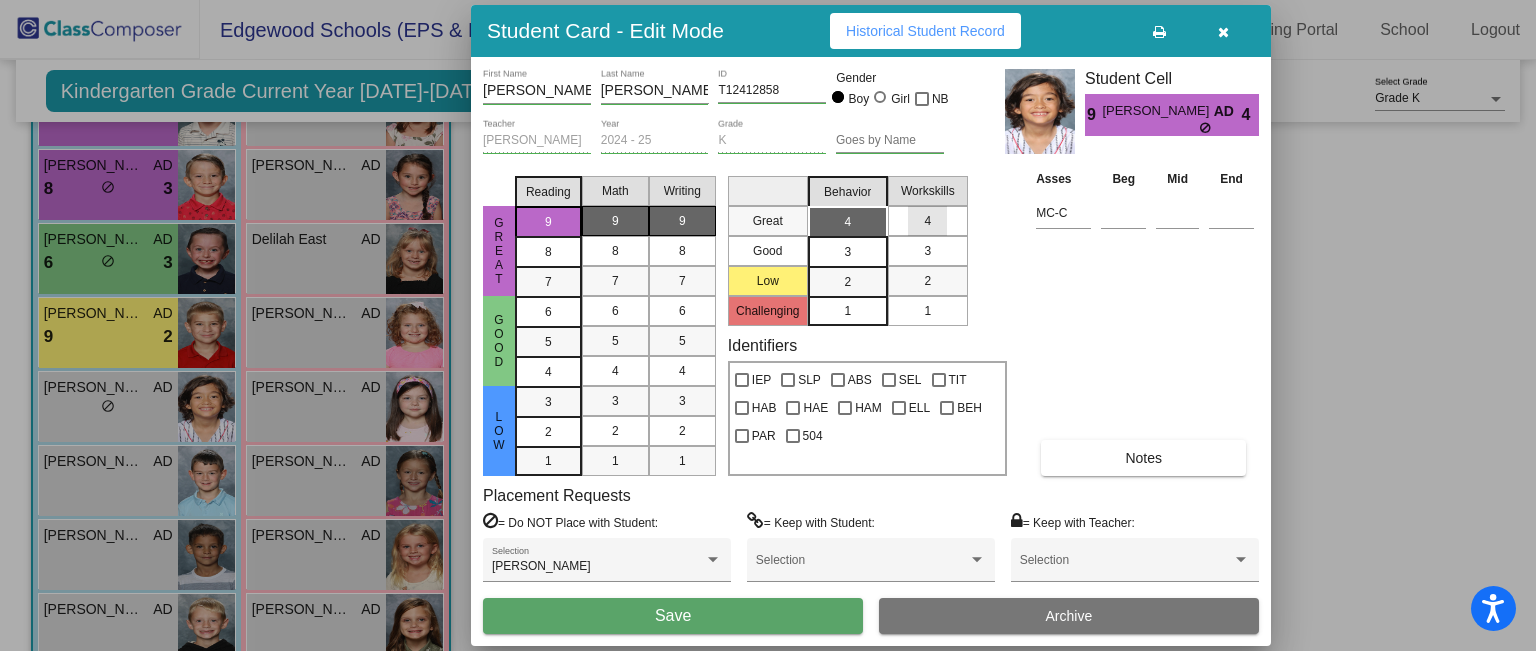 click on "4" at bounding box center (928, 221) 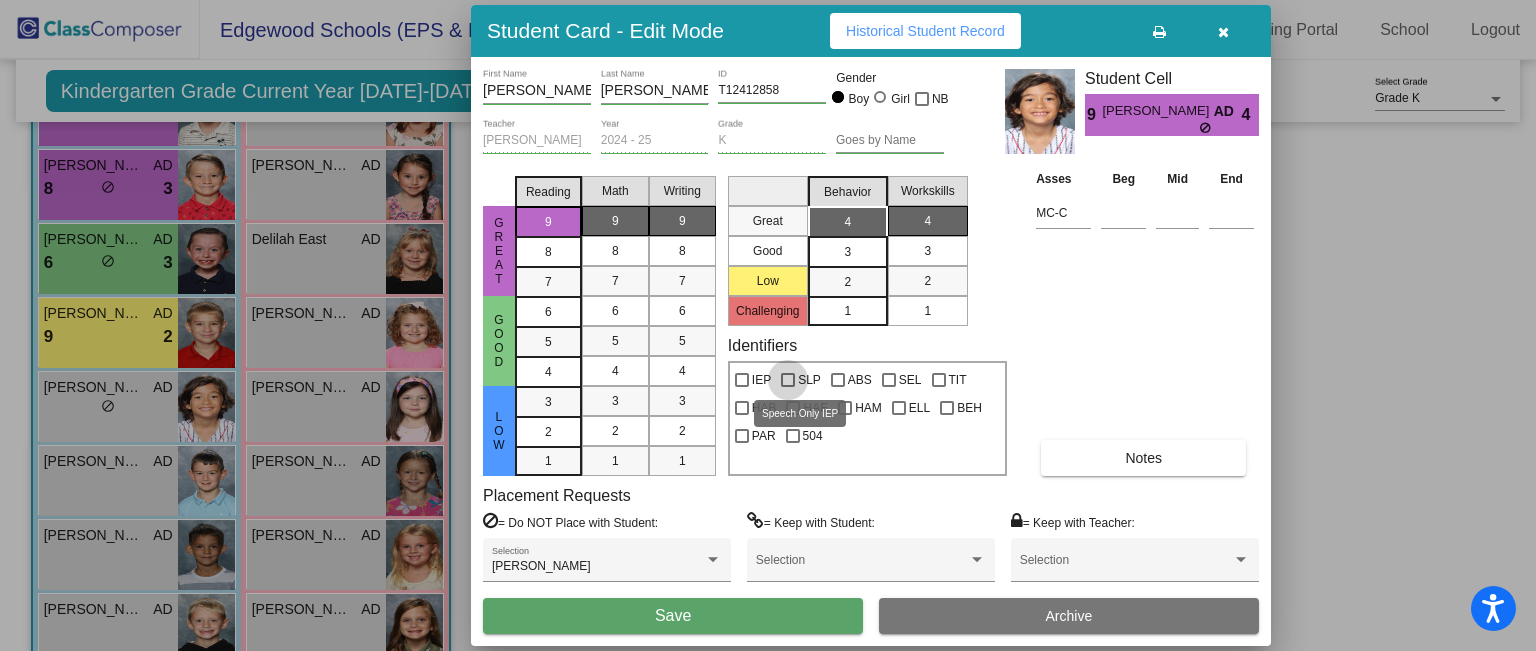 click at bounding box center [788, 380] 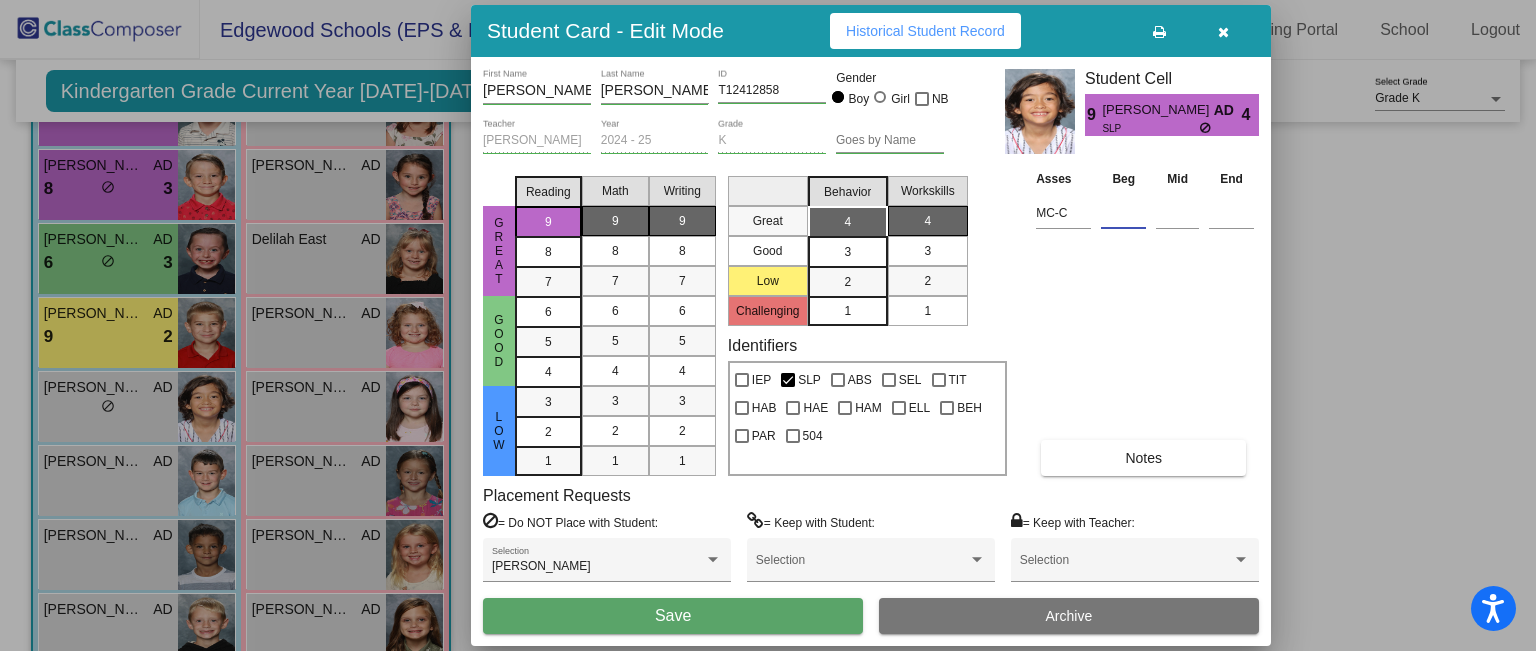 click at bounding box center [1123, 213] 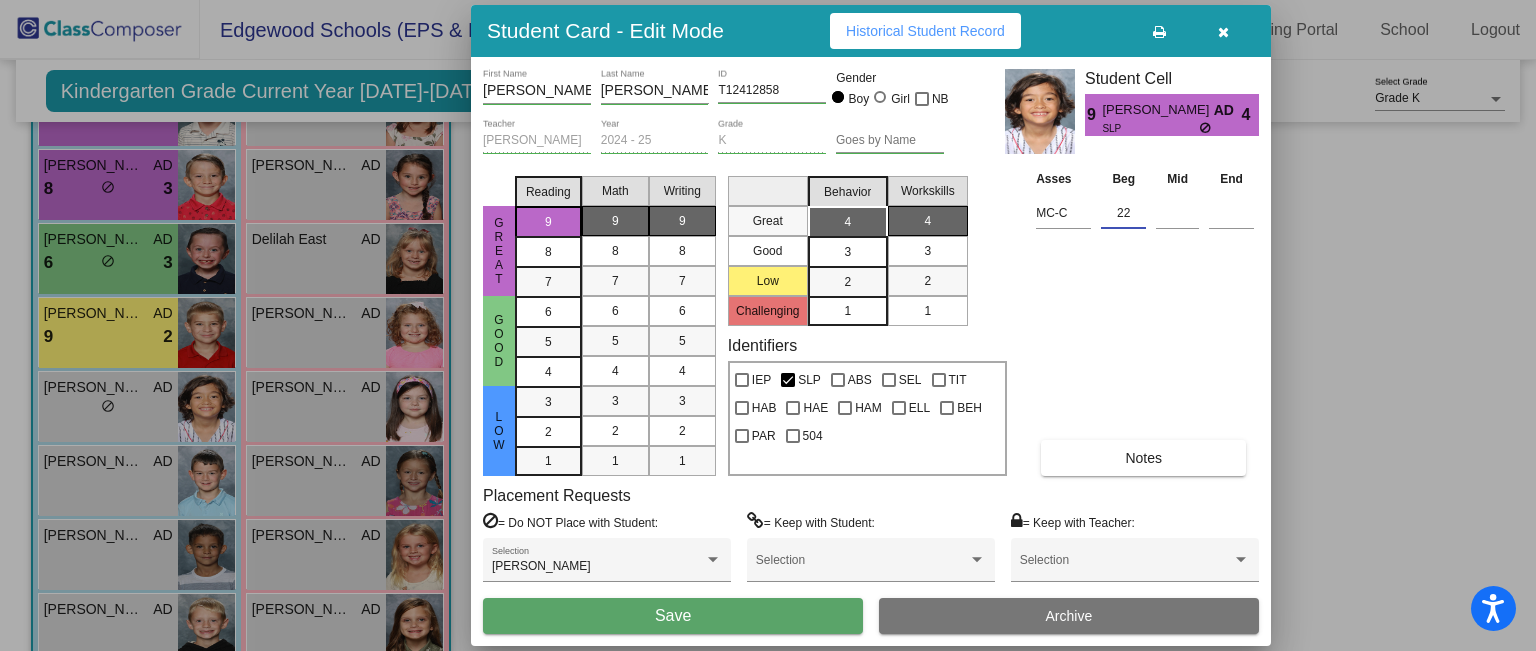 type on "22" 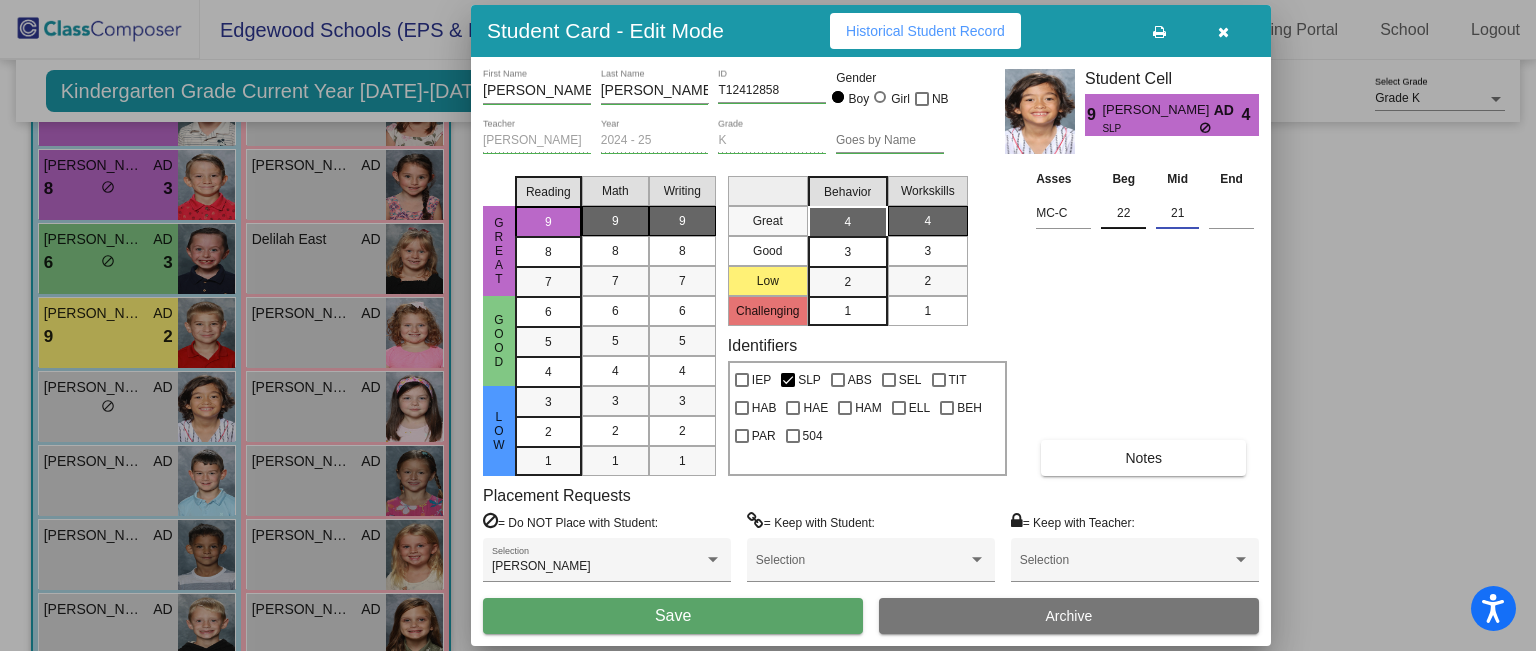type on "21" 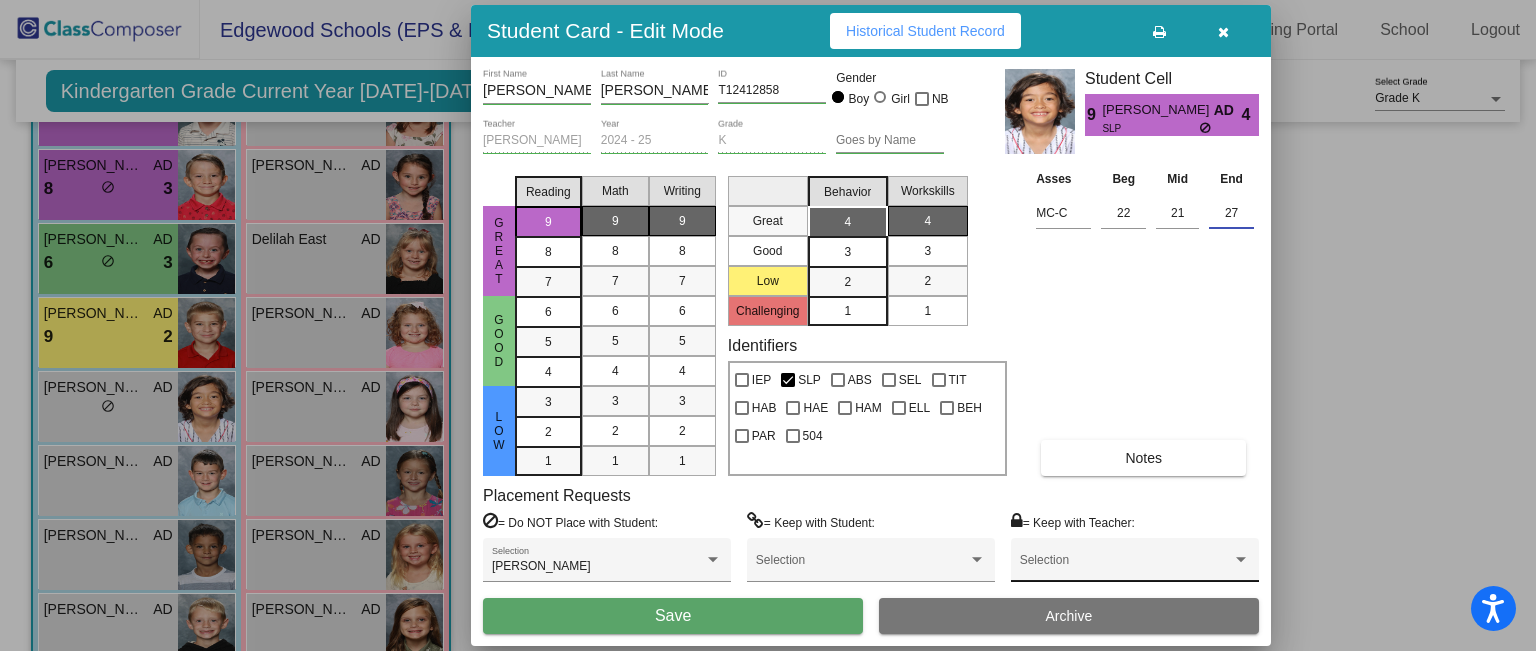type on "27" 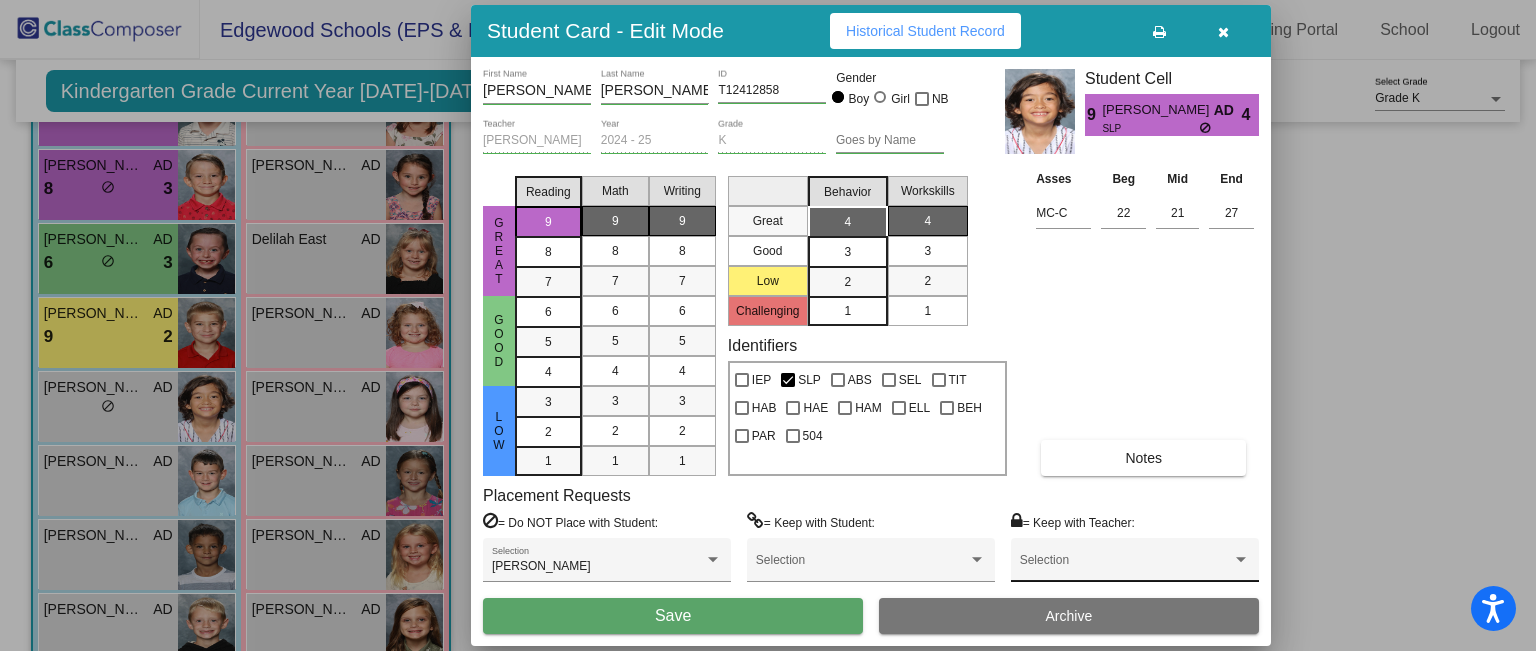 click on "Selection" at bounding box center [1135, 565] 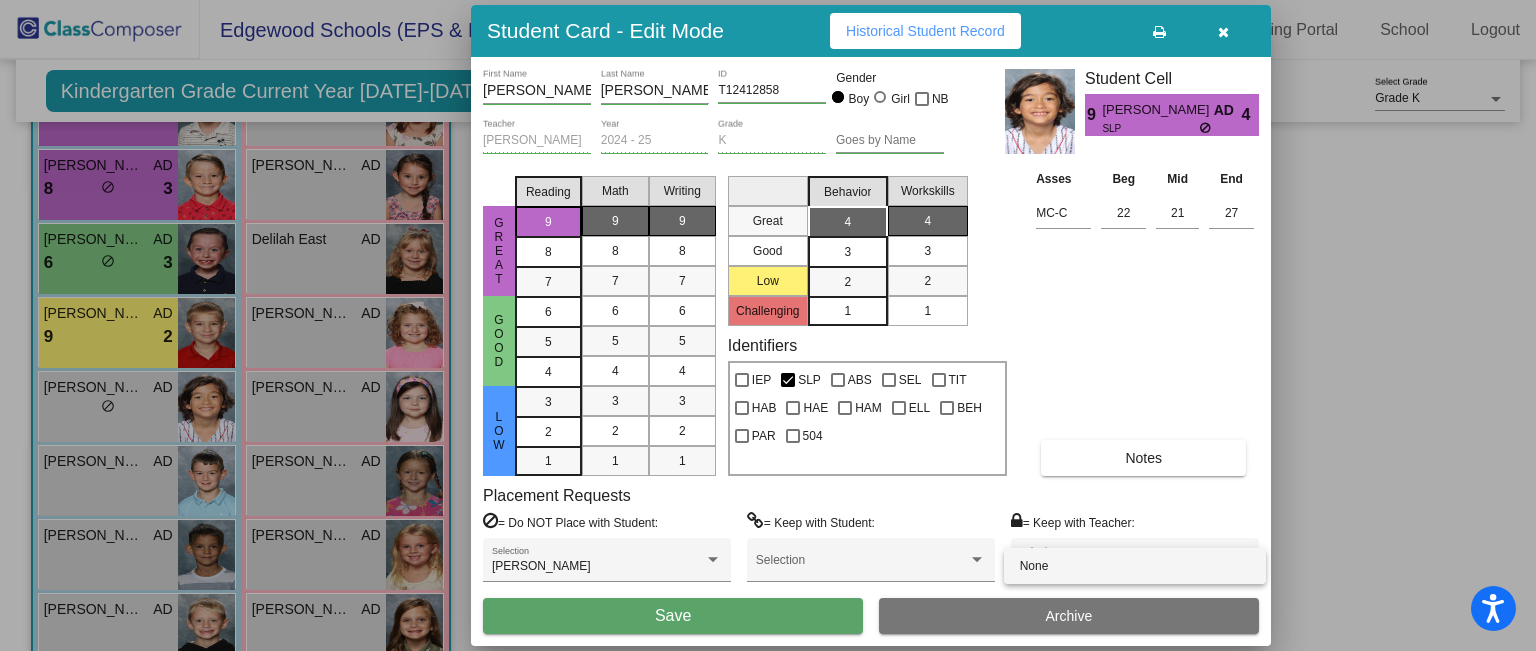 click at bounding box center (768, 325) 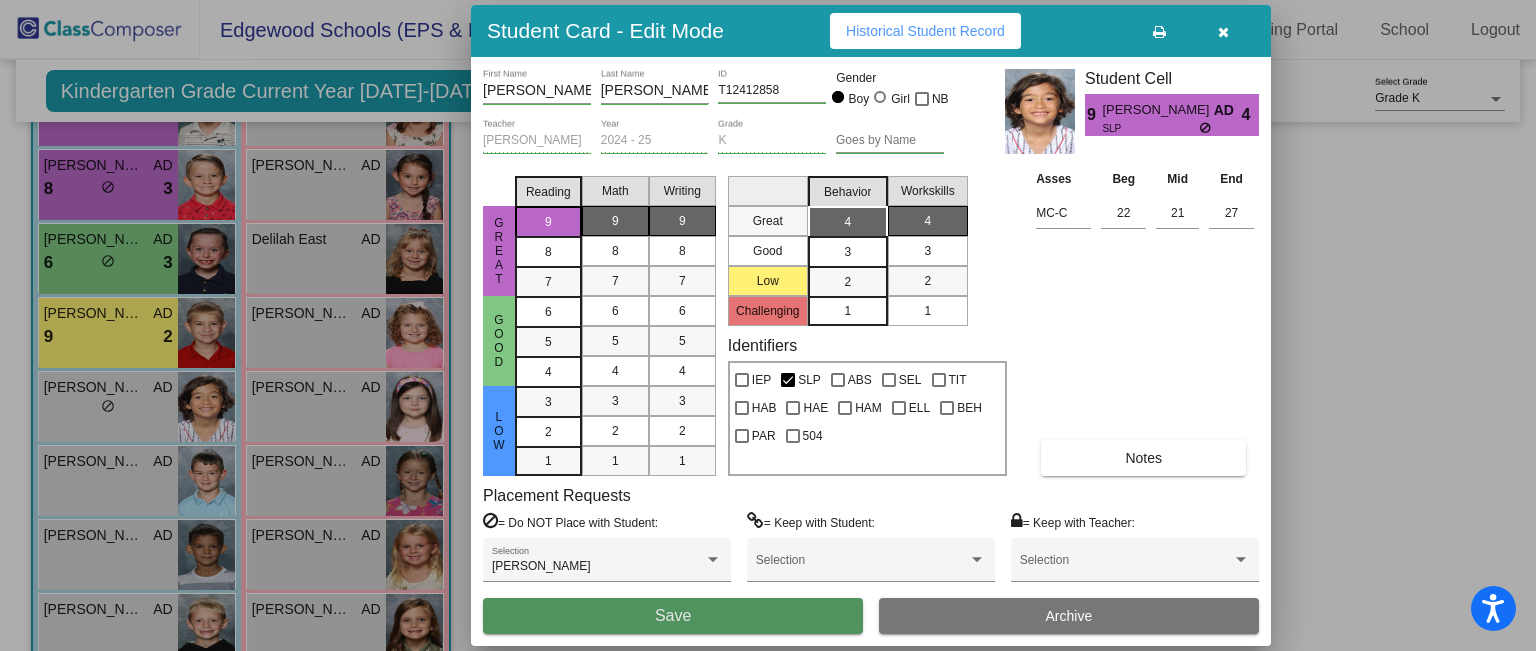 drag, startPoint x: 671, startPoint y: 604, endPoint x: 628, endPoint y: 620, distance: 45.88028 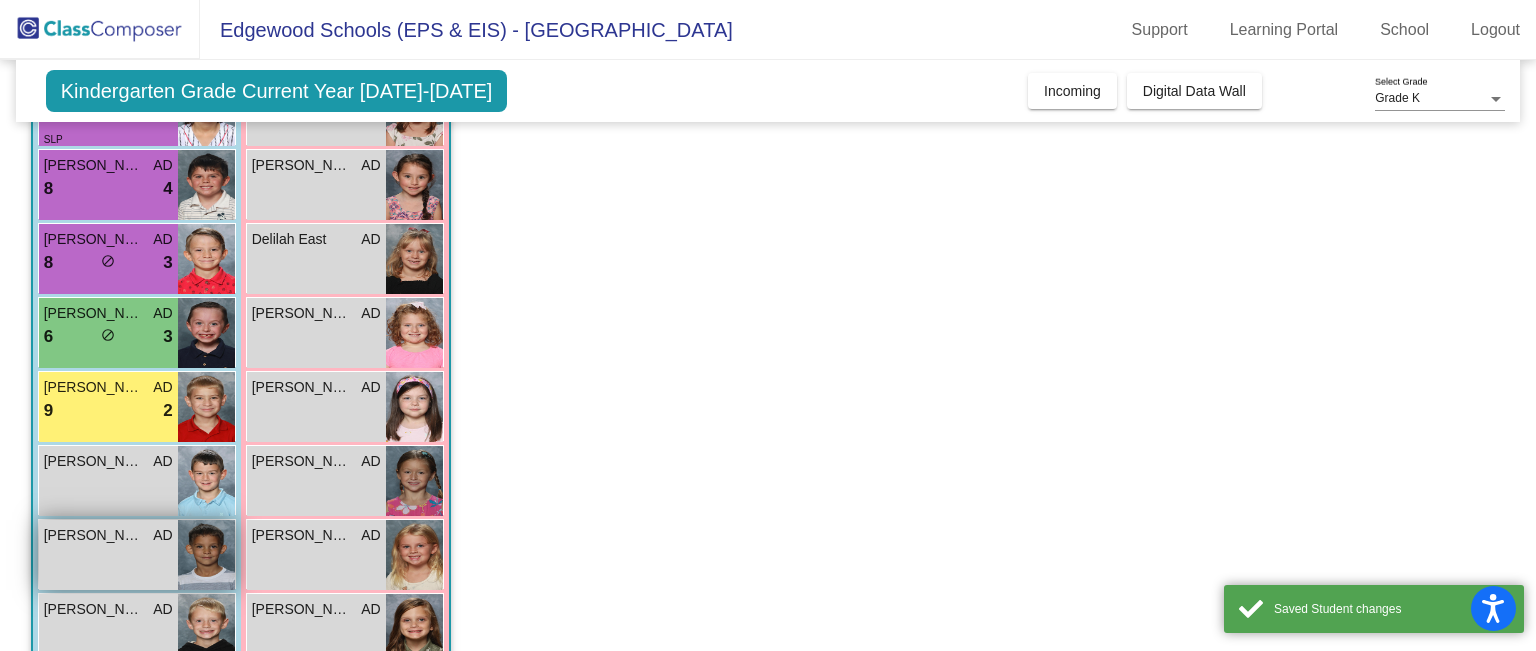 scroll, scrollTop: 513, scrollLeft: 0, axis: vertical 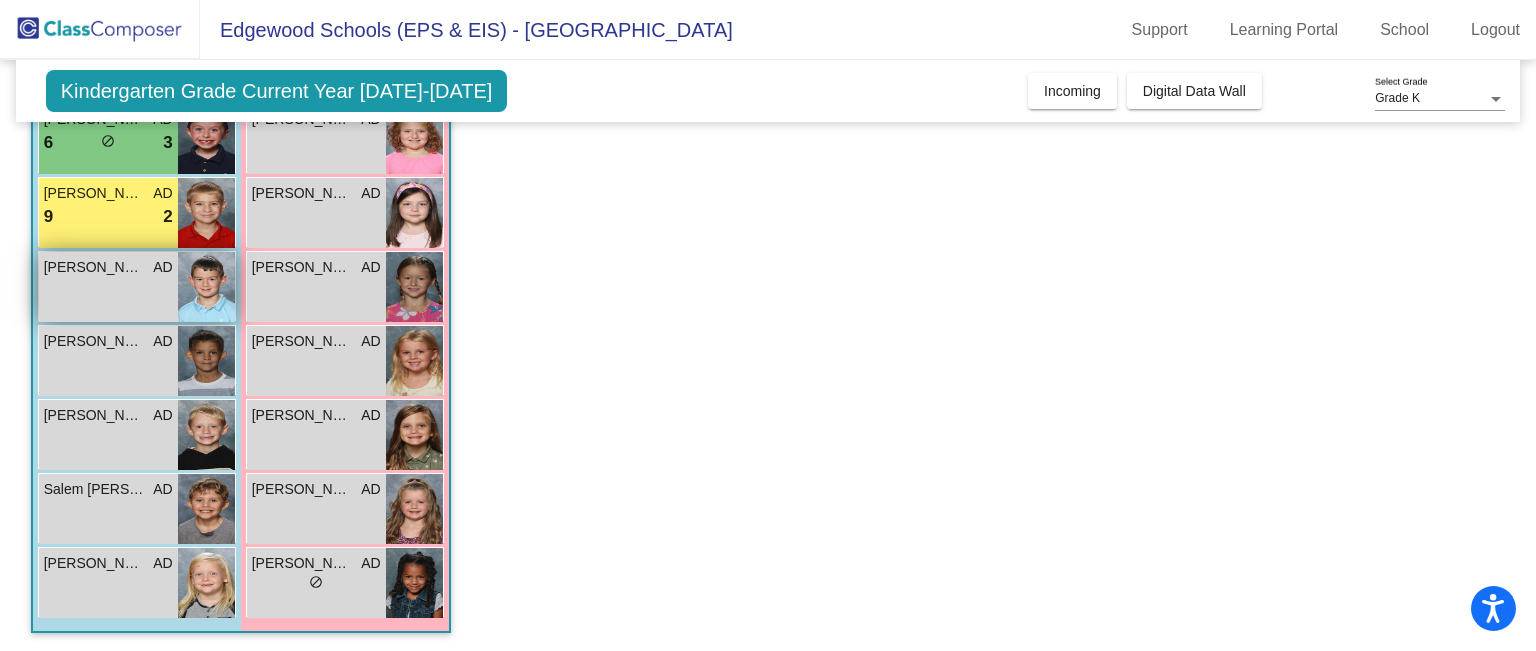 click on "Maxwell Clay AD lock do_not_disturb_alt" at bounding box center (108, 287) 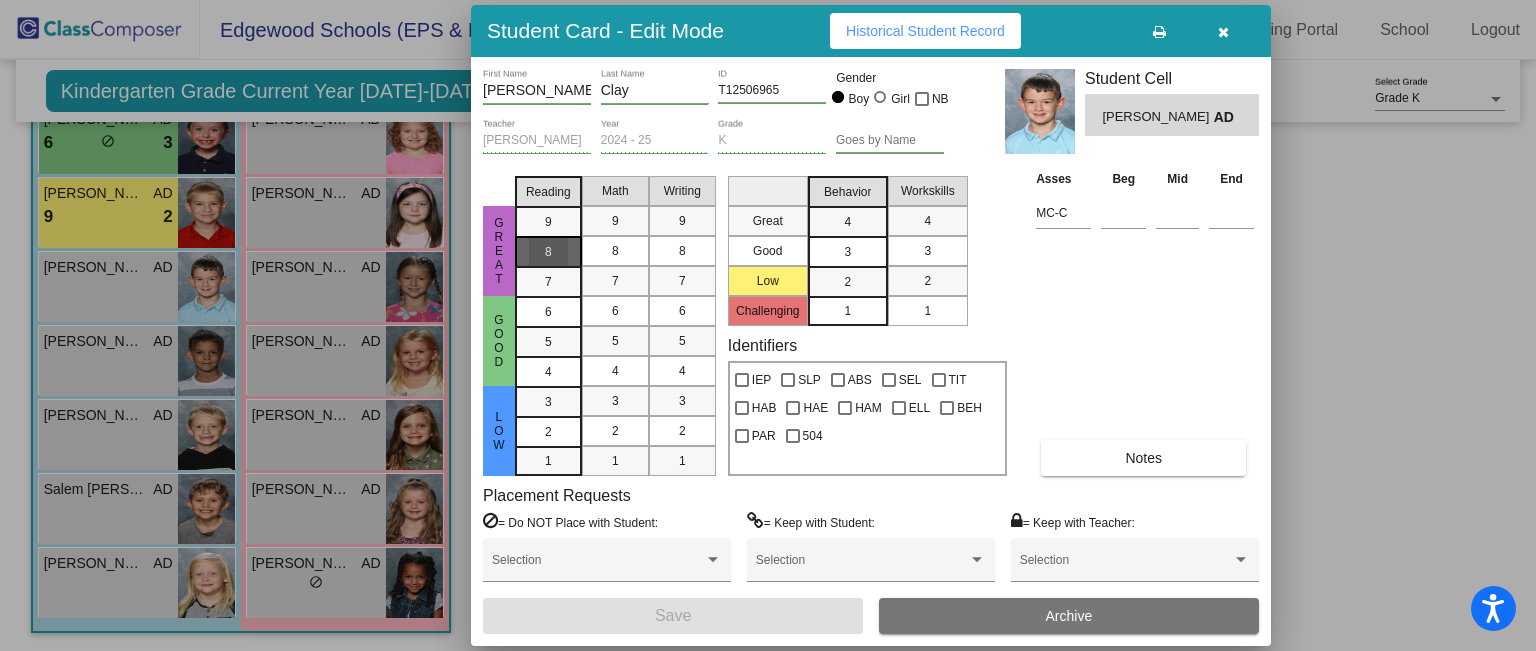 click on "8" at bounding box center [548, 222] 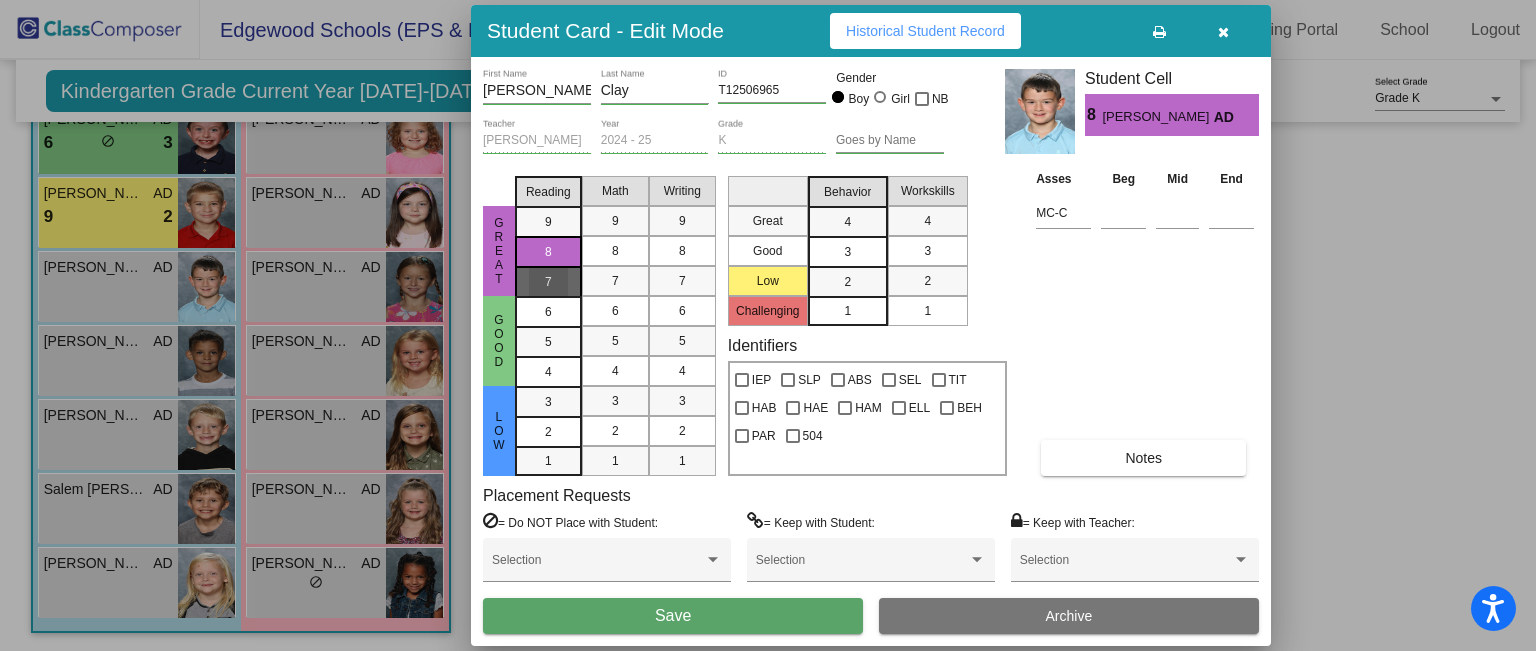 click on "7" at bounding box center [548, 222] 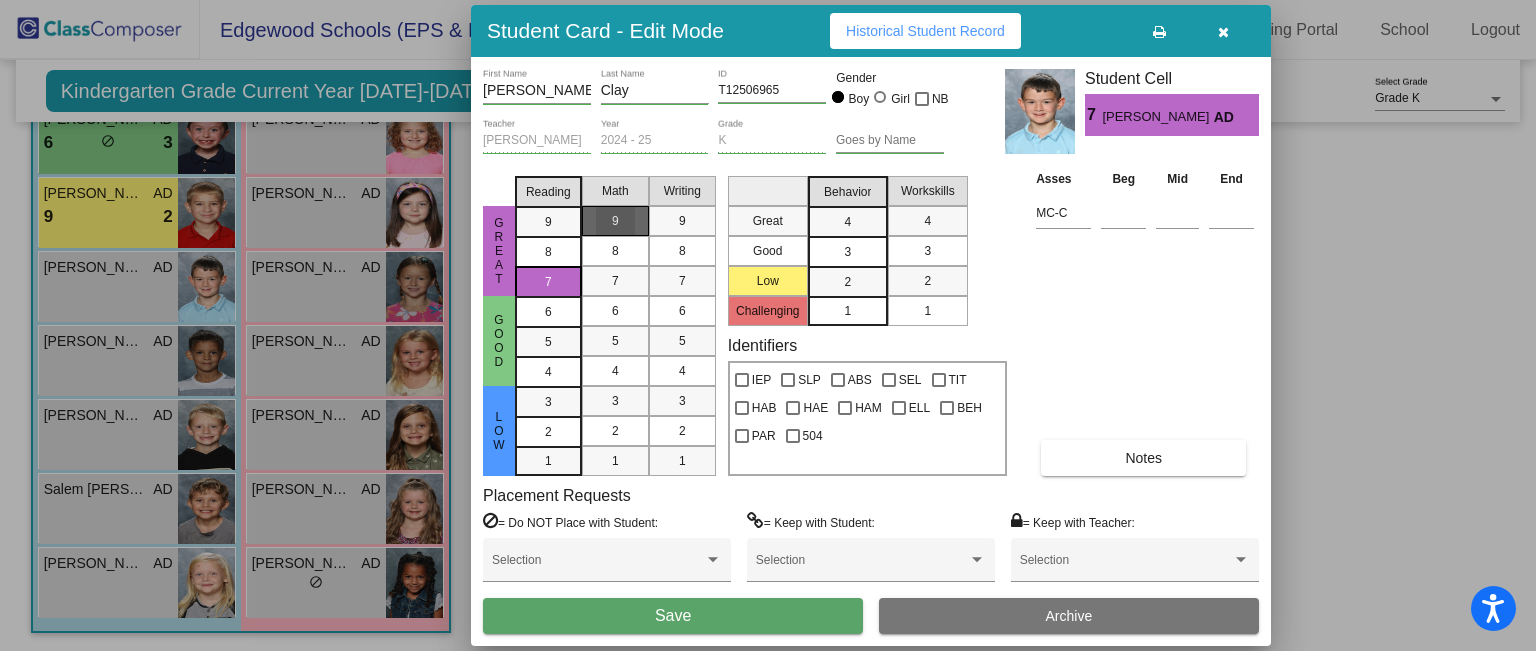 click on "9" at bounding box center (615, 221) 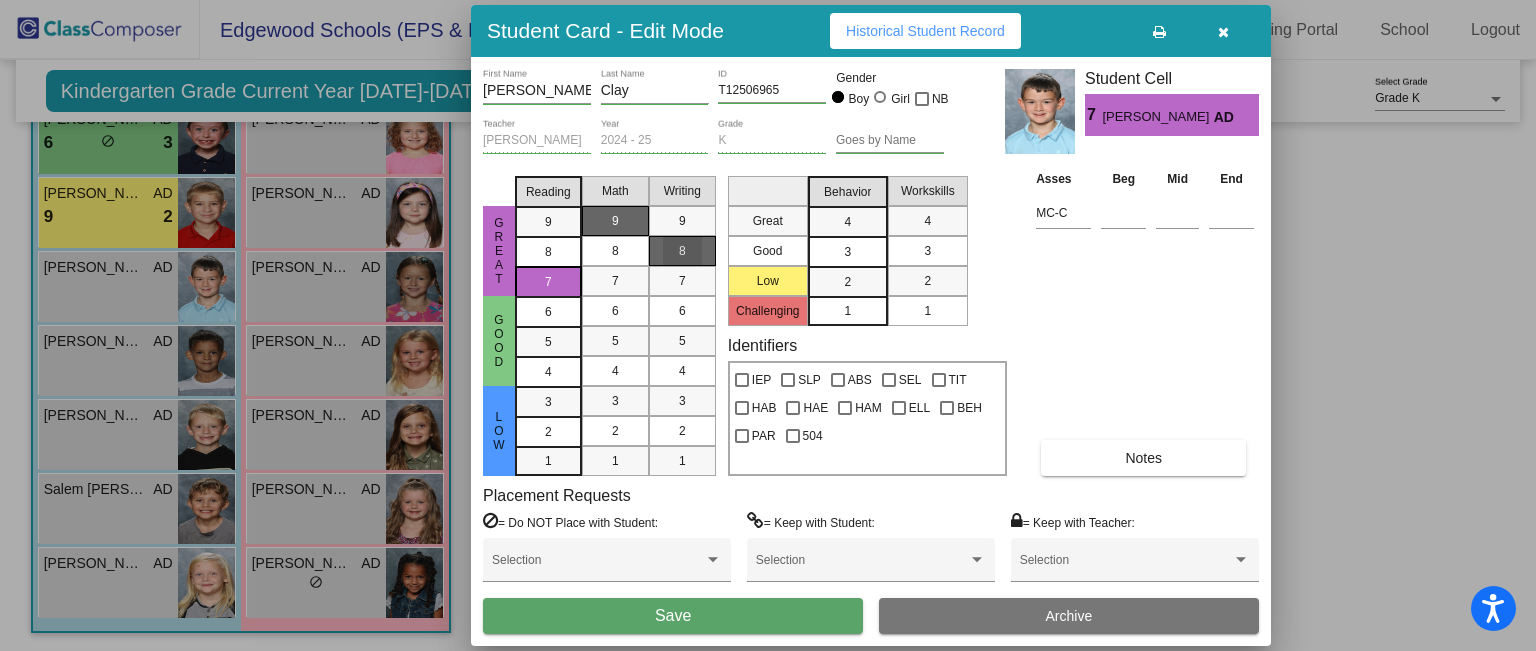 click on "8" at bounding box center (682, 251) 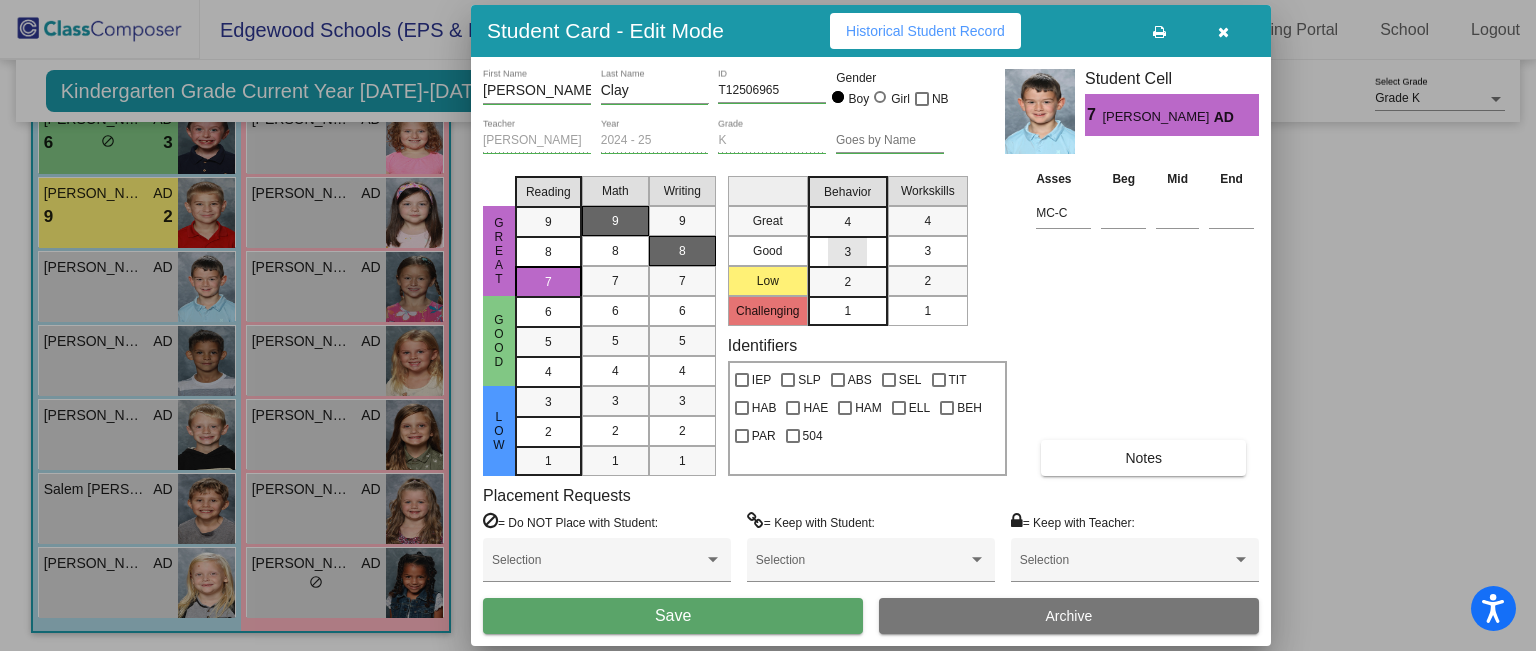 click on "3" at bounding box center [848, 251] 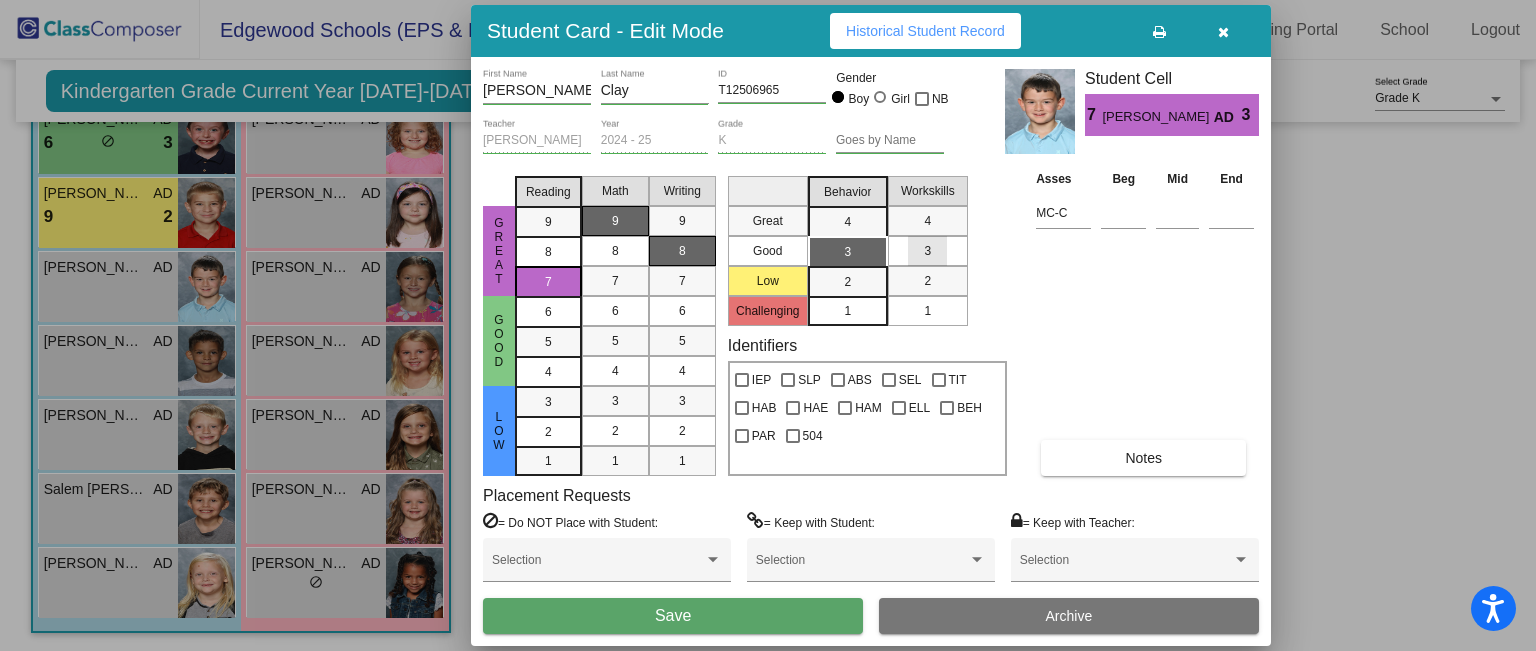 click on "3" at bounding box center (927, 251) 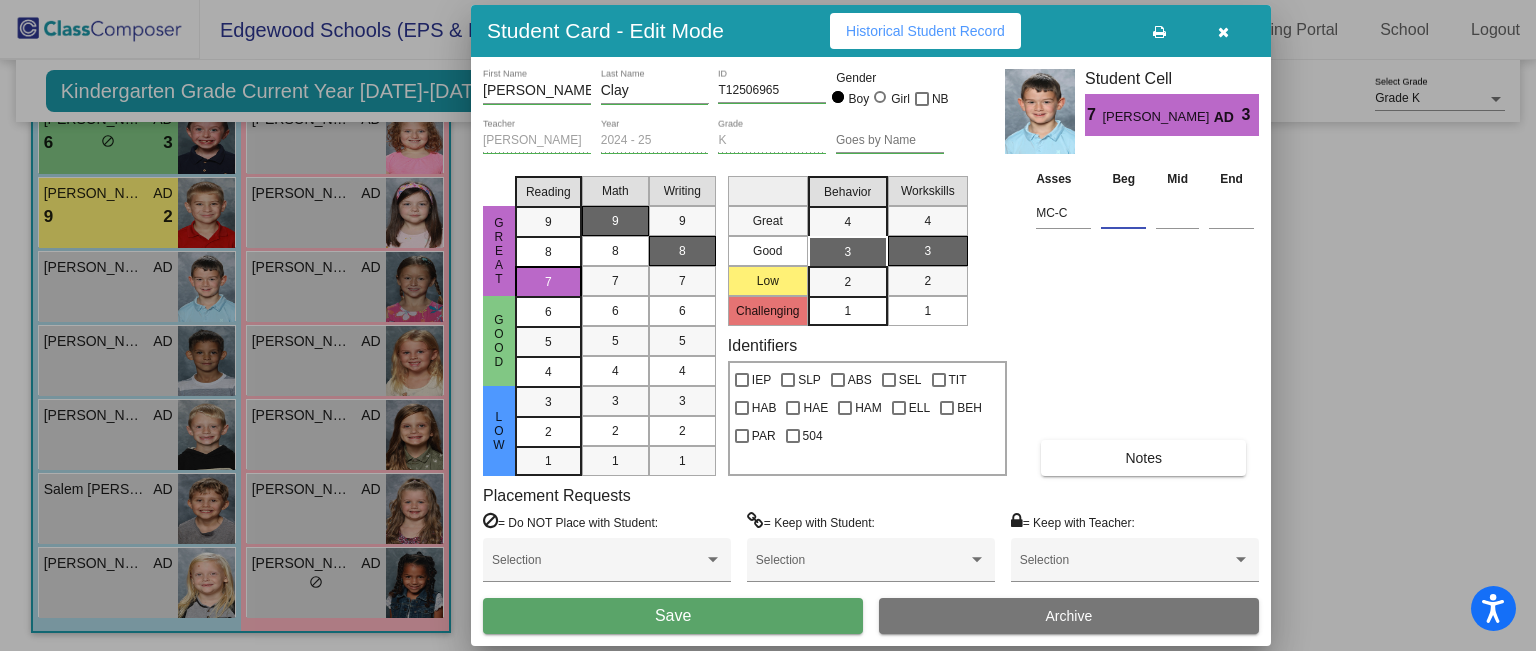 click at bounding box center [1123, 213] 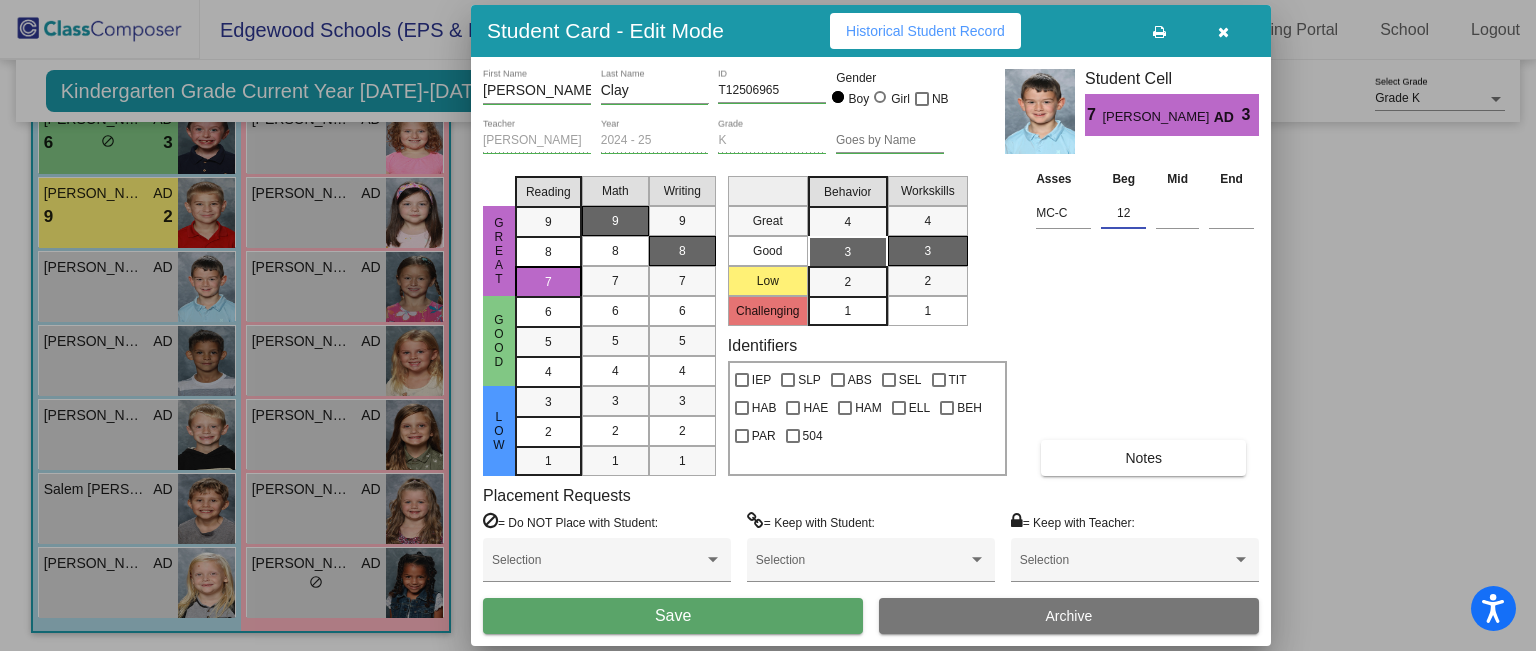 type on "12" 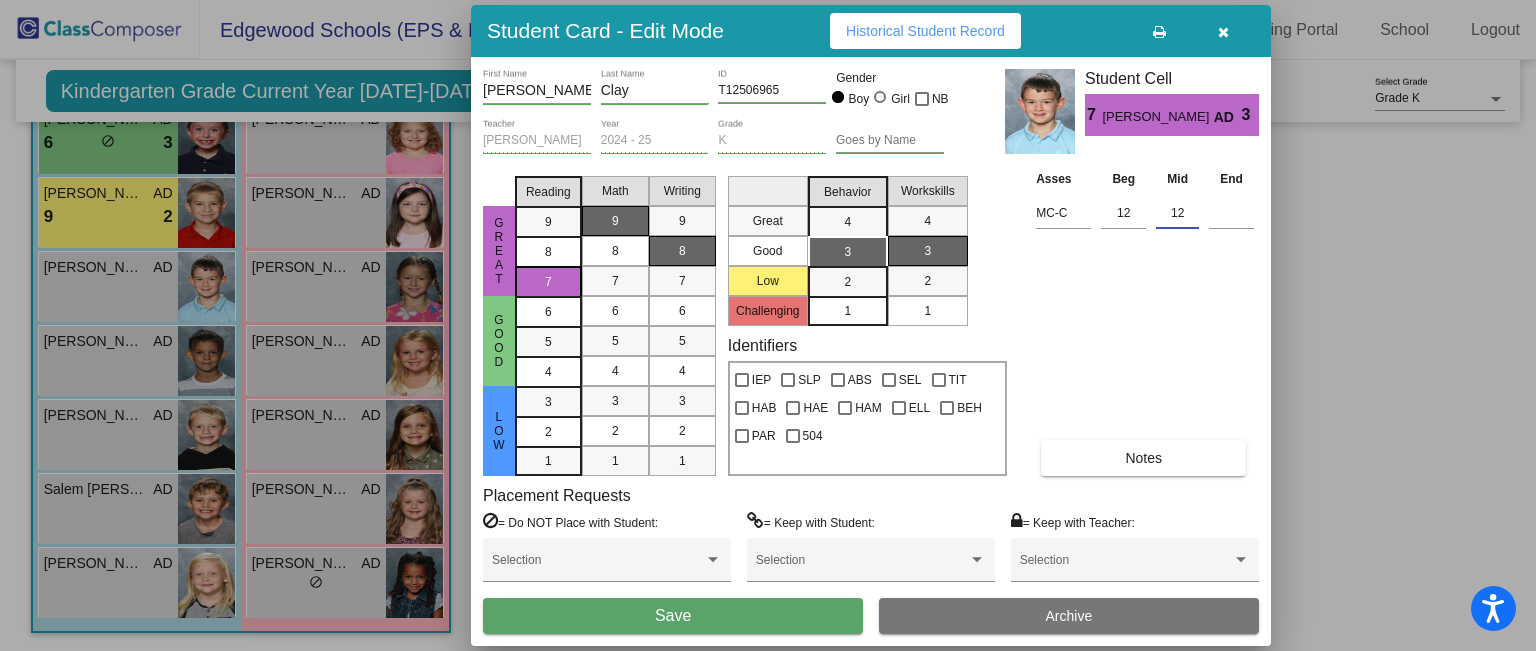 type on "12" 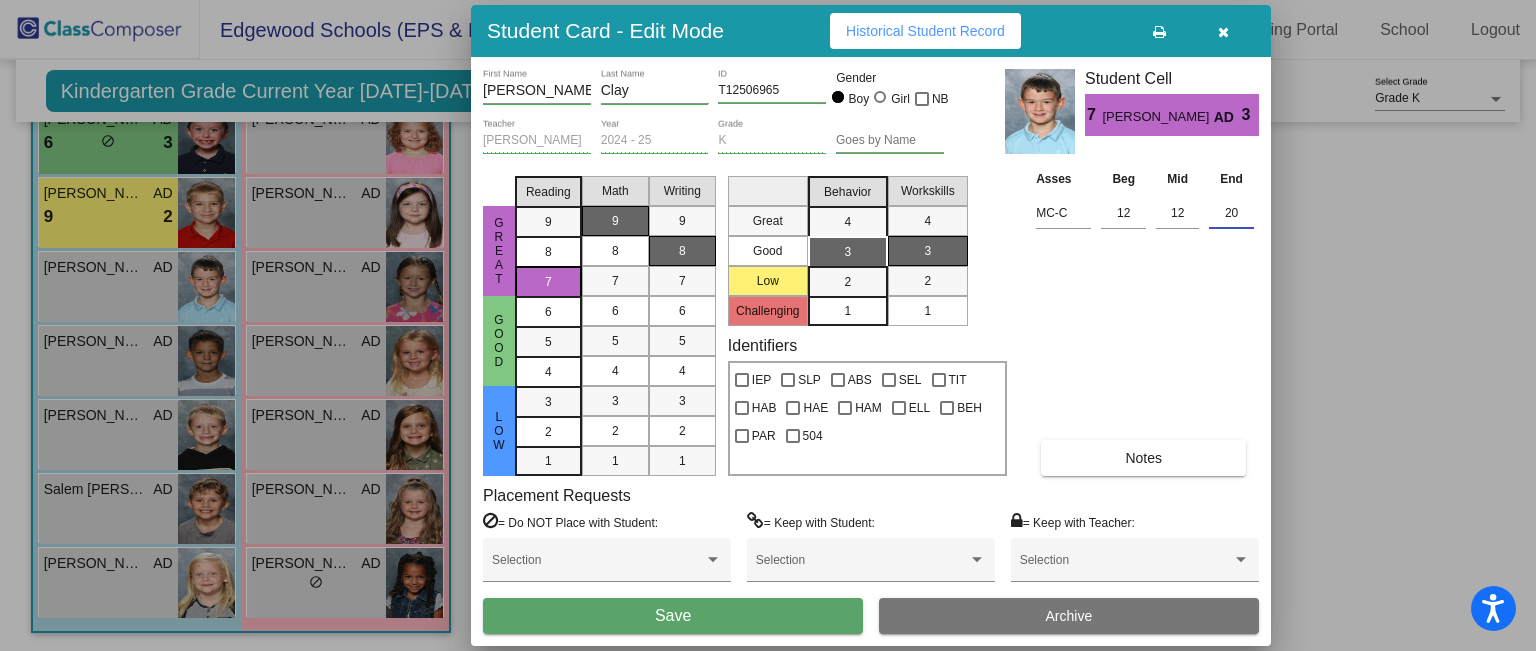 type on "20" 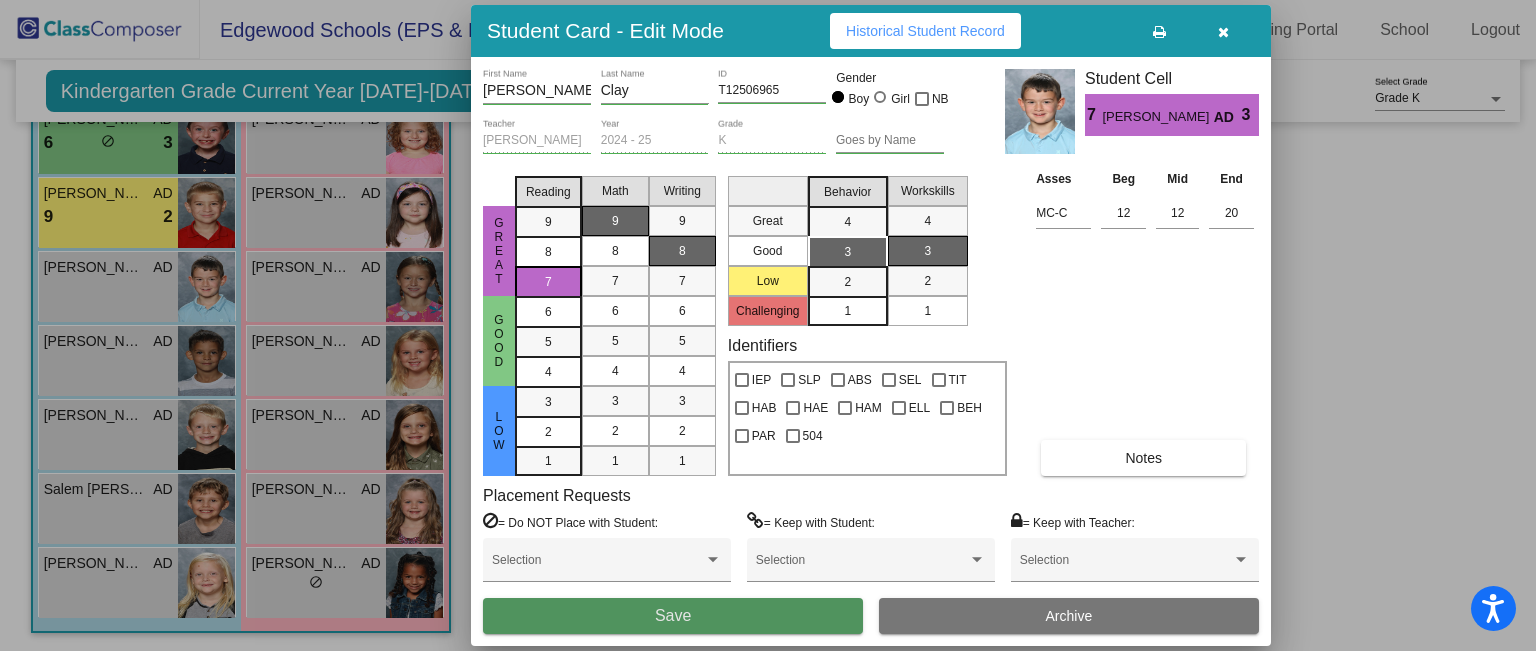 click on "Save" at bounding box center [673, 615] 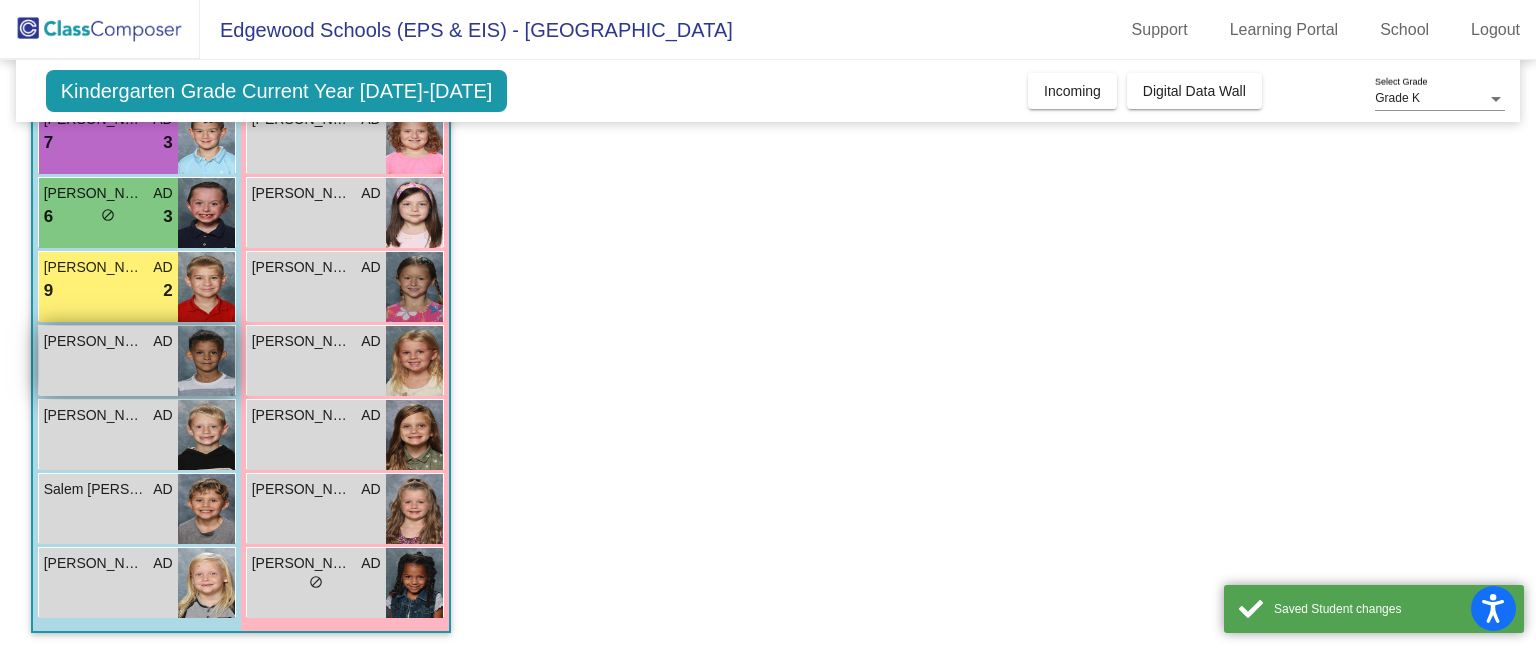 click on "Maxwell Taylor AD lock do_not_disturb_alt" at bounding box center (108, 361) 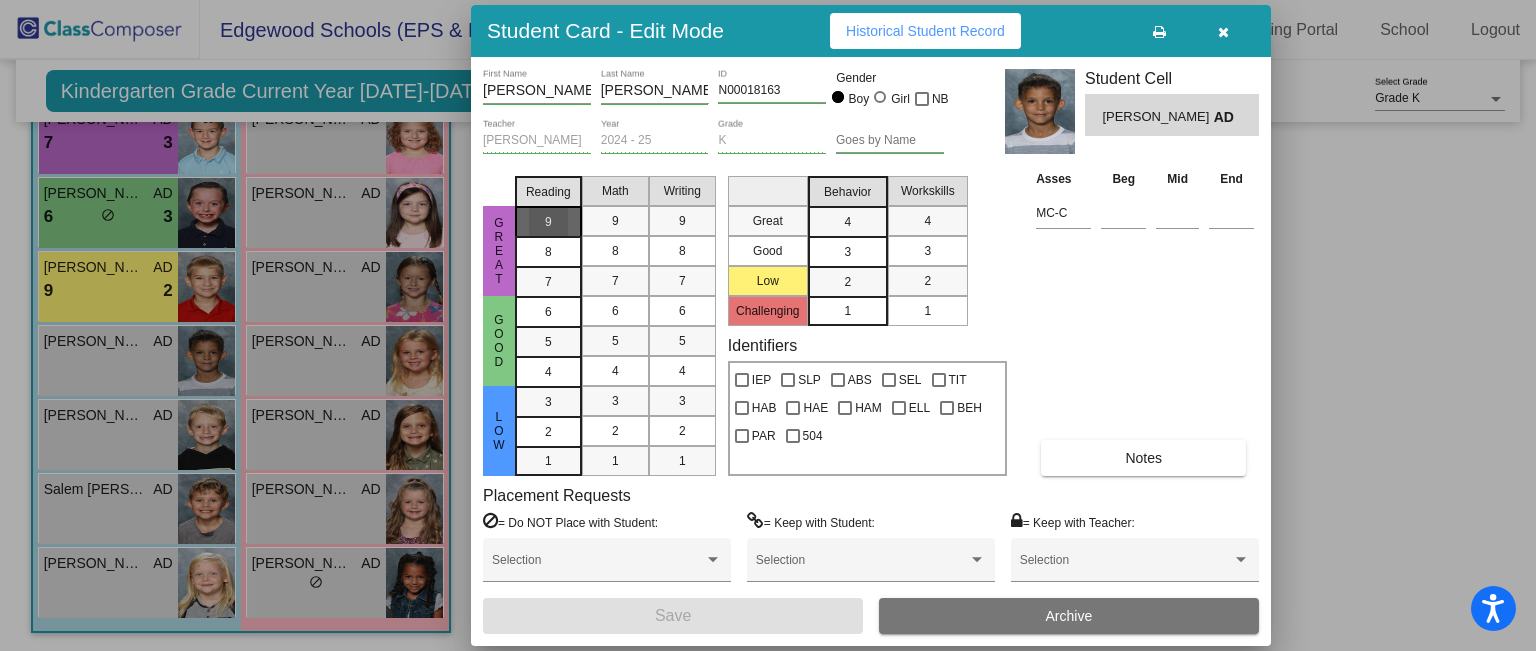 click on "9" at bounding box center [548, 221] 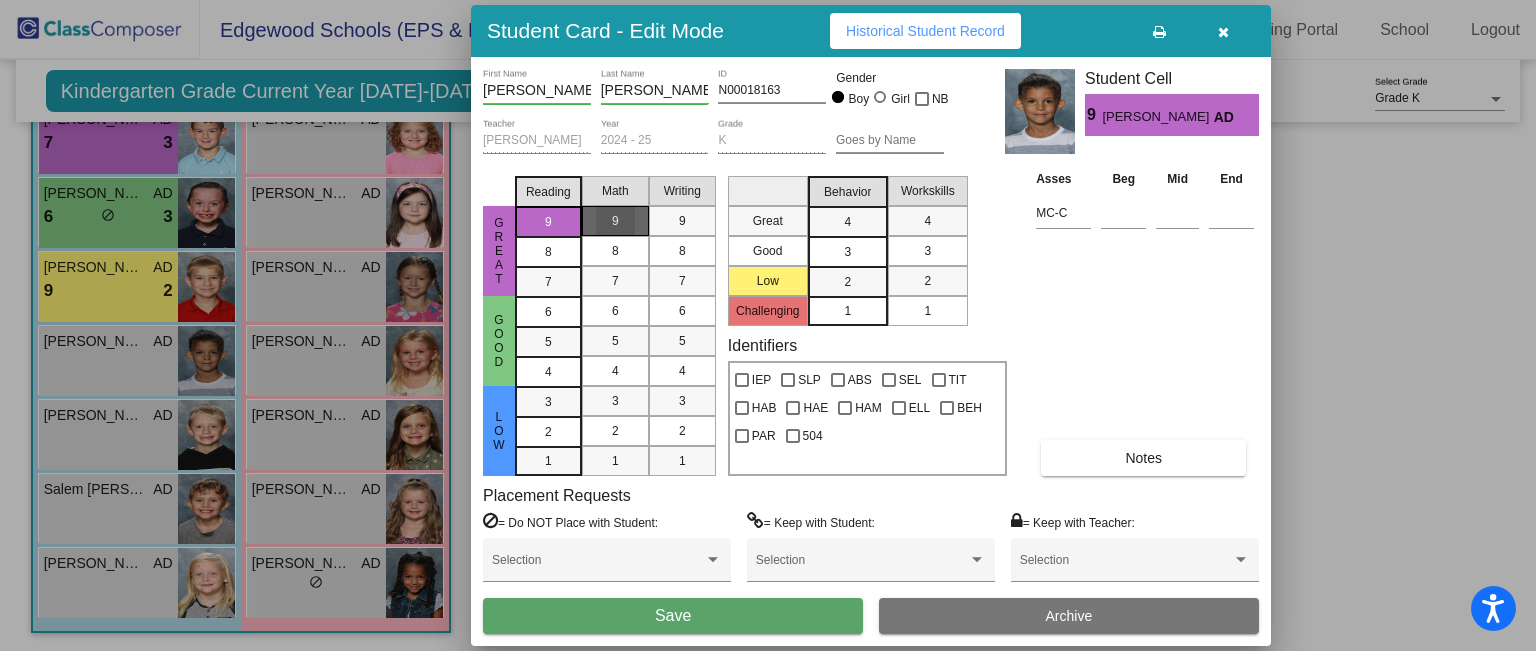 click on "9" at bounding box center [615, 221] 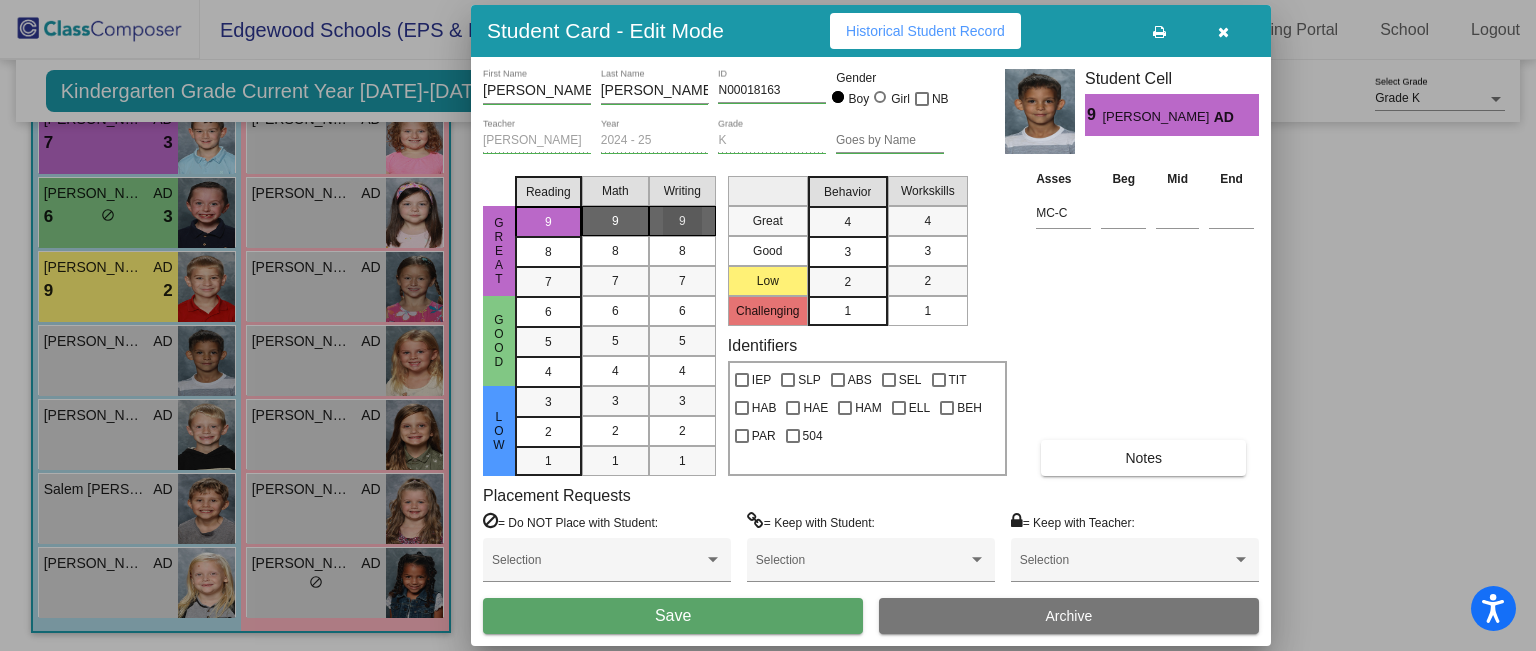 click on "9" at bounding box center [682, 221] 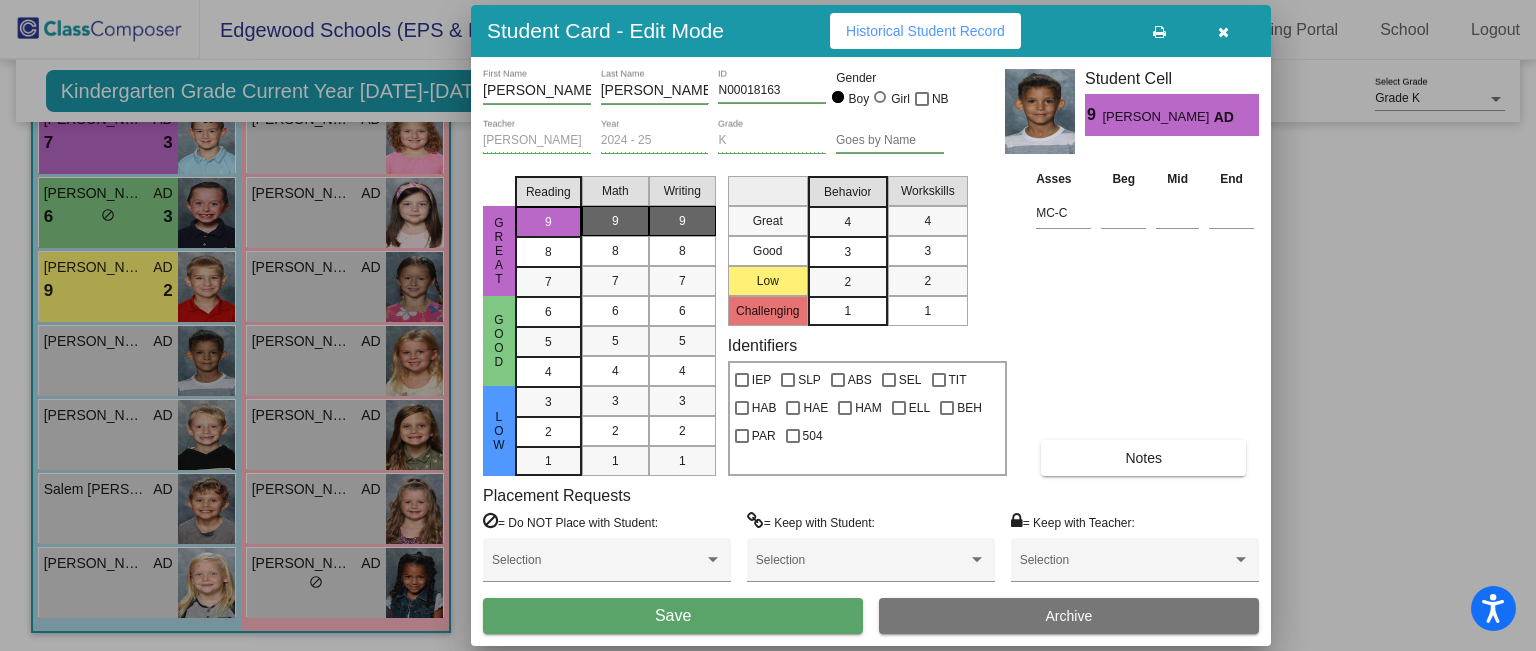 click on "3" at bounding box center [847, 222] 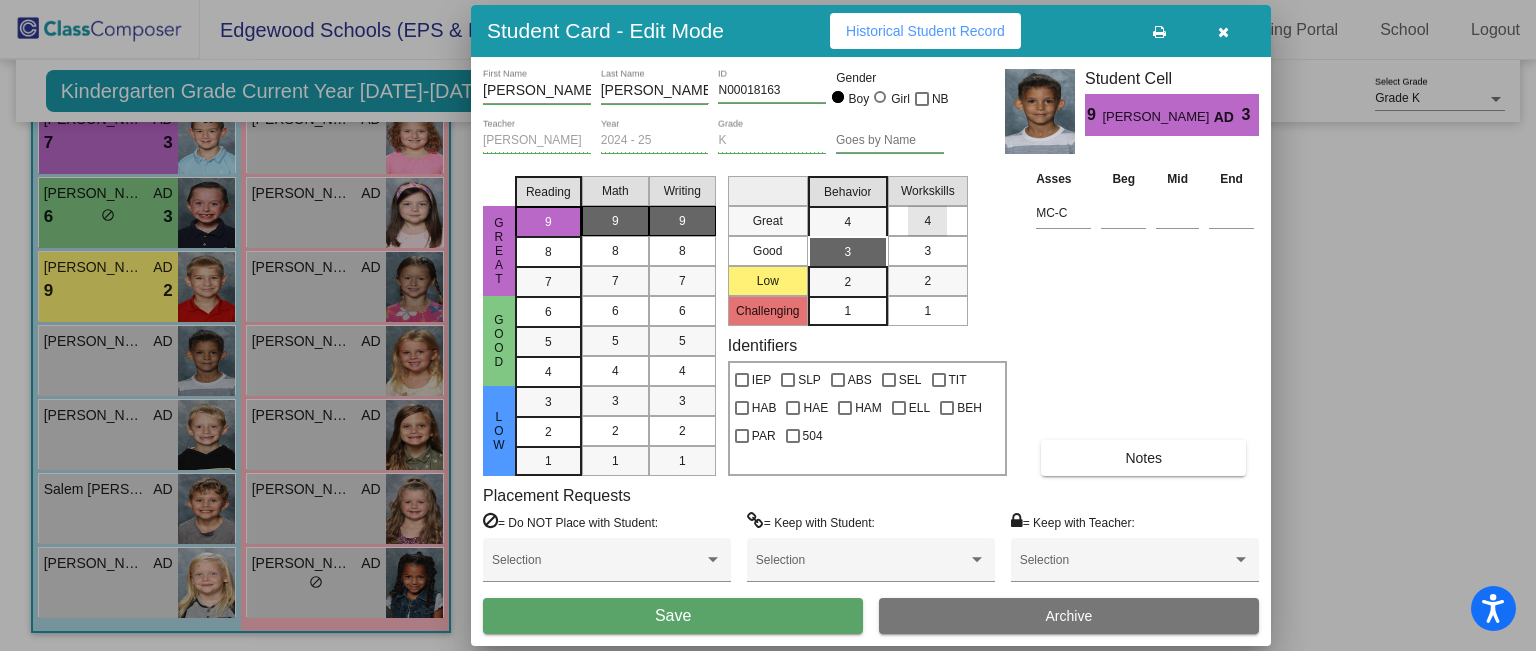 click on "4" at bounding box center [927, 221] 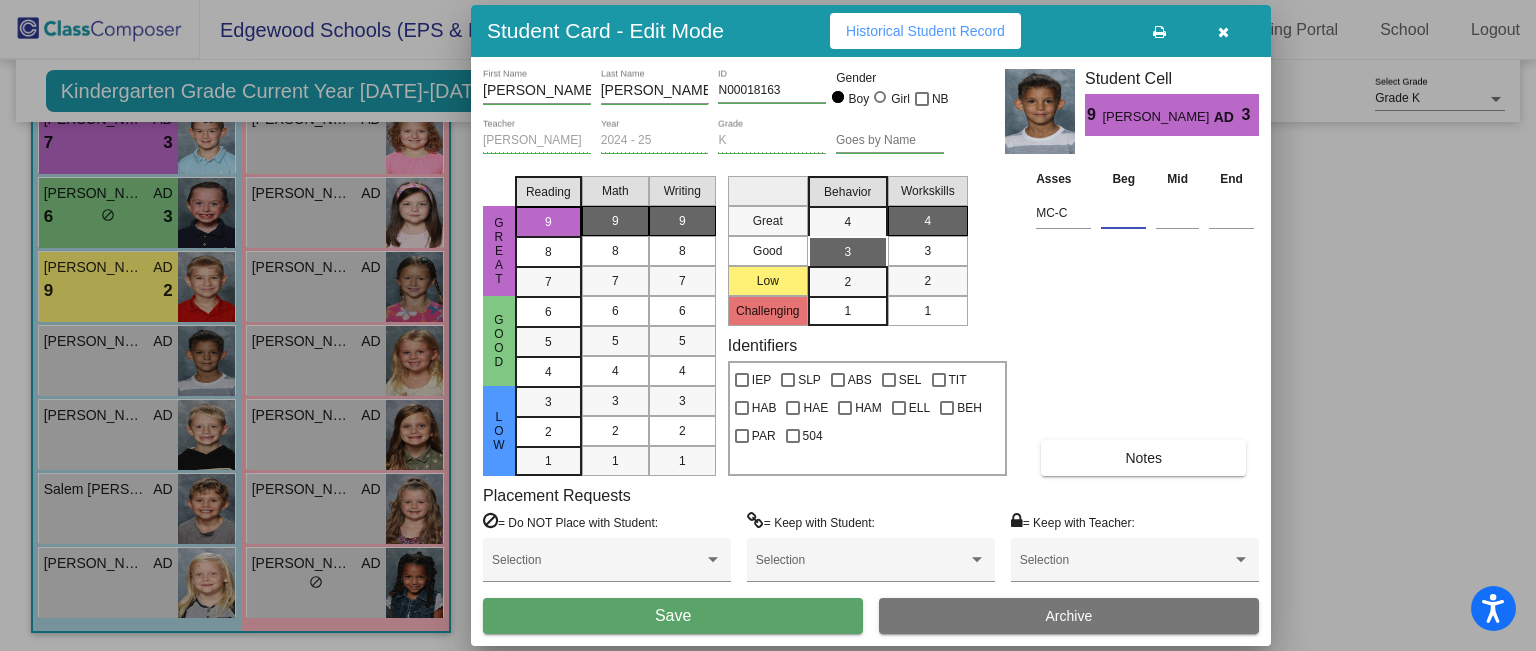click at bounding box center (1123, 213) 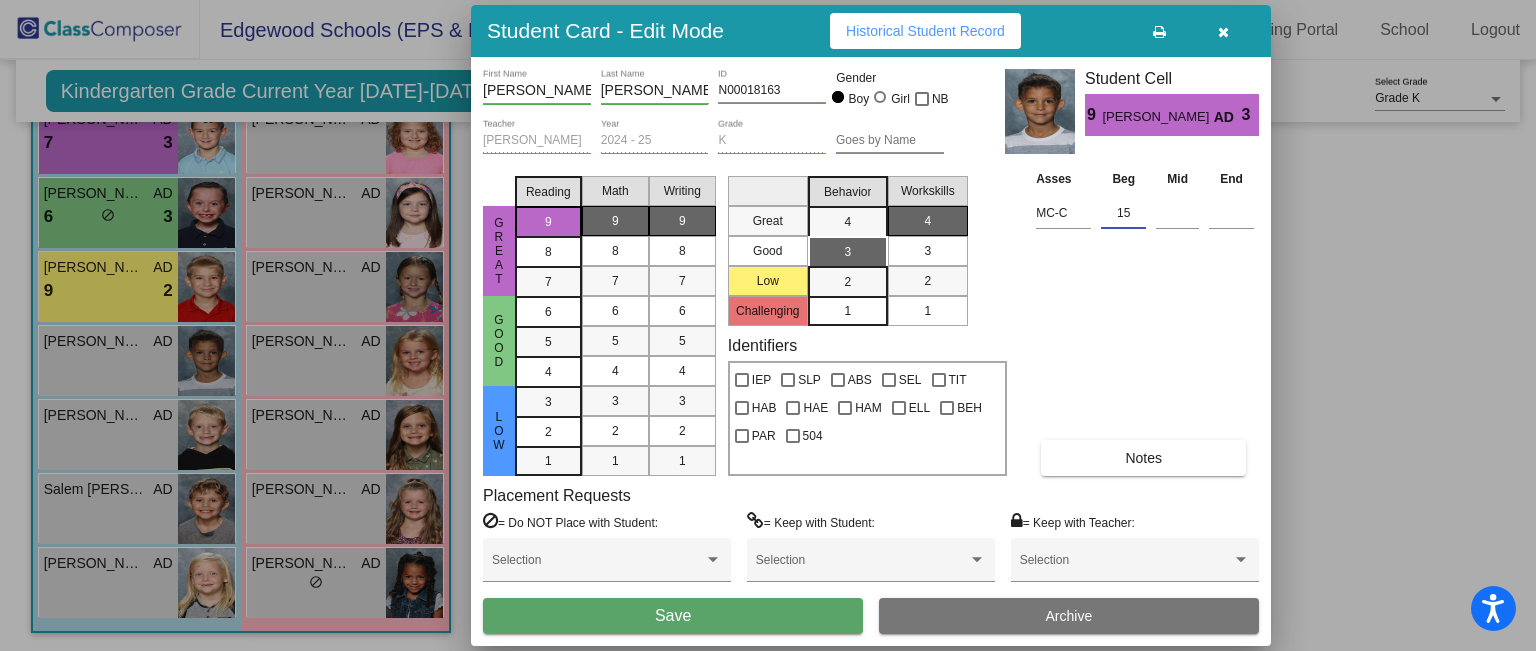 type on "15" 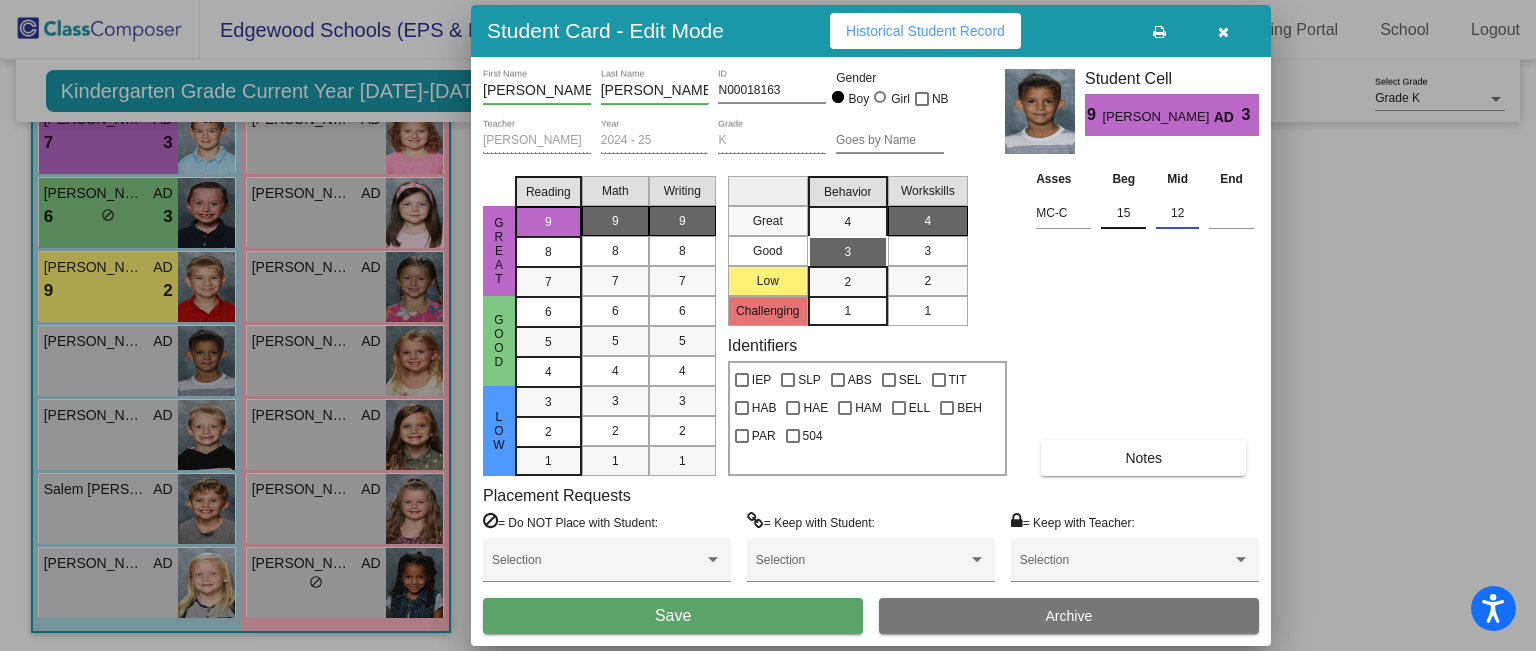 type on "12" 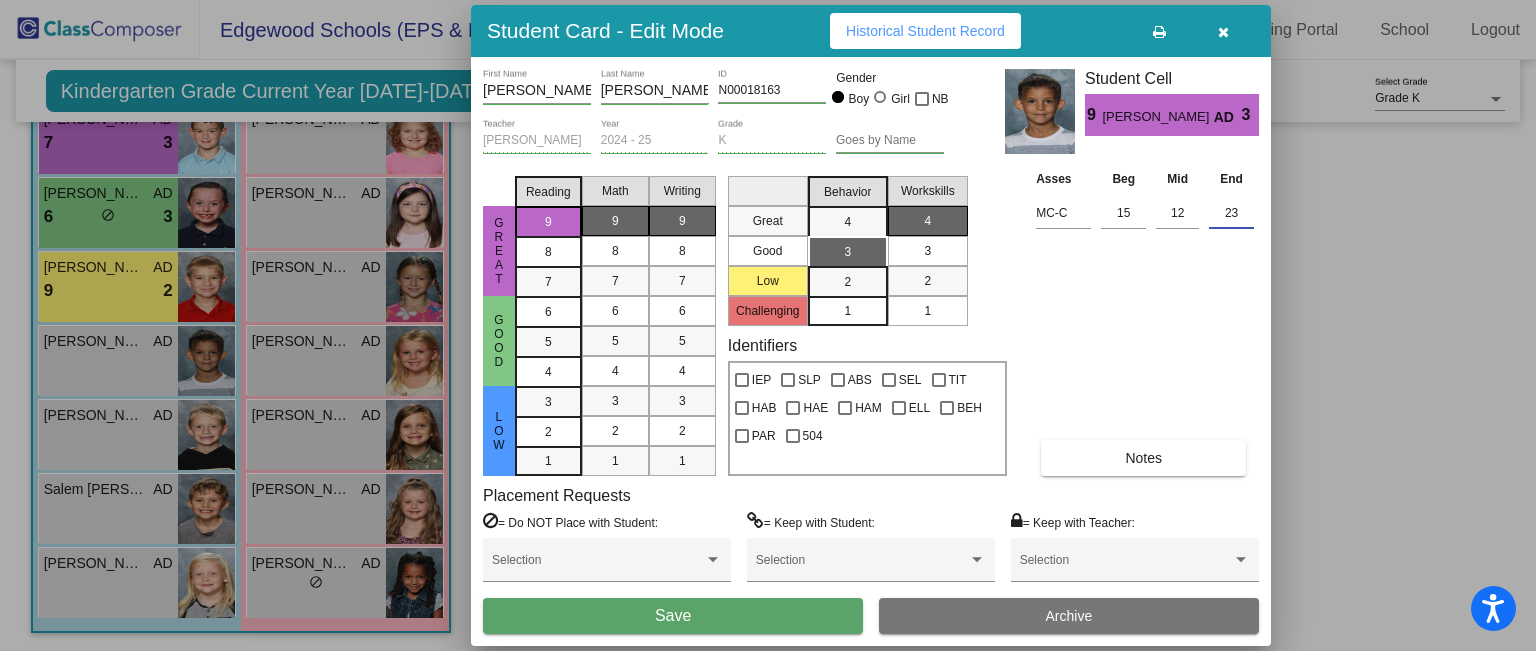 type on "23" 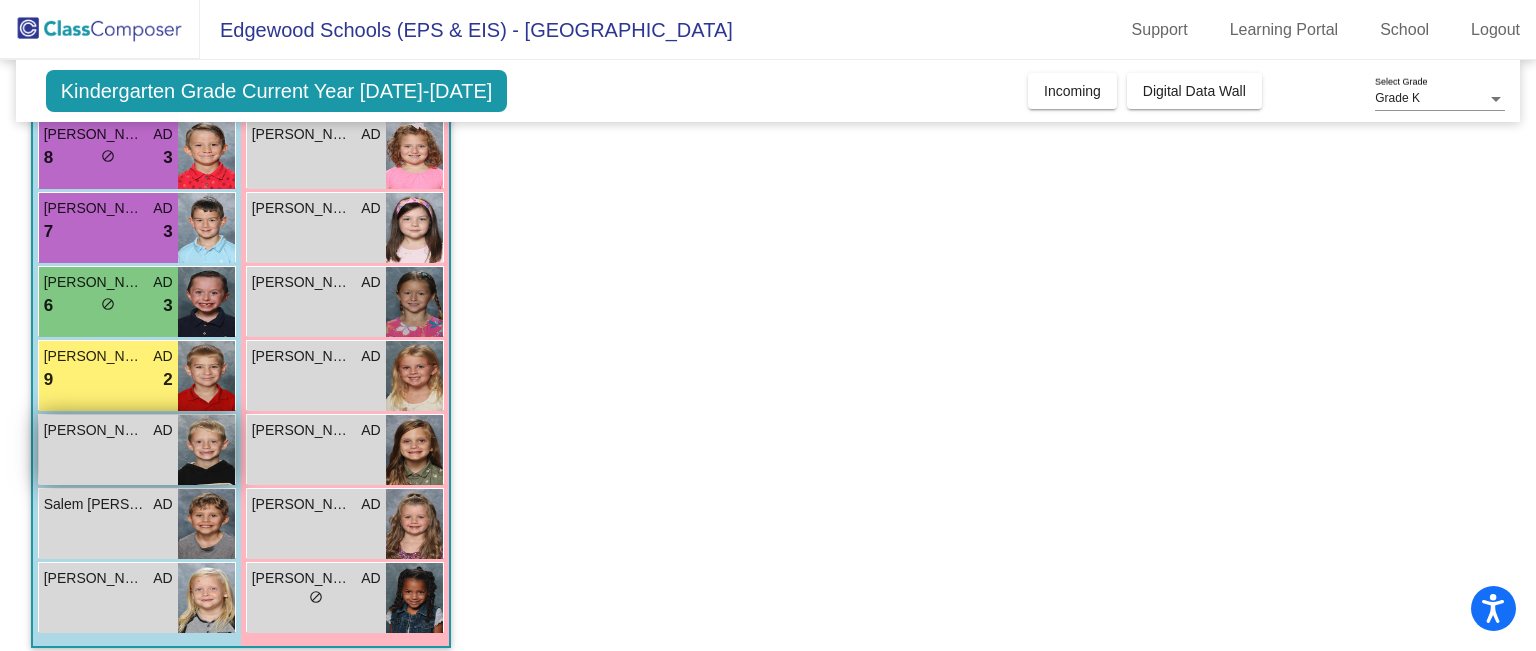 scroll, scrollTop: 513, scrollLeft: 0, axis: vertical 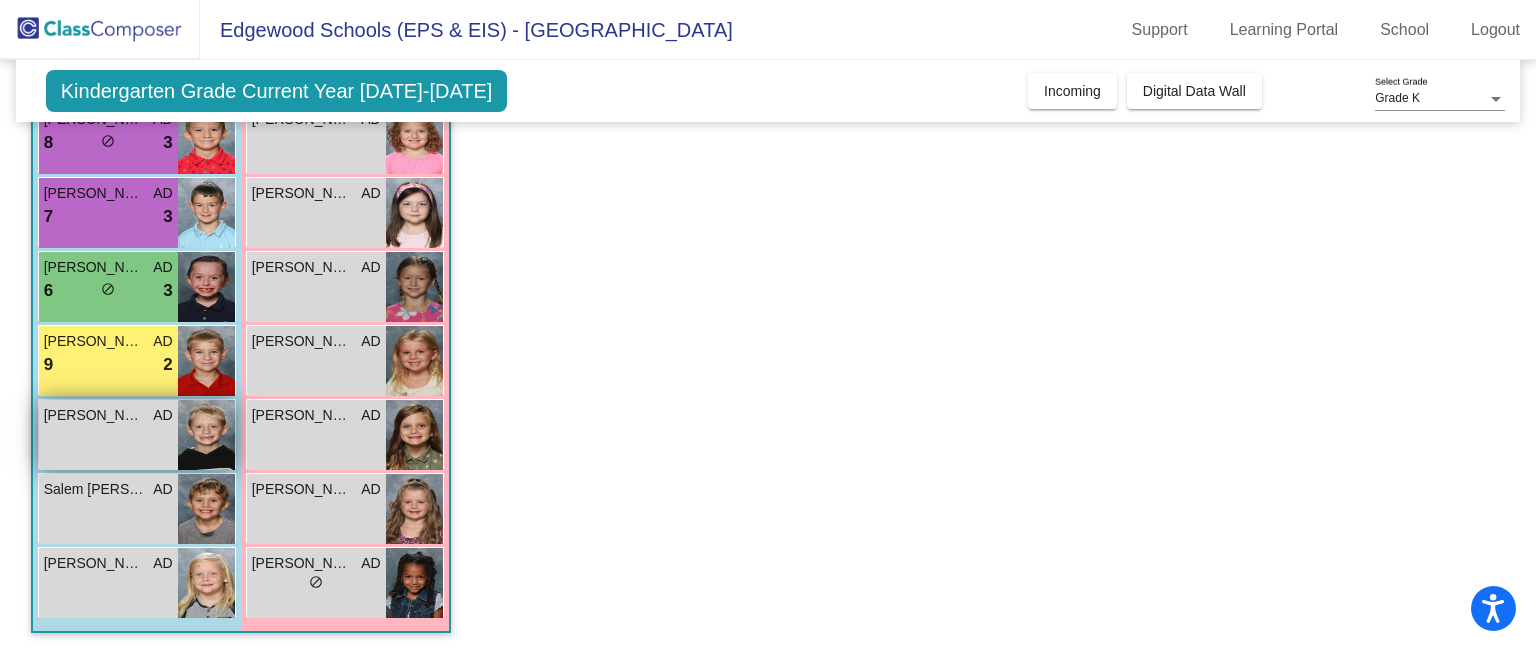 click on "Oliver Scott AD lock do_not_disturb_alt" at bounding box center (108, 435) 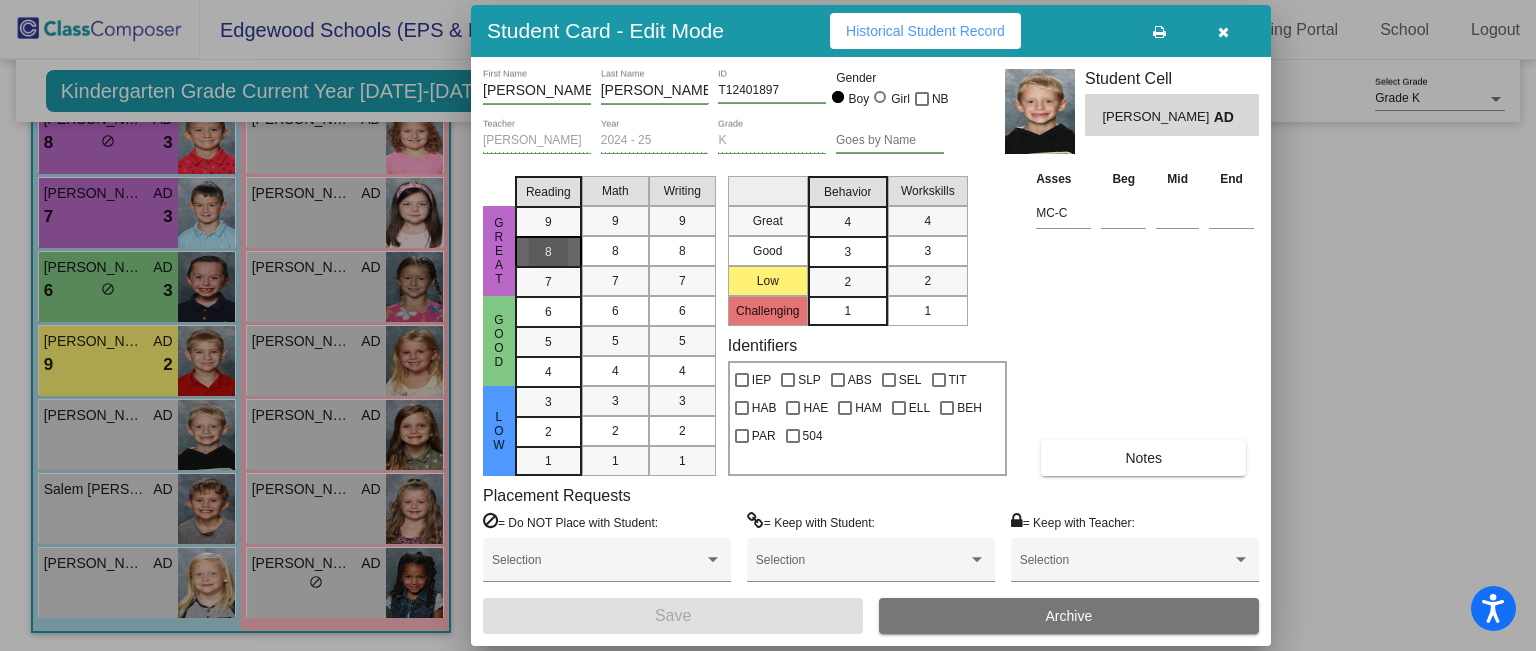 click on "8" at bounding box center [548, 222] 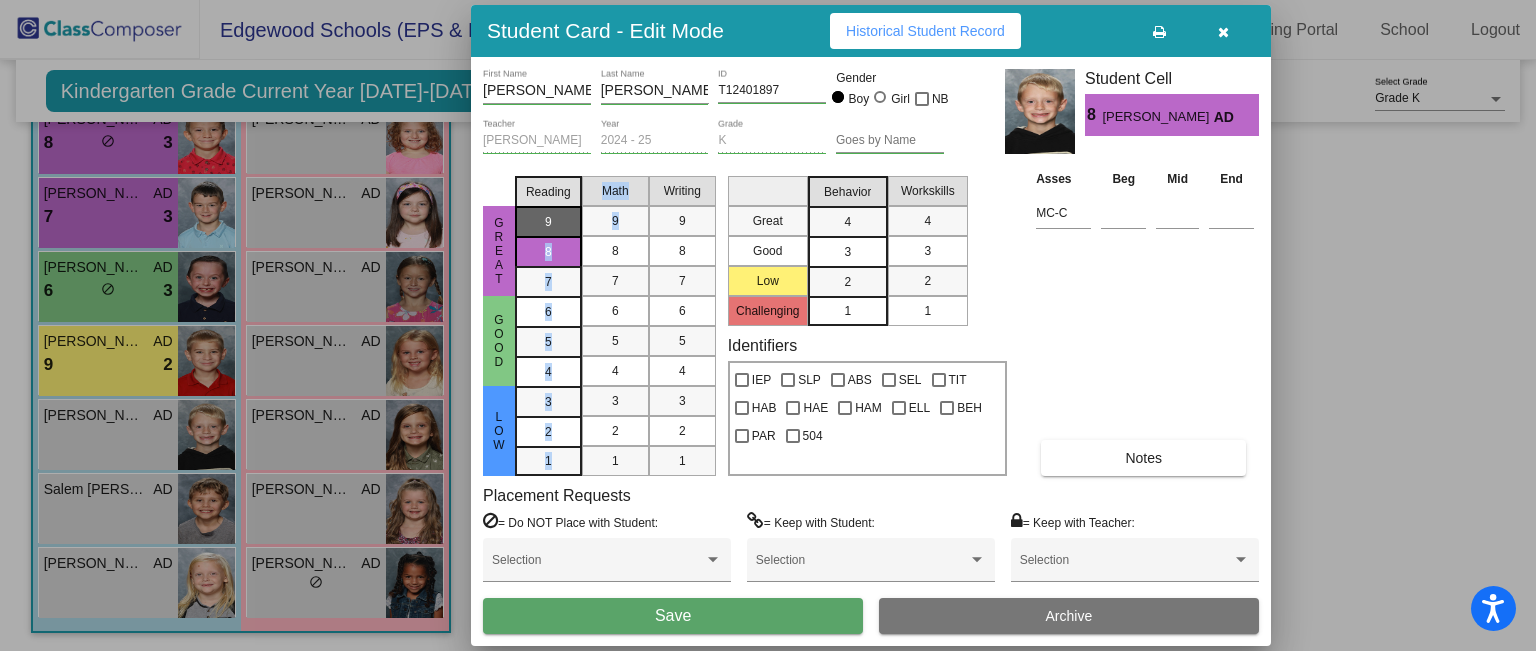 drag, startPoint x: 634, startPoint y: 215, endPoint x: 576, endPoint y: 228, distance: 59.439045 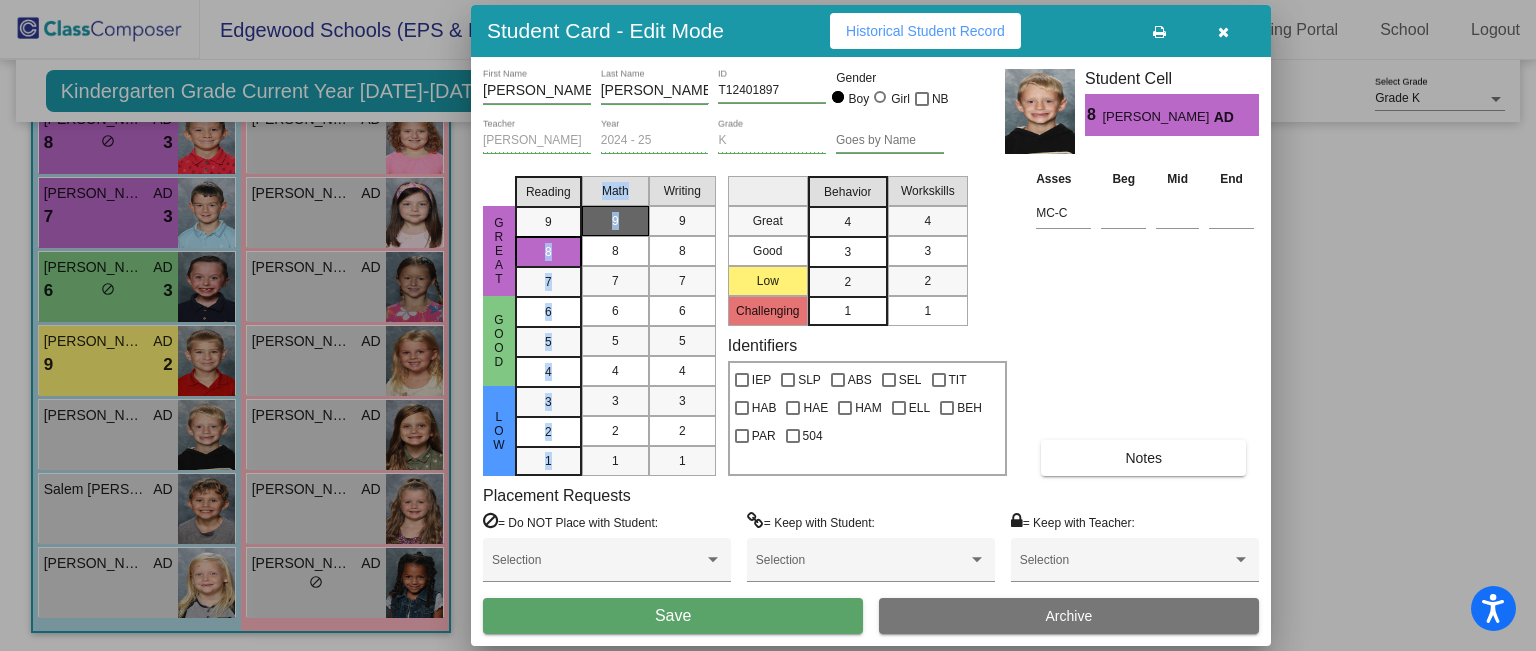 click on "9" at bounding box center [615, 221] 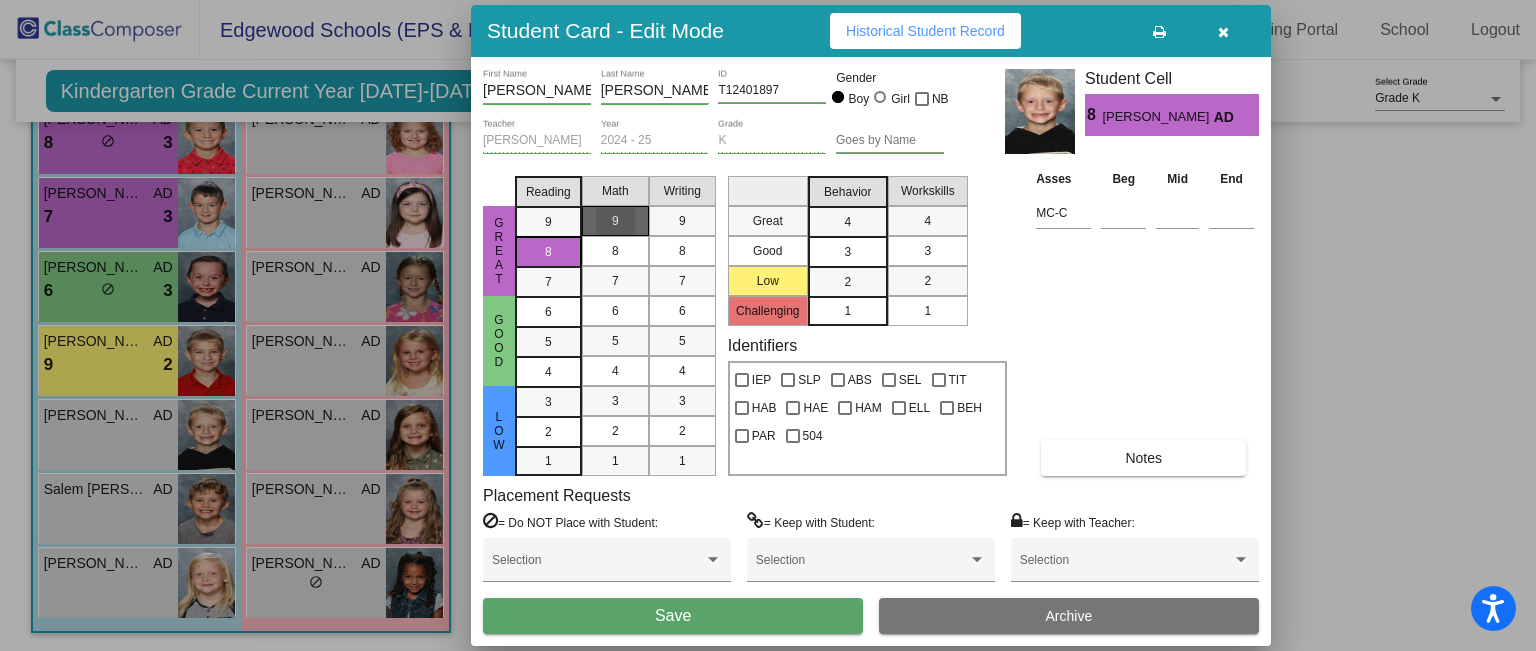click on "9" at bounding box center [615, 221] 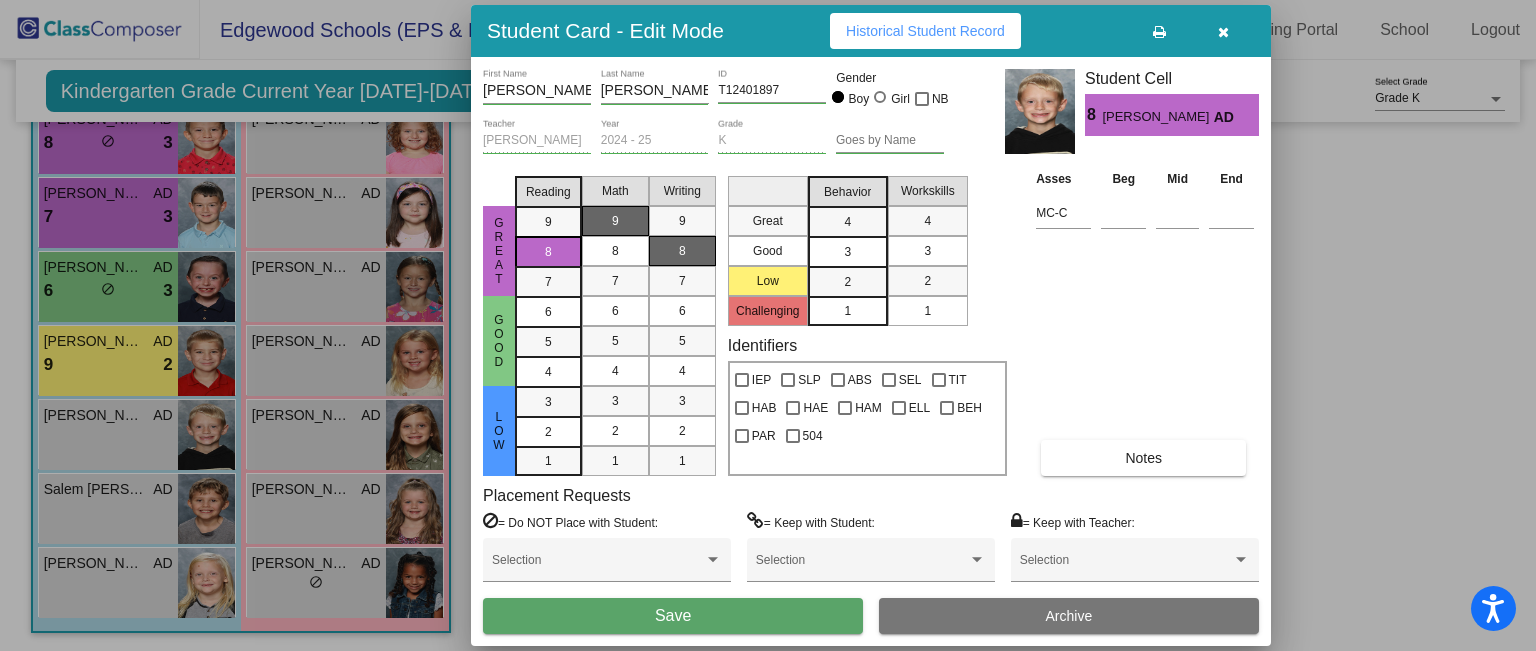 click on "8" at bounding box center (682, 251) 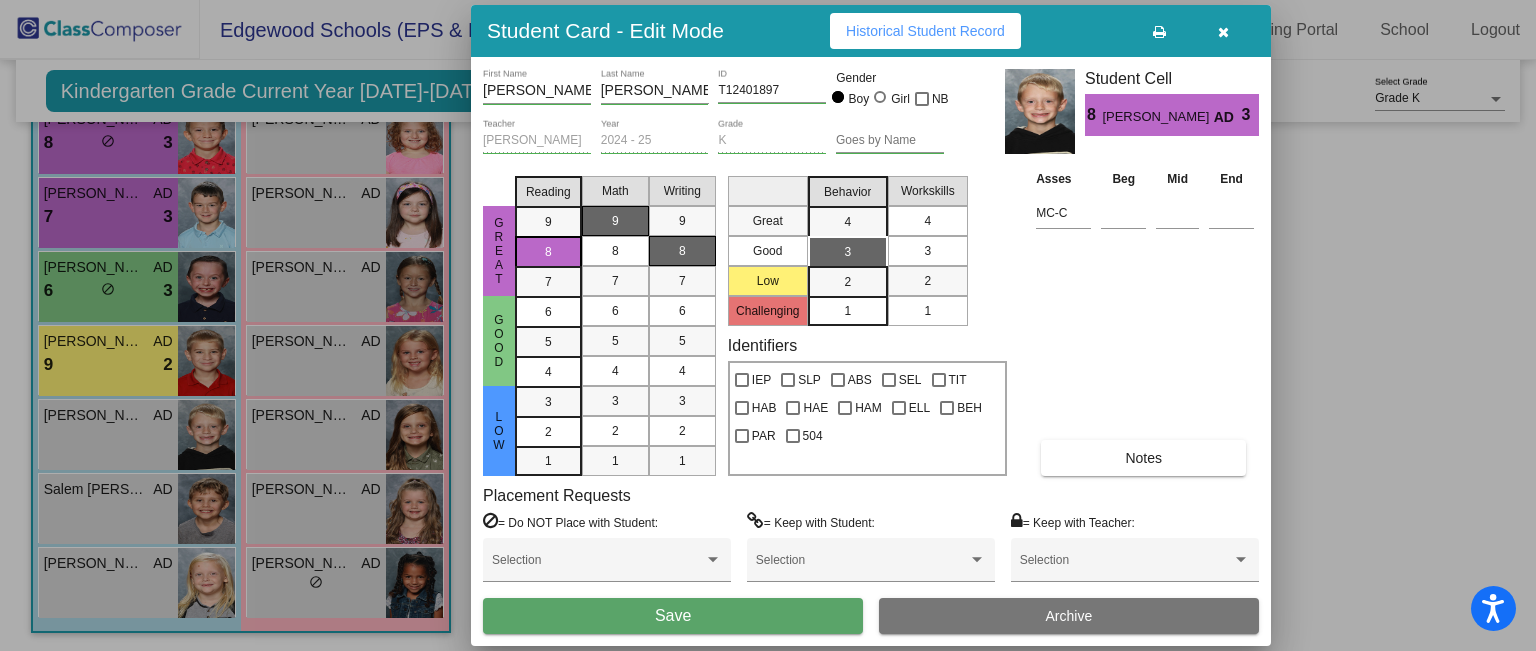 click on "4" at bounding box center [927, 221] 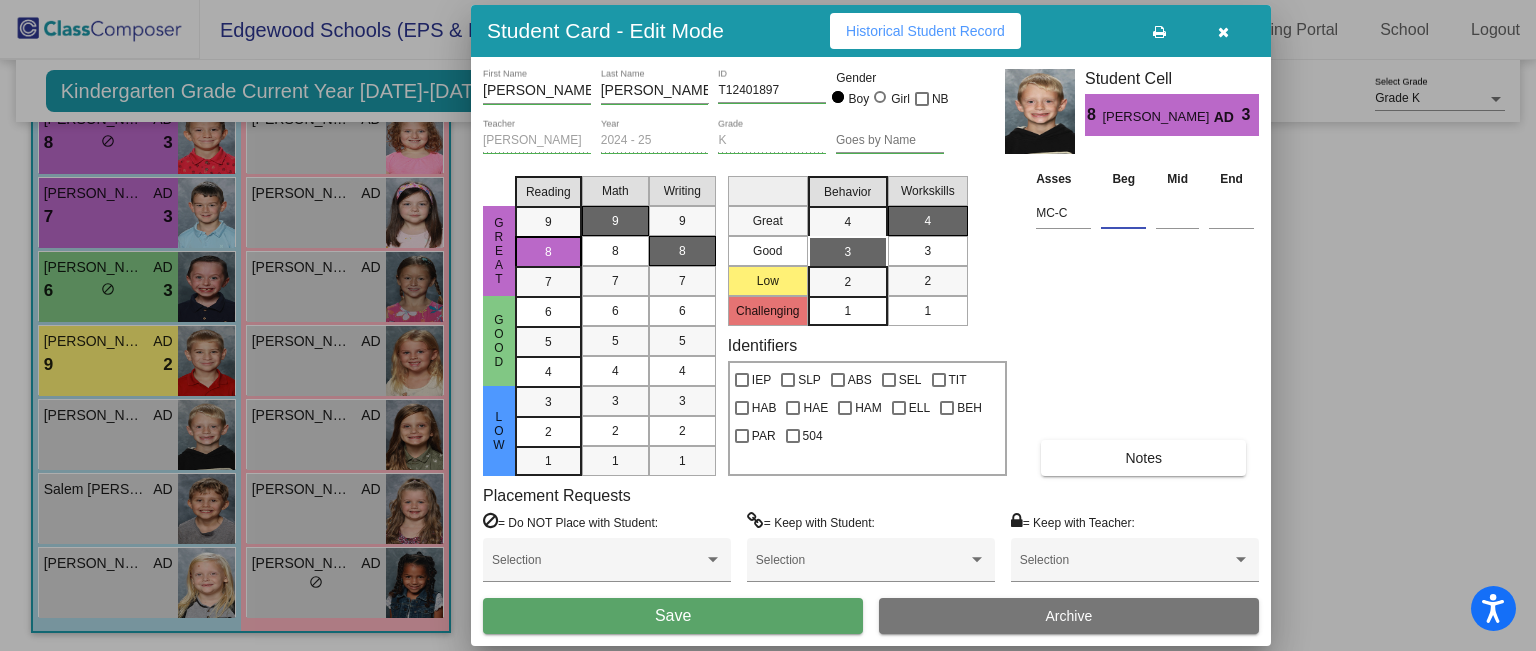 click at bounding box center (1123, 213) 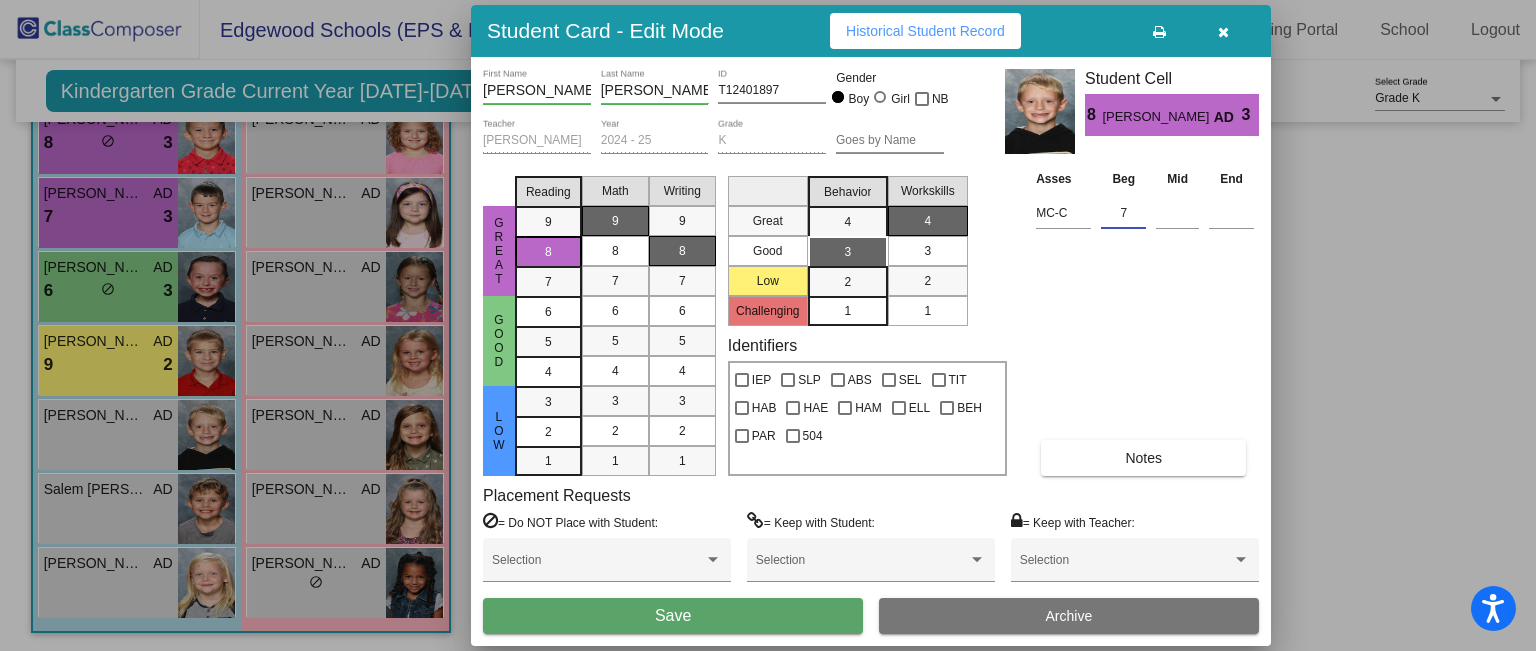 type on "7" 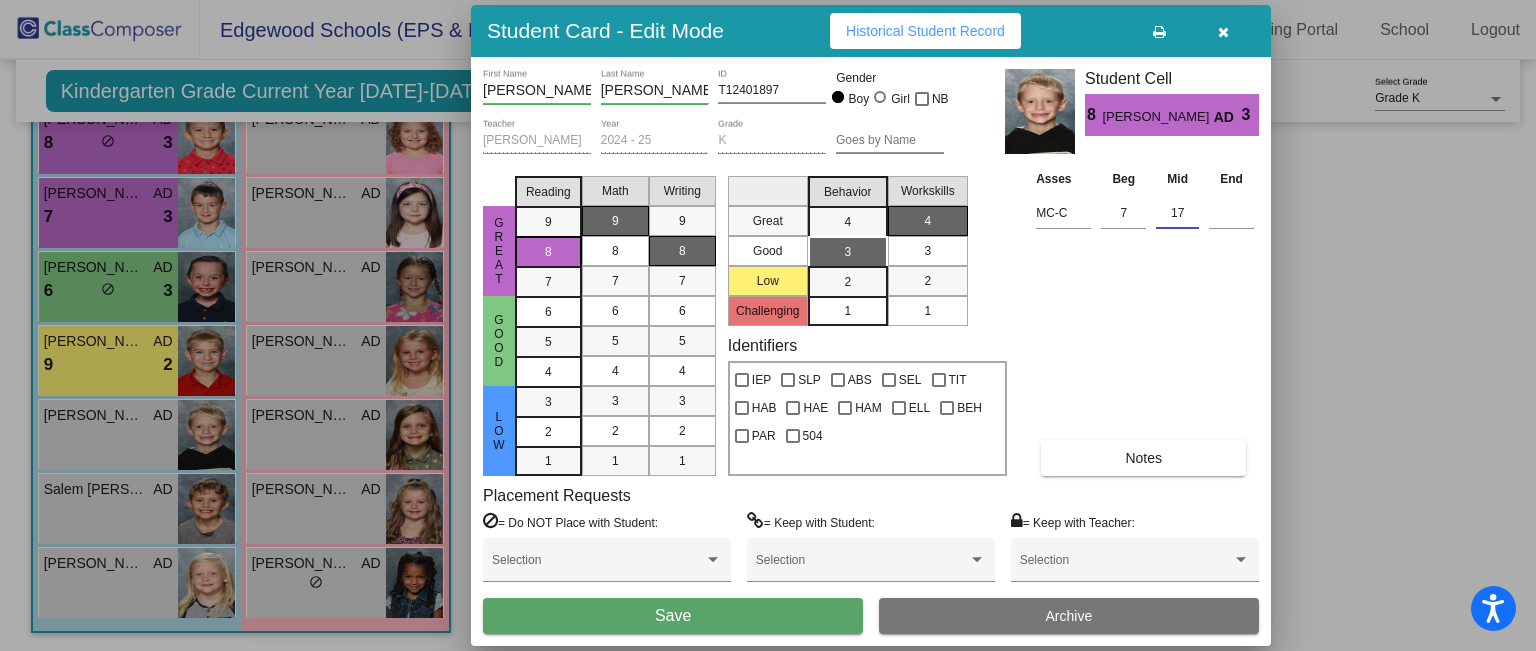 type on "17" 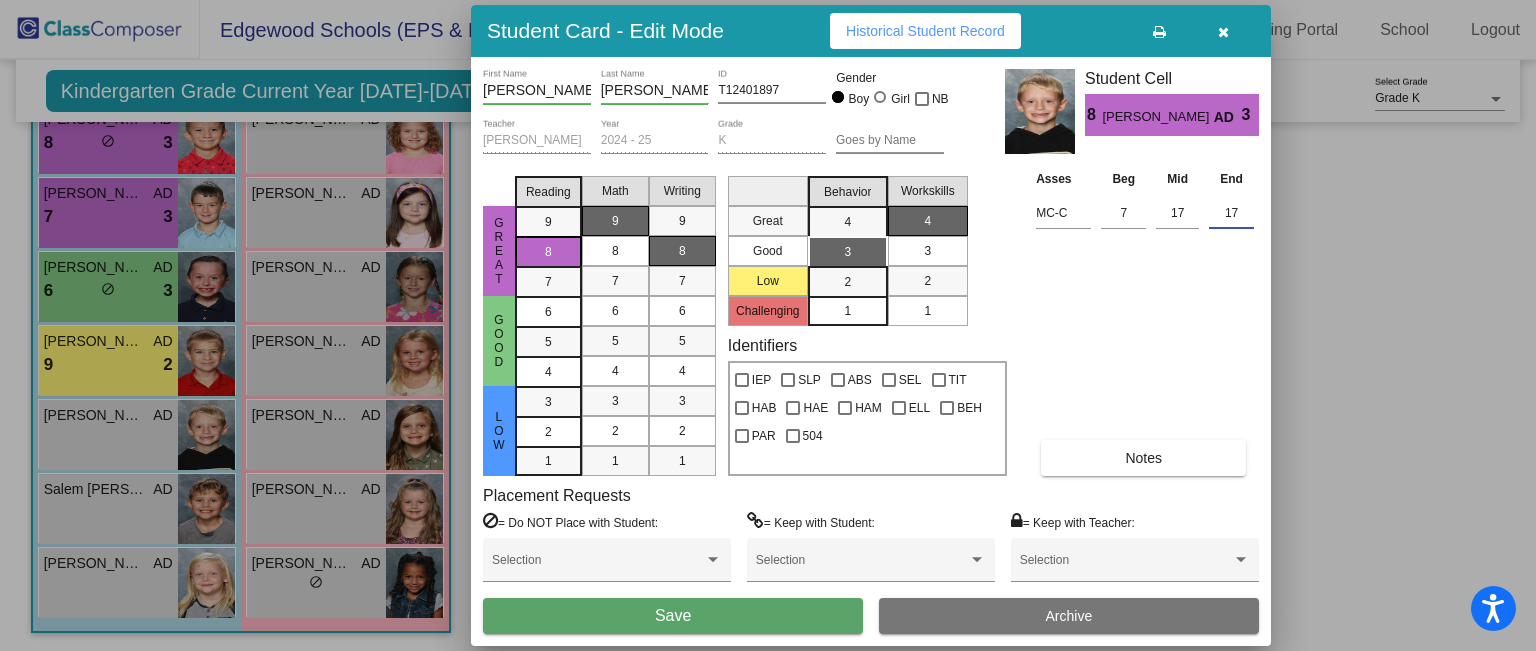type on "17" 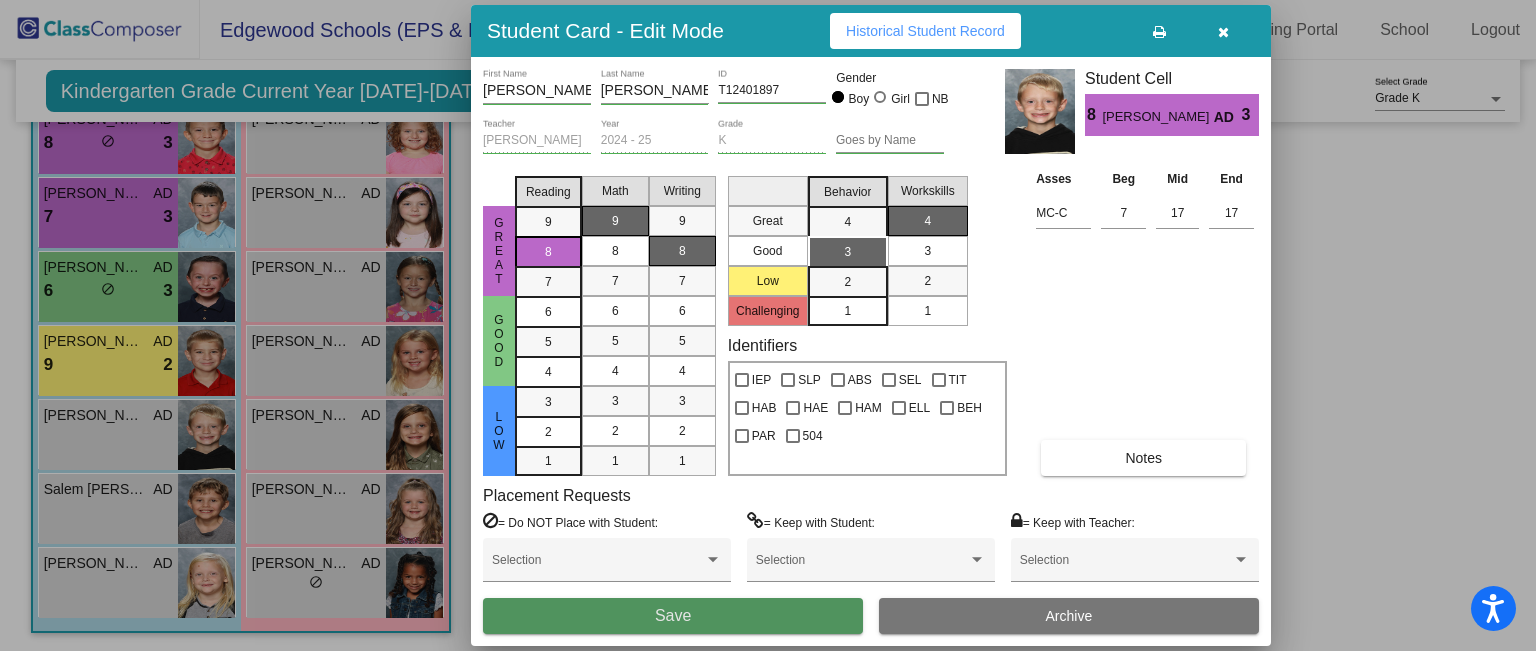 click on "Save" at bounding box center [673, 616] 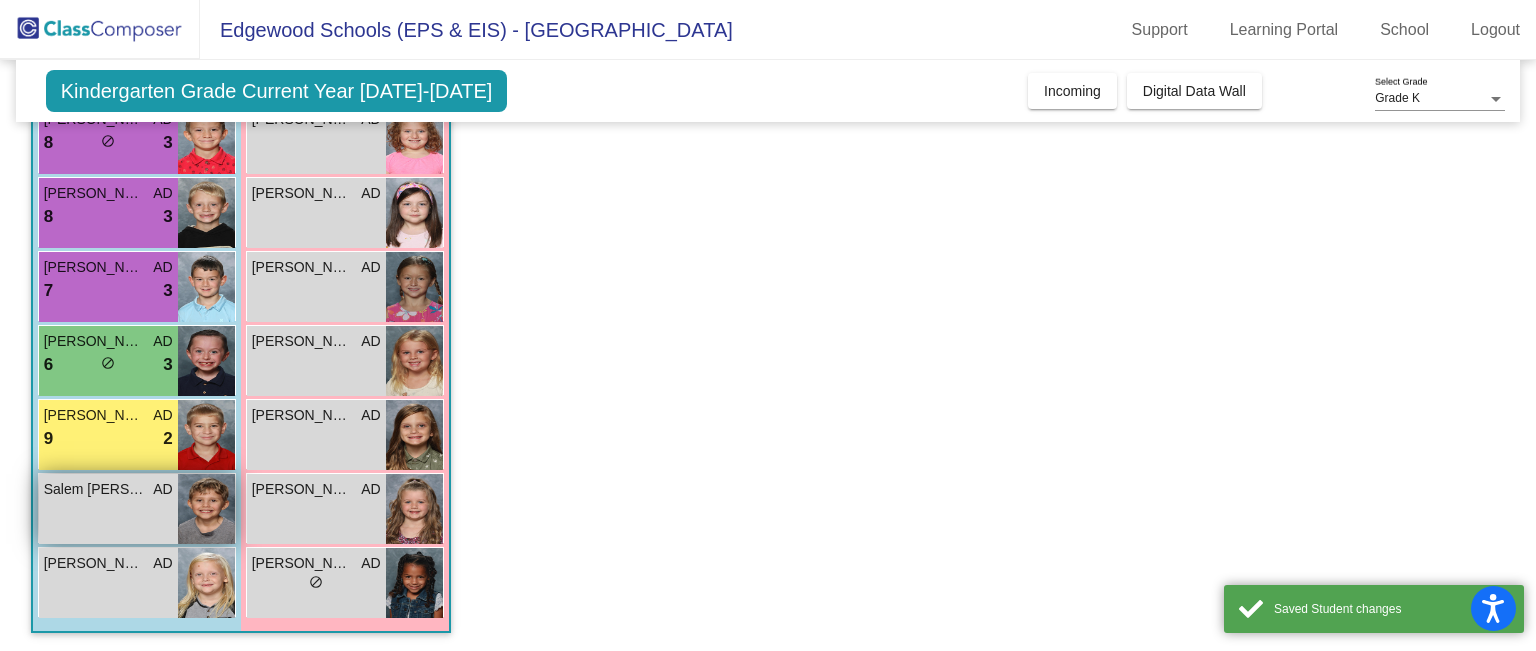 click on "Salem Denning AD lock do_not_disturb_alt" at bounding box center (108, 509) 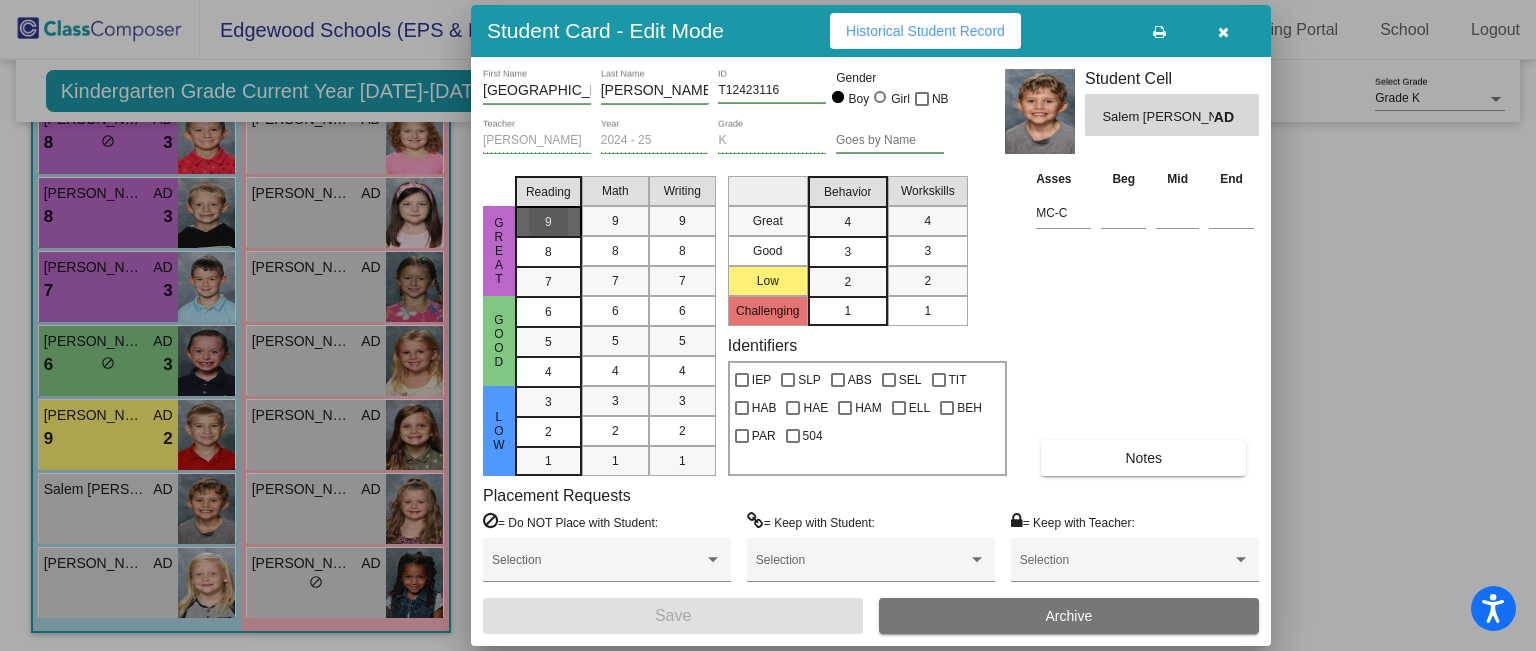 click on "9" at bounding box center [548, 222] 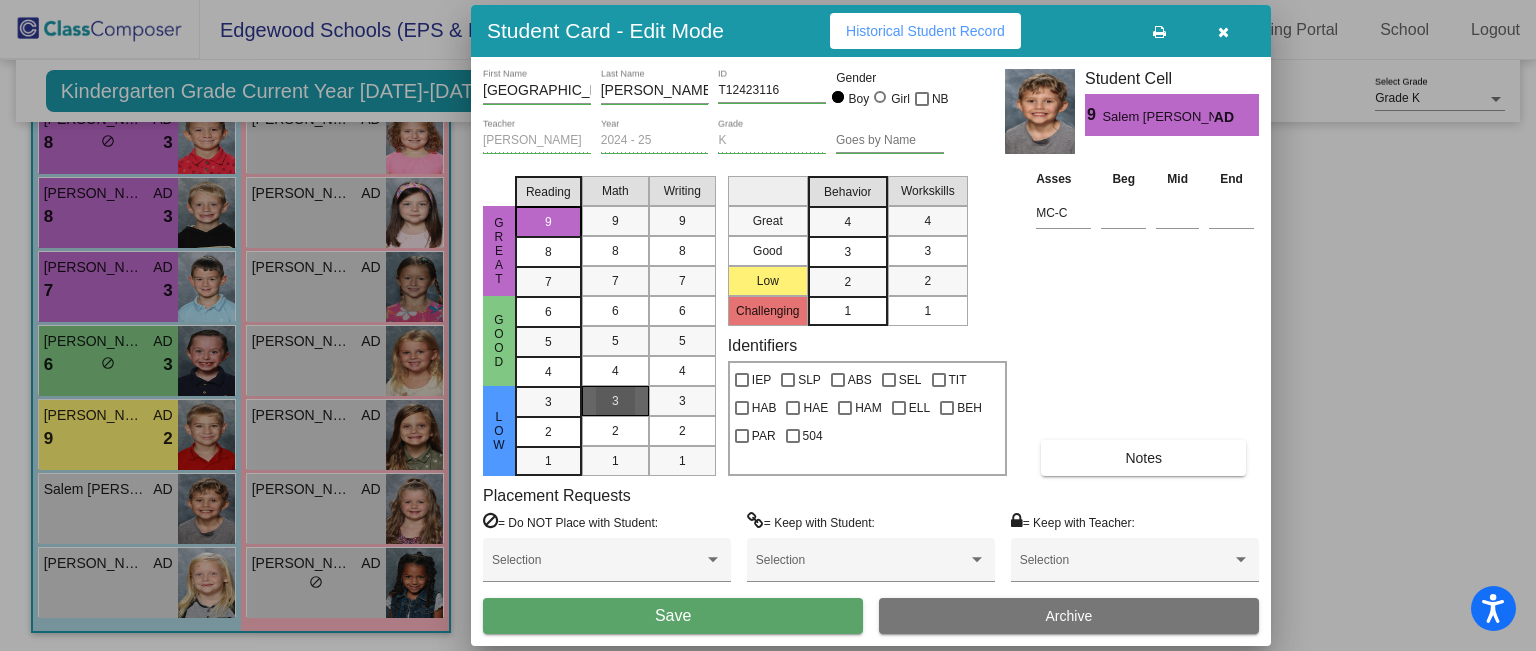 click on "3" at bounding box center [615, 401] 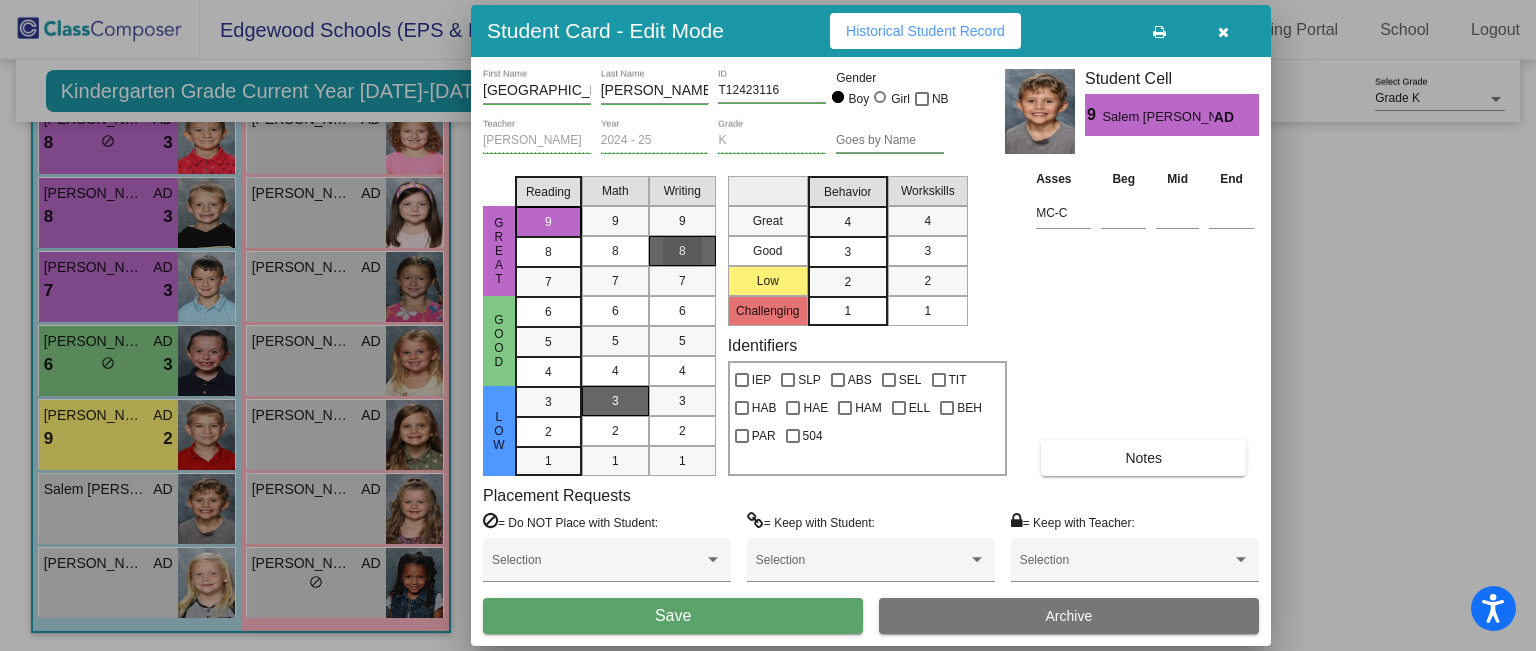 click on "8" at bounding box center [682, 251] 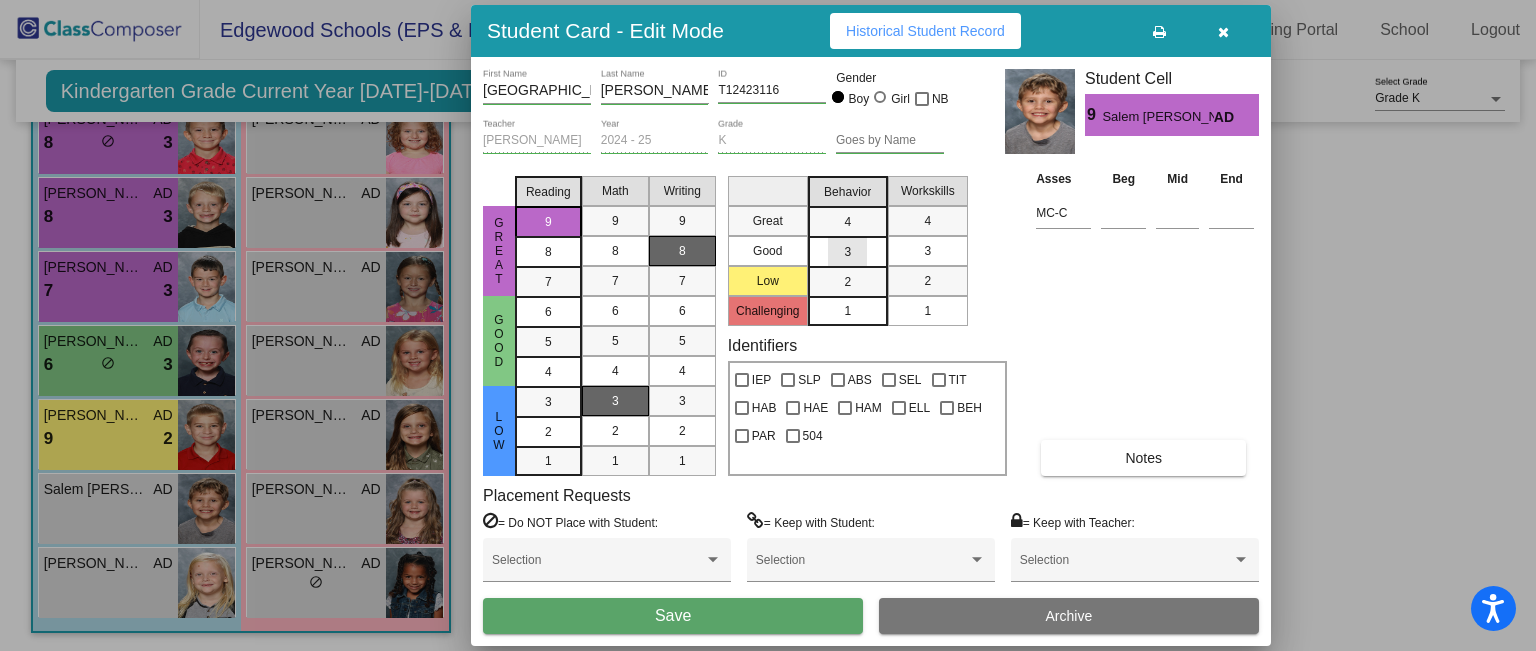 click on "3" at bounding box center [847, 222] 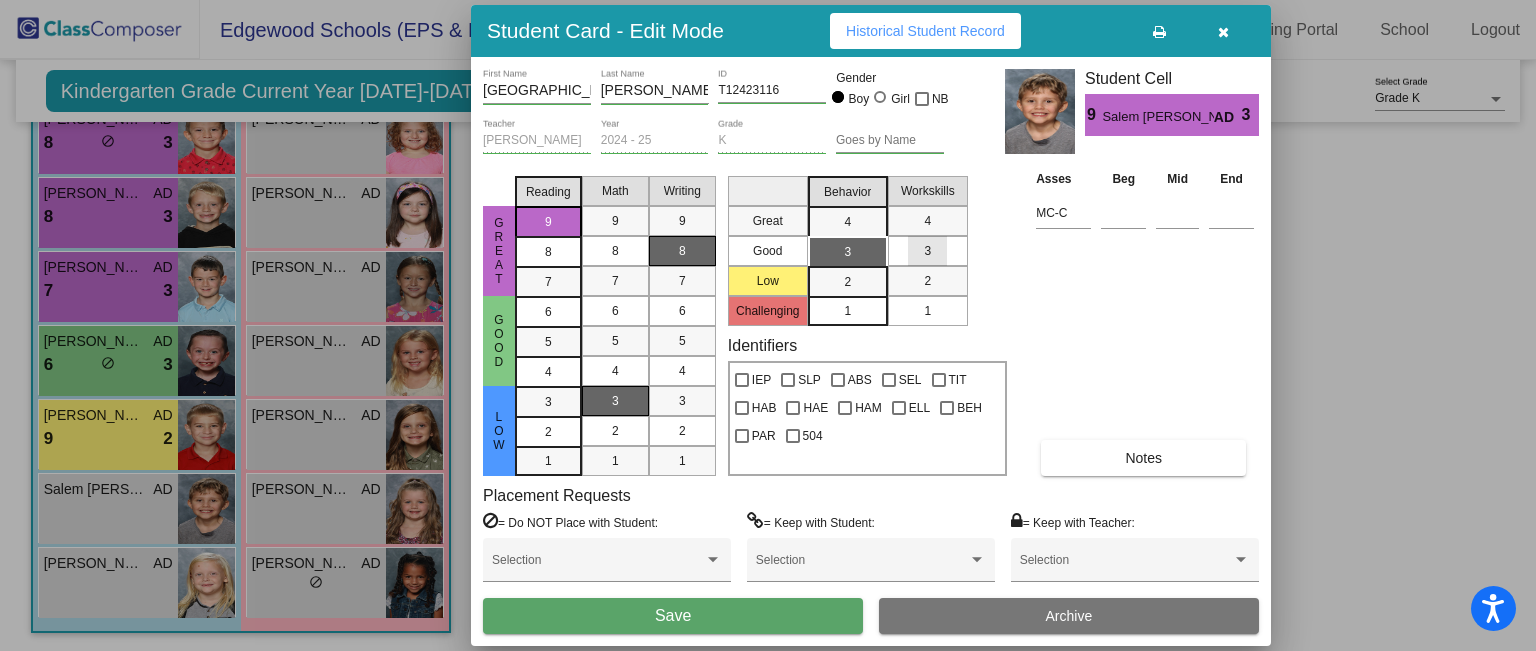 click on "3" at bounding box center (927, 251) 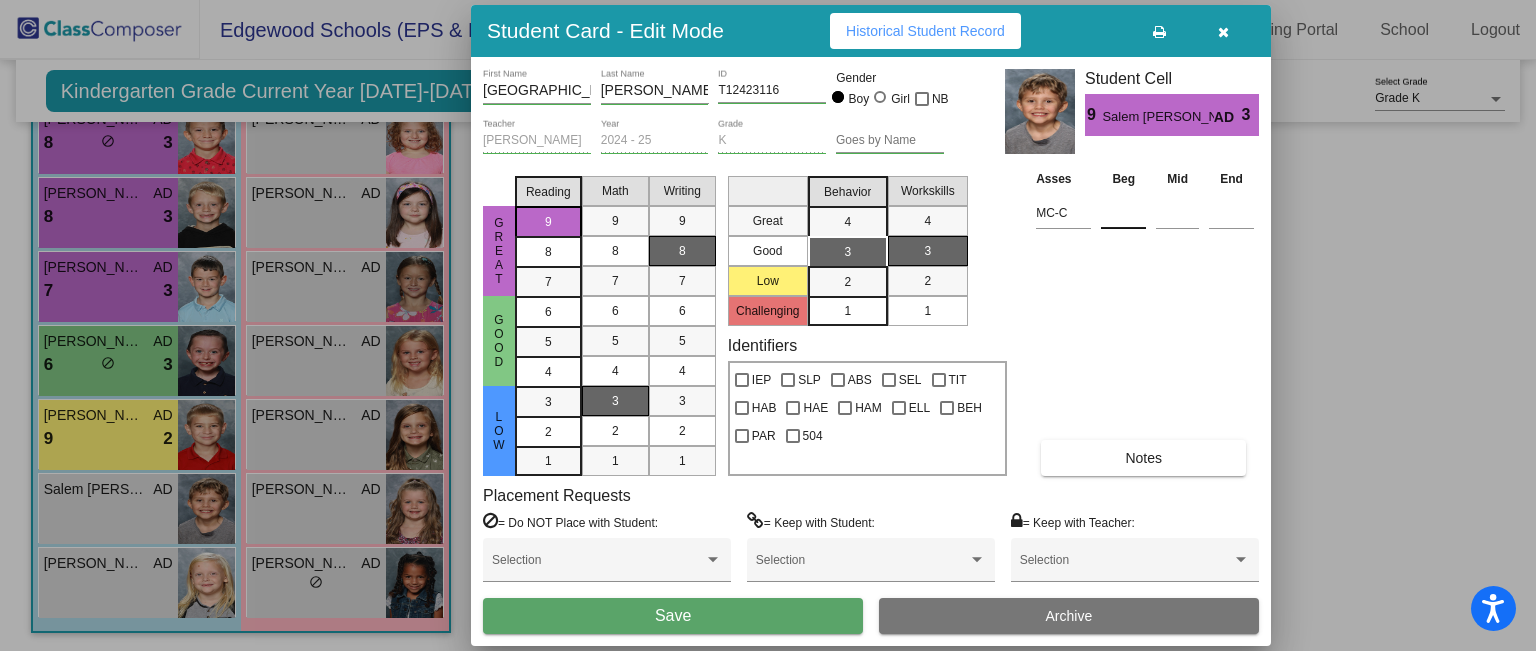 click at bounding box center (1123, 213) 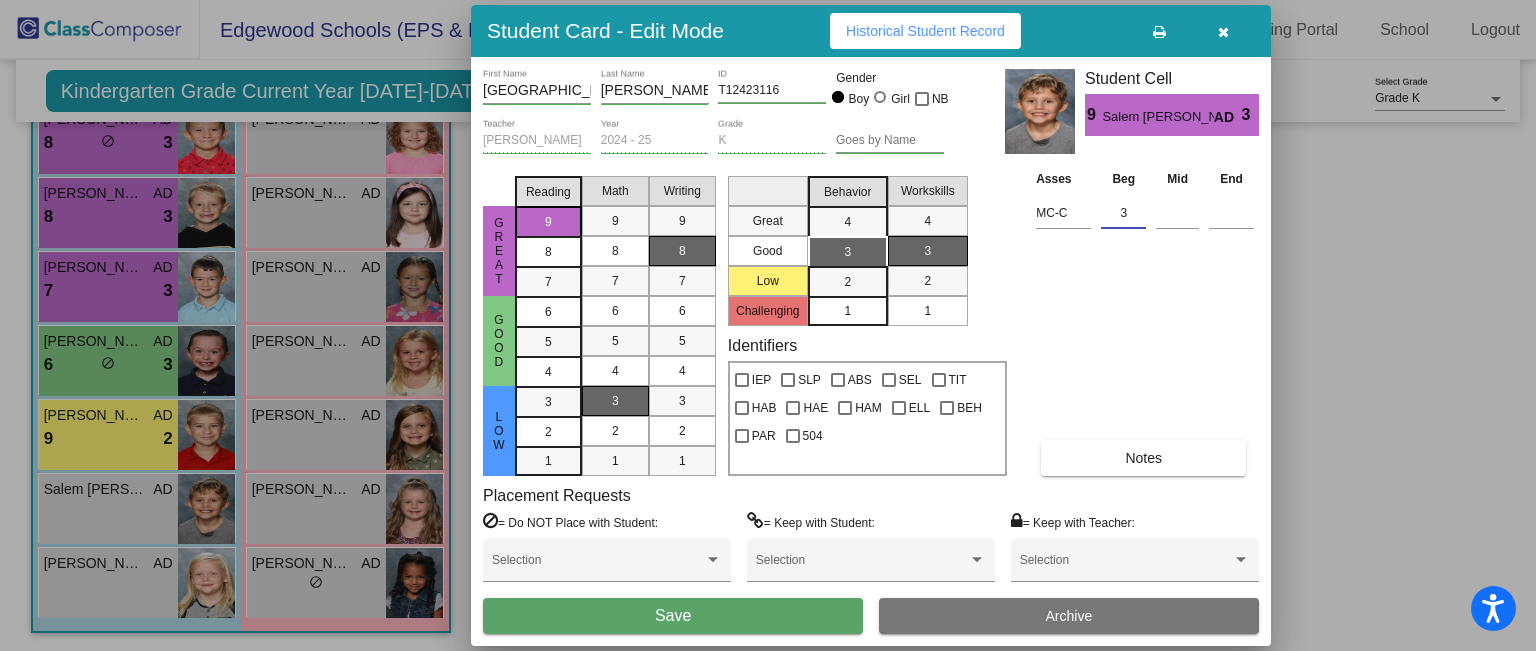 type on "3" 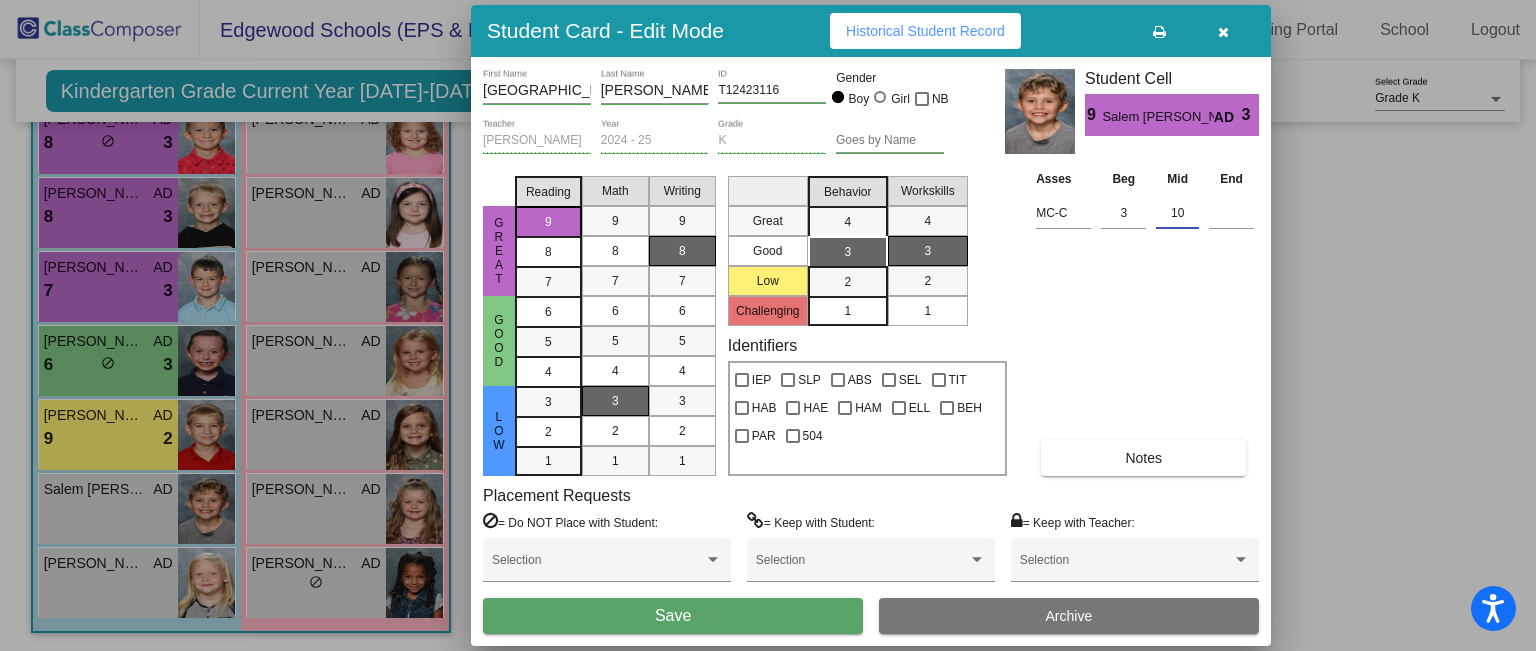 type on "10" 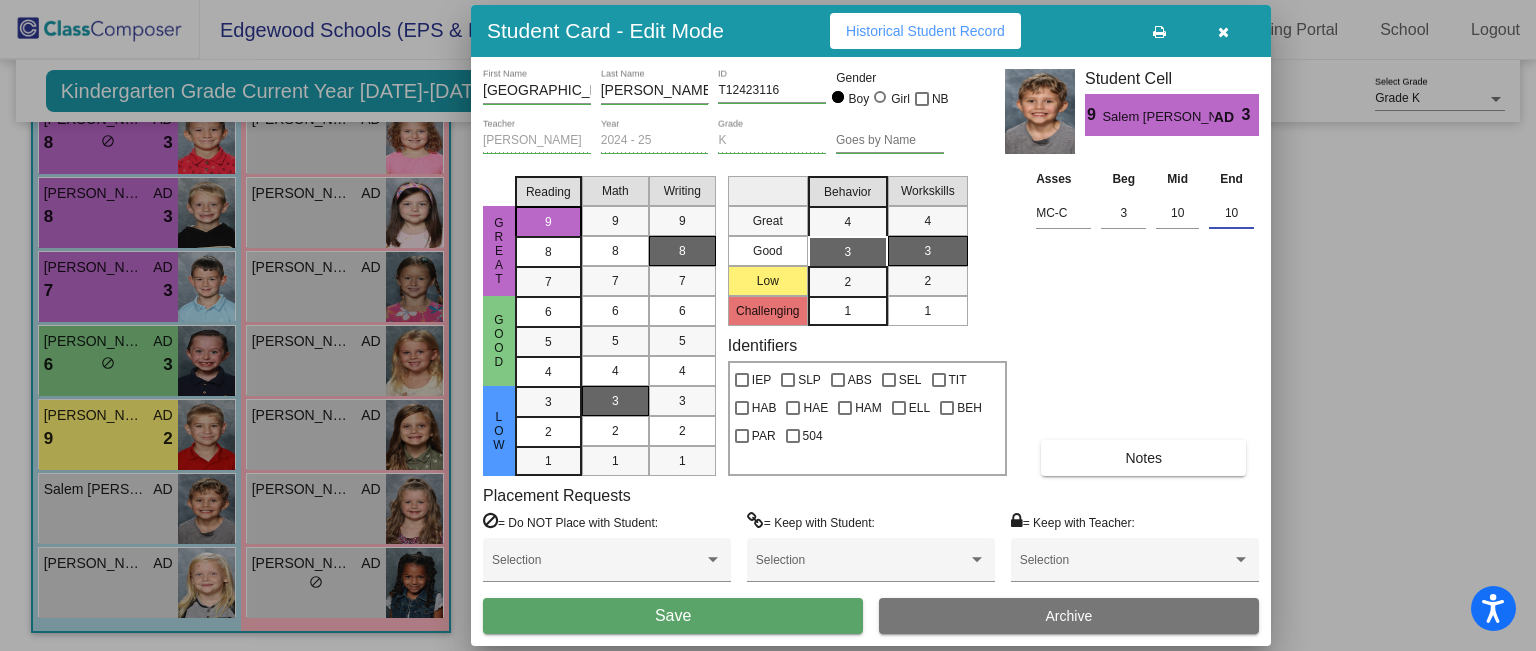 type on "10" 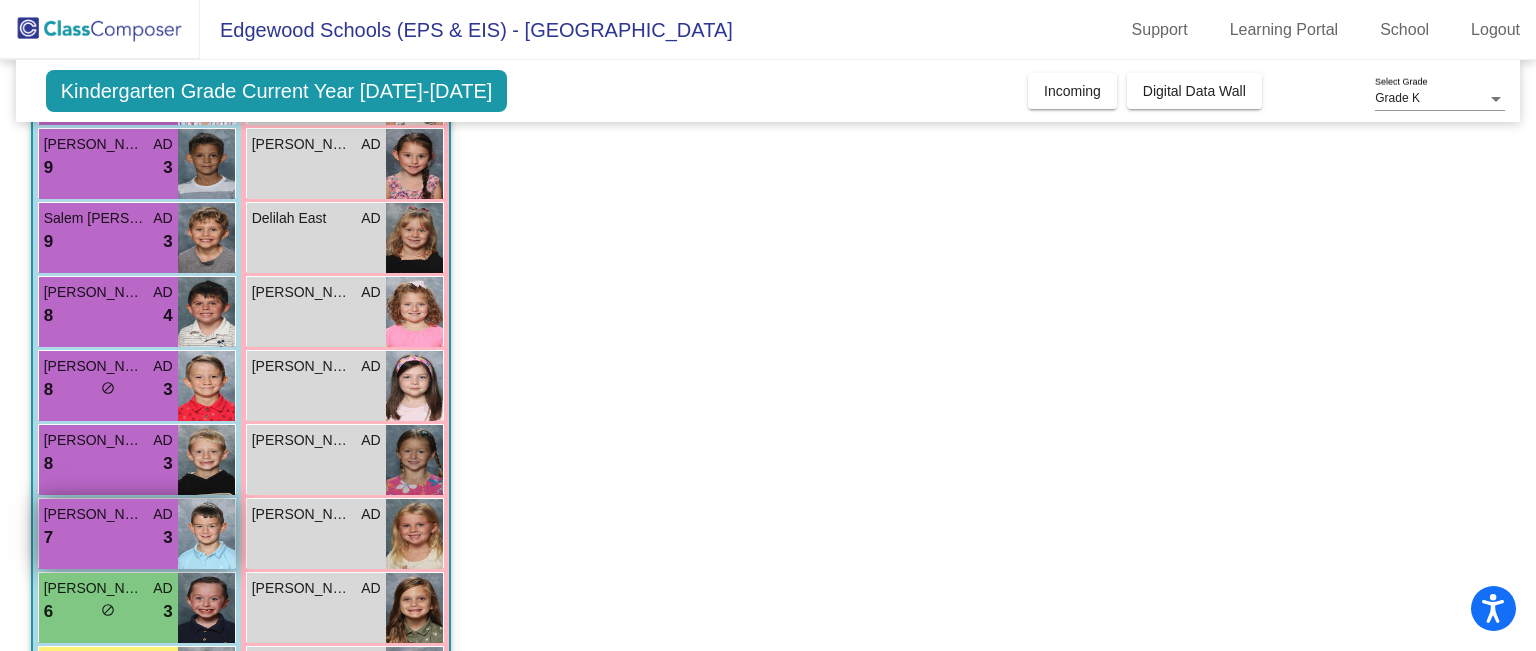 scroll, scrollTop: 513, scrollLeft: 0, axis: vertical 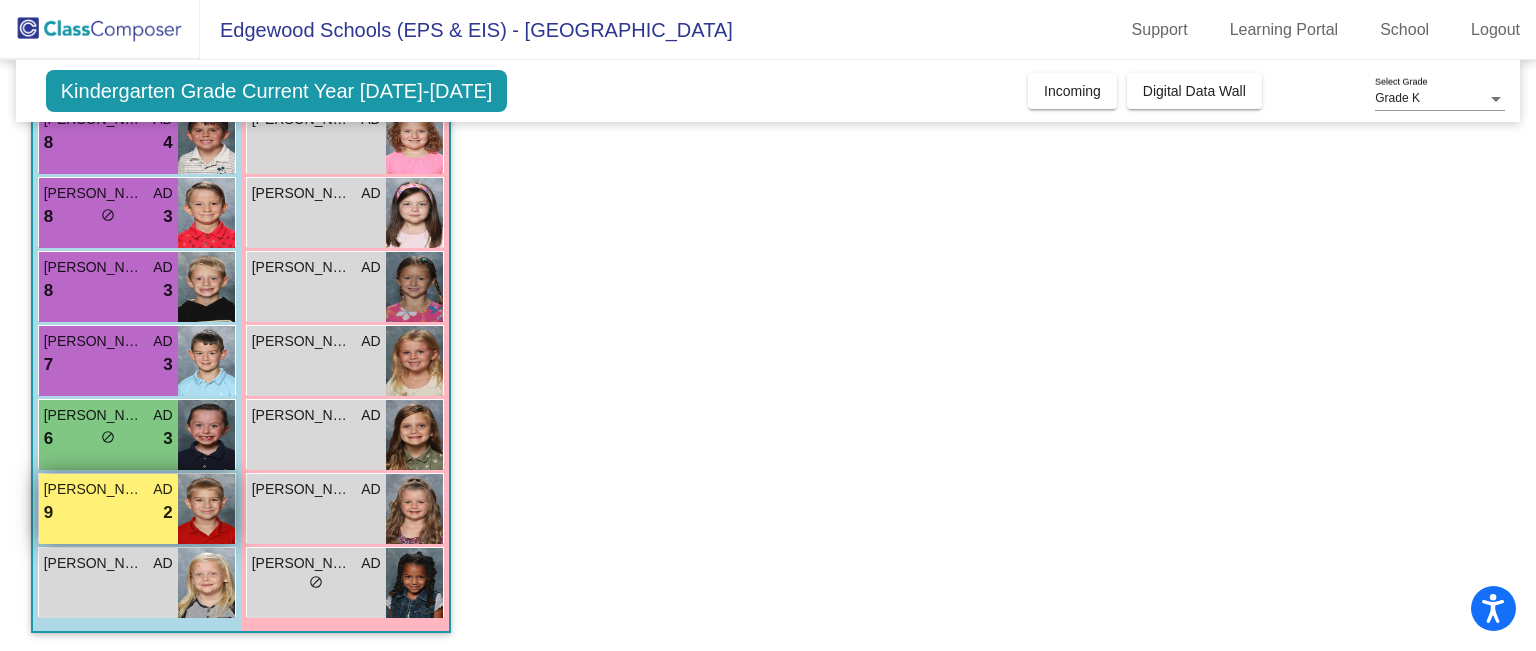 click on "9 lock do_not_disturb_alt 2" at bounding box center [108, 513] 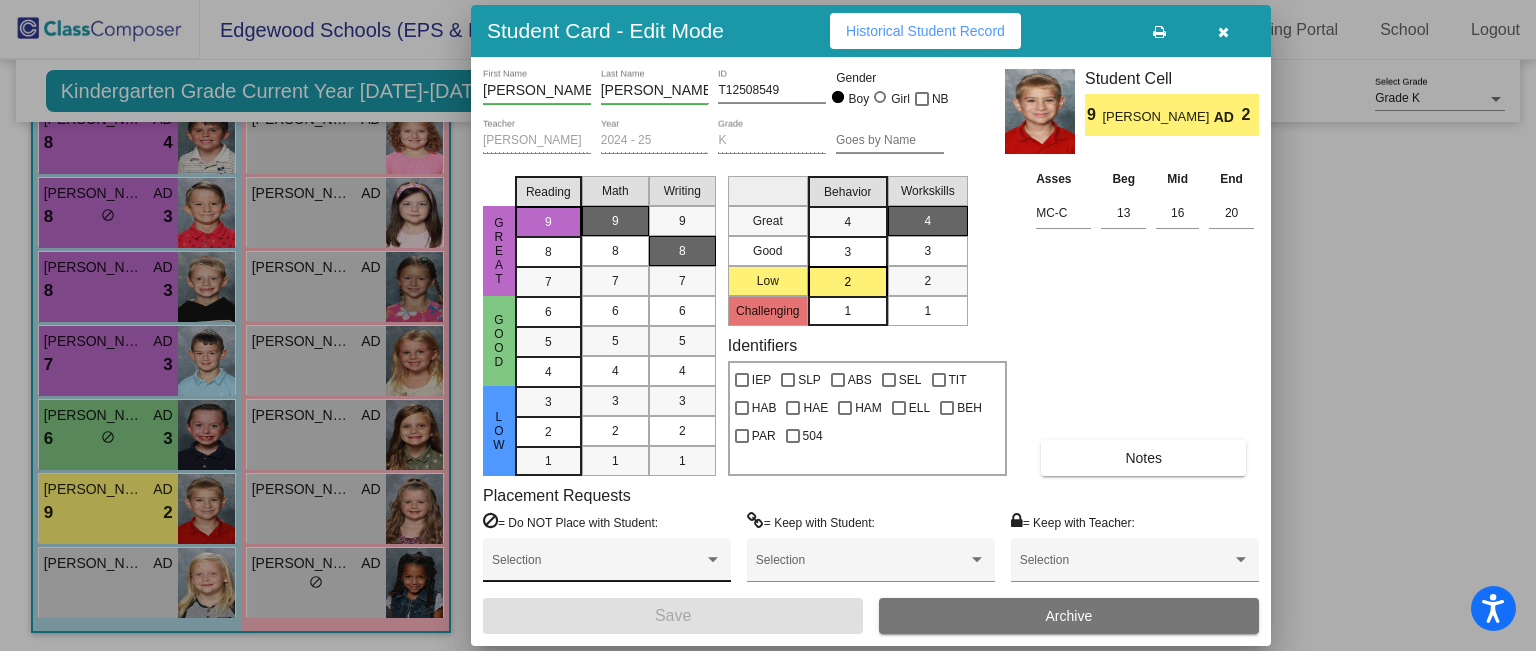 click on "Selection" at bounding box center (607, 565) 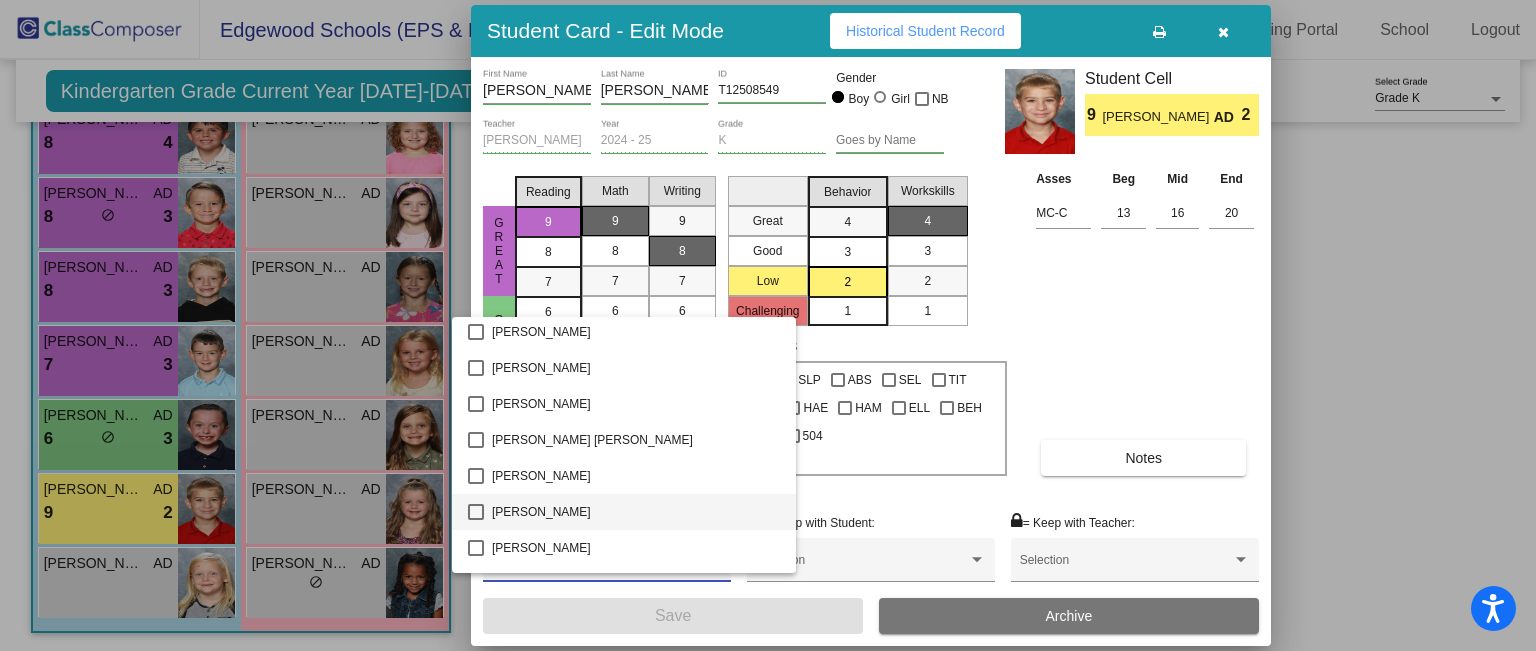 scroll, scrollTop: 4934, scrollLeft: 0, axis: vertical 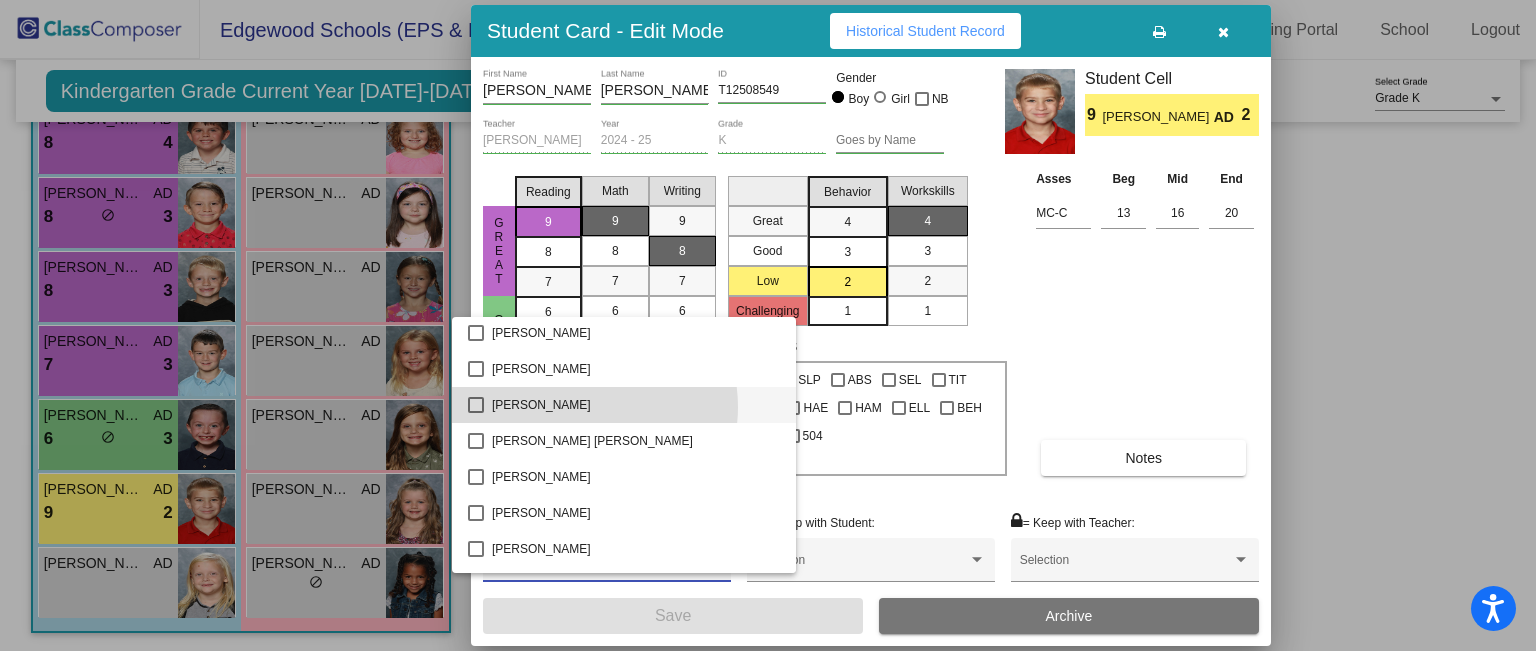 click on "Matthew Burkett" at bounding box center [636, 405] 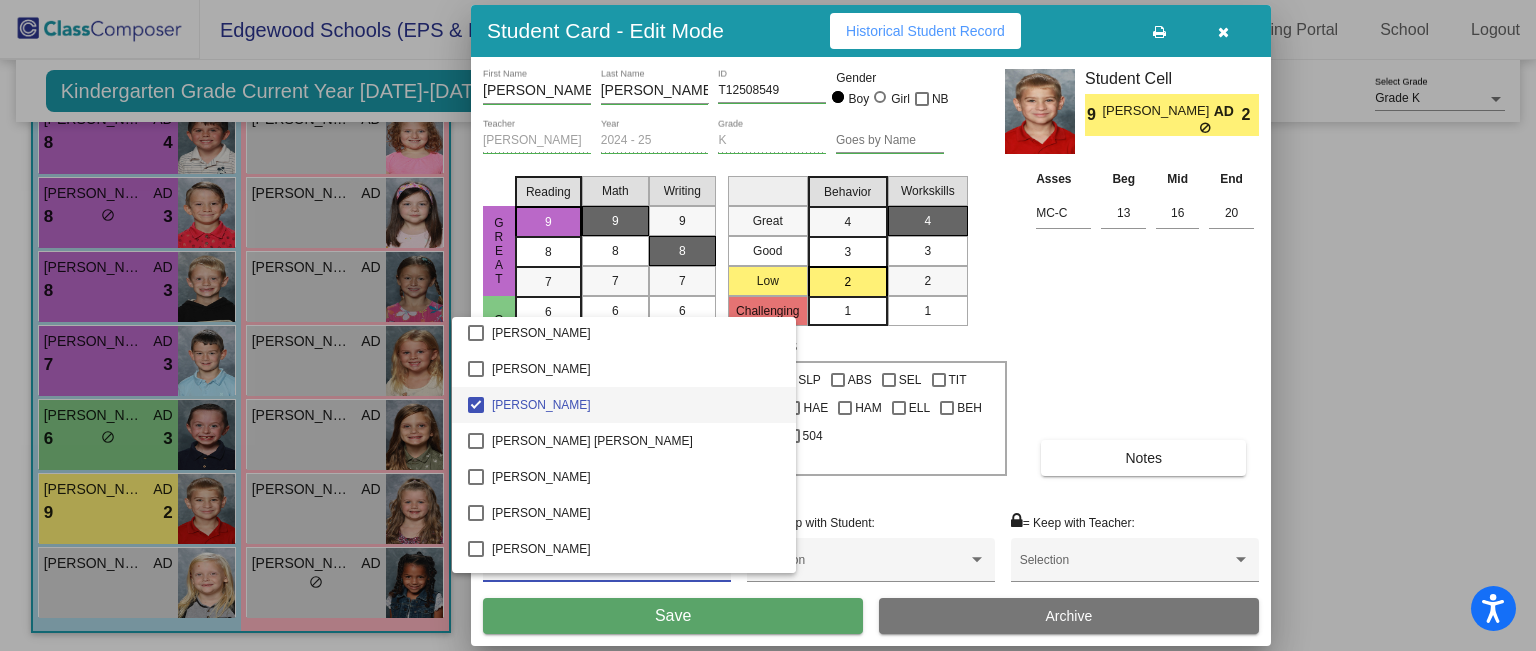 click at bounding box center [768, 325] 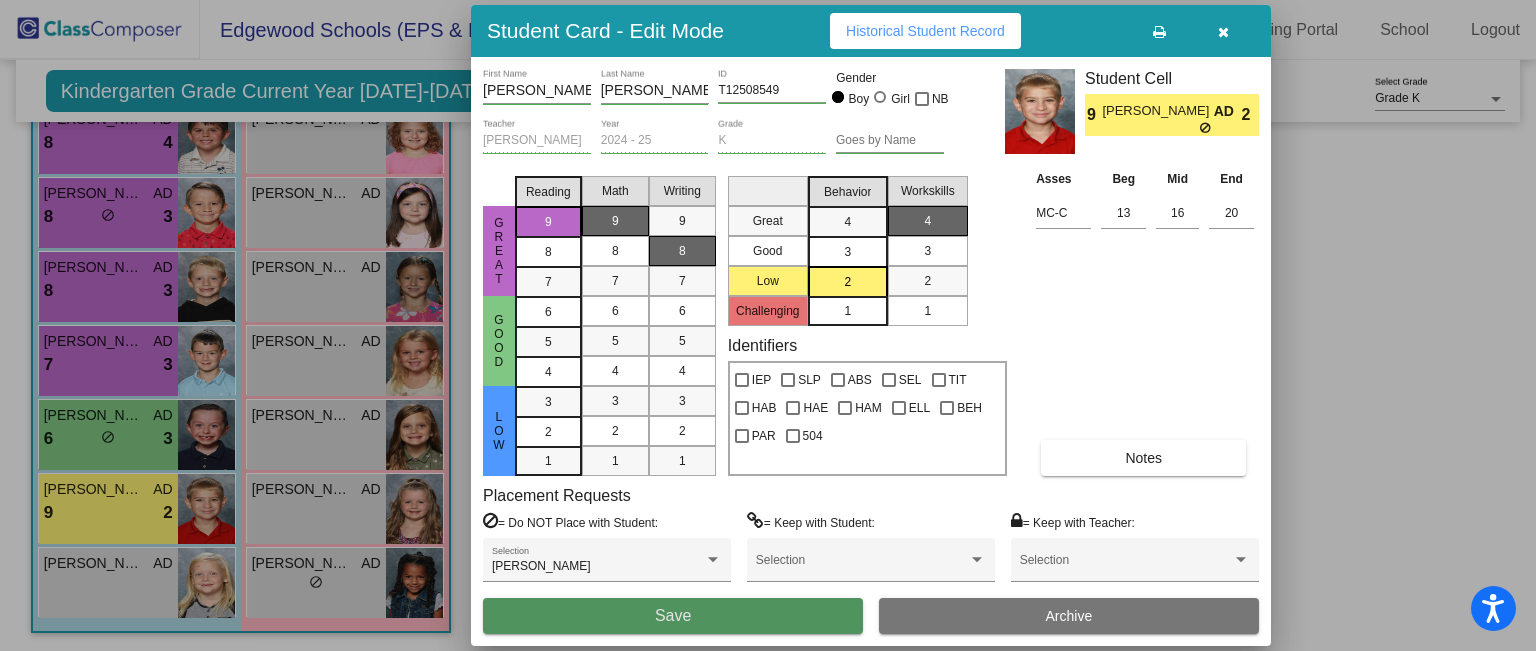 click on "Save" at bounding box center (673, 616) 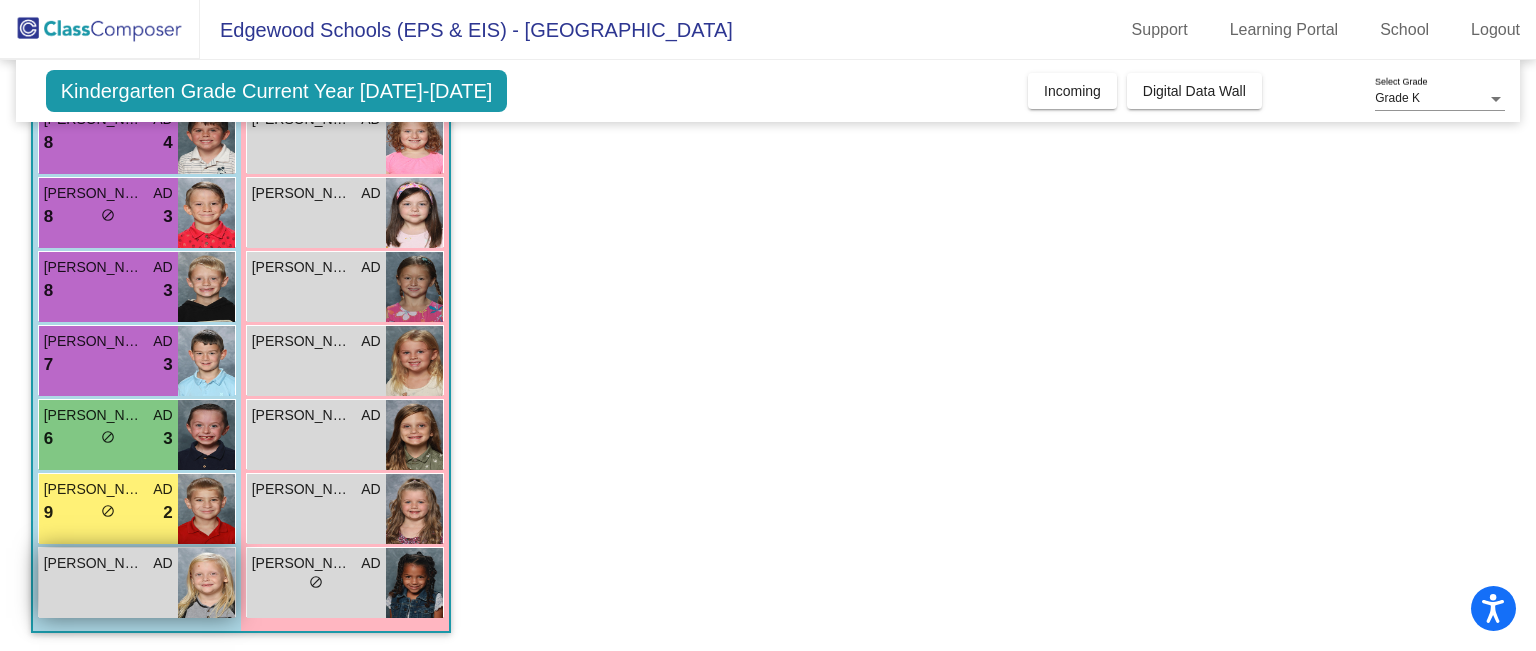 click on "Wade Swafford" at bounding box center [94, 563] 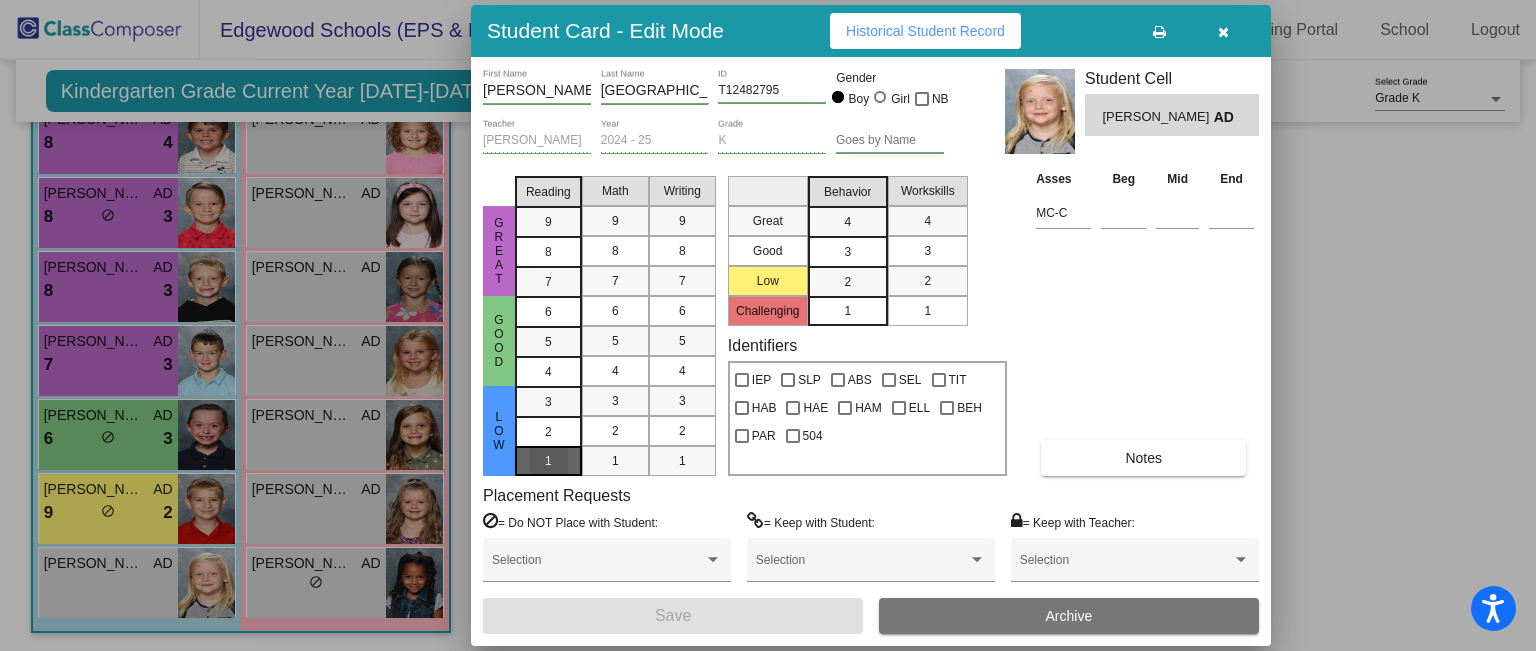 click on "1" at bounding box center (548, 461) 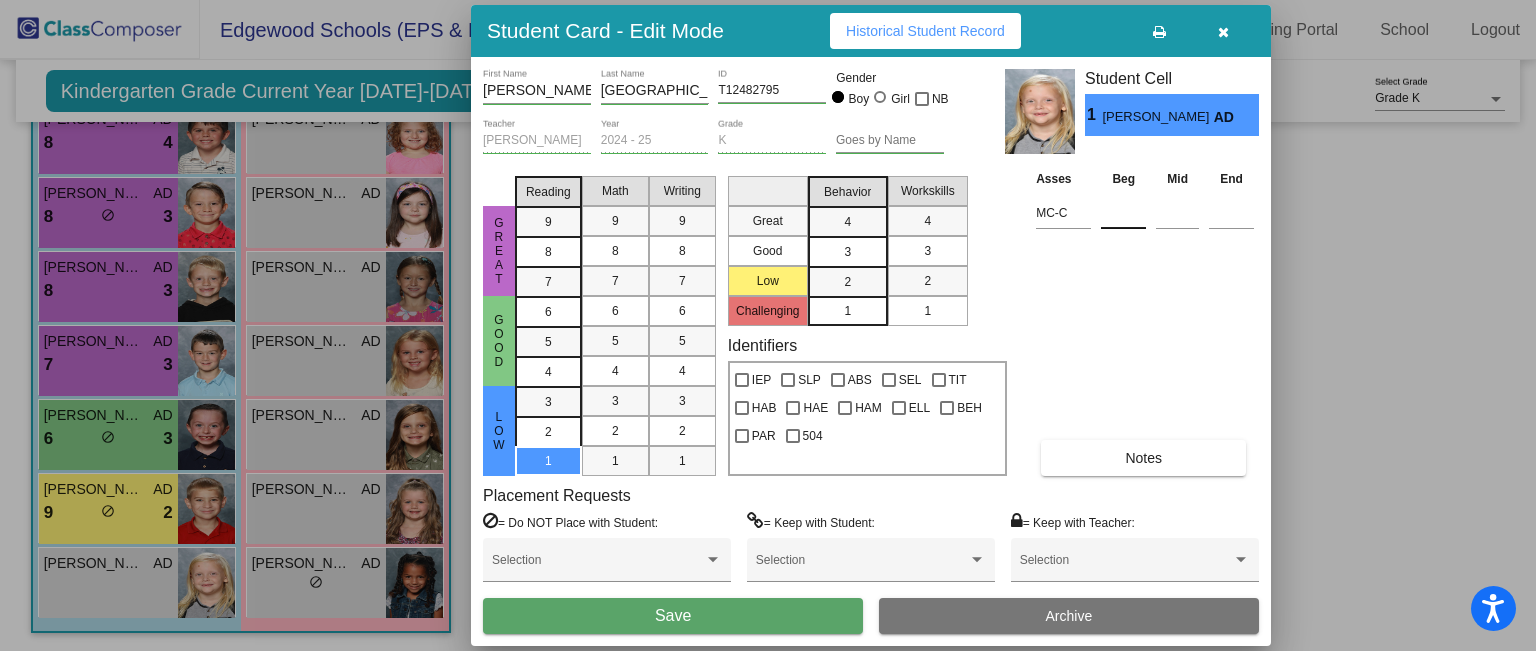 click at bounding box center (1123, 213) 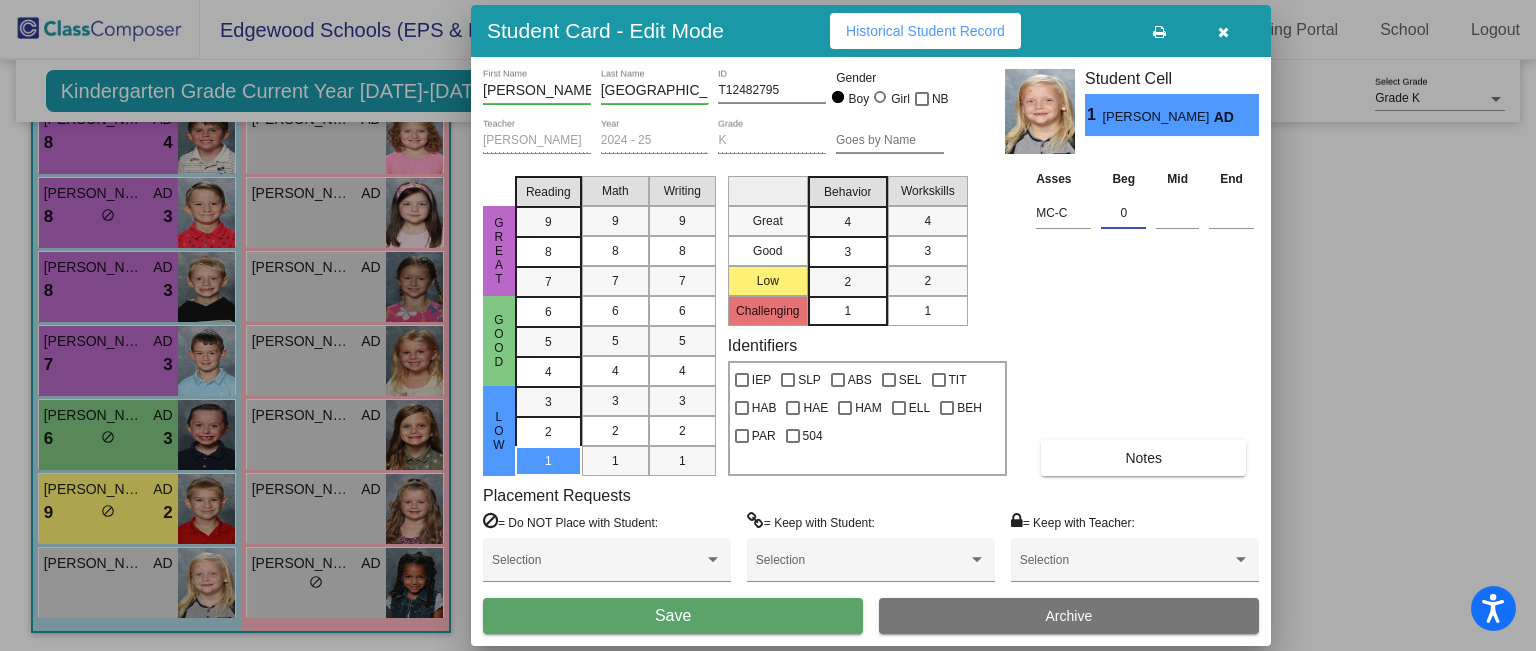 type on "0" 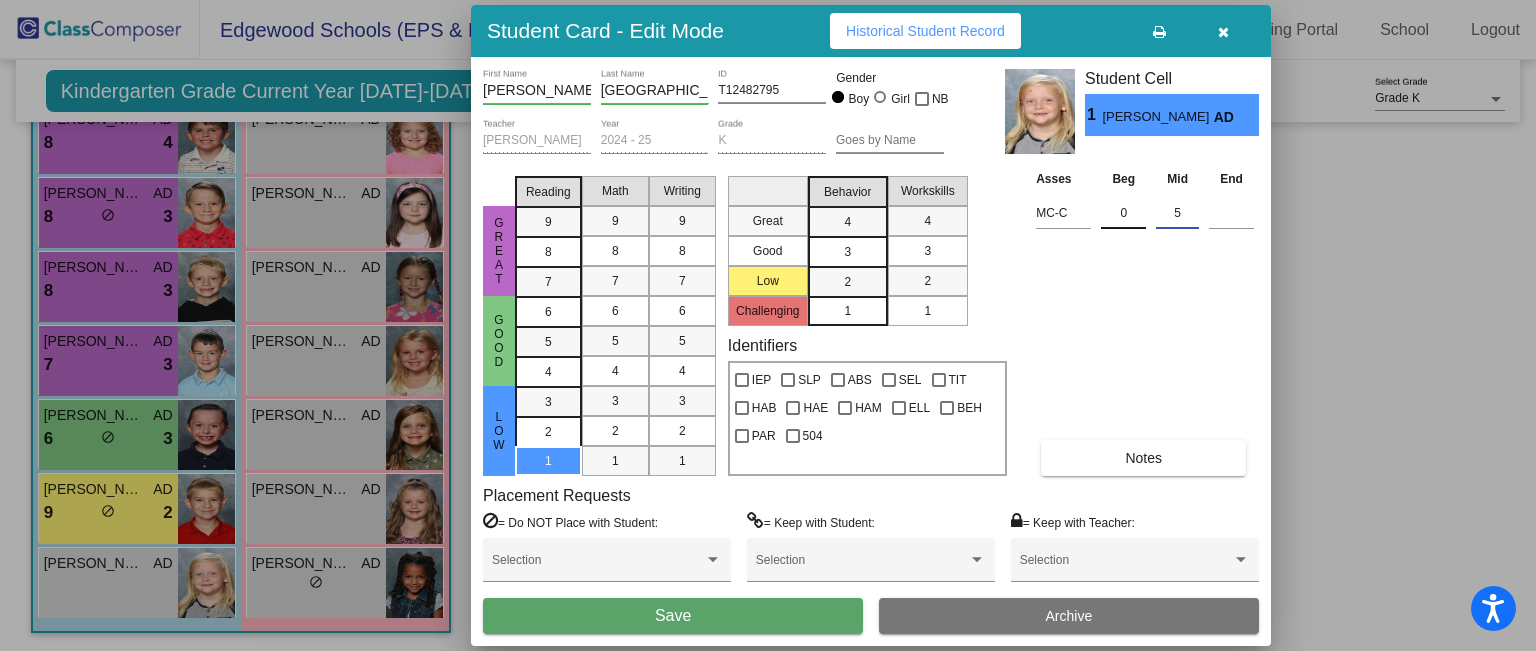 type on "5" 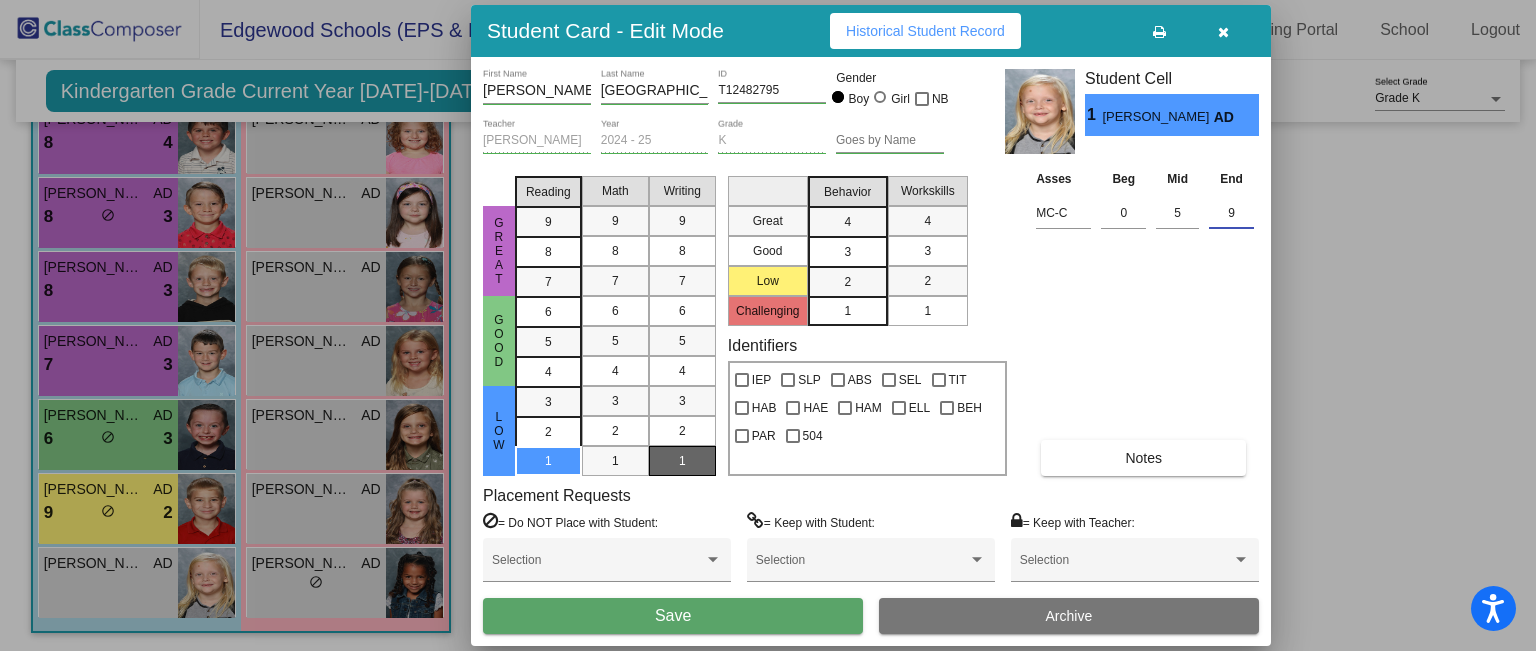 type on "9" 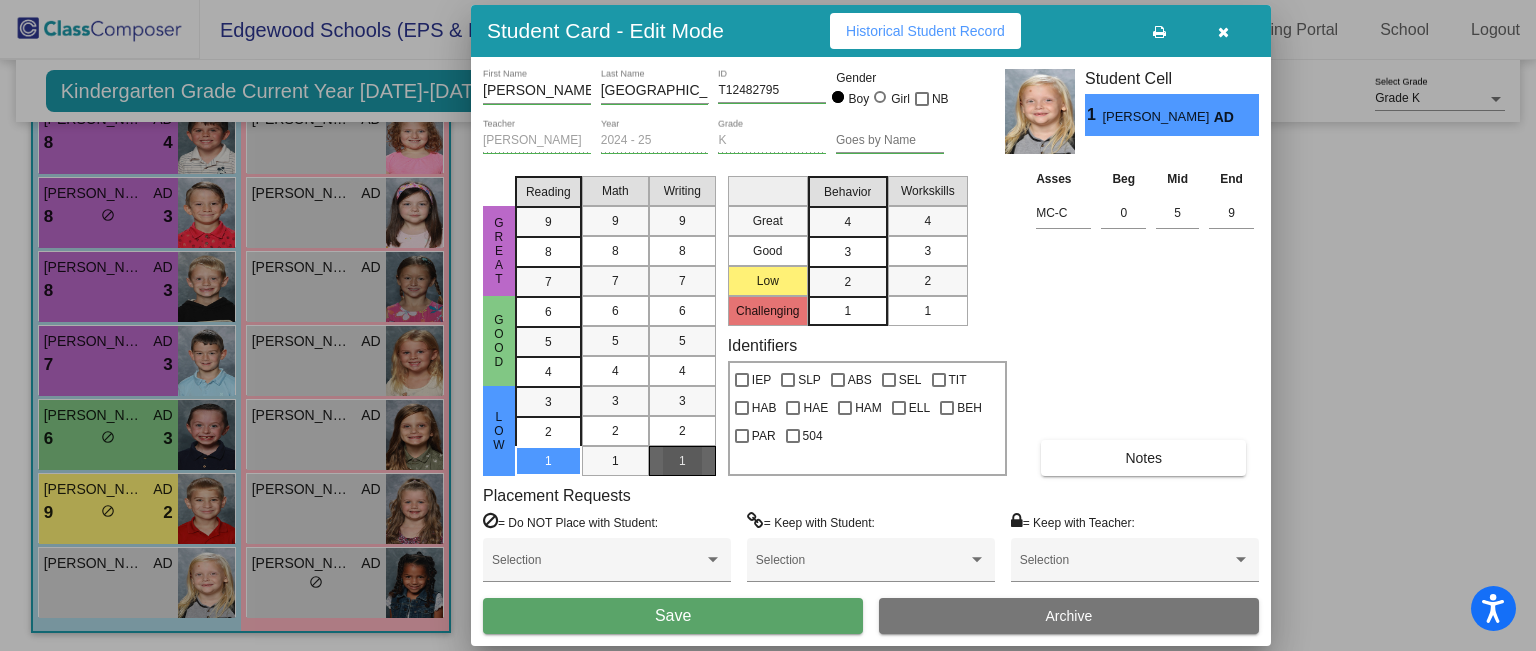 click on "1" at bounding box center (682, 461) 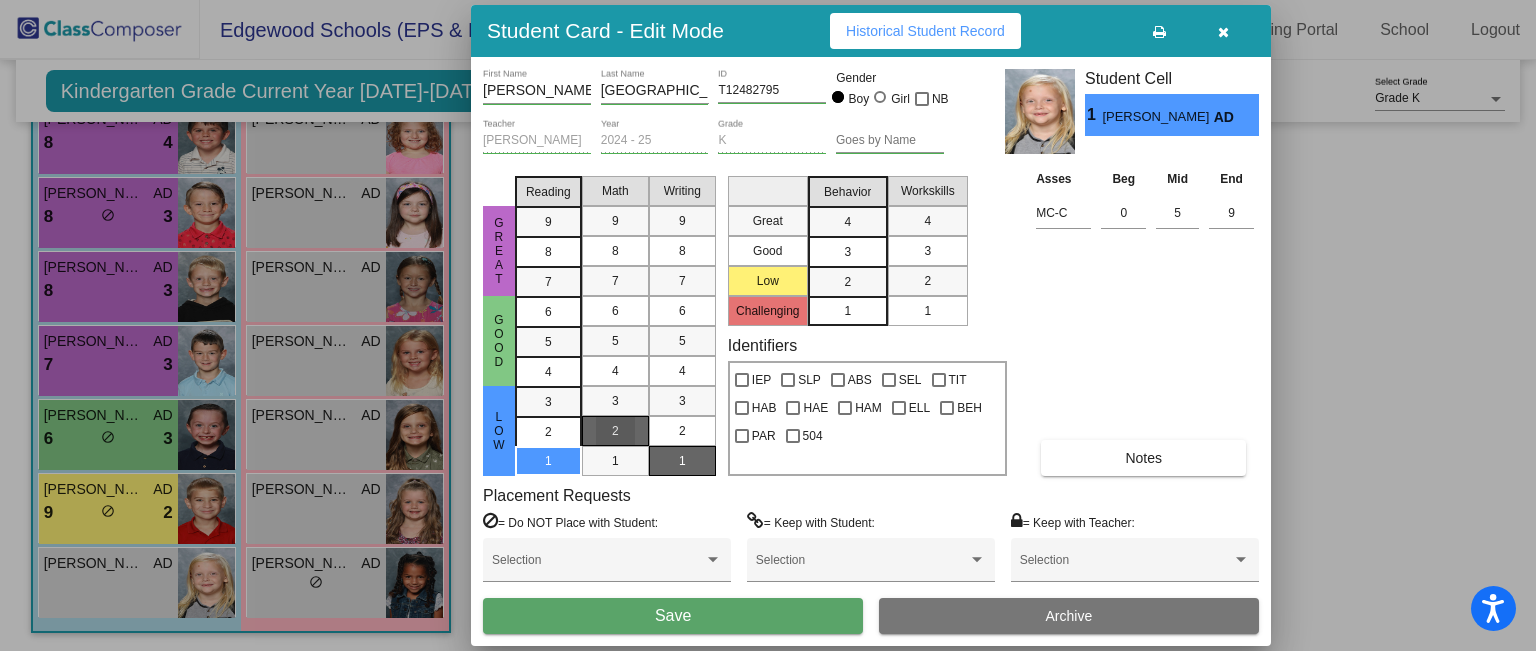 click on "2" at bounding box center (615, 431) 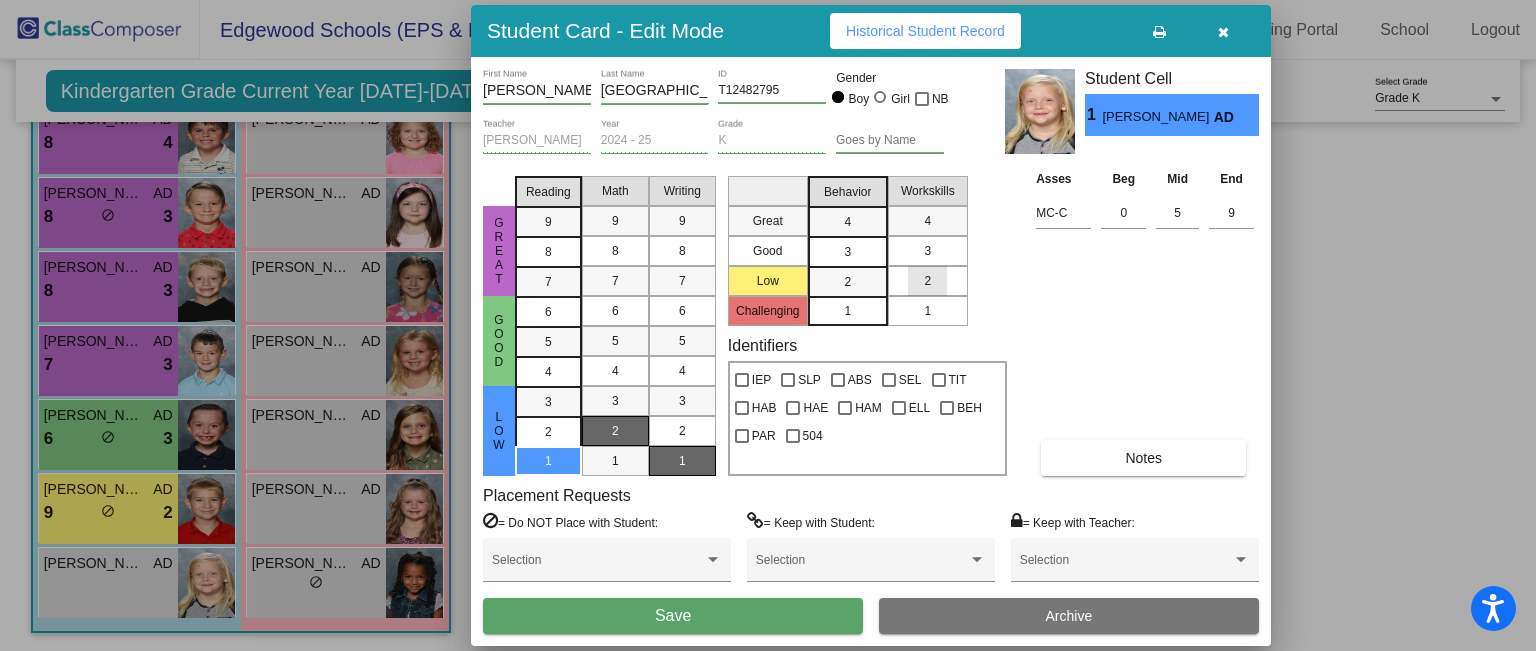 click on "2" at bounding box center (928, 281) 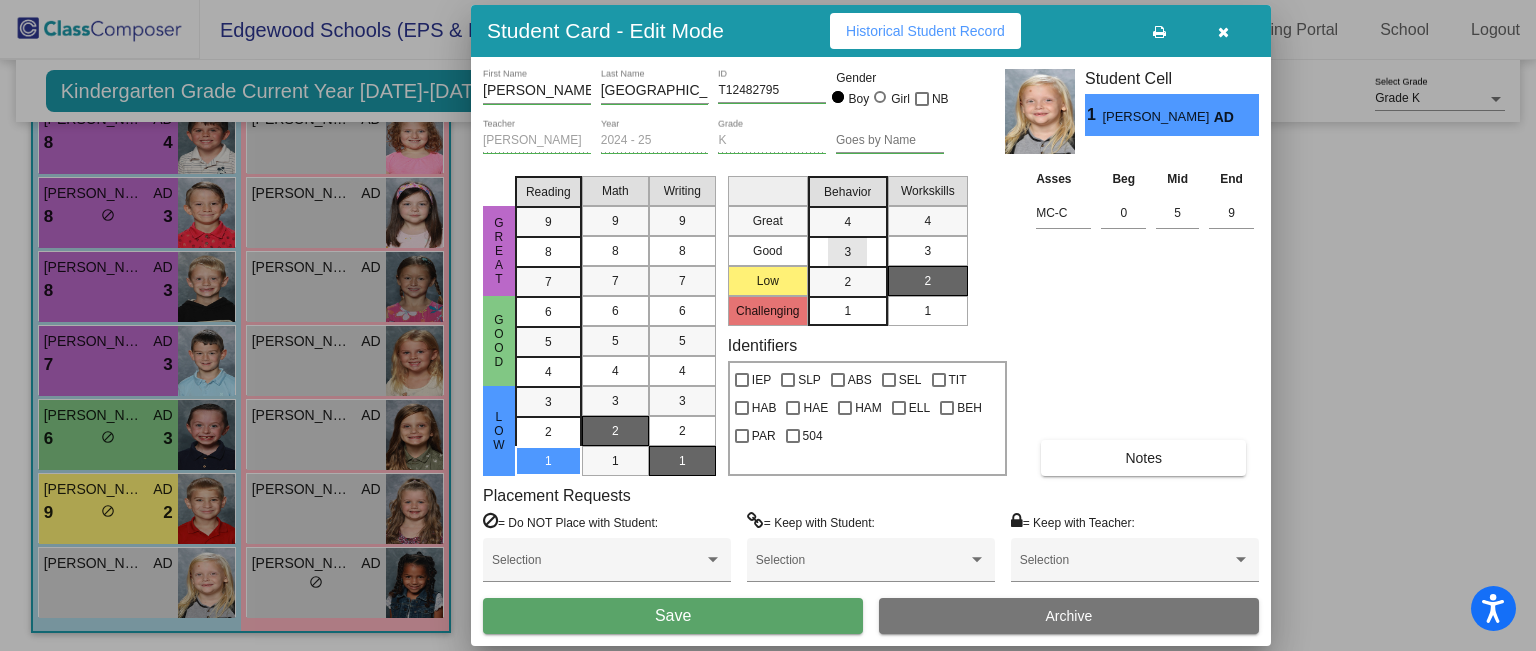 click on "3" at bounding box center [847, 222] 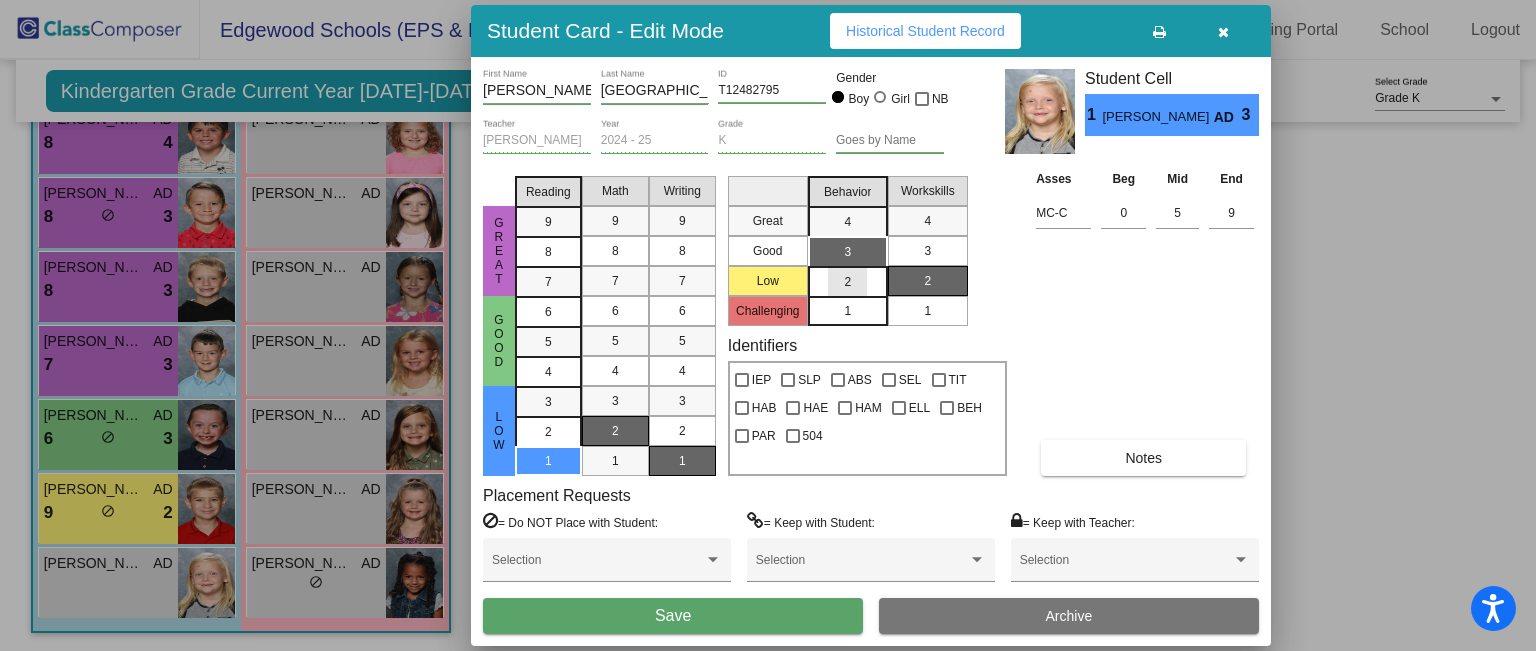 click on "2" at bounding box center (847, 282) 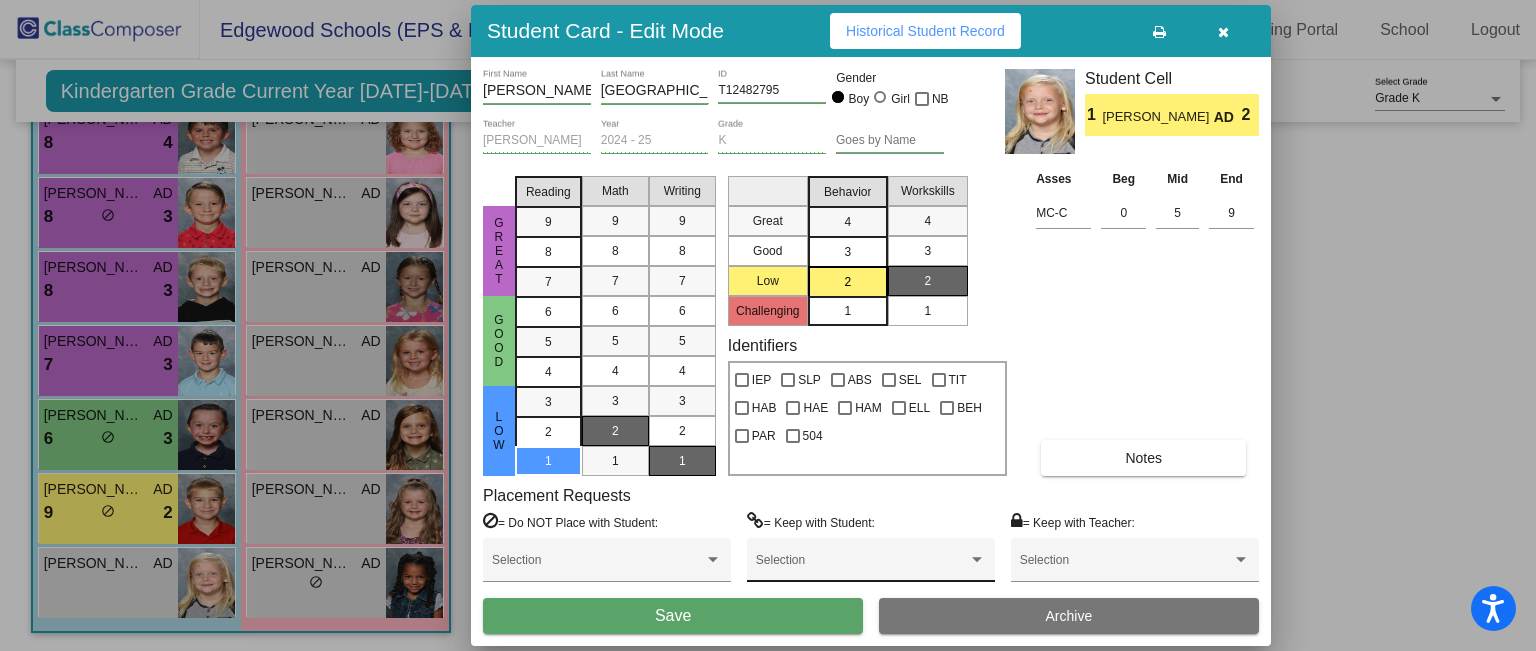 click on "Selection" at bounding box center [871, 560] 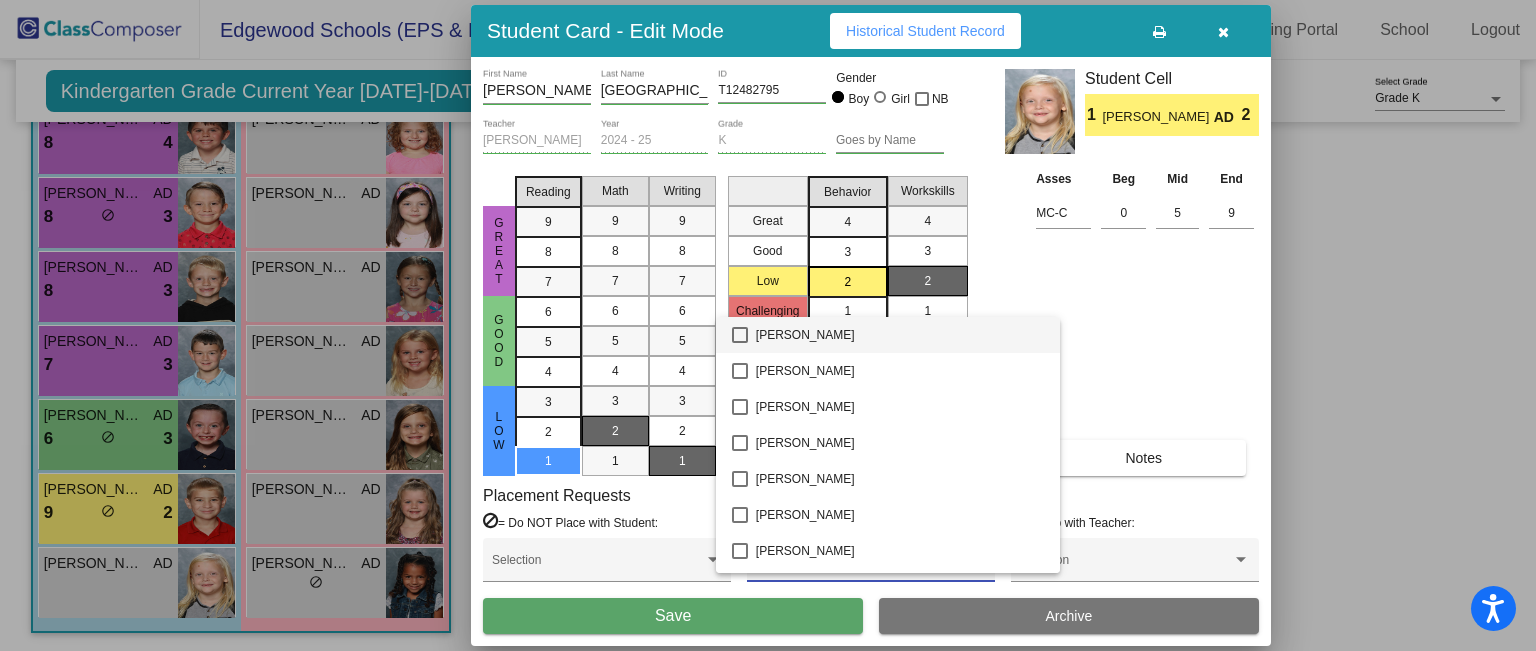 click at bounding box center (768, 325) 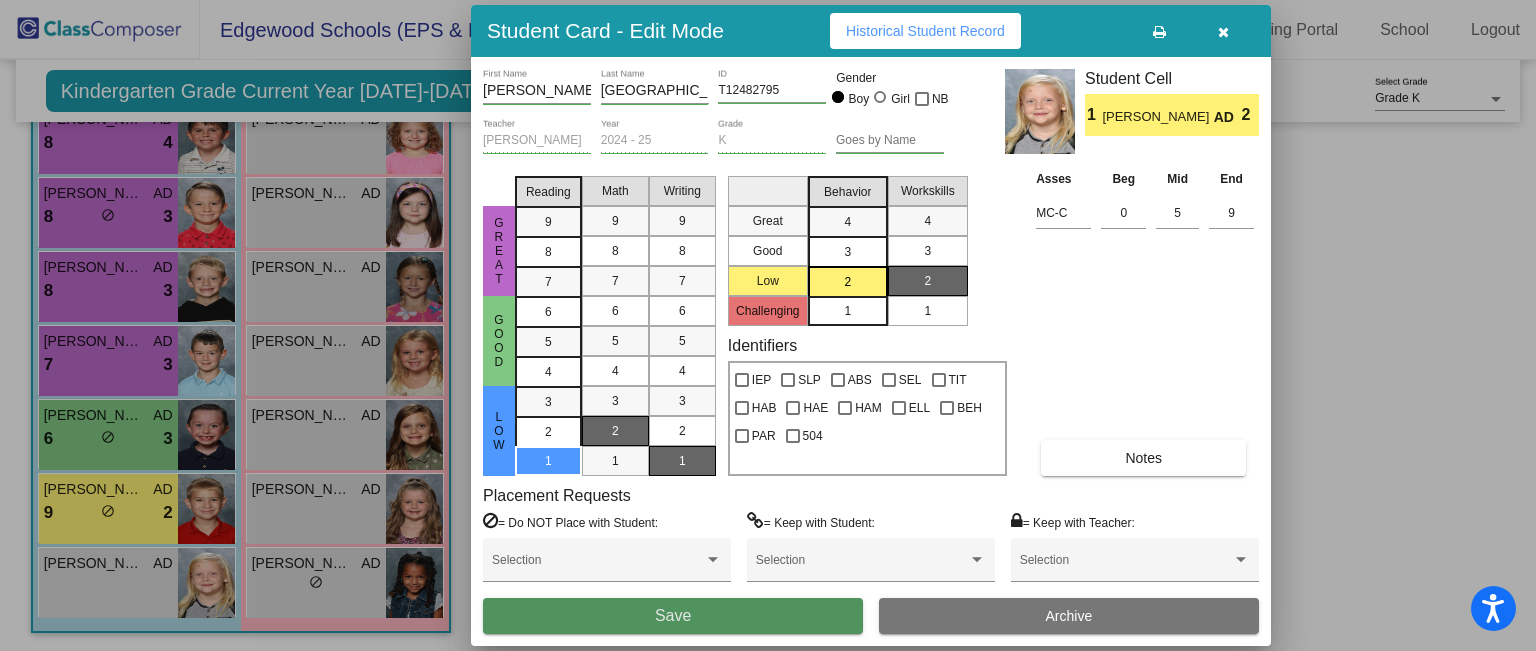 click on "Save" at bounding box center [673, 616] 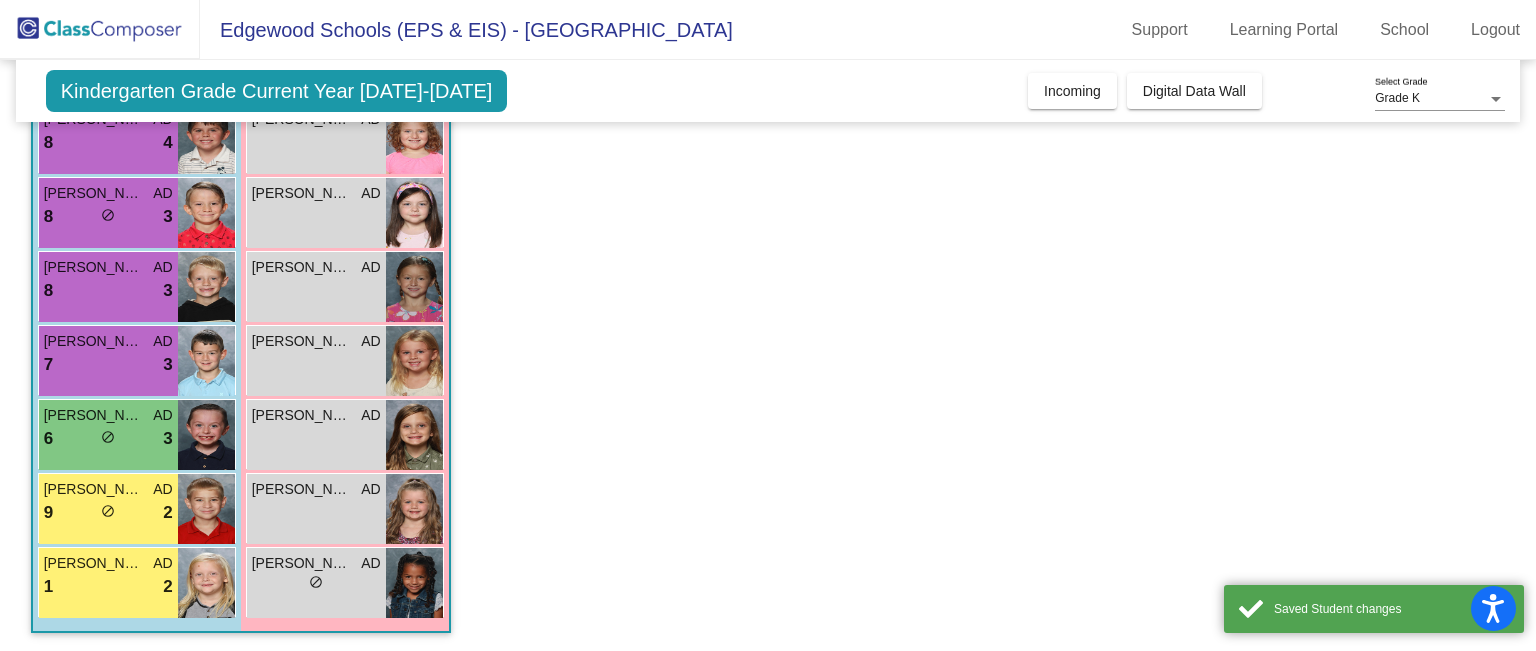 scroll, scrollTop: 0, scrollLeft: 0, axis: both 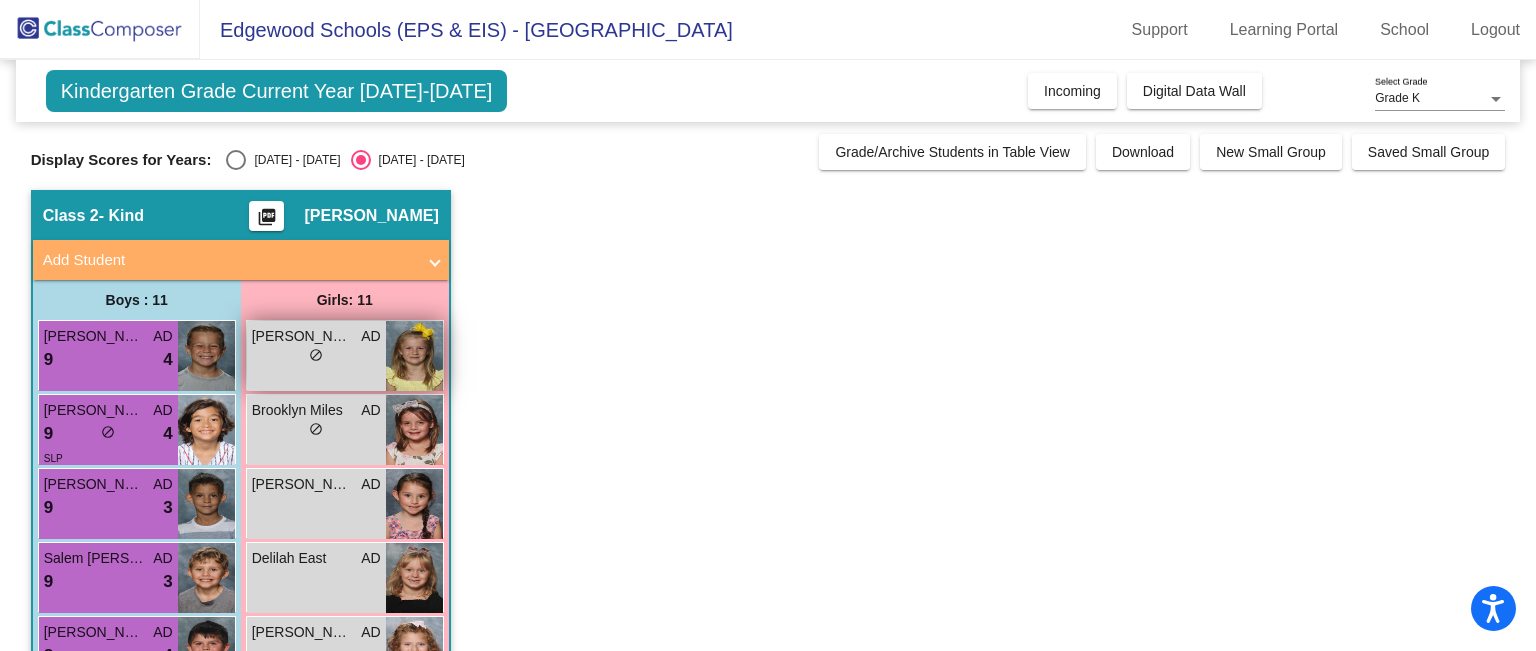 click on "Annaleigh Nelson" at bounding box center [302, 336] 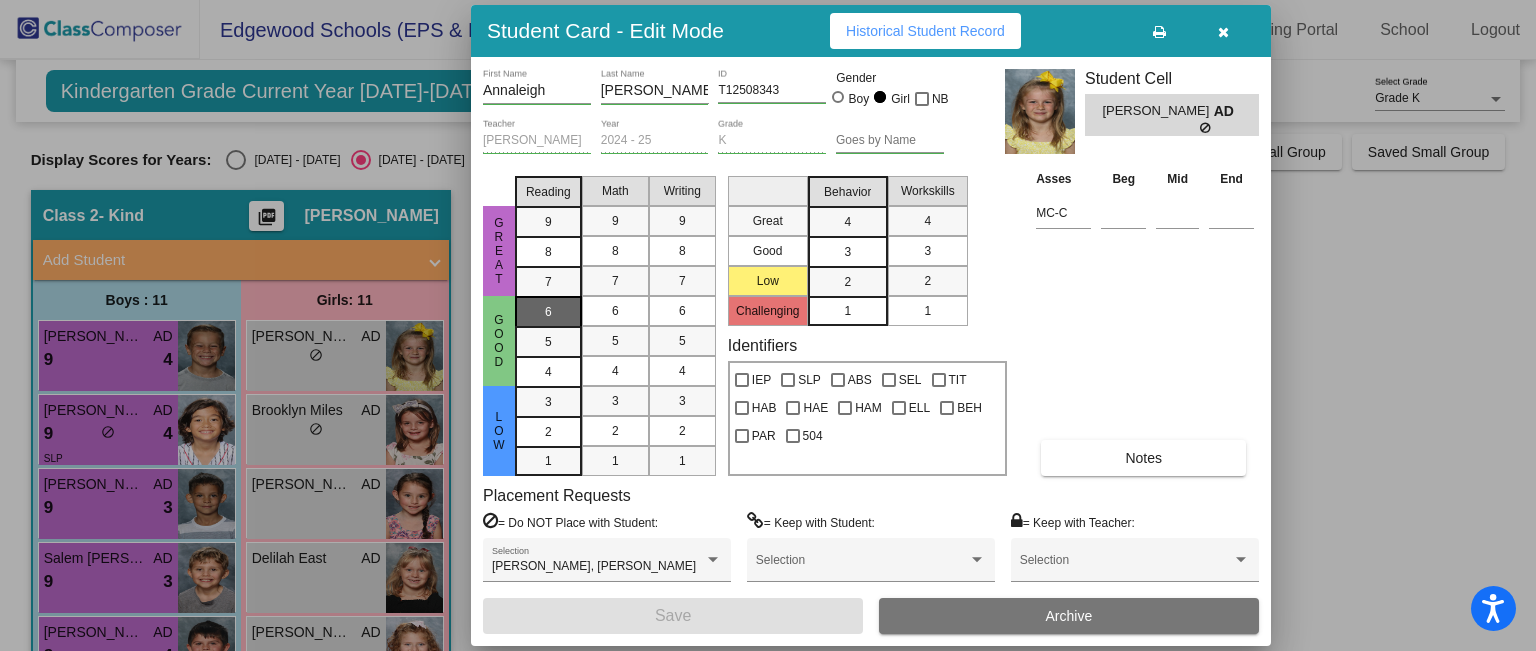 click on "6" at bounding box center (548, 312) 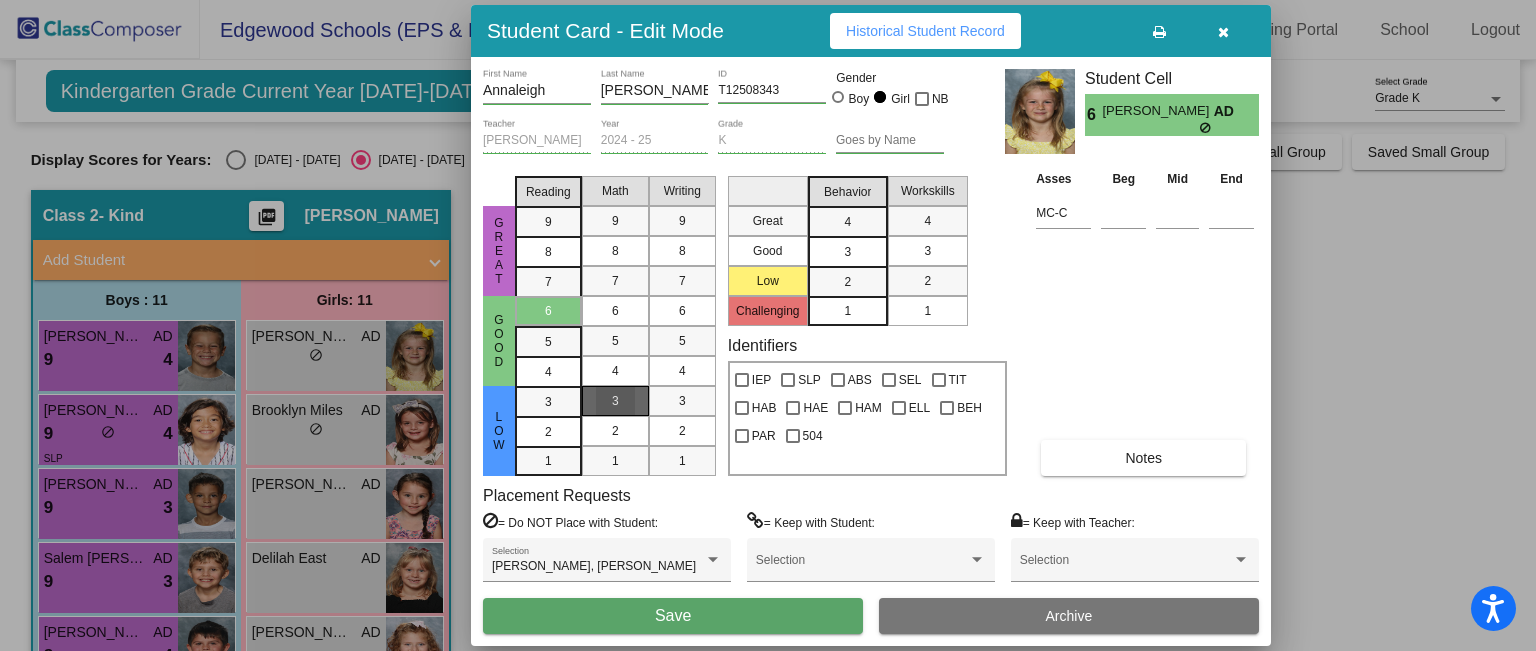 click on "3" at bounding box center (615, 401) 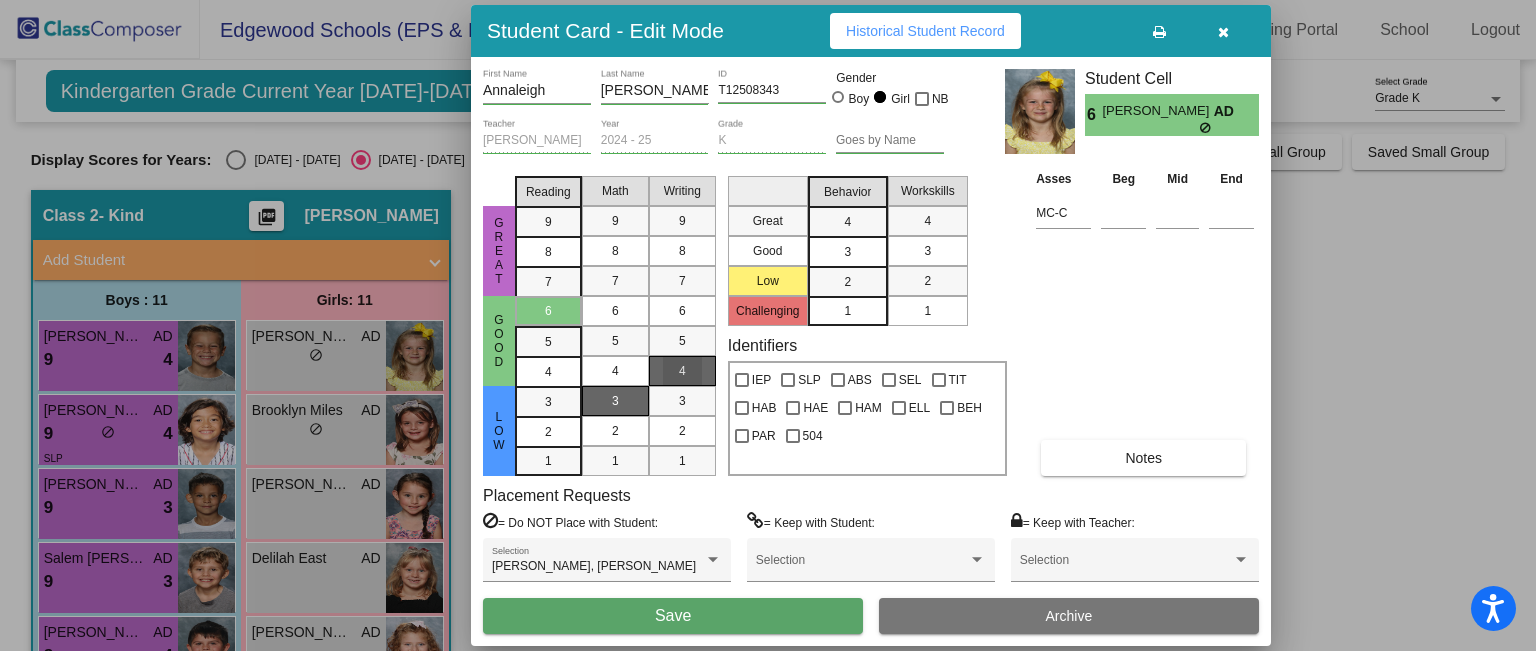 click on "4" at bounding box center (682, 371) 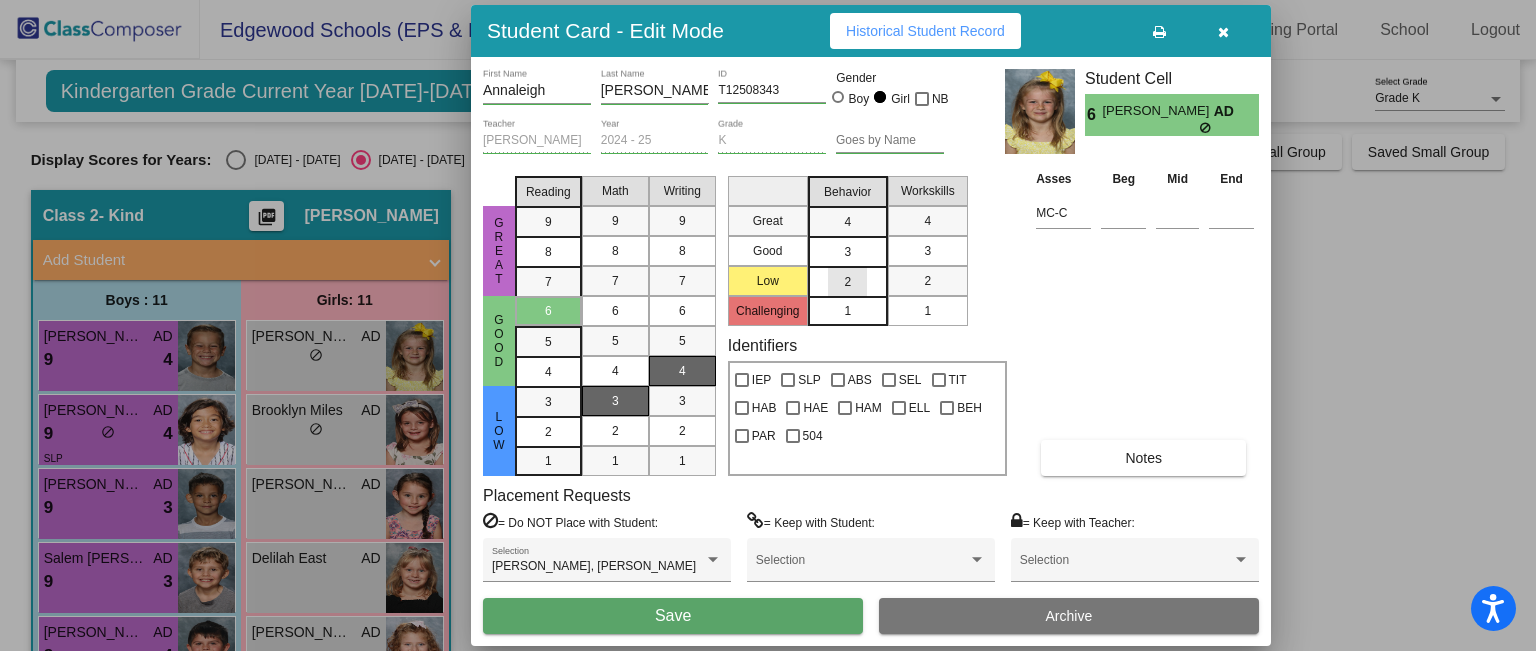 click on "2" at bounding box center (847, 282) 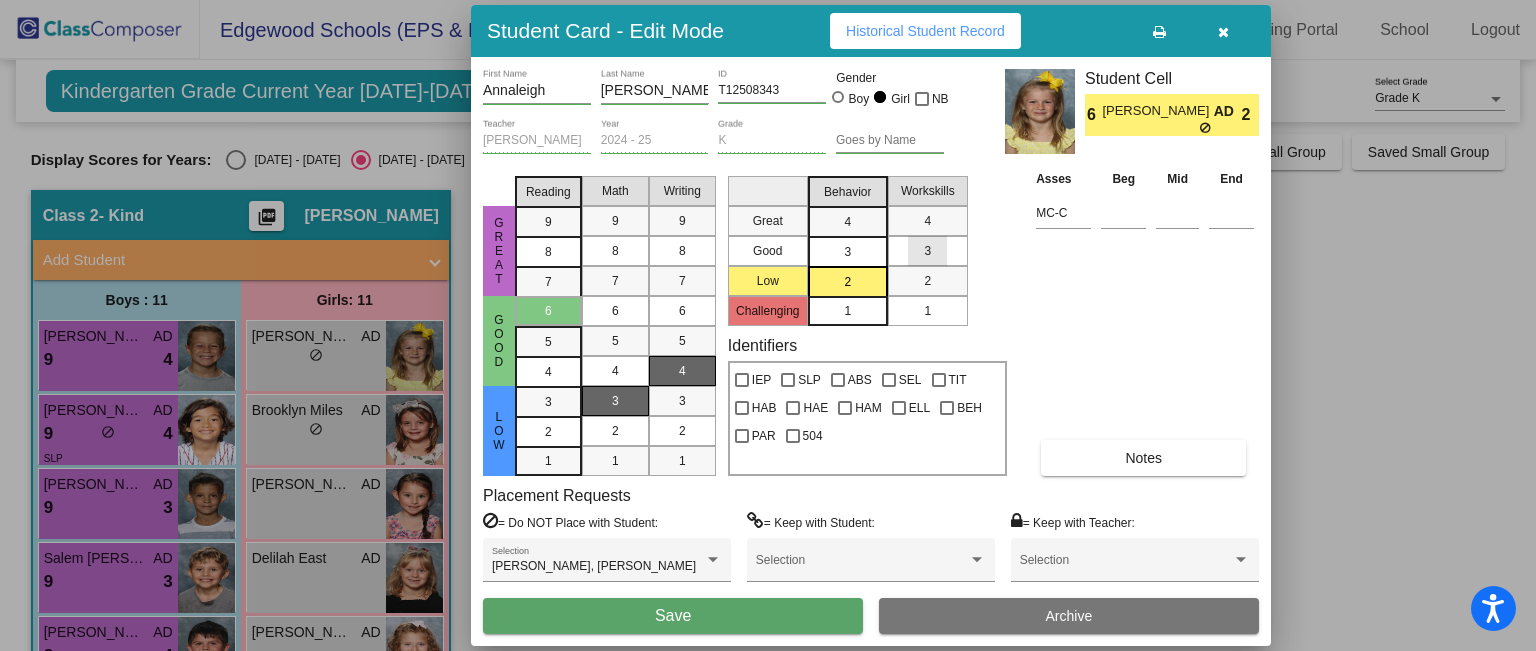 click on "3" at bounding box center (927, 251) 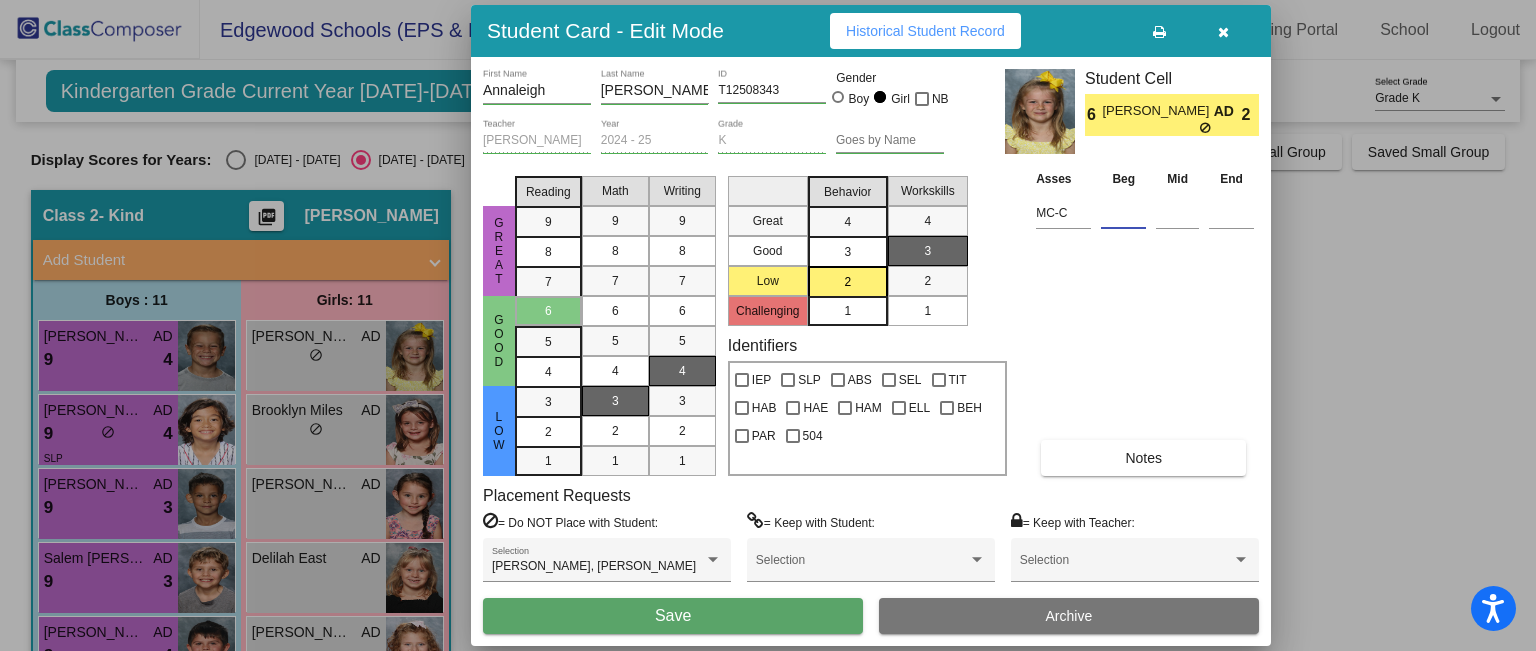 click at bounding box center (1123, 213) 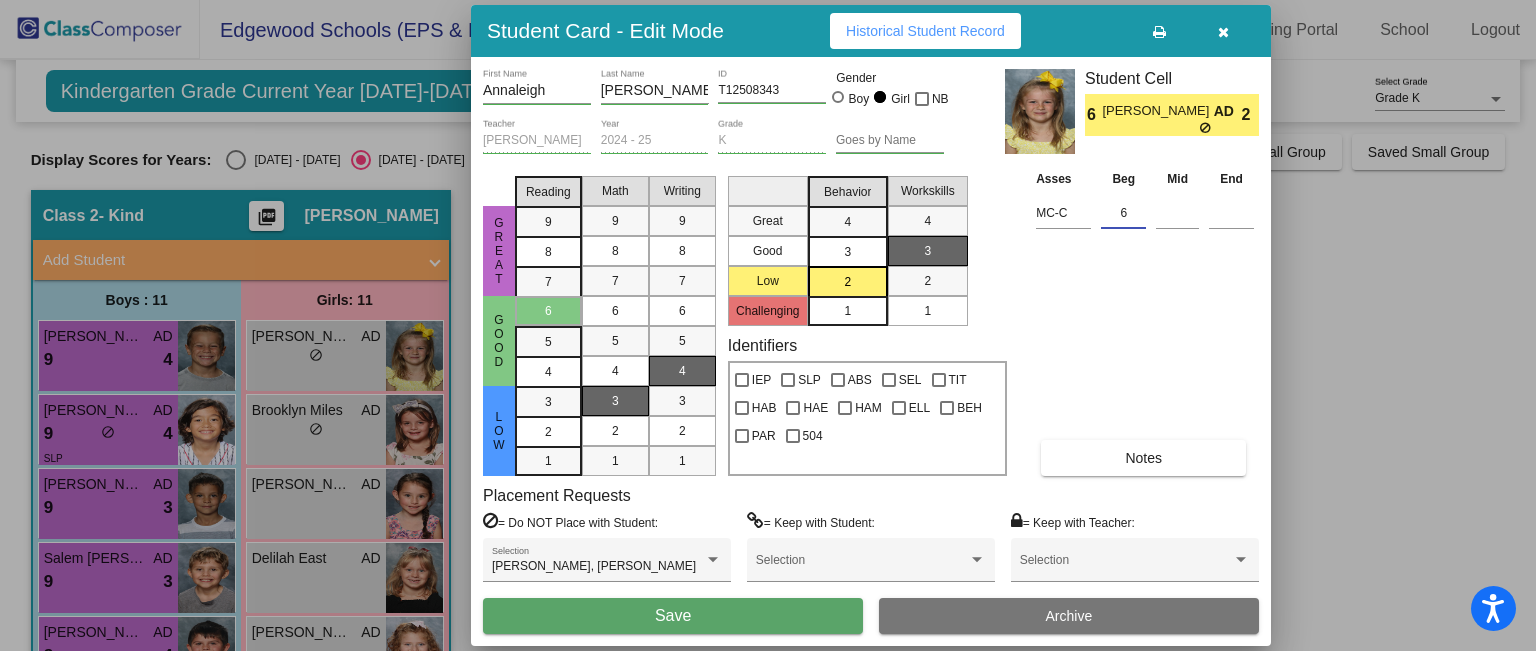 type on "6" 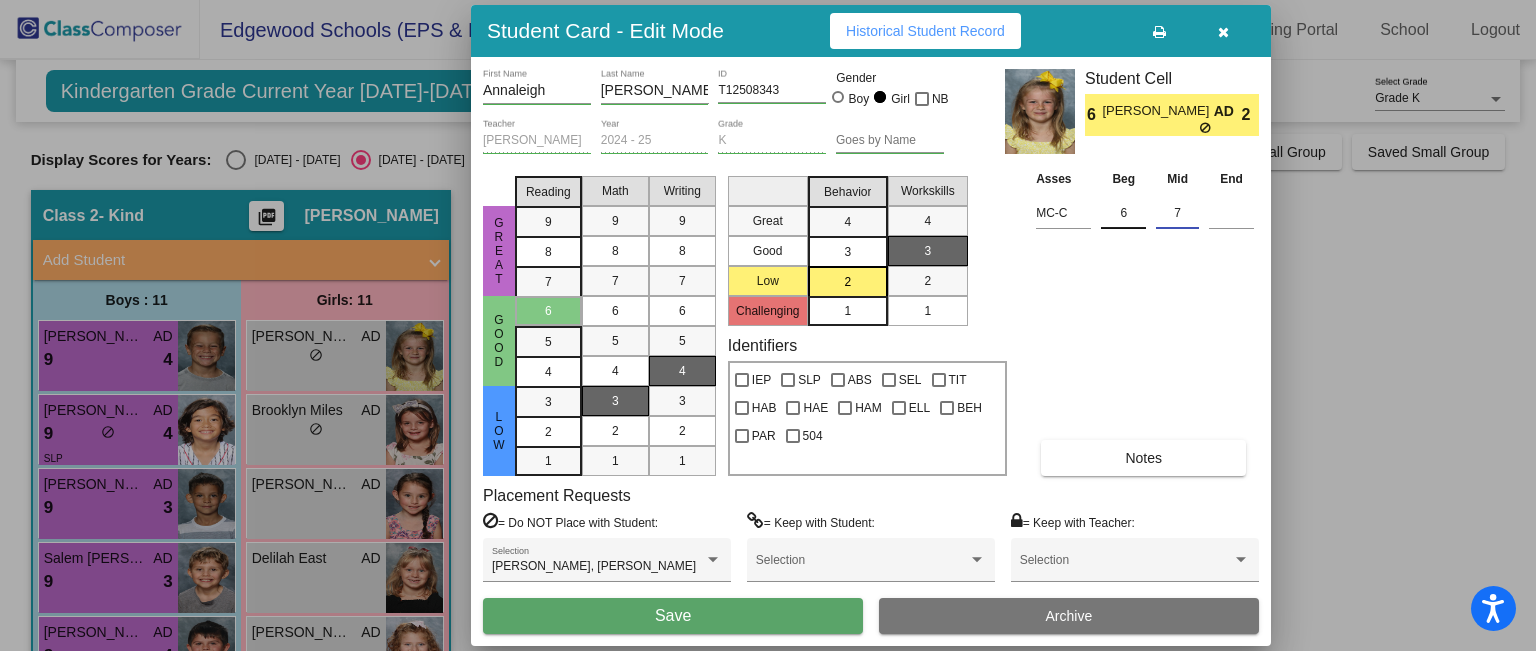type on "7" 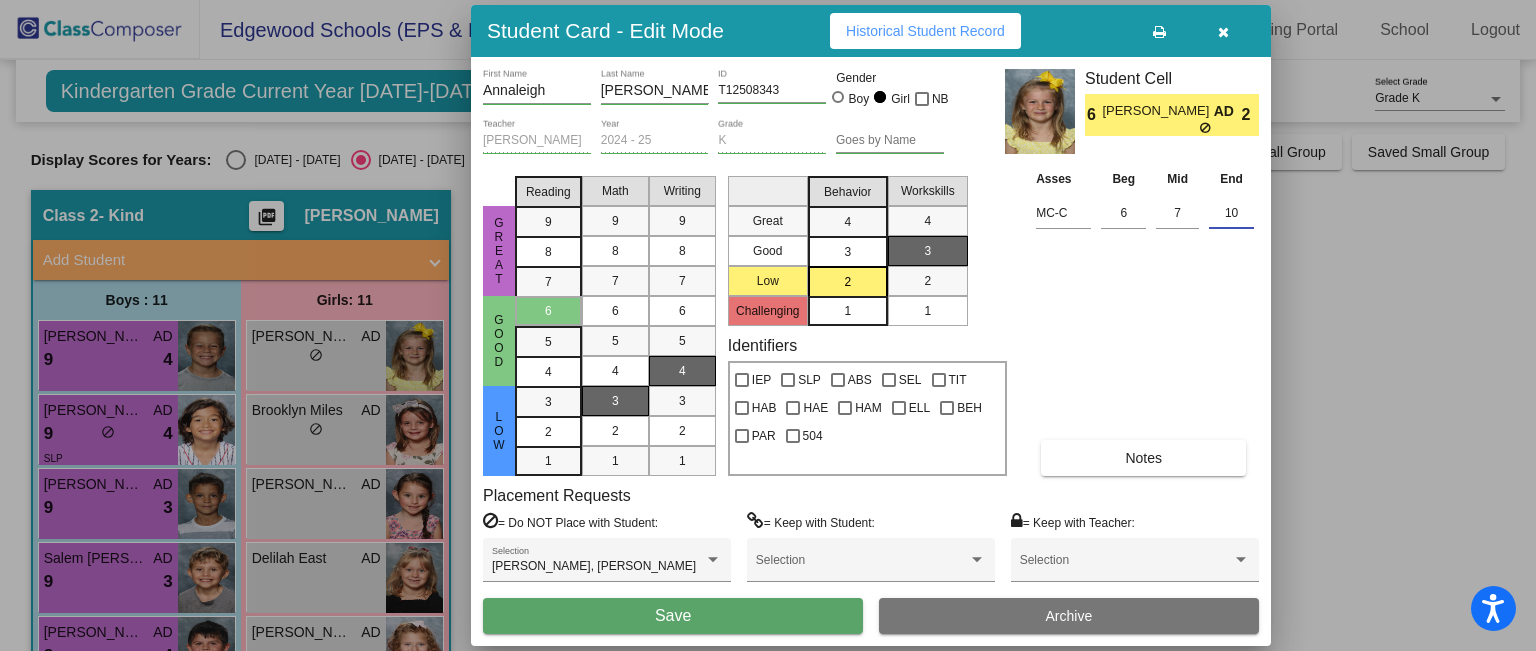type on "10" 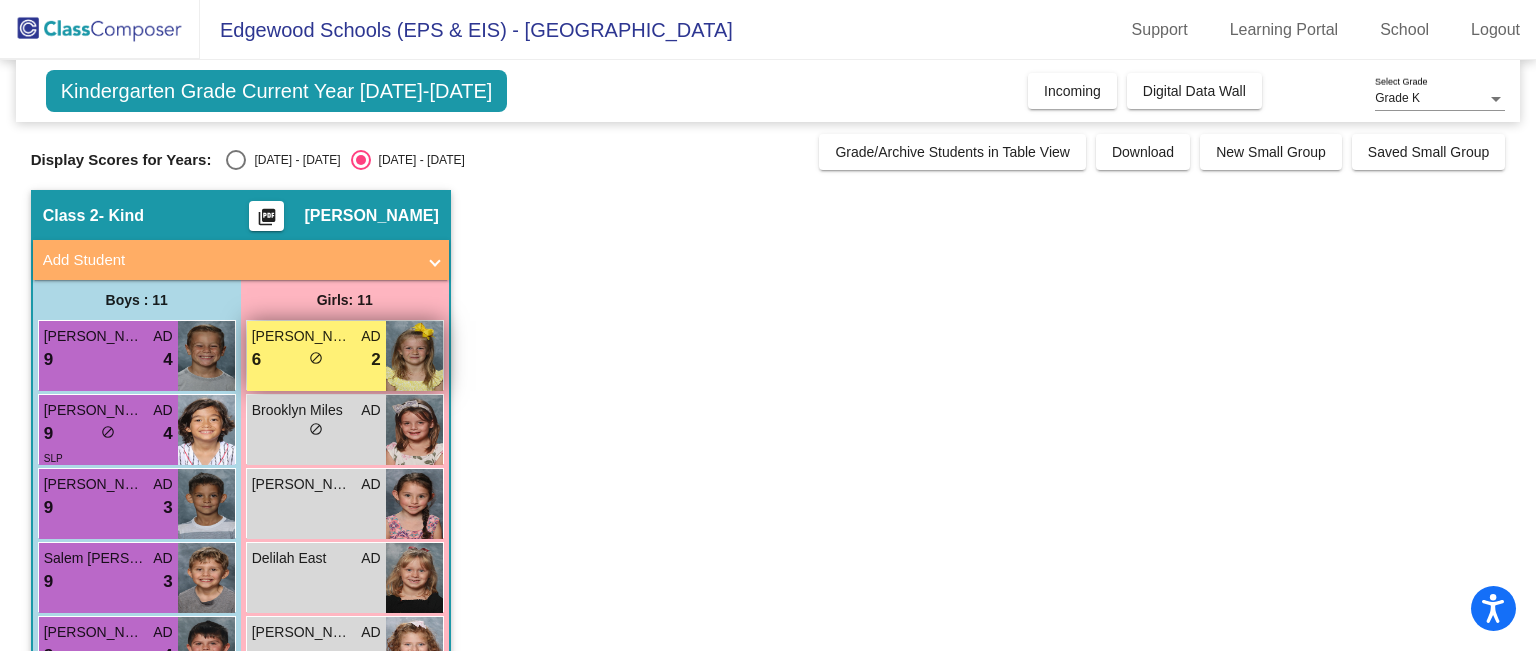 click on "Annaleigh Nelson AD" at bounding box center [316, 336] 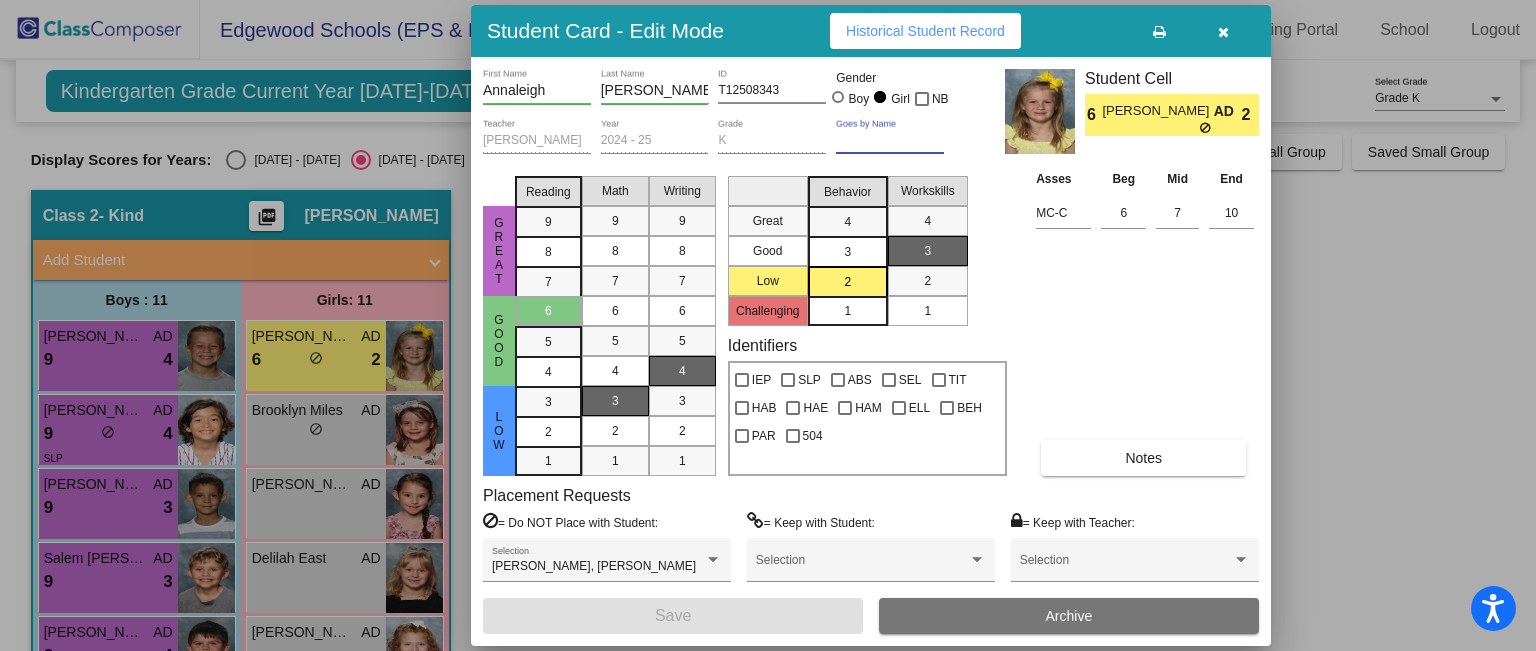 click on "Goes by Name" at bounding box center (890, 141) 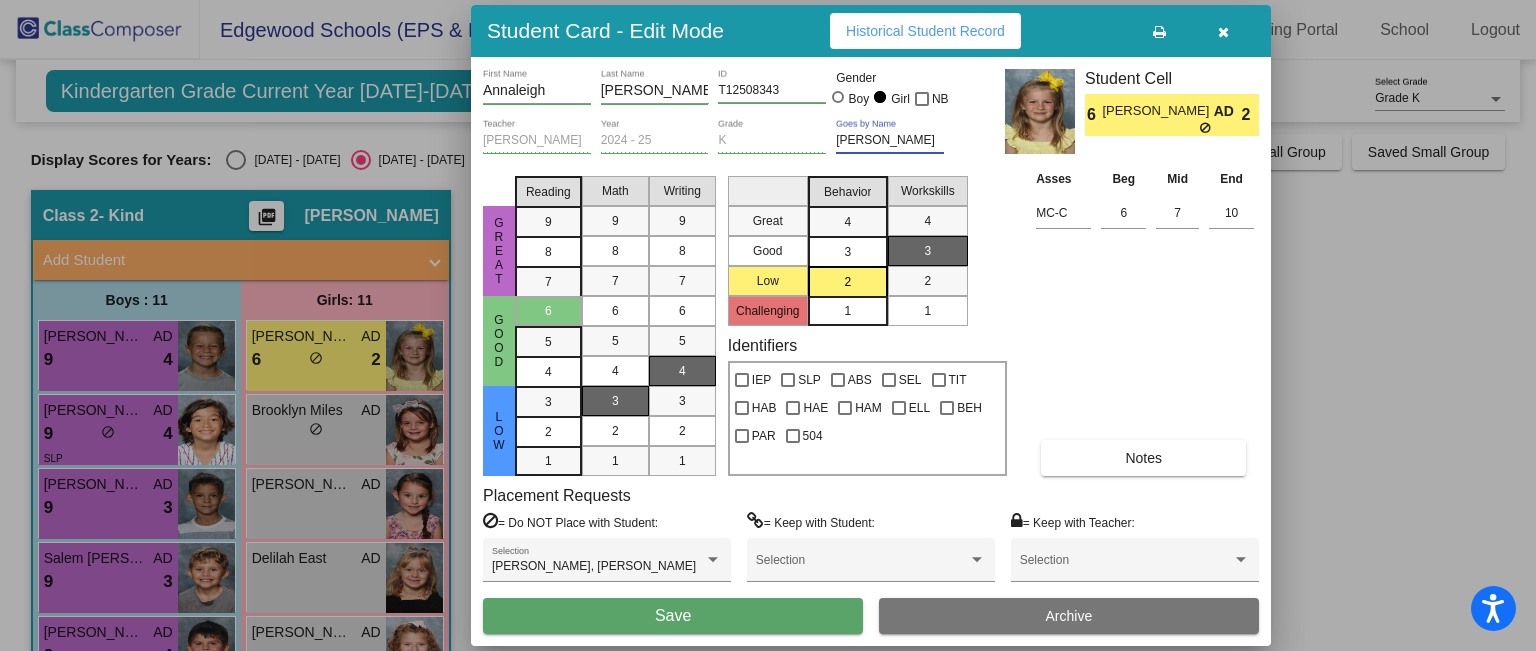 type on "Anna" 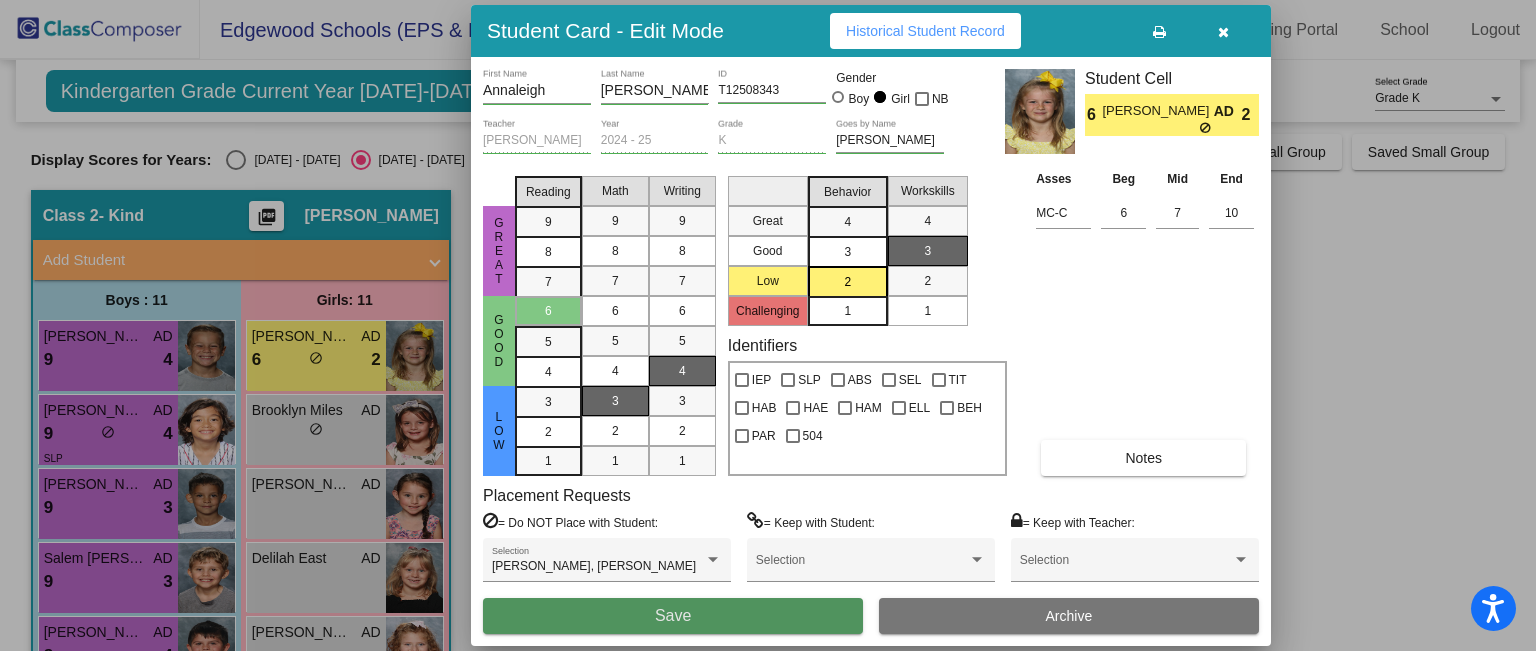 click on "Save" at bounding box center [673, 615] 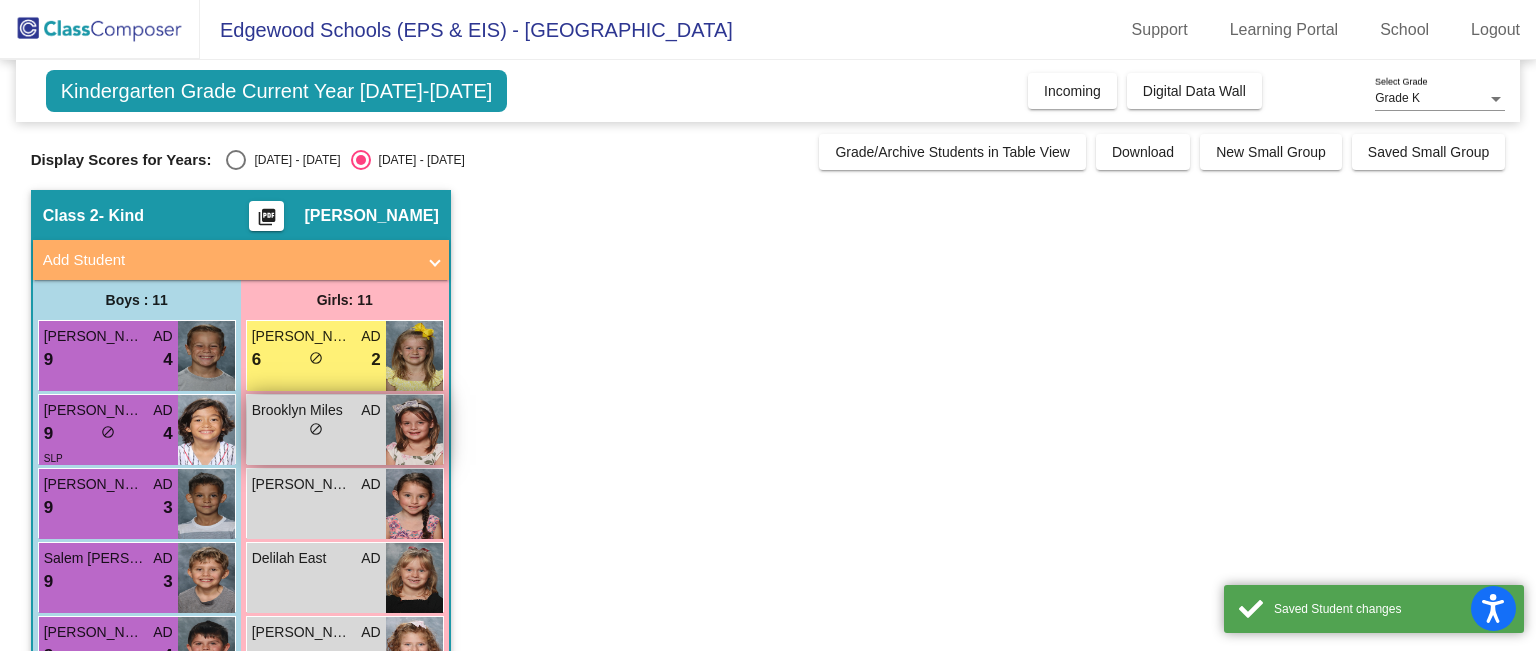 click on "Brooklyn Miles" at bounding box center (302, 410) 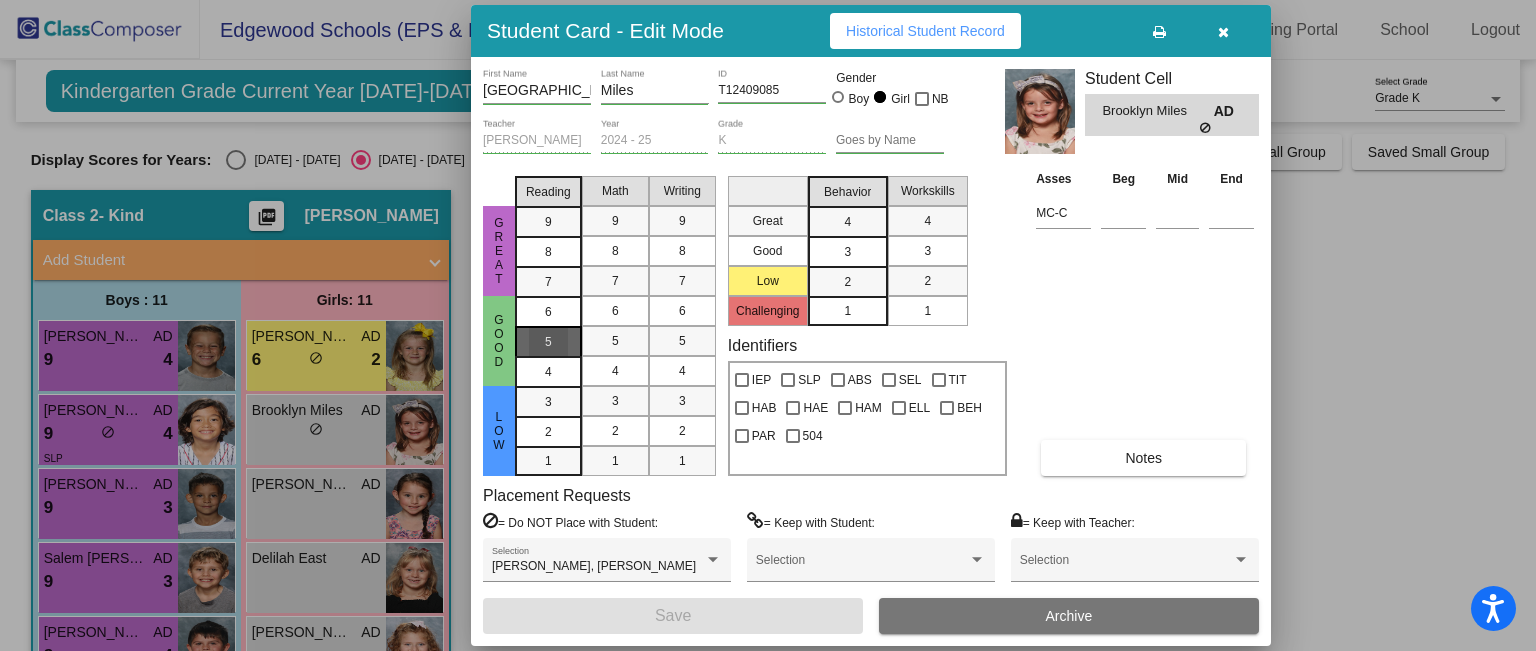 click on "5" at bounding box center (548, 312) 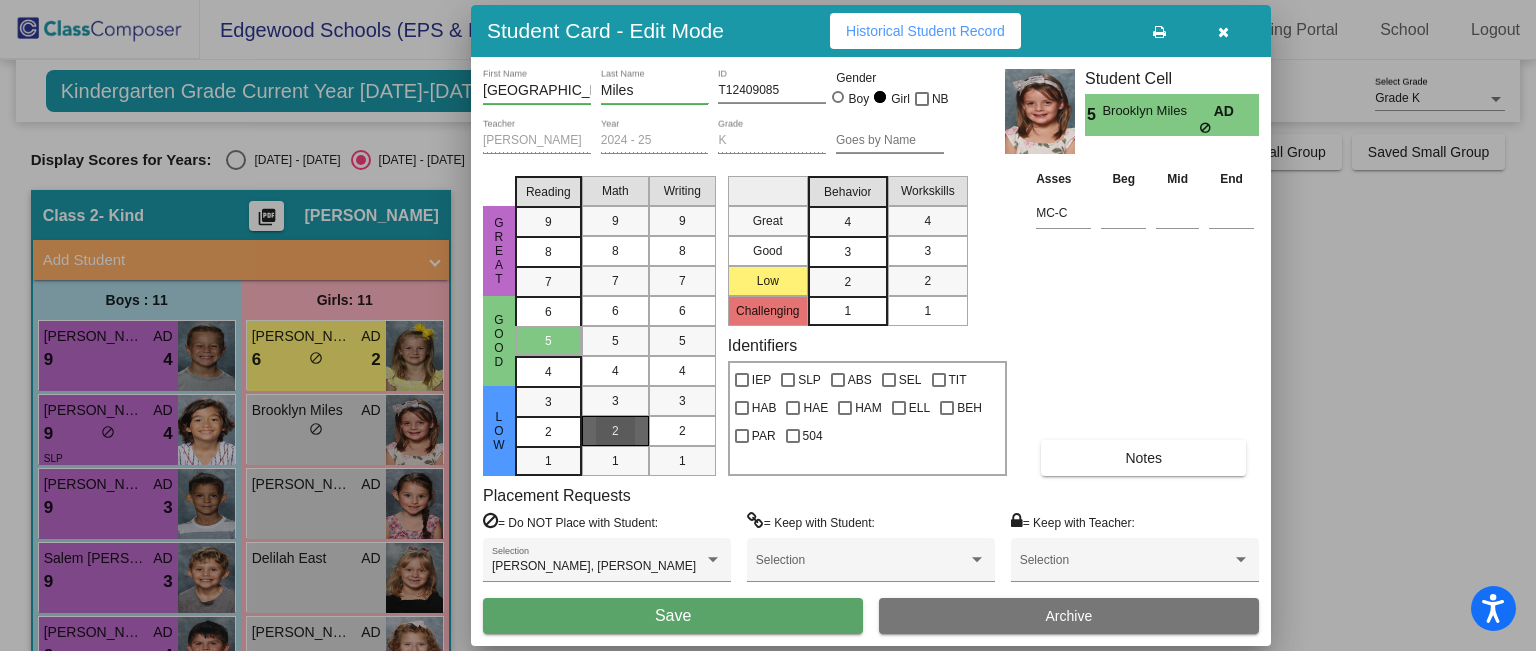 click on "2" at bounding box center (615, 431) 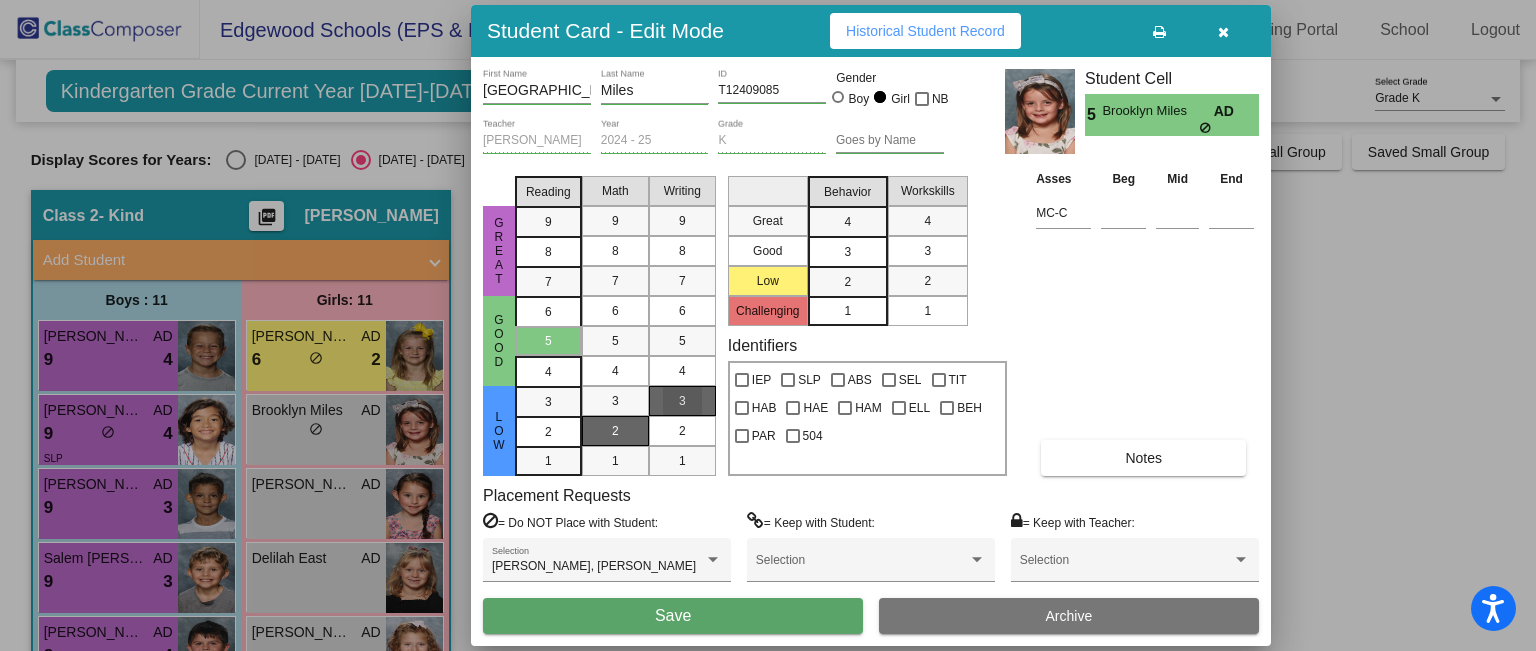 click on "3" at bounding box center [682, 401] 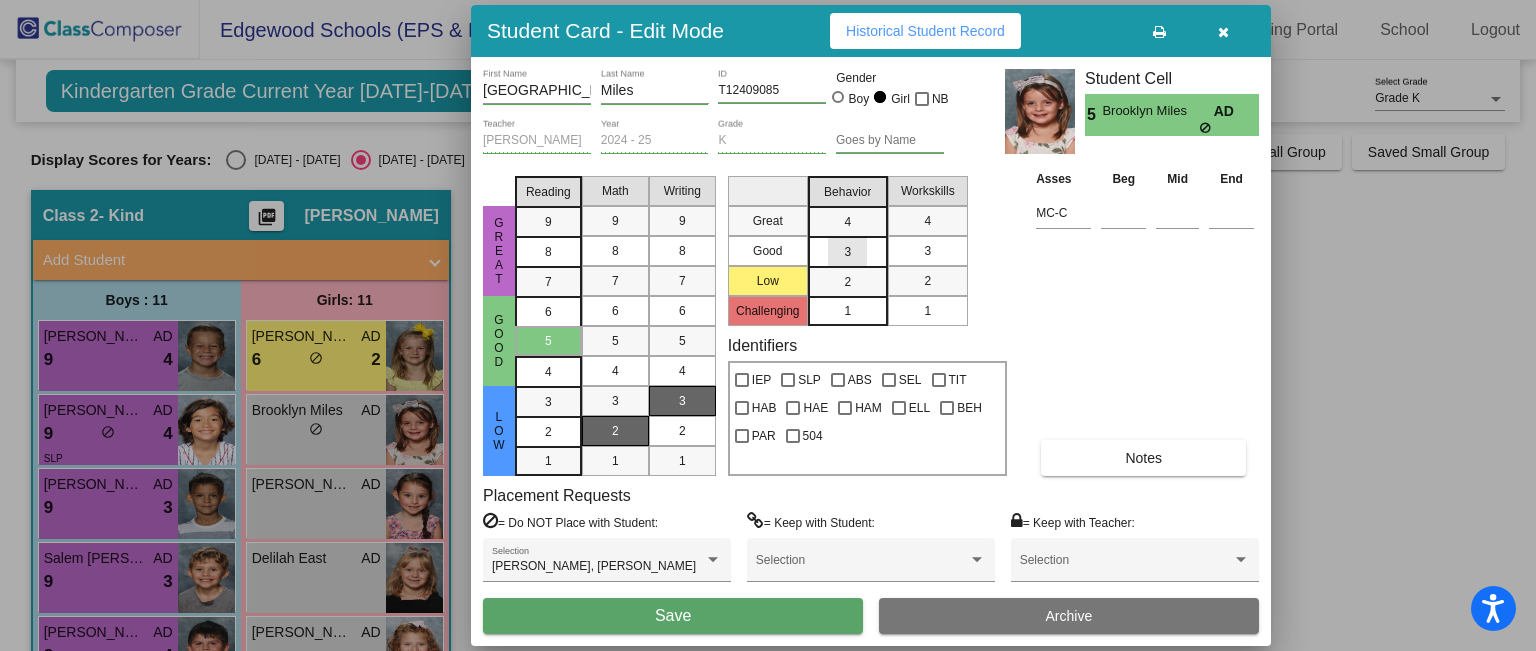click on "3" at bounding box center (847, 222) 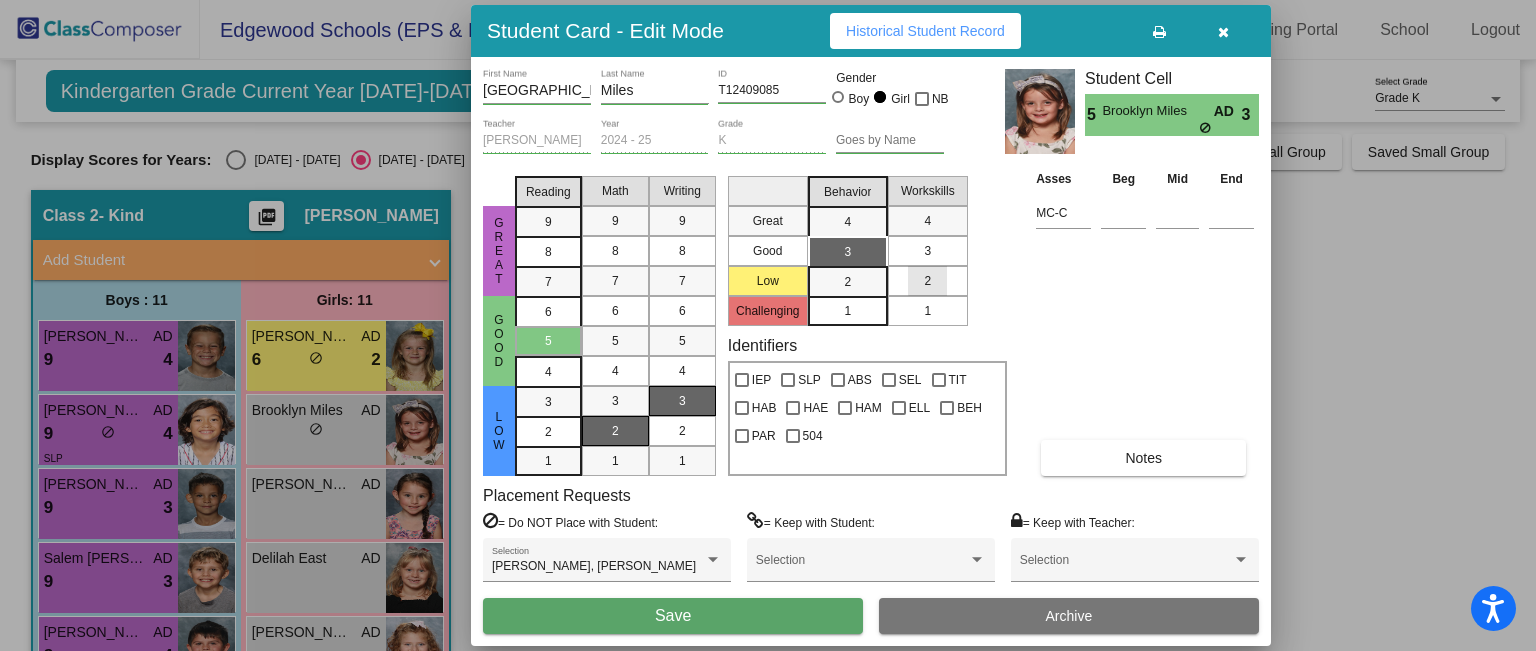 click on "2" at bounding box center (927, 281) 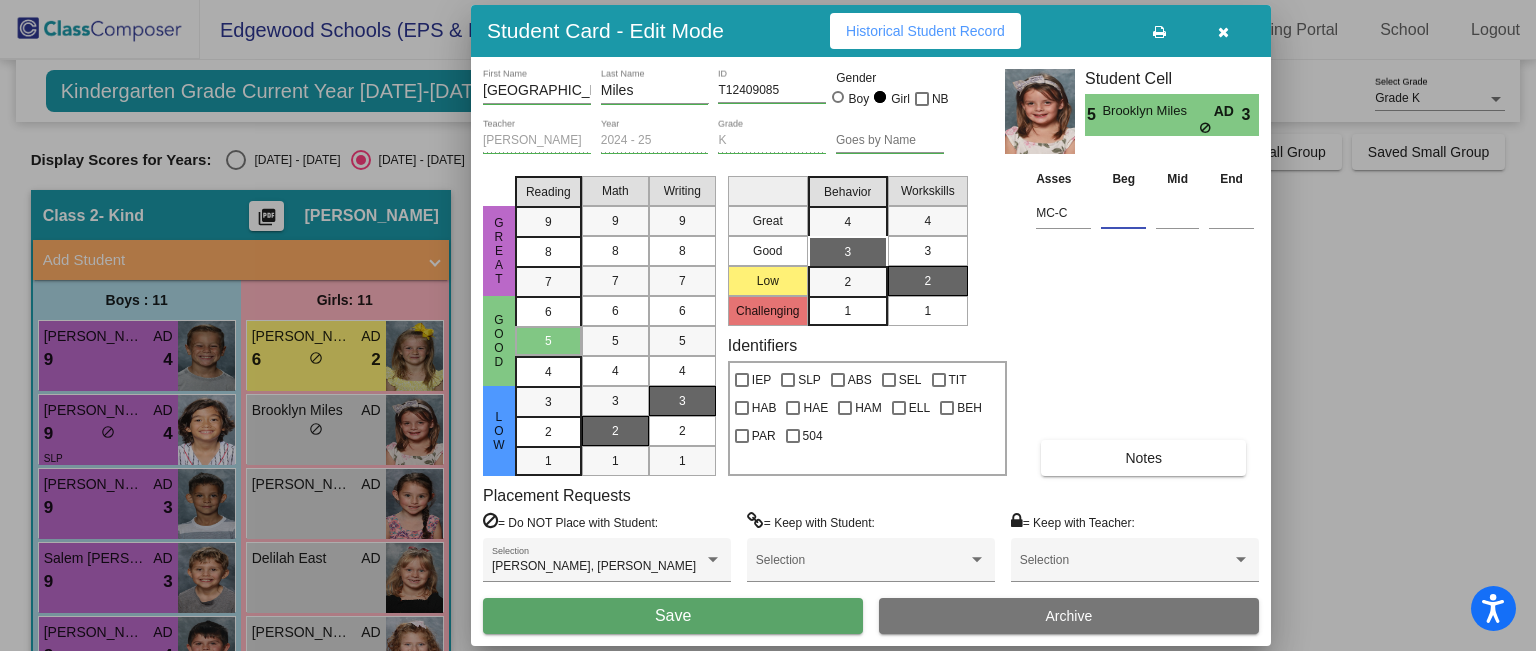 click at bounding box center (1123, 213) 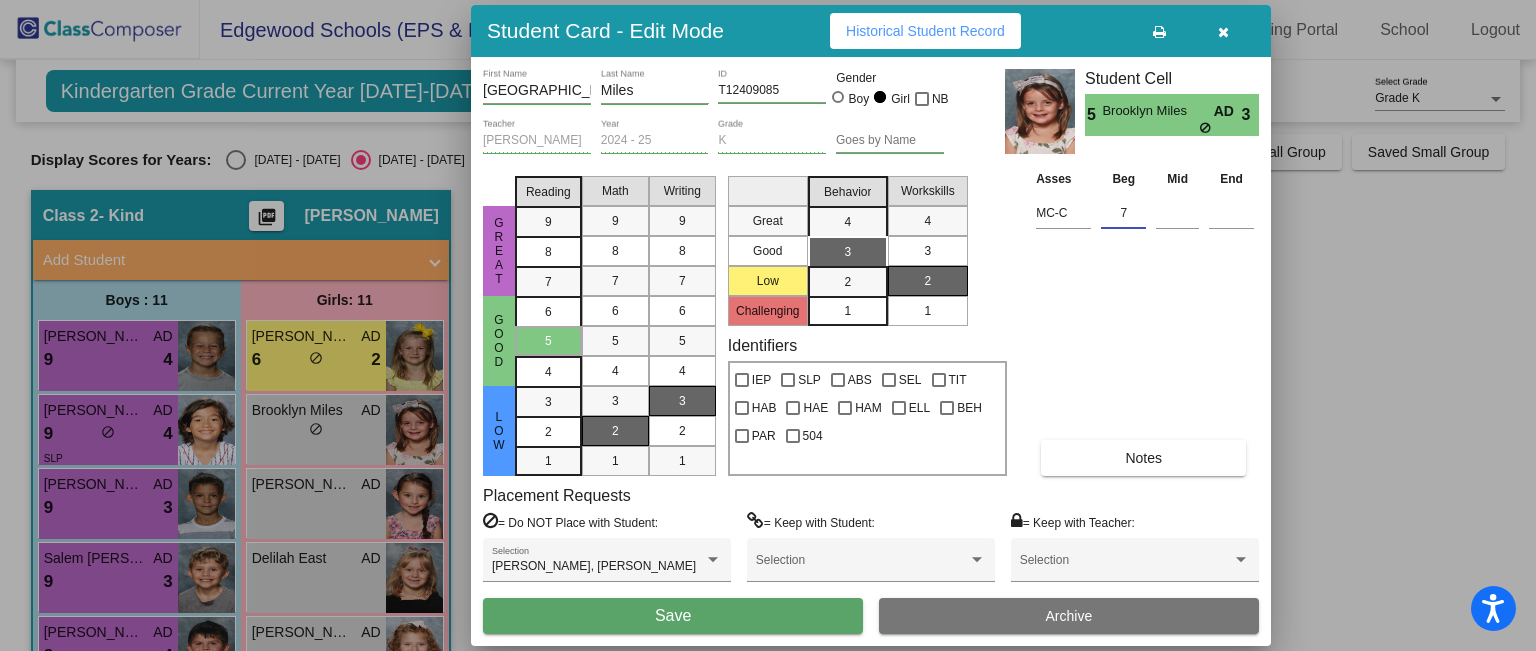 type on "7" 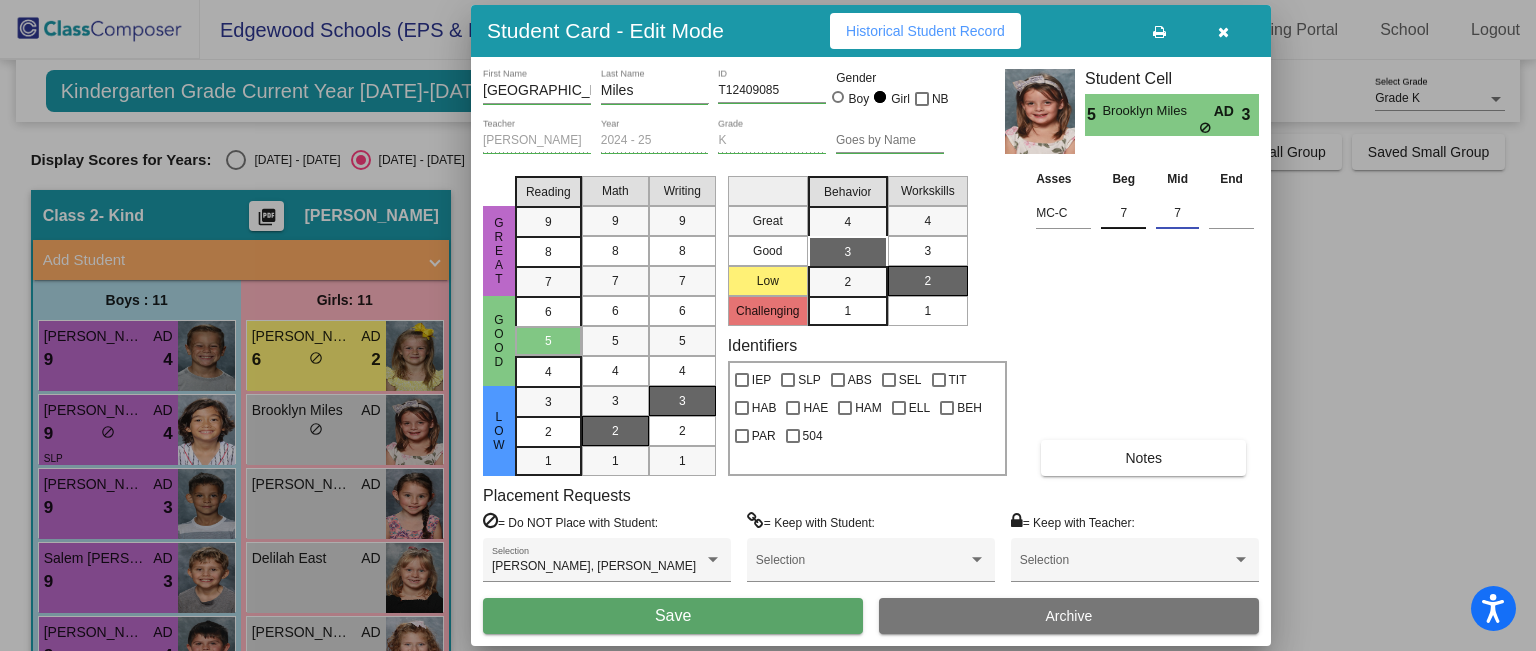 type on "7" 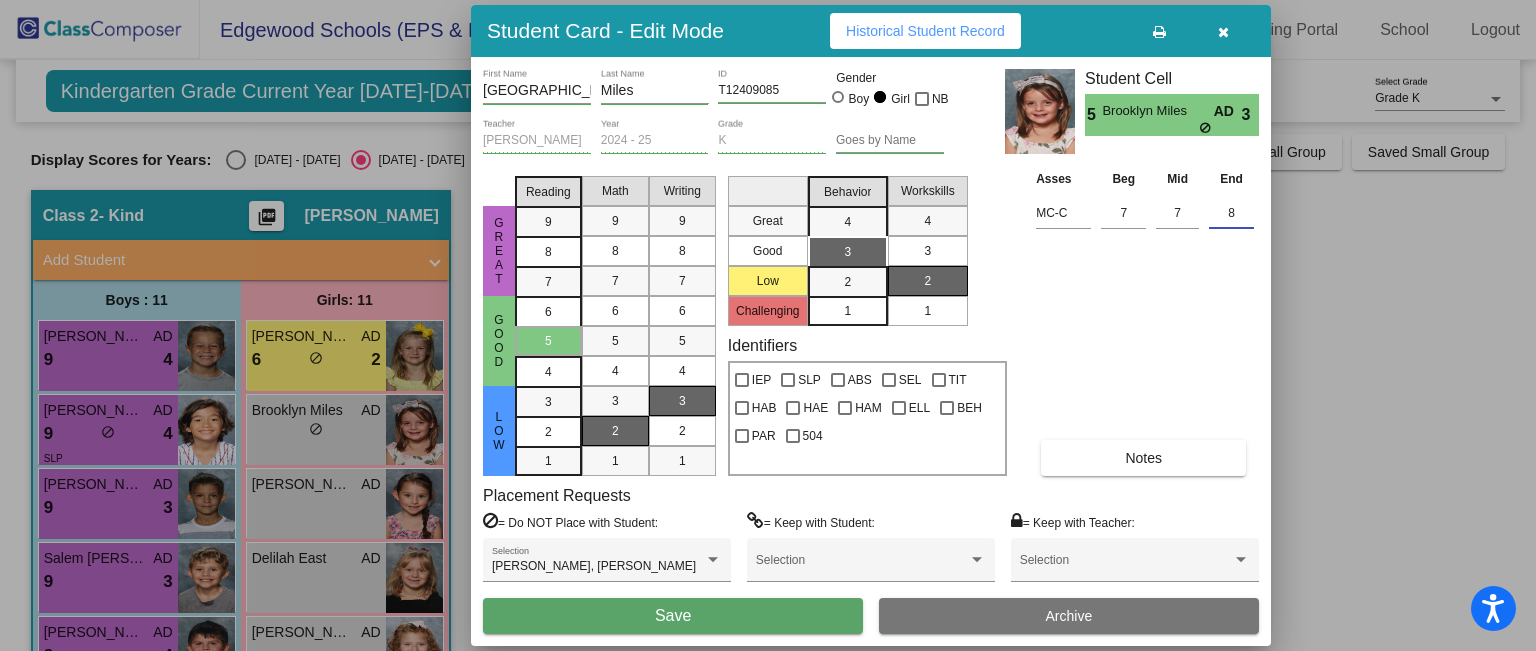 type on "8" 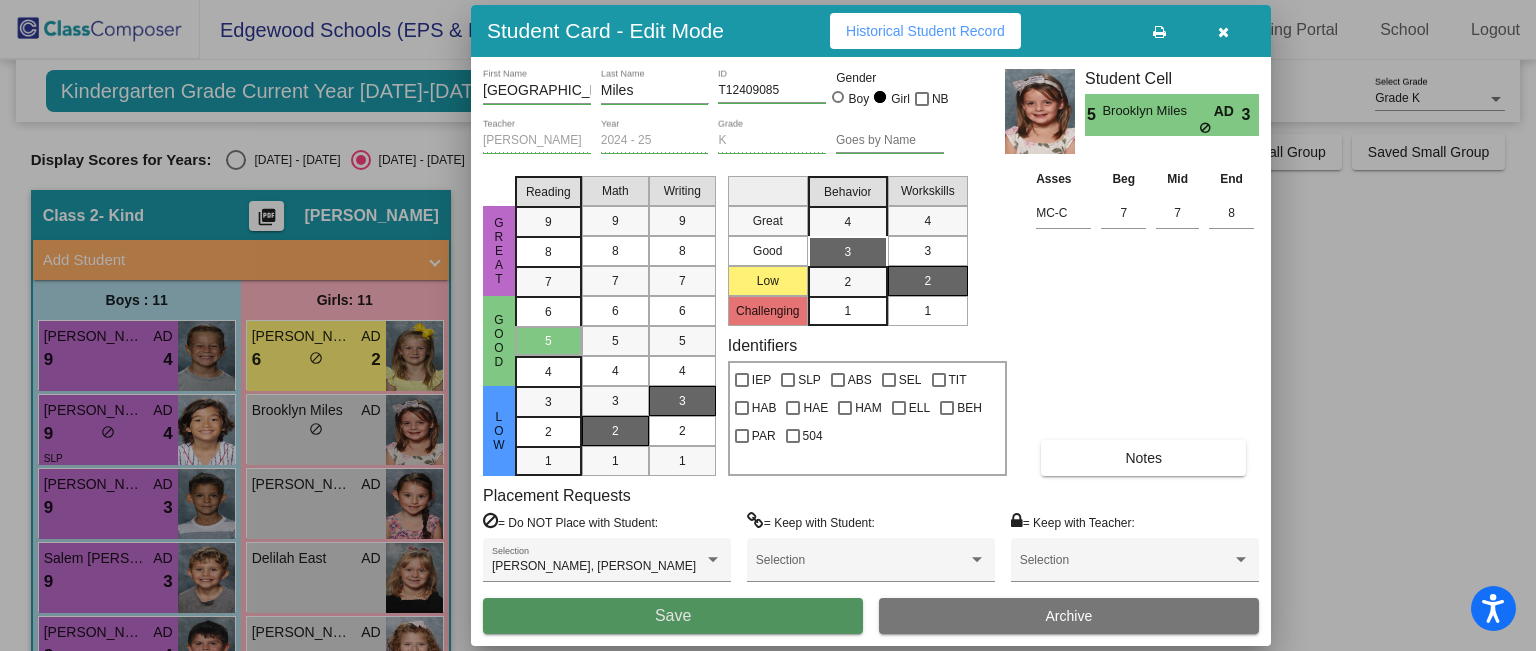 click on "Save" at bounding box center (673, 615) 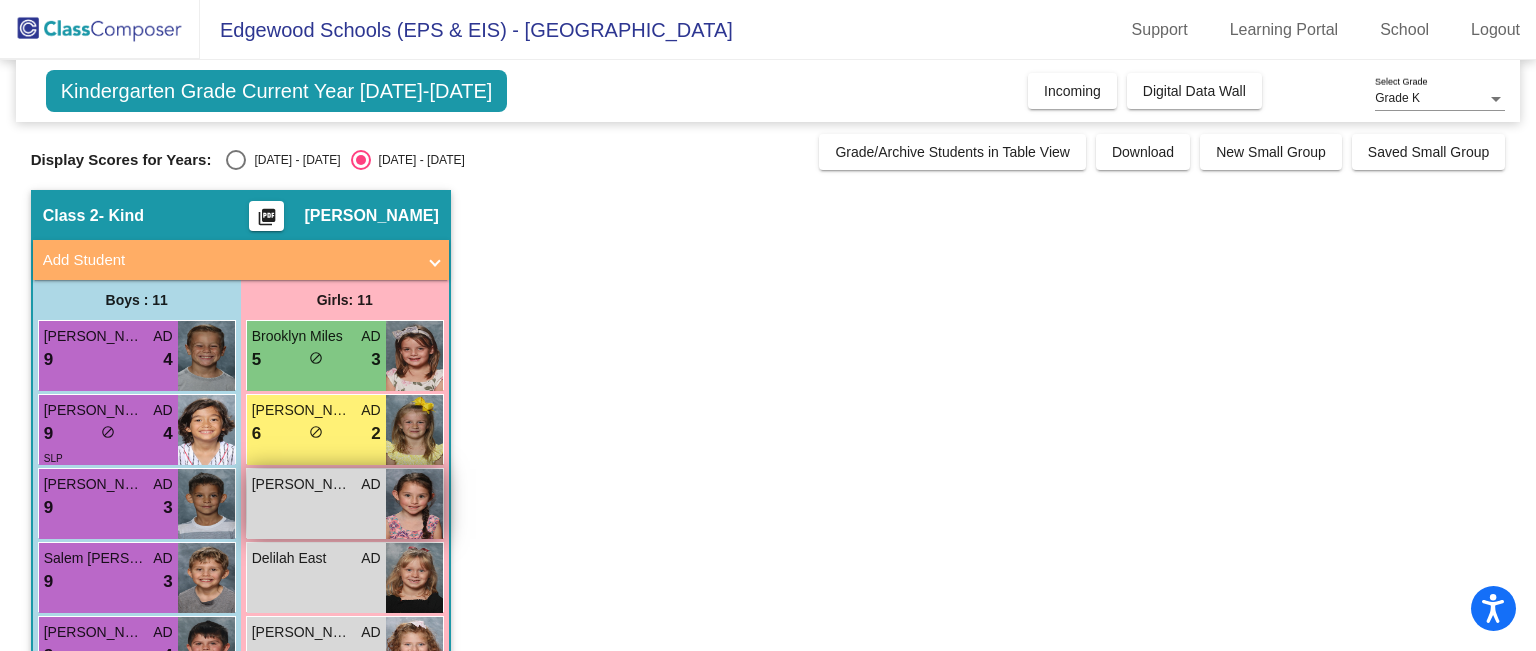 click on "Charlie Harper AD lock do_not_disturb_alt" at bounding box center [316, 504] 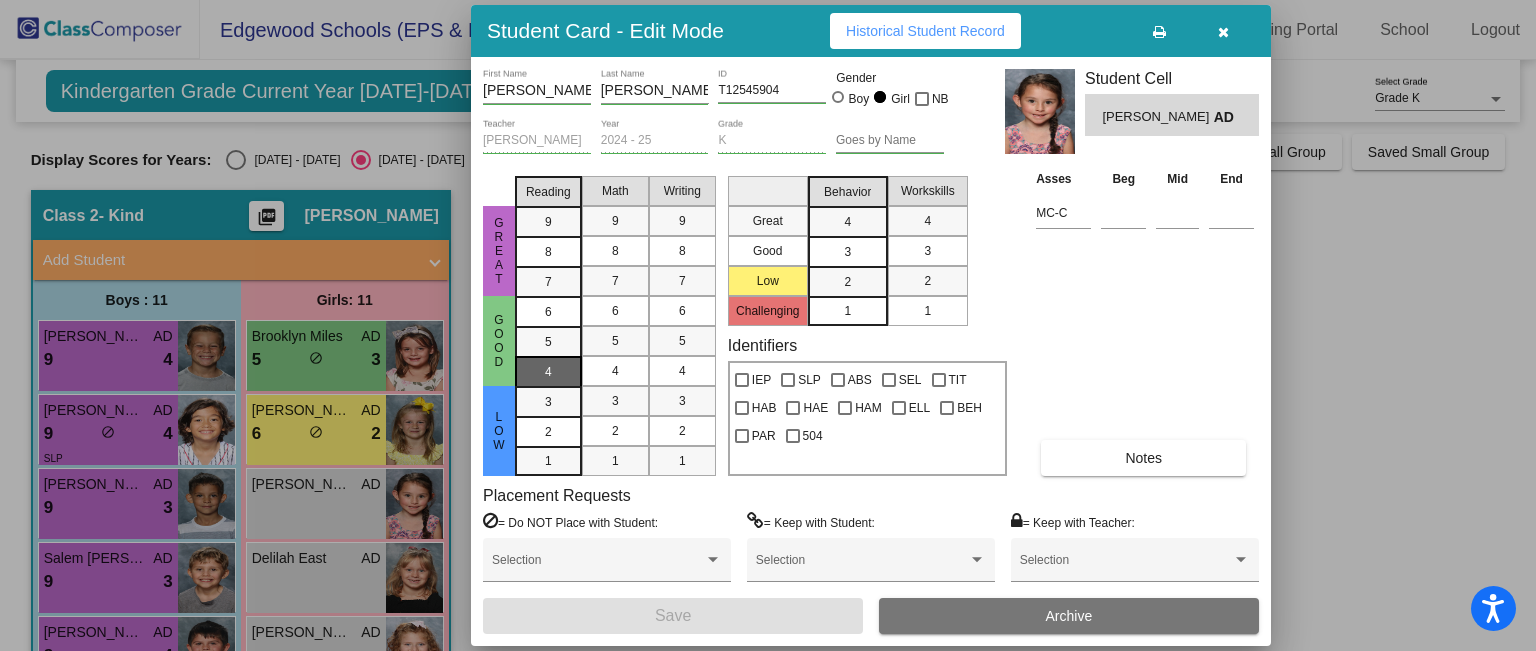 click on "4" at bounding box center (548, 312) 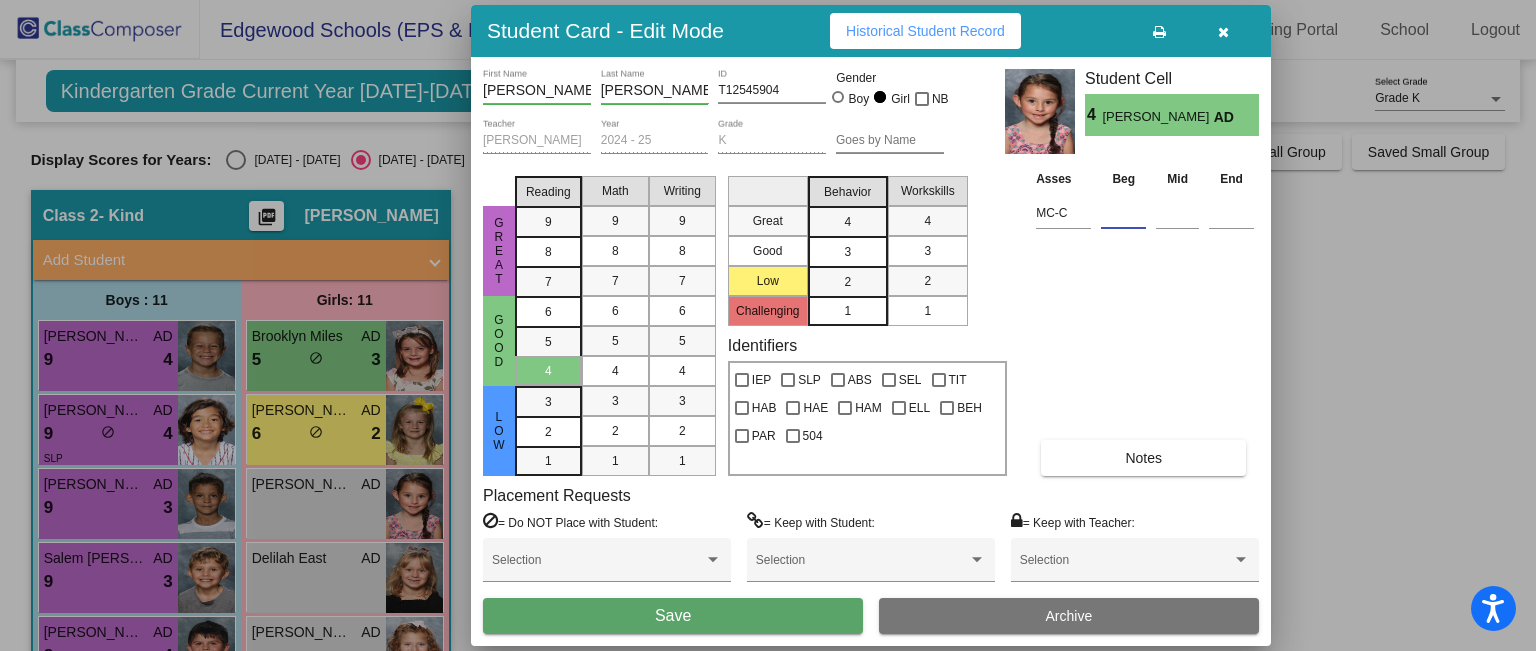 click at bounding box center (1123, 213) 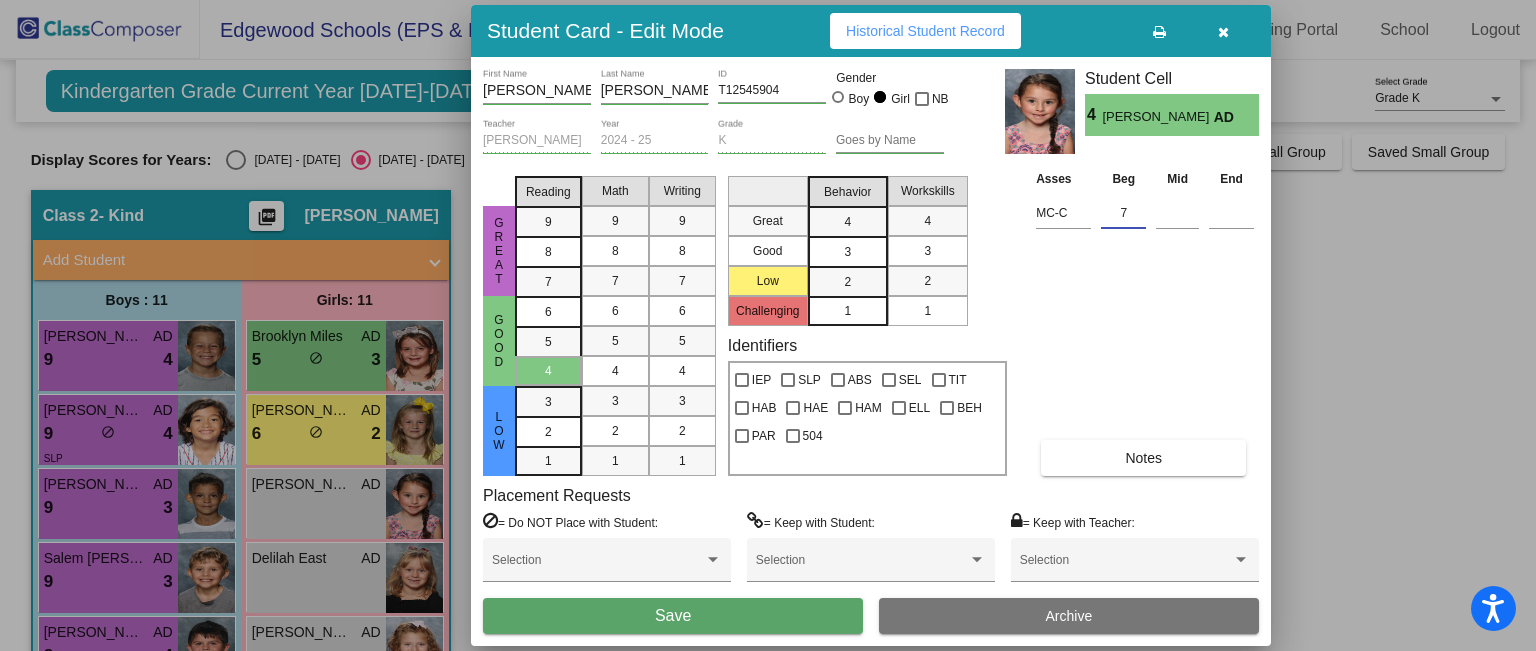 type on "7" 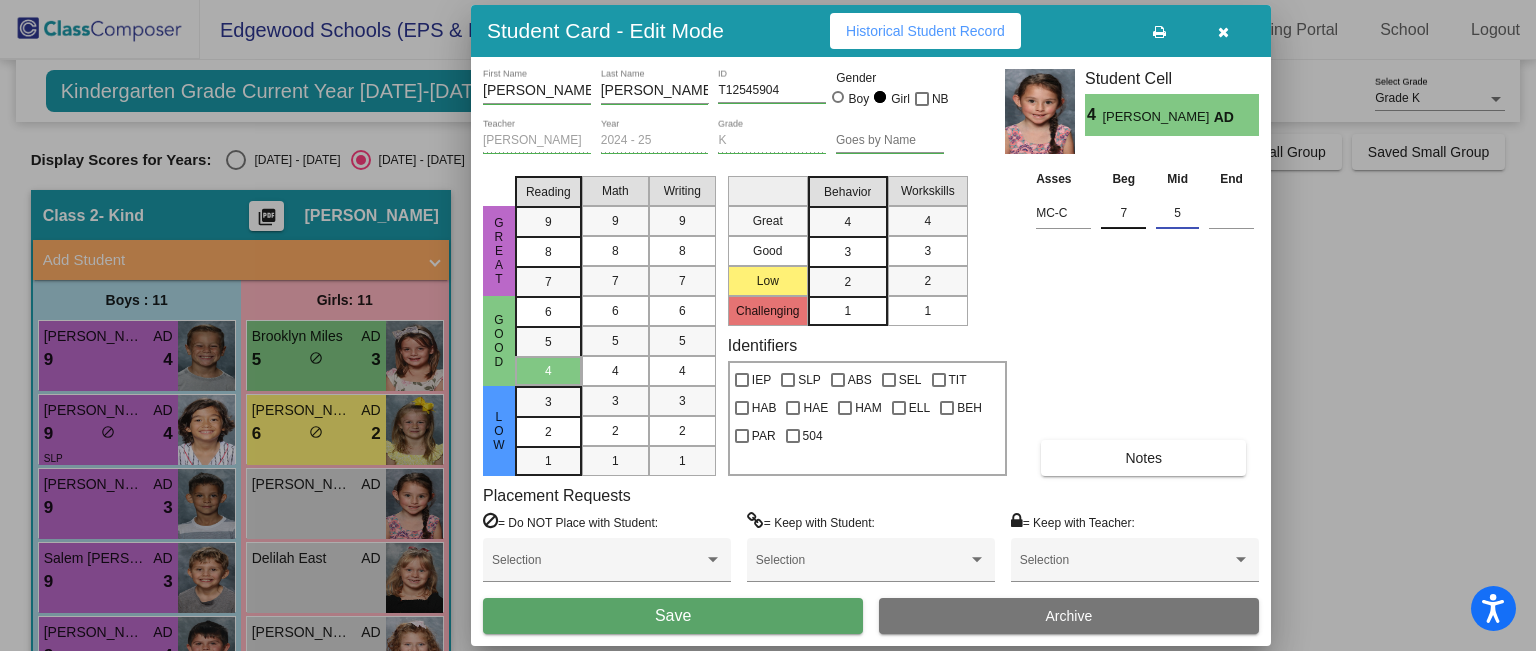 type on "5" 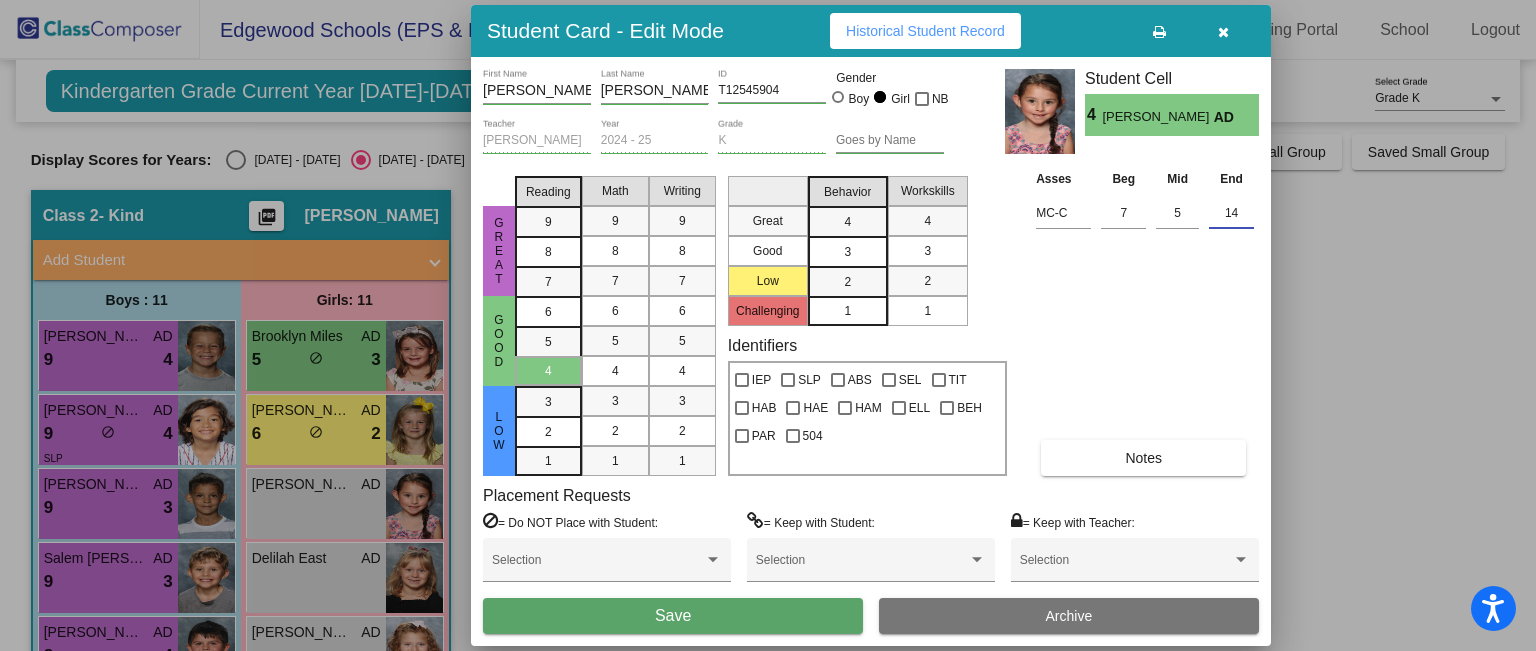 type on "14" 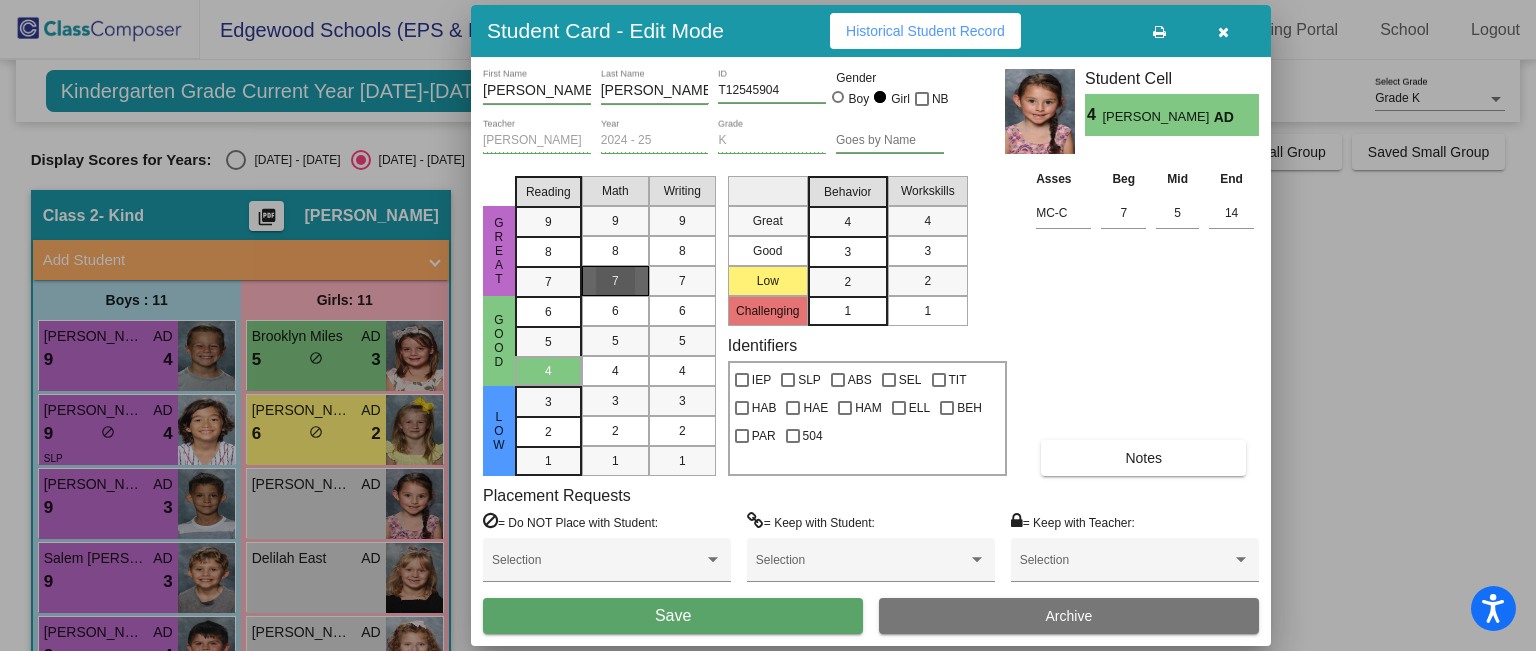 click on "7" at bounding box center (615, 281) 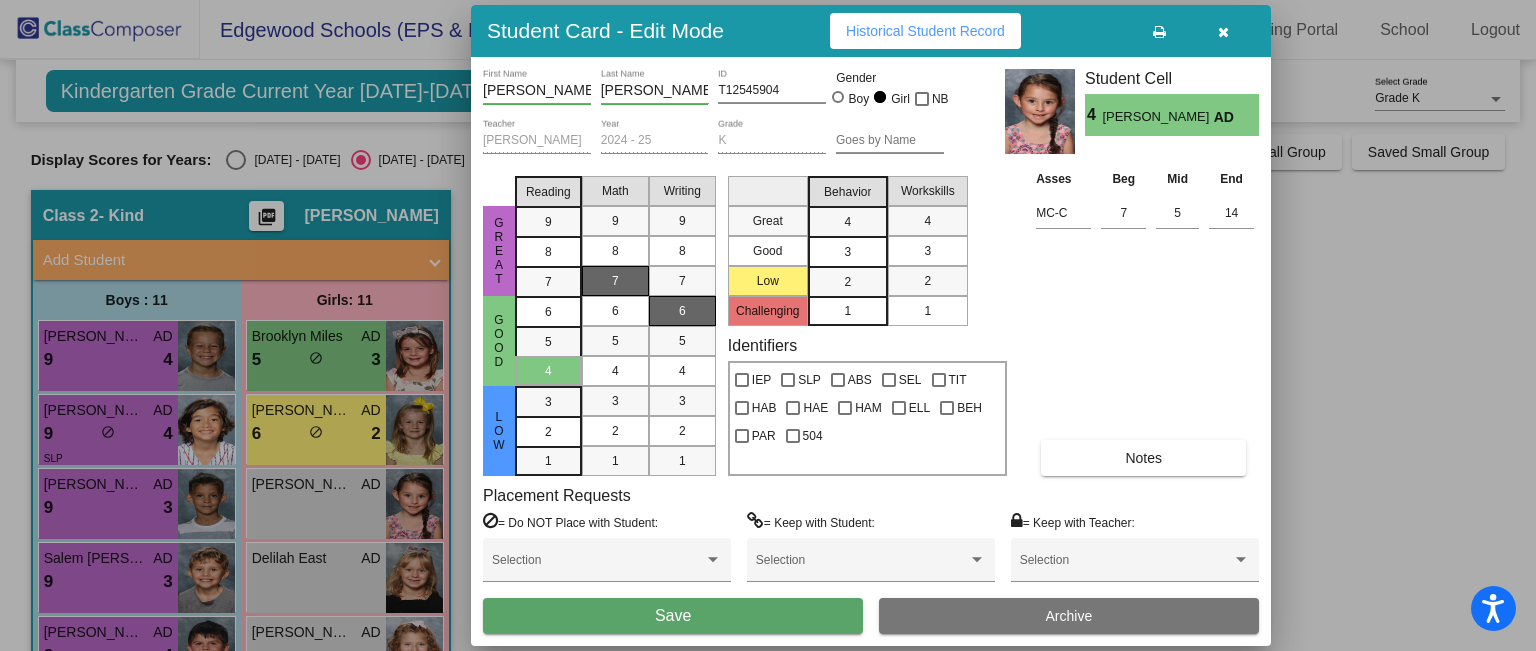 click on "6" at bounding box center [682, 311] 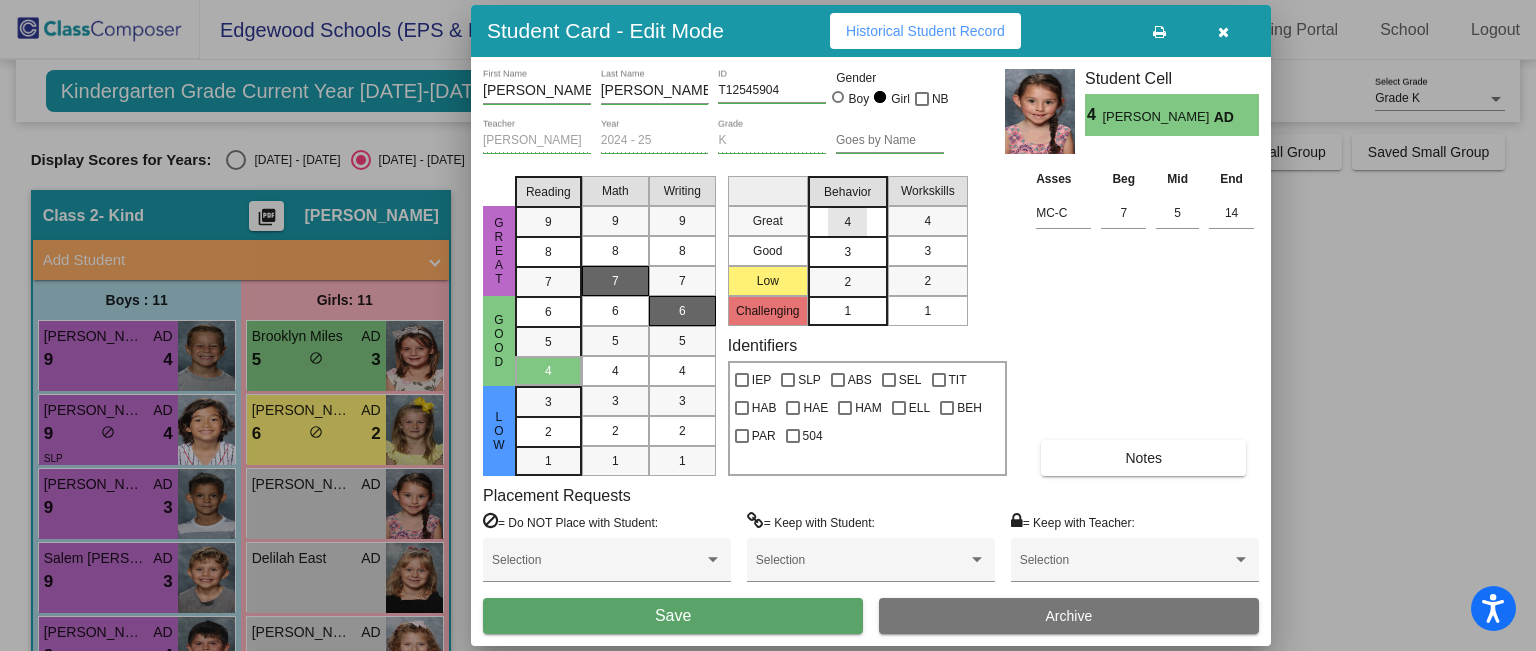 click on "4" at bounding box center (847, 222) 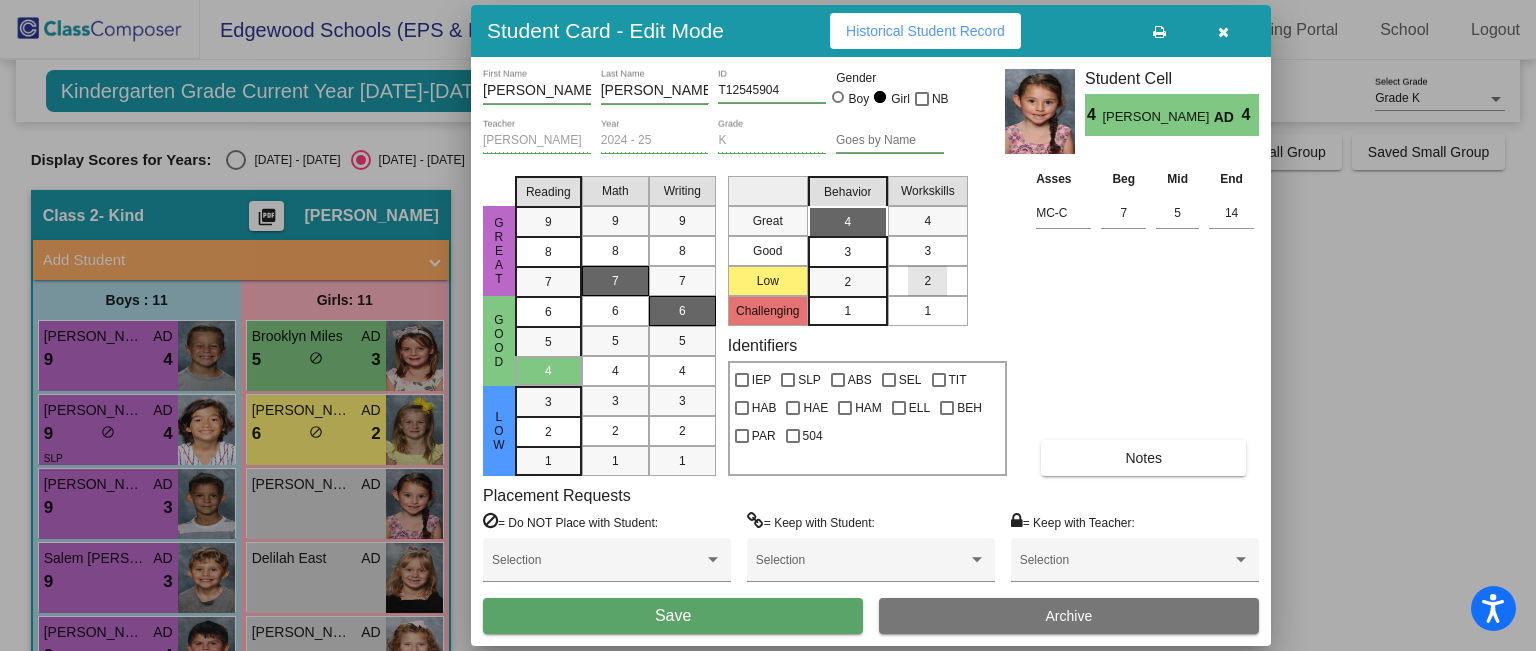 click on "2" at bounding box center [927, 281] 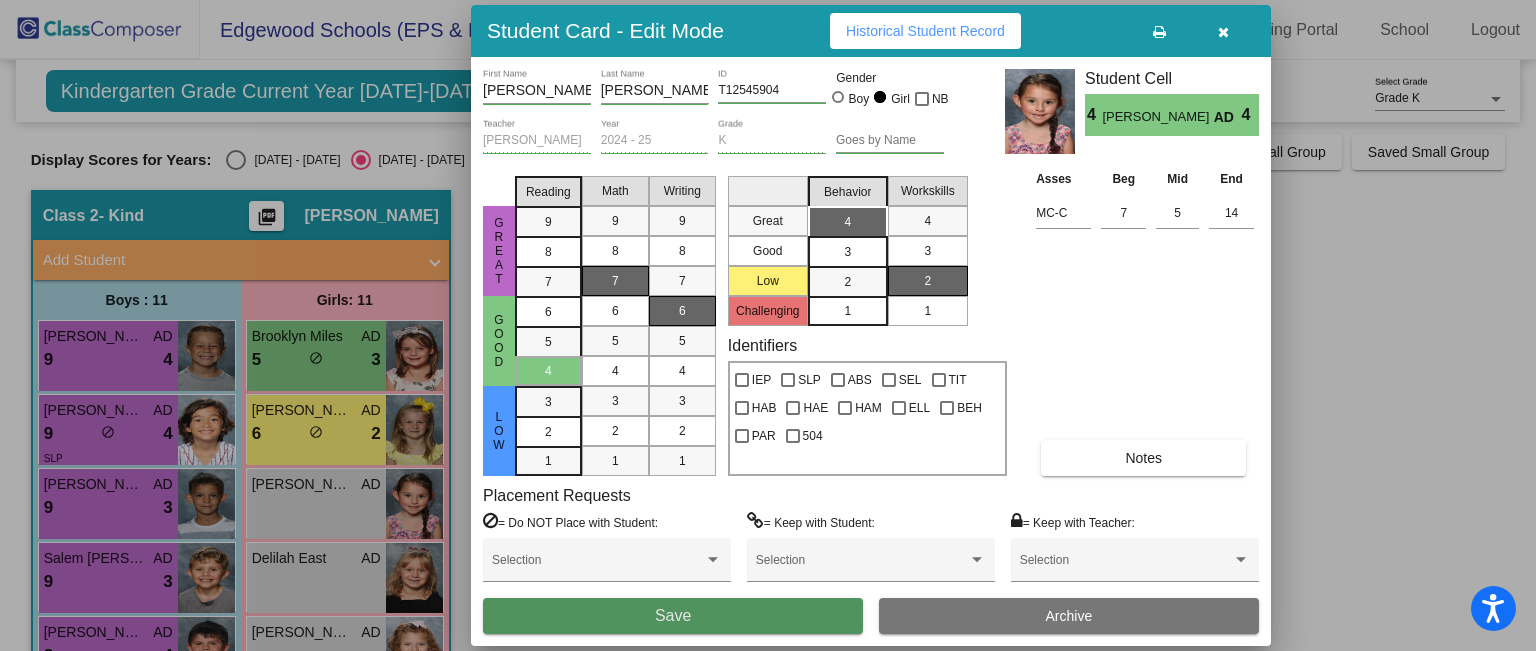 click on "Save" at bounding box center (673, 615) 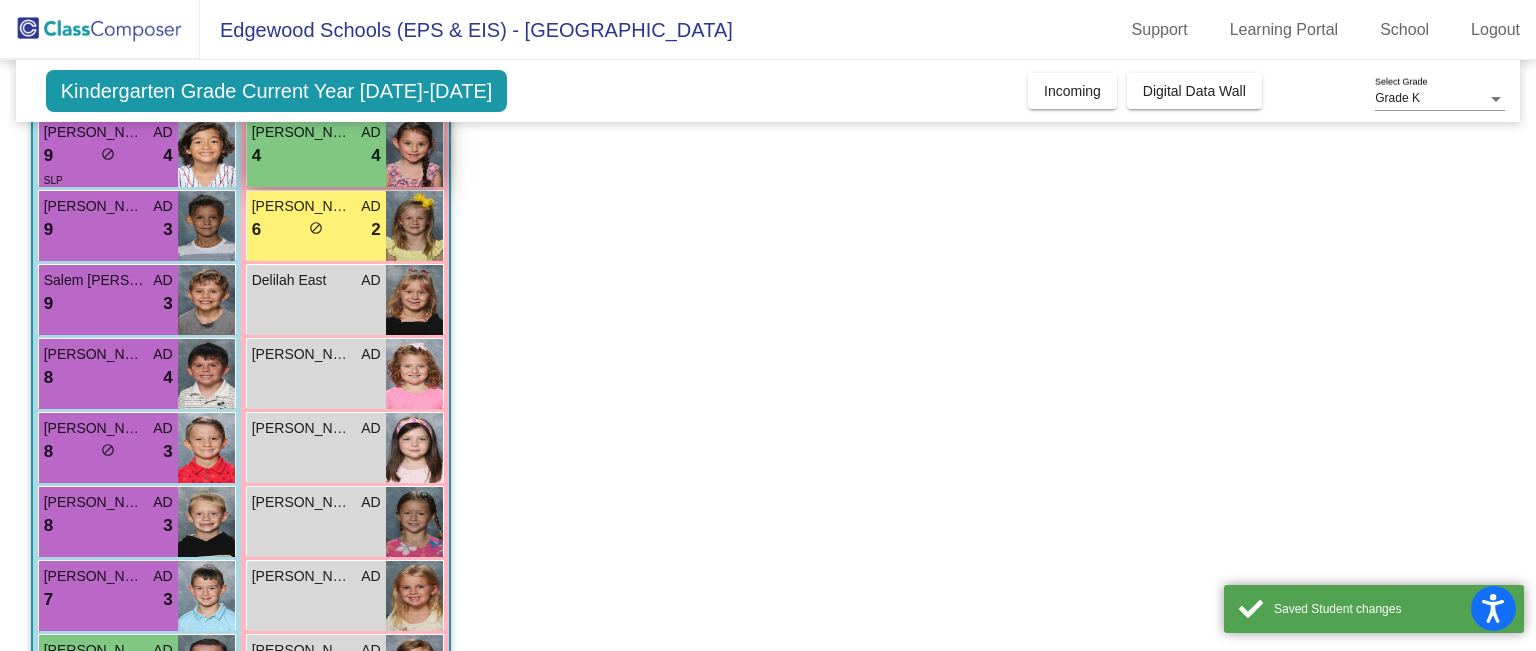 scroll, scrollTop: 340, scrollLeft: 0, axis: vertical 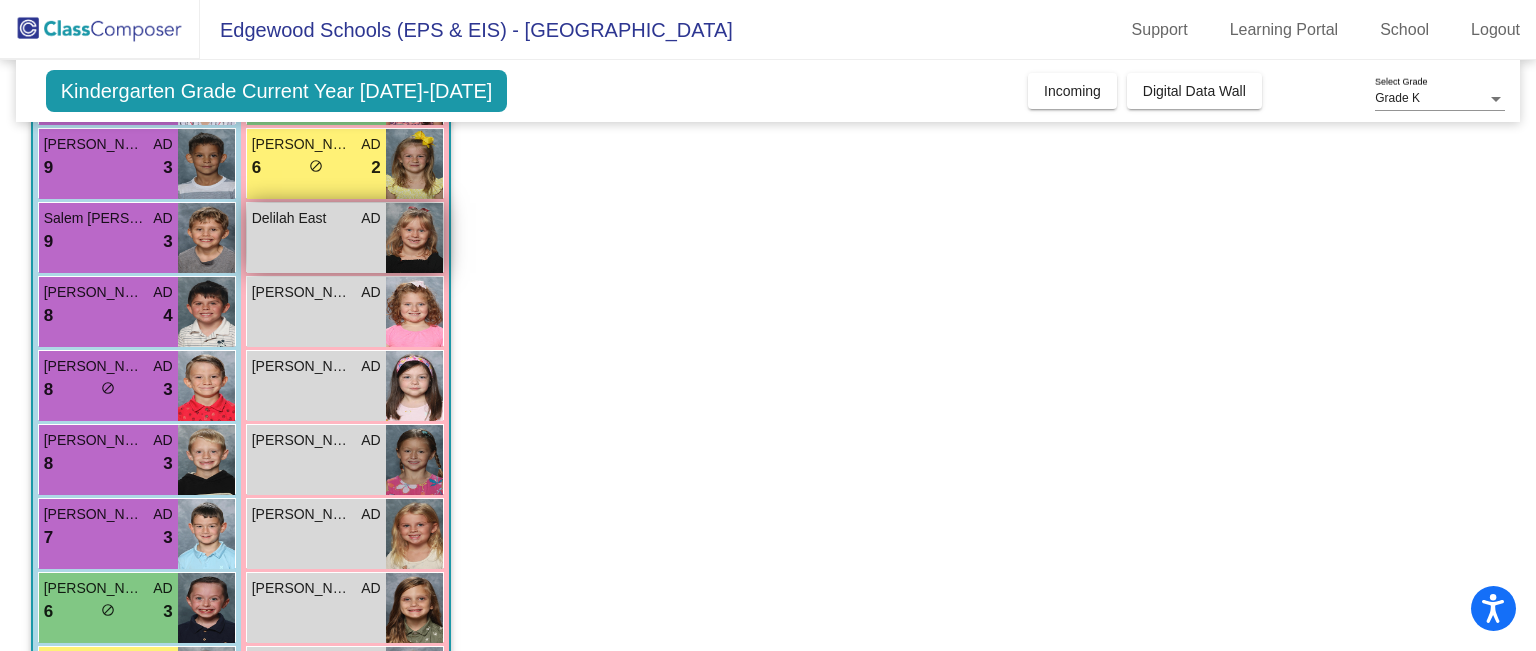 click on "Delilah East AD lock do_not_disturb_alt" at bounding box center [316, 238] 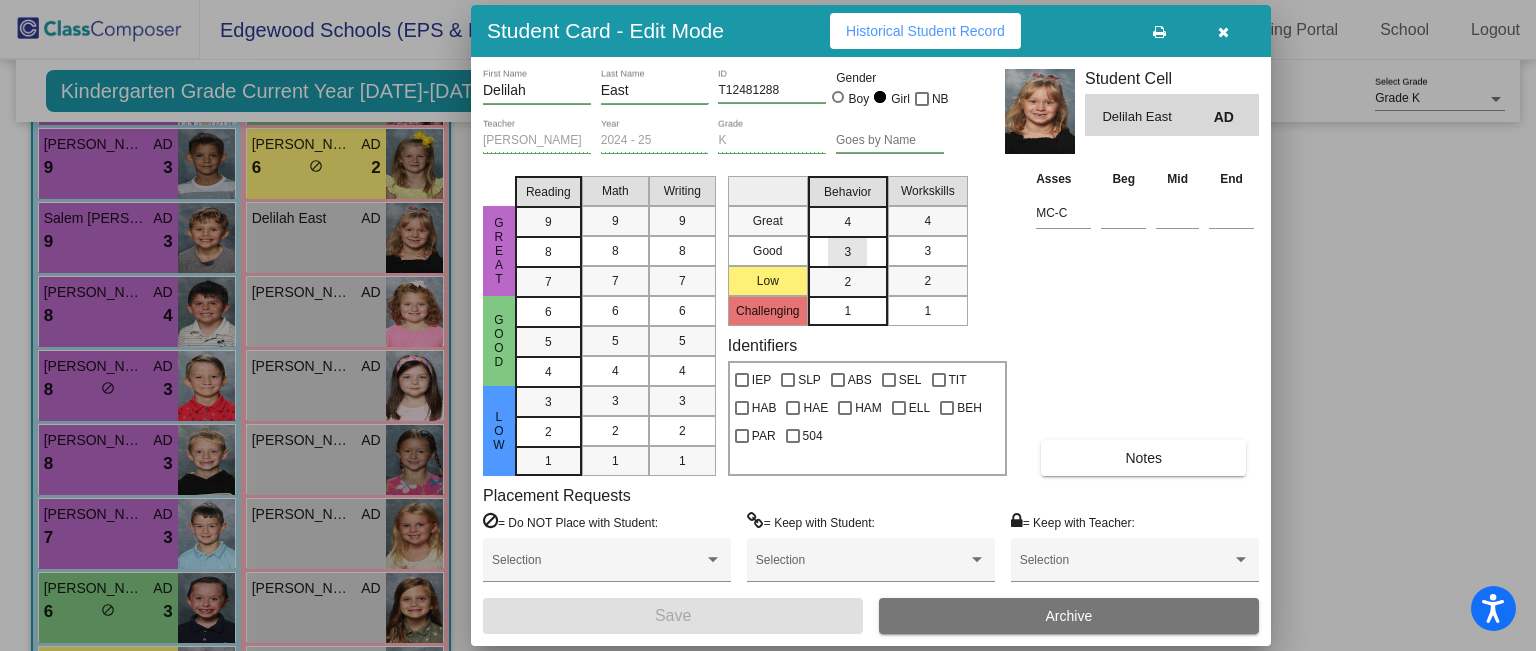 click on "3" at bounding box center [847, 222] 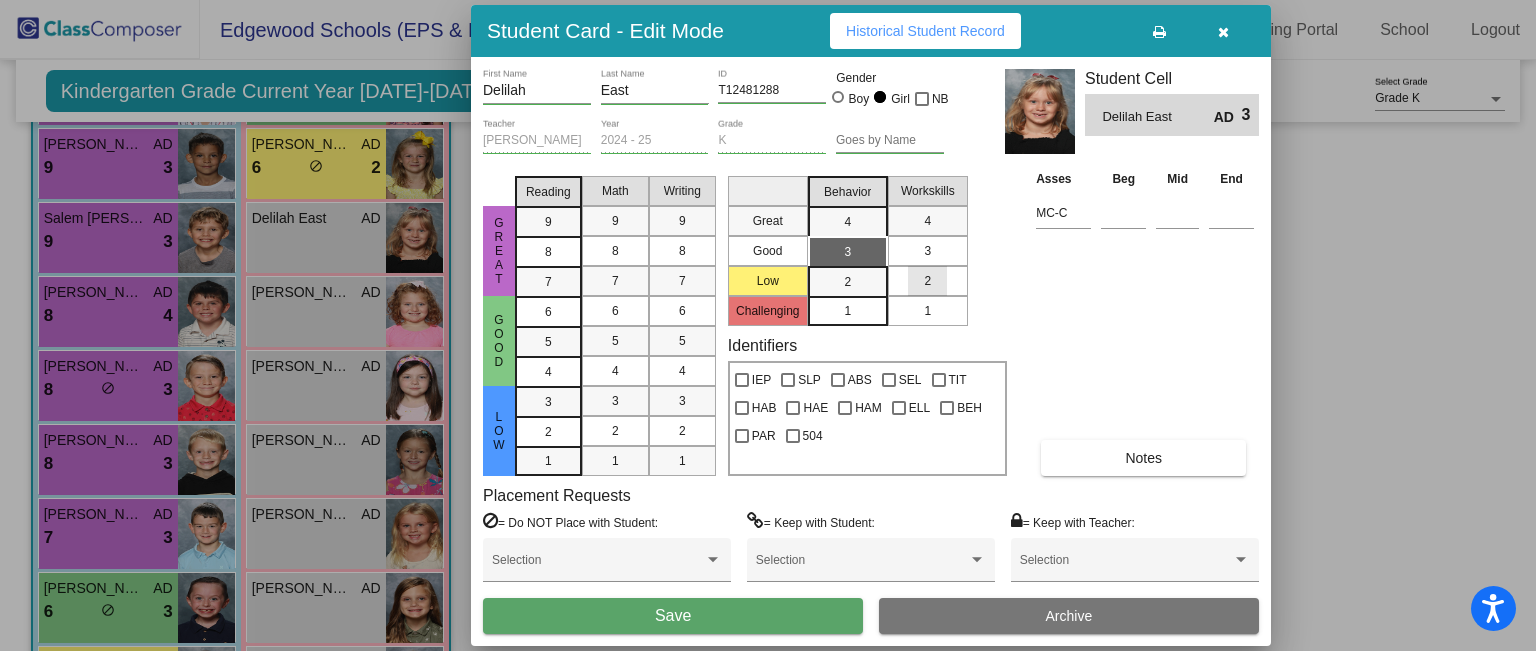 click on "2" at bounding box center [927, 281] 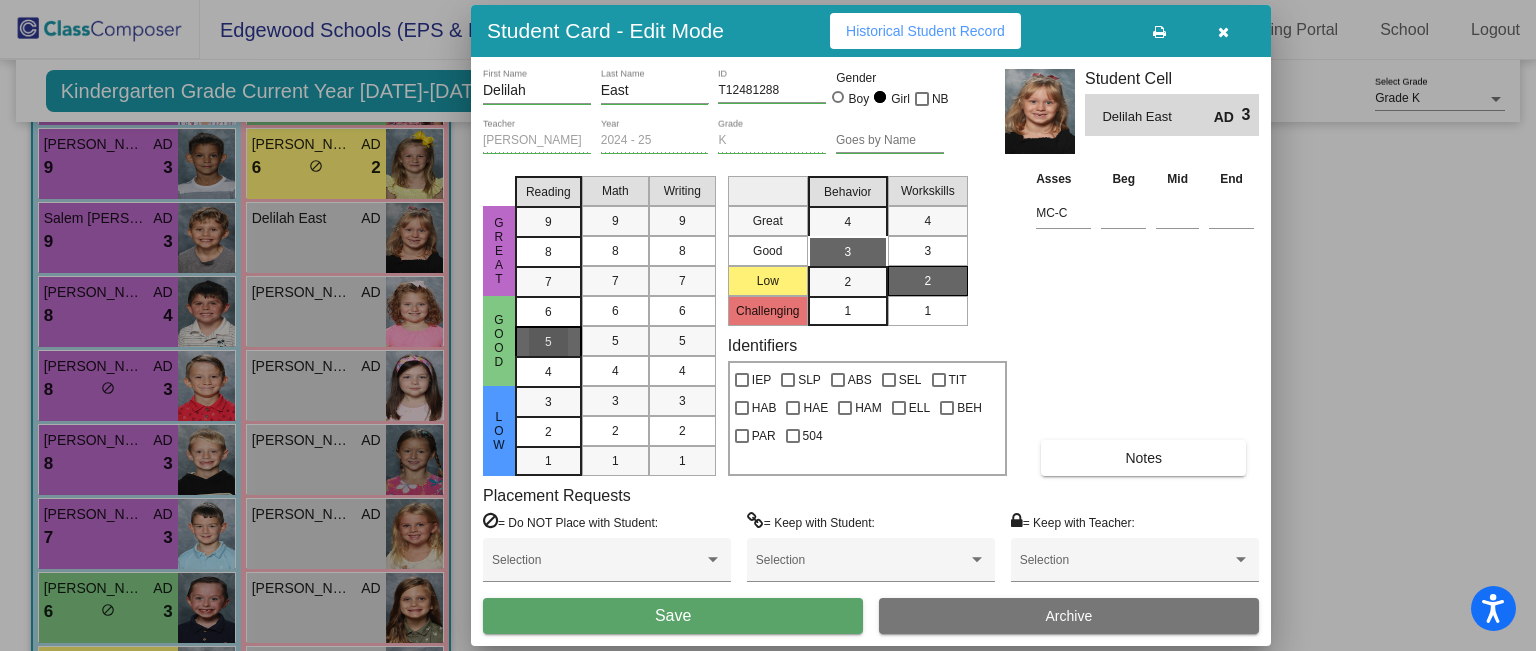 click on "5" at bounding box center (548, 312) 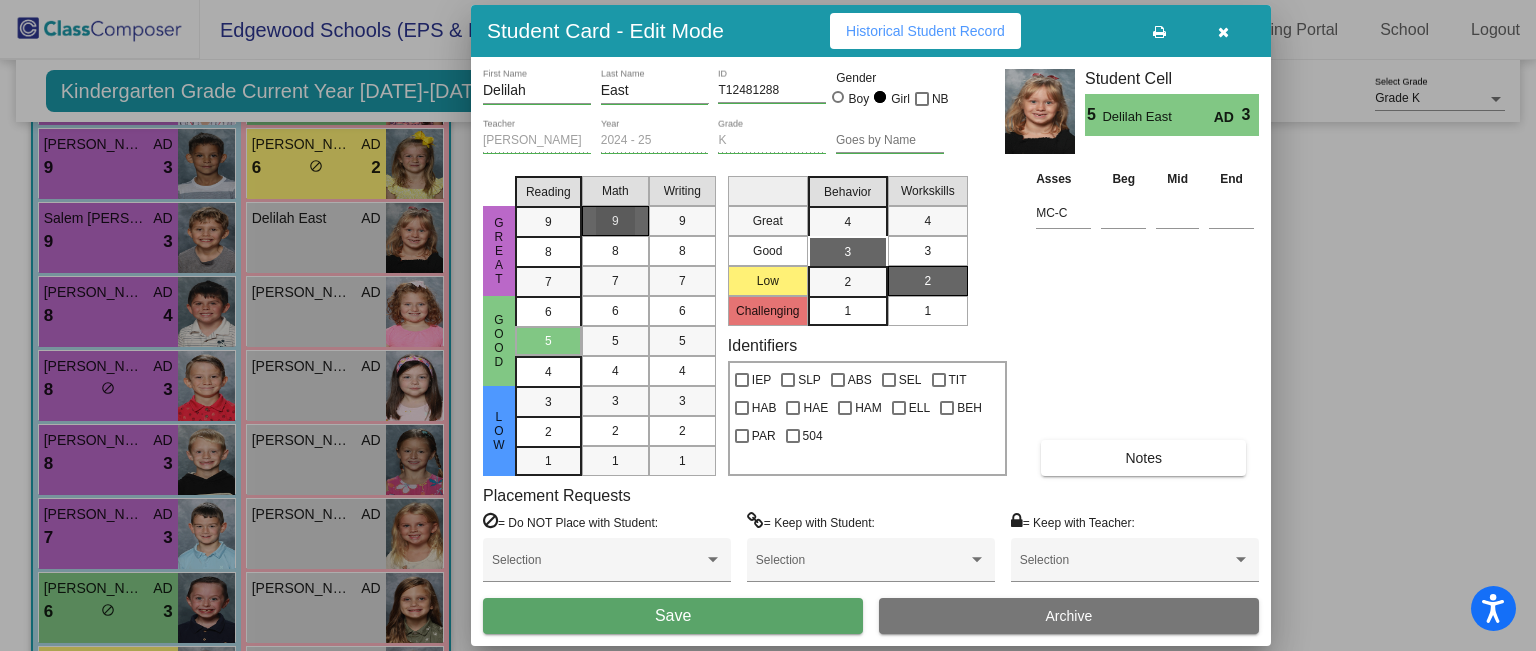 click on "9" at bounding box center [615, 221] 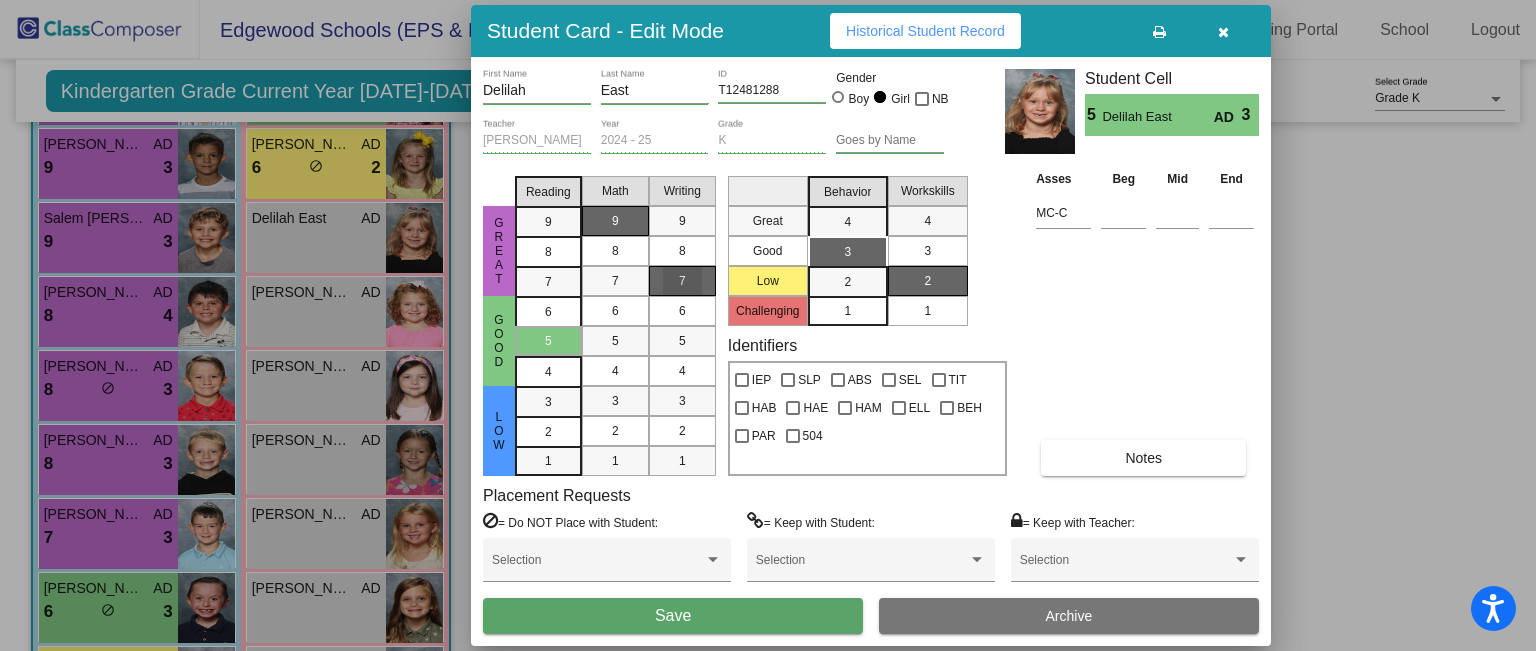 click on "7" at bounding box center (682, 281) 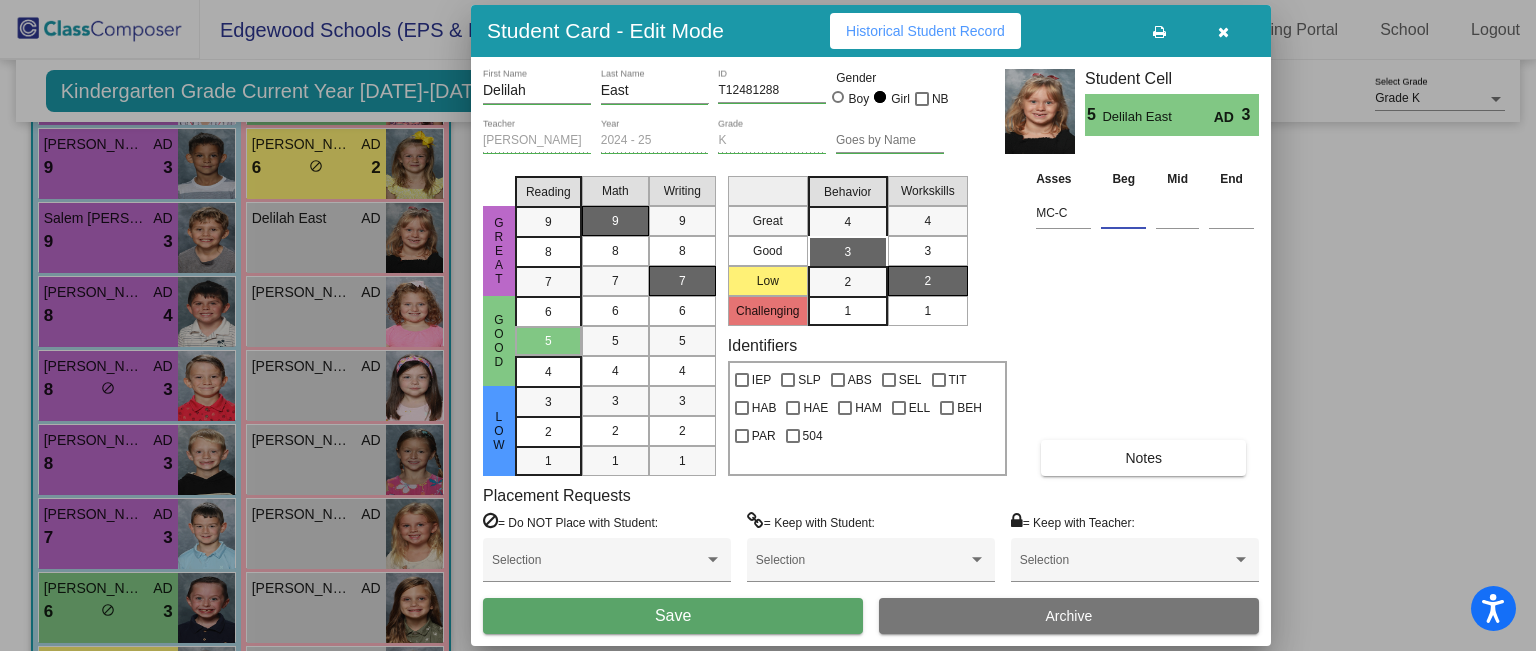 click at bounding box center [1123, 213] 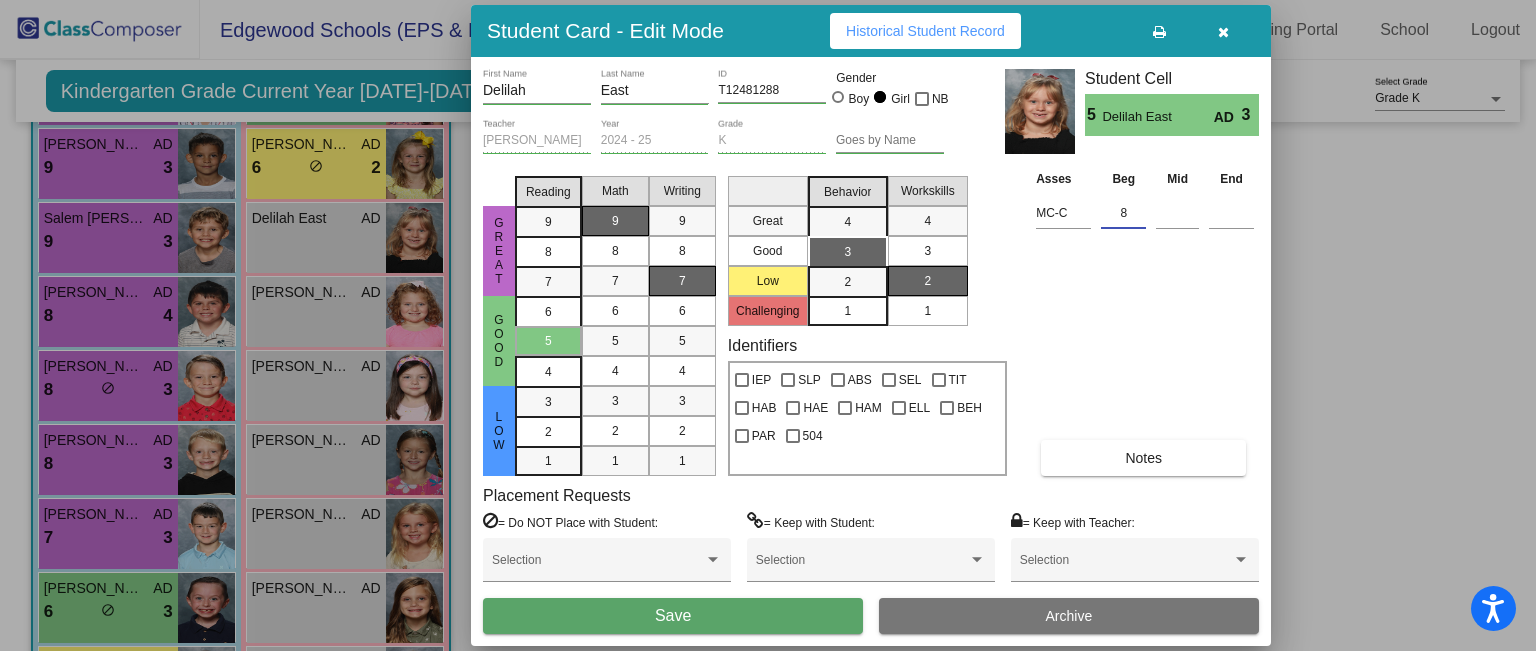 type on "8" 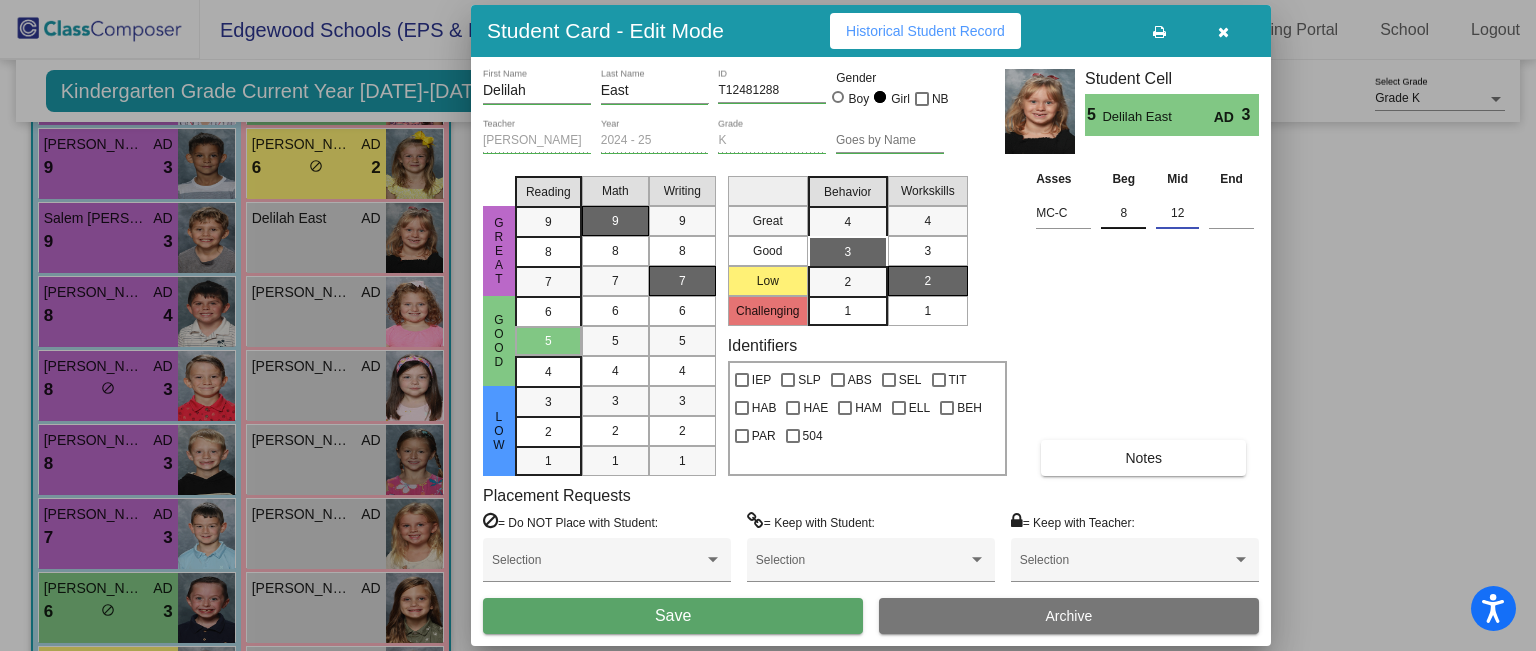 type on "12" 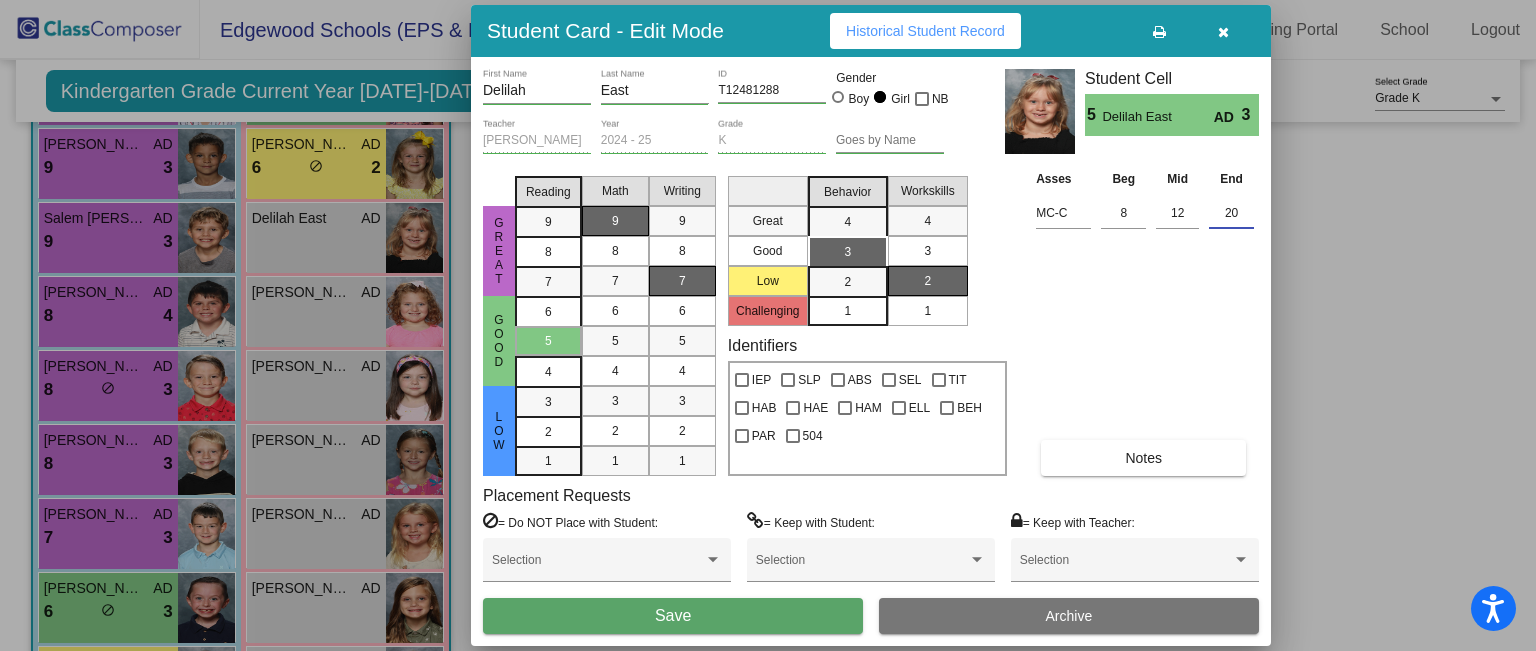 type on "20" 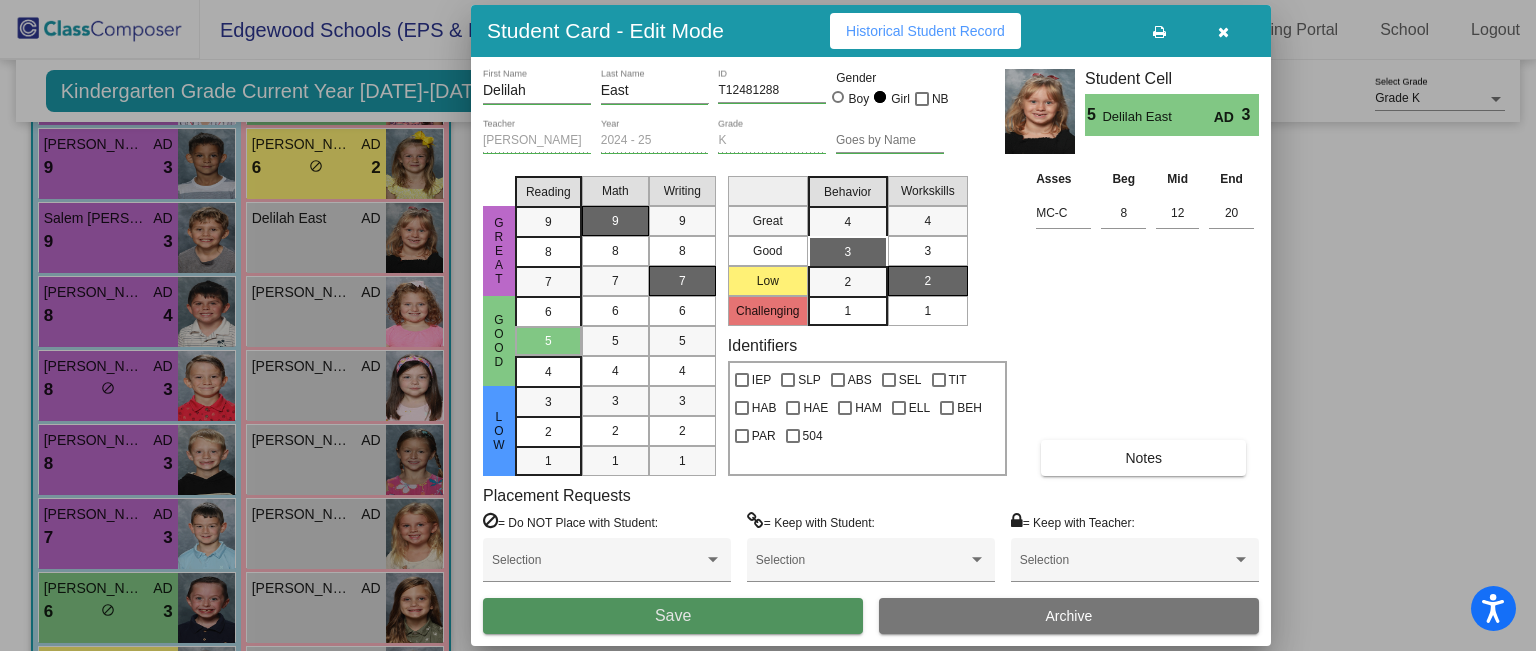 click on "Save" at bounding box center [673, 616] 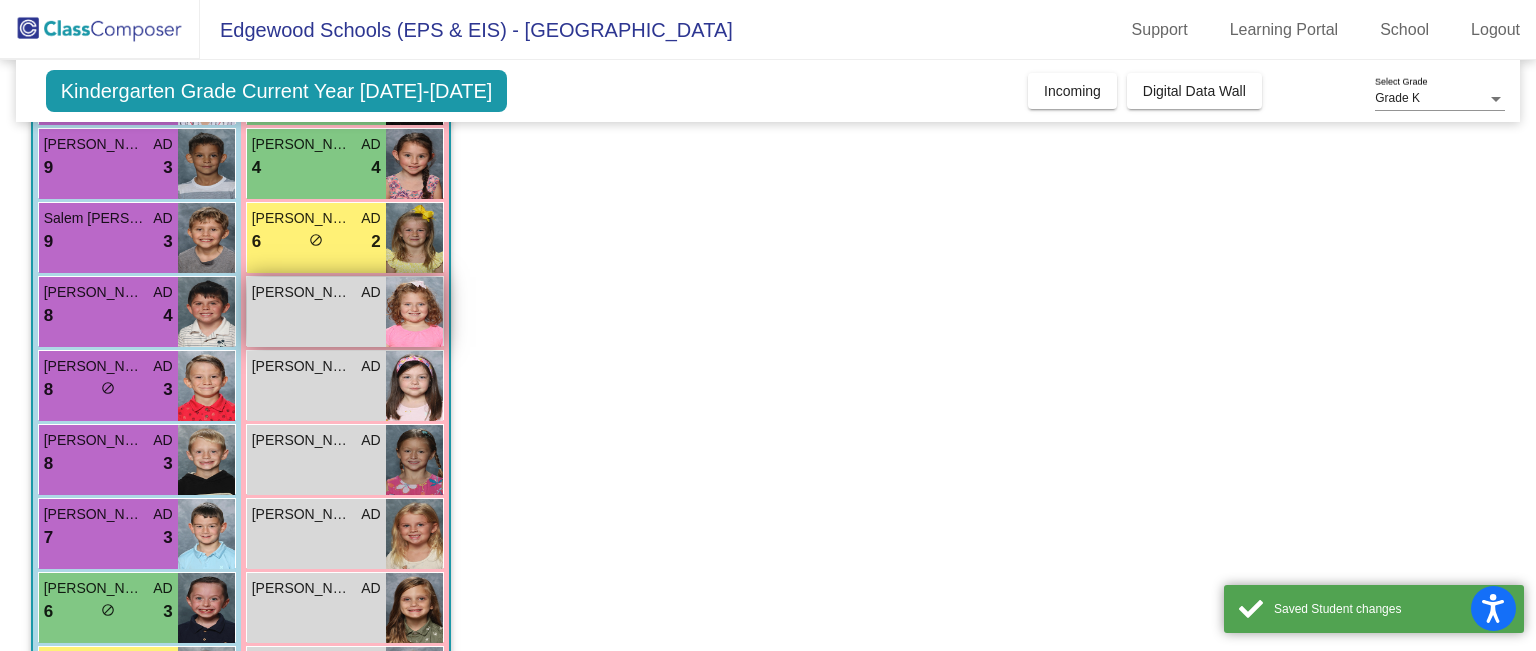 click on "Finlea Stewart AD lock do_not_disturb_alt" at bounding box center (316, 312) 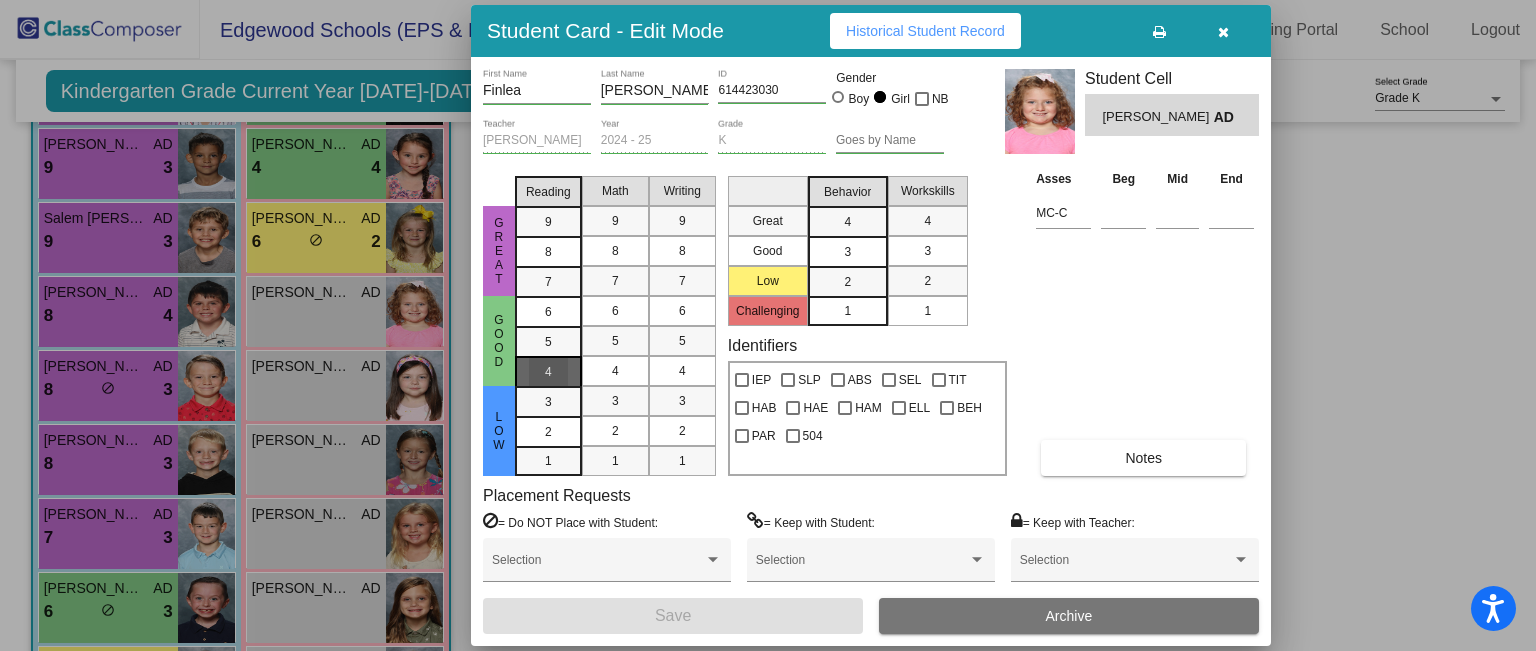 click on "4" at bounding box center [548, 371] 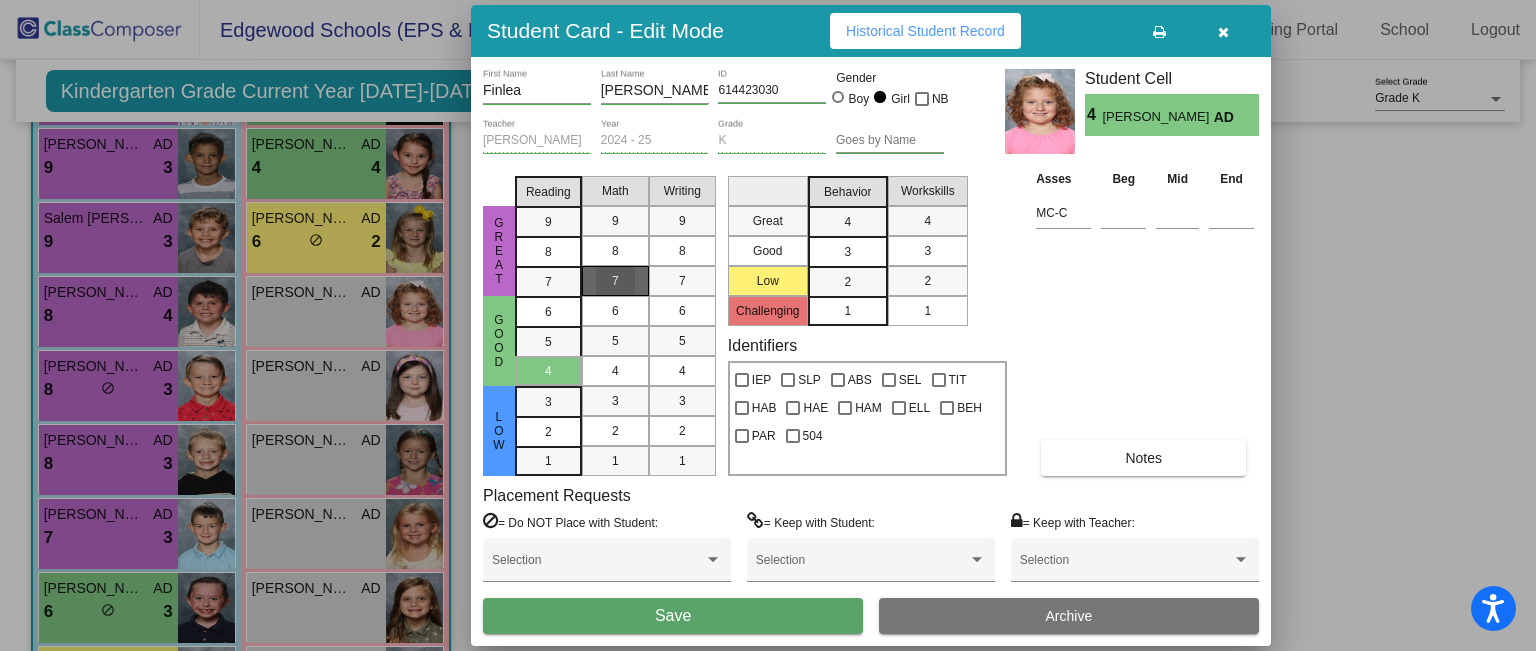 click on "7" at bounding box center [615, 281] 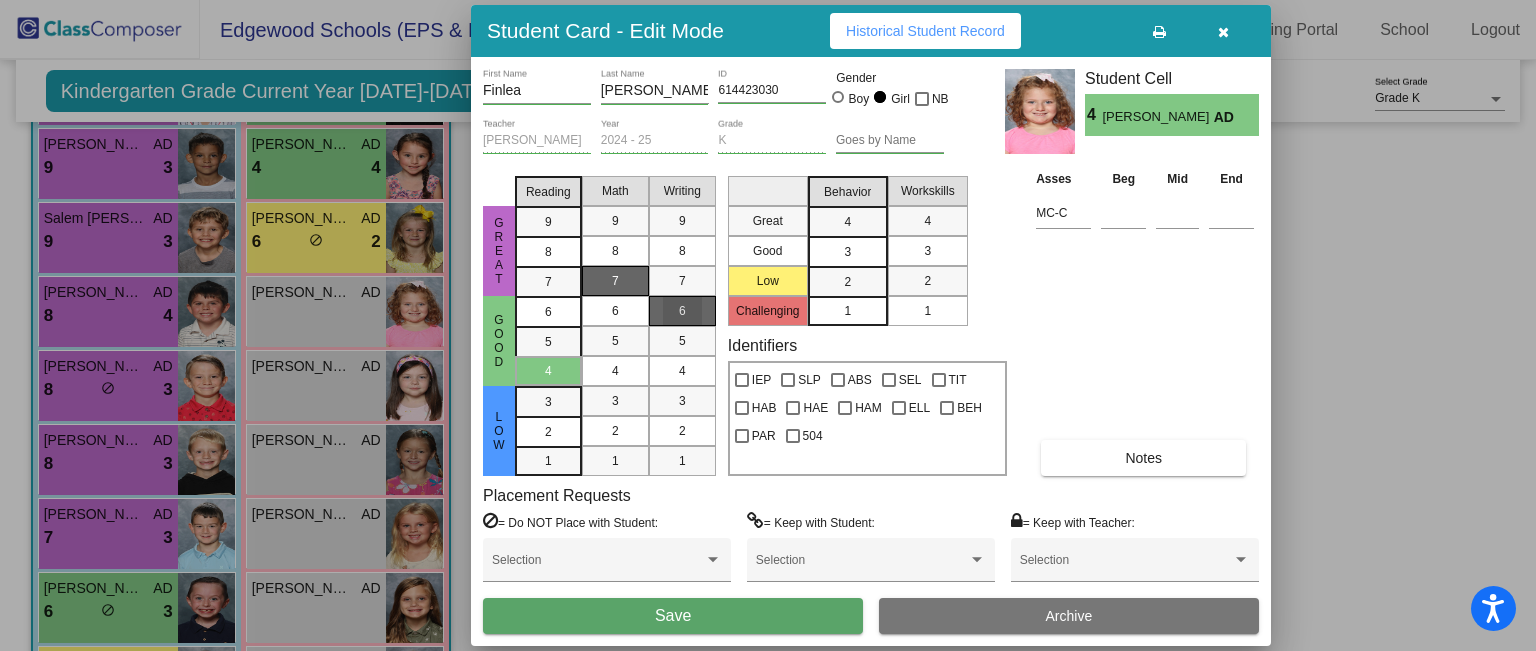 click on "6" at bounding box center (682, 311) 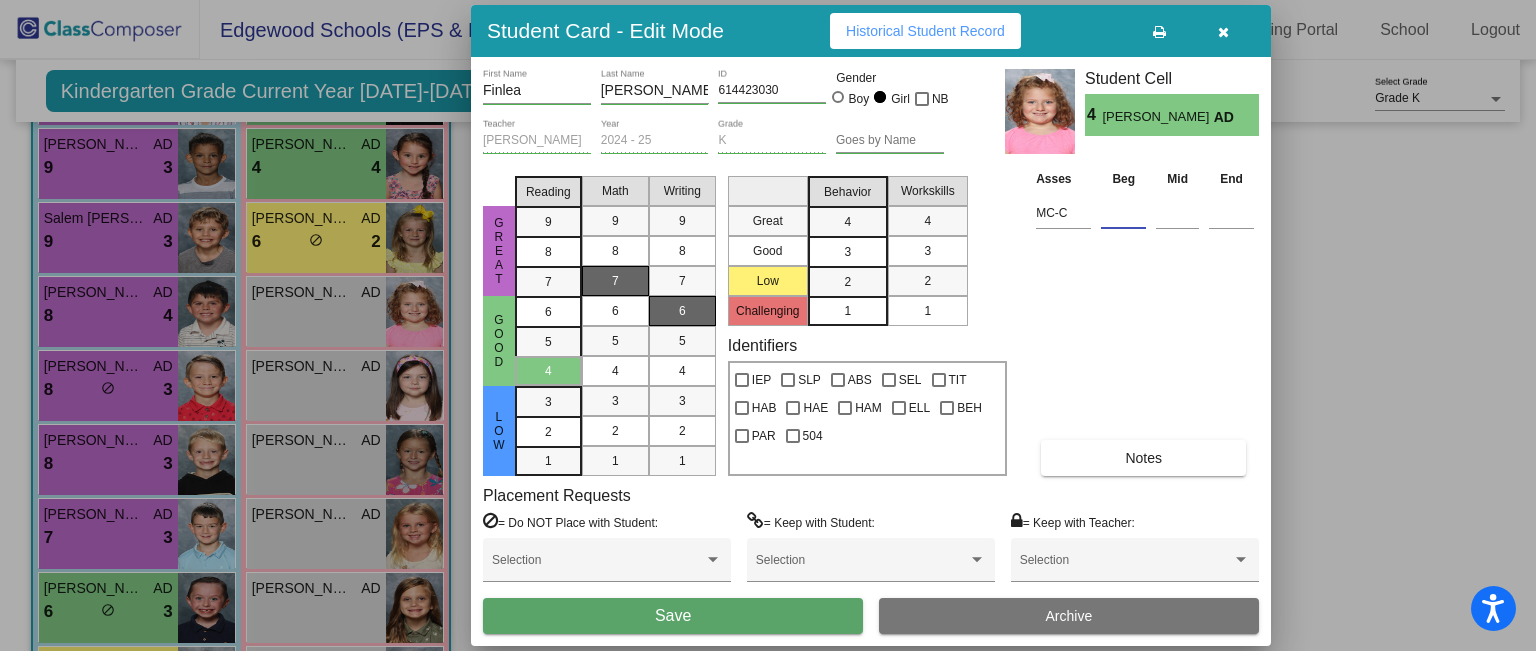 click at bounding box center [1123, 213] 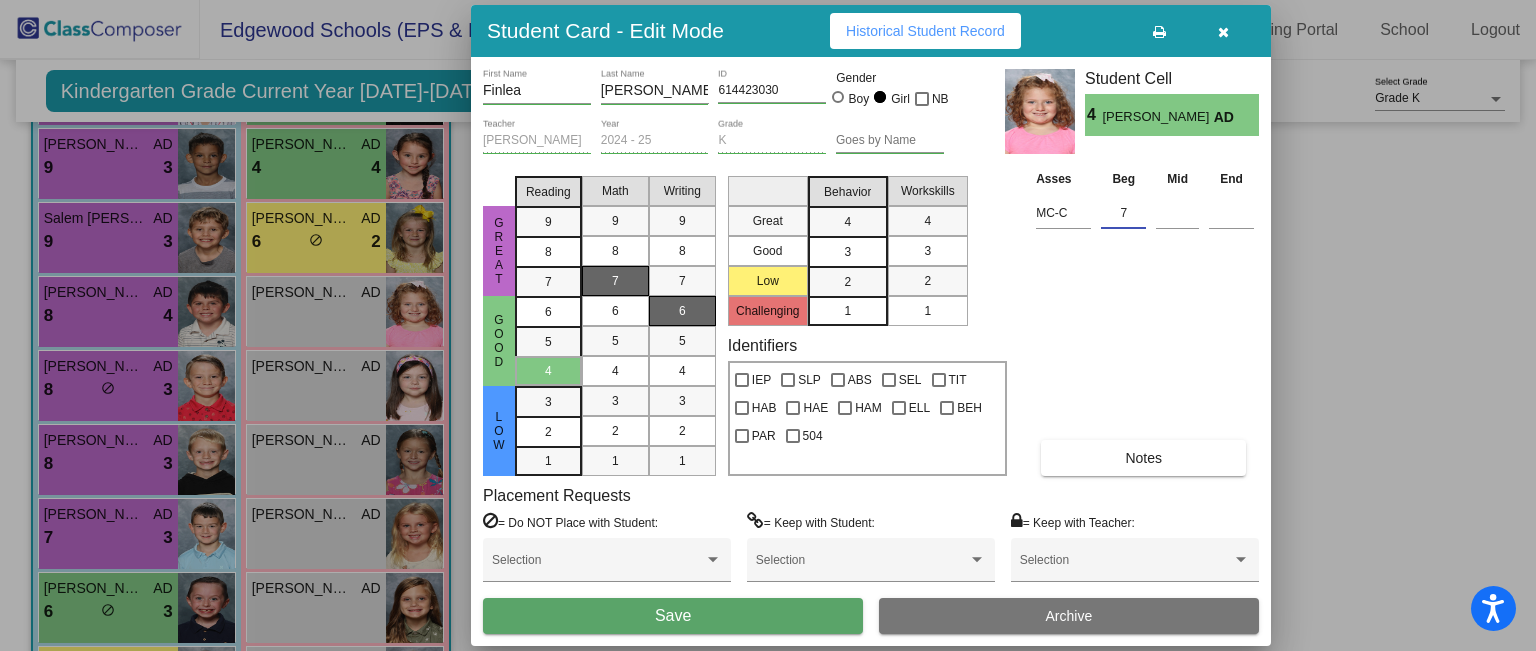 type on "7" 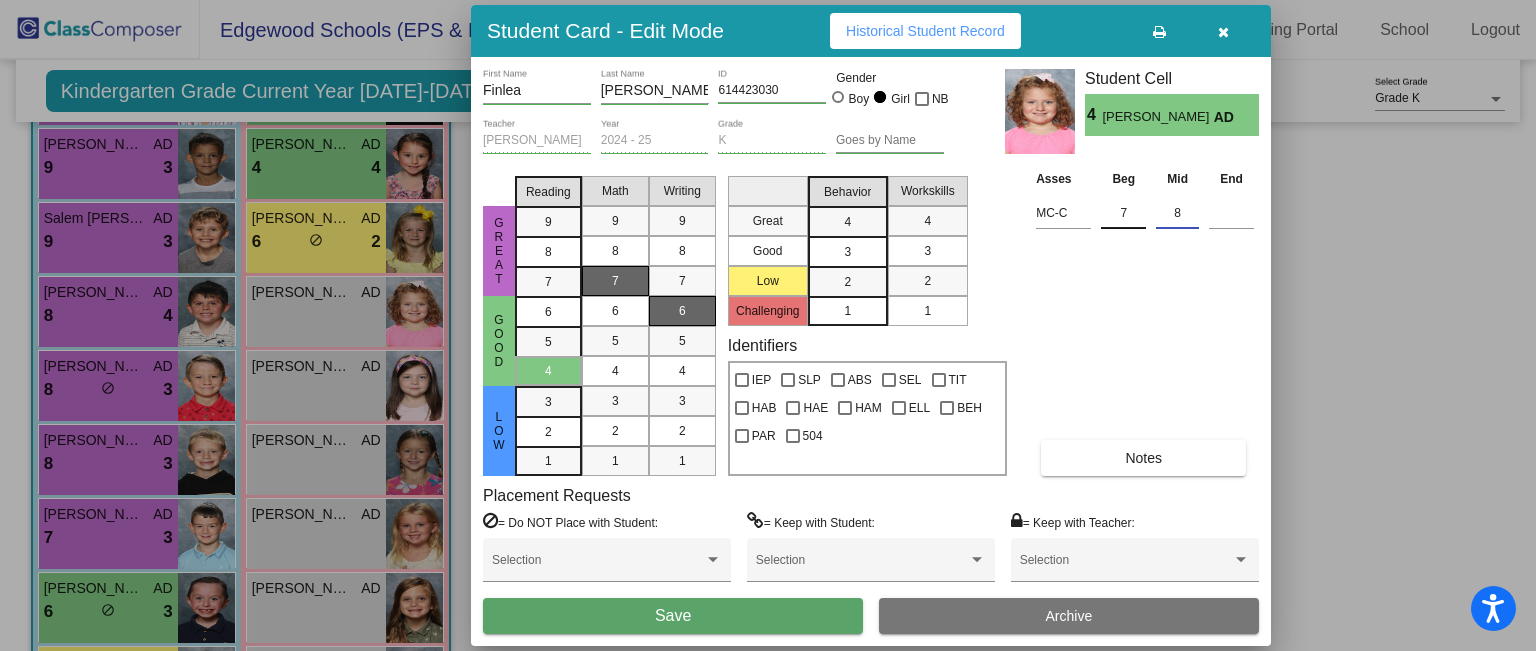type on "8" 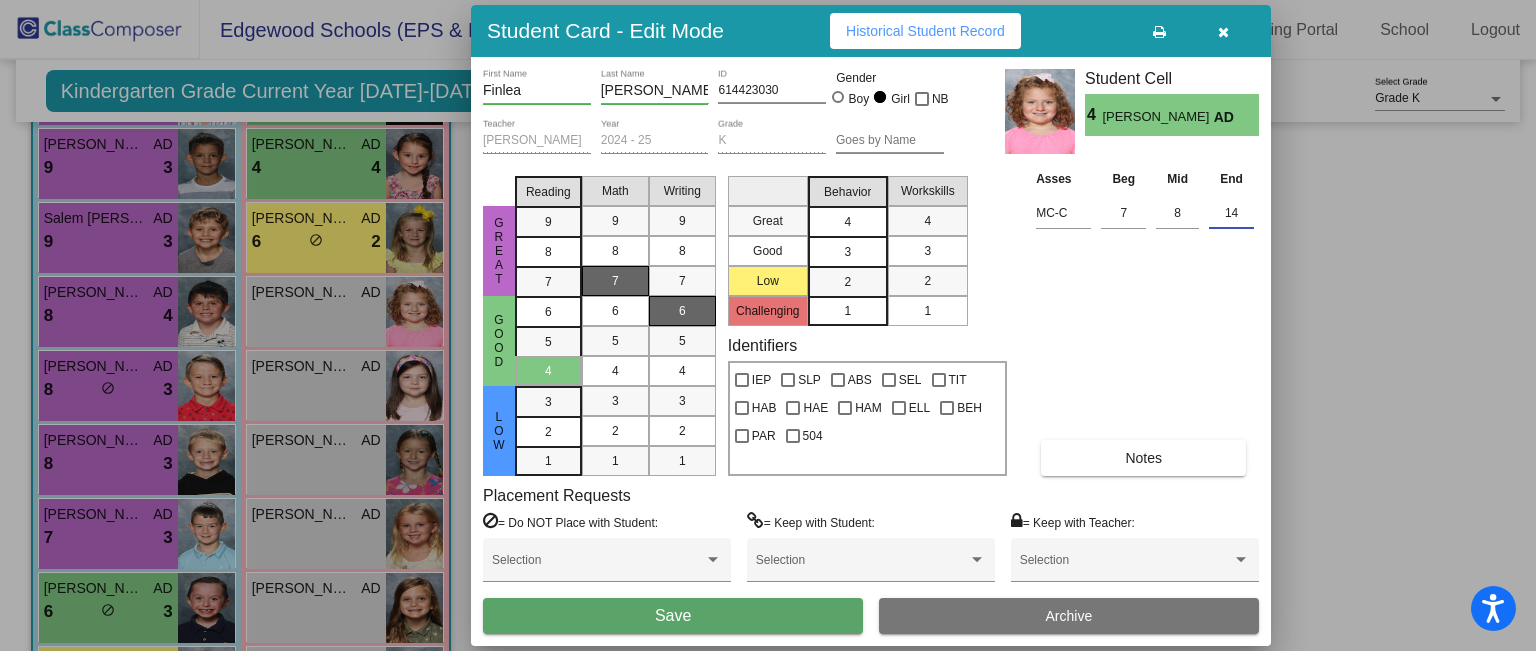 type on "14" 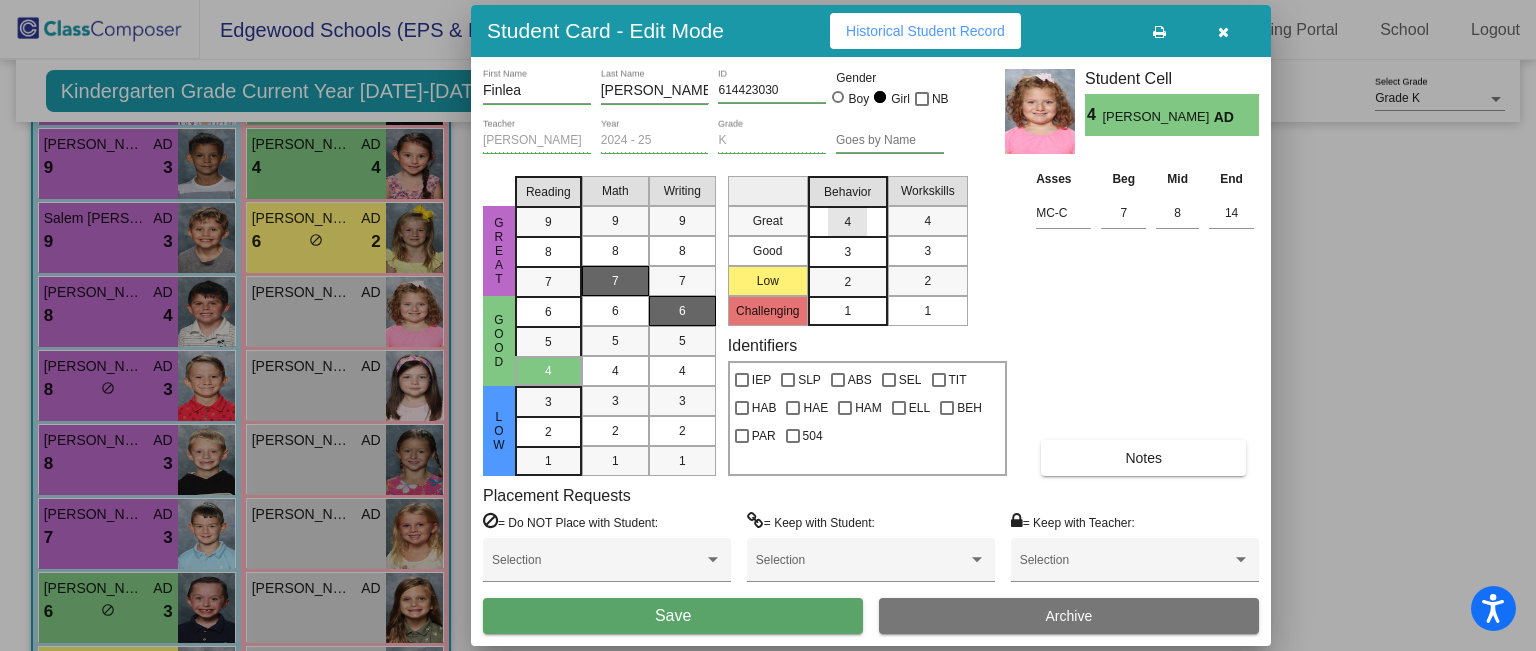click on "4" at bounding box center (847, 222) 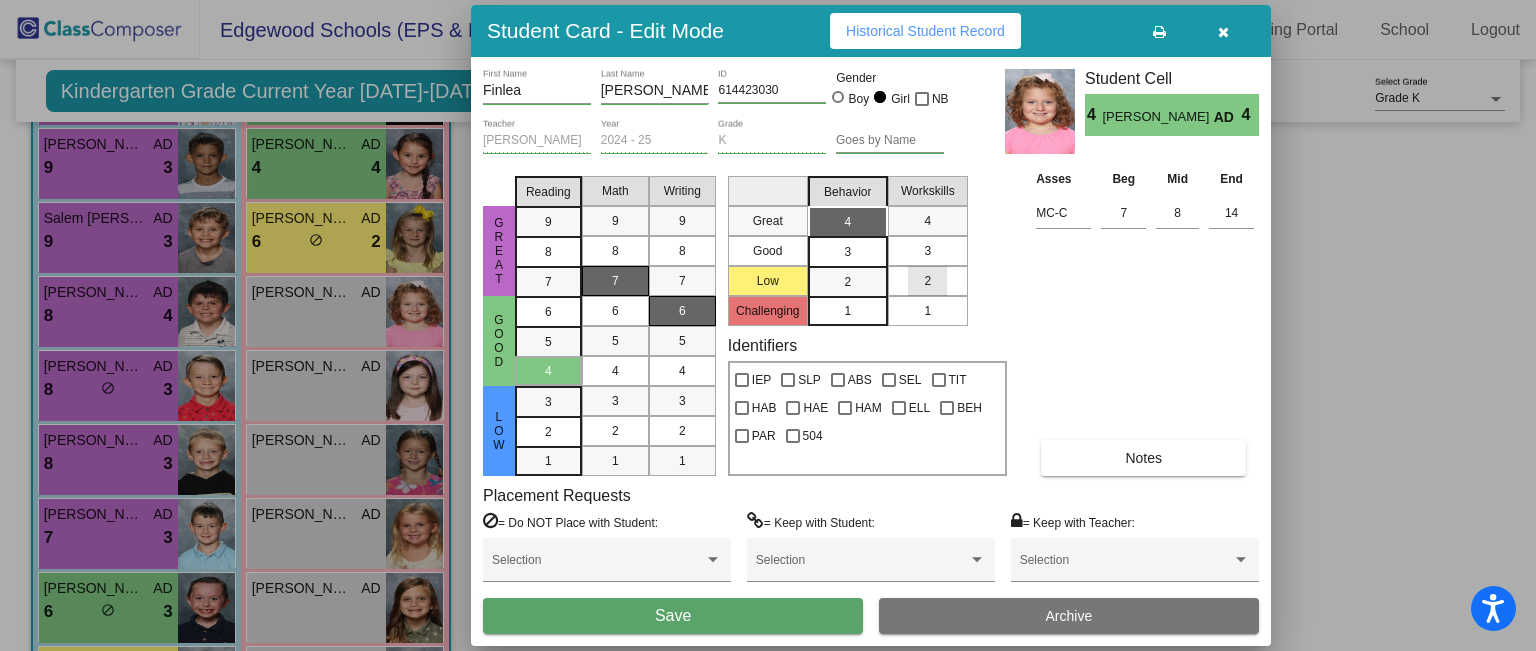 click on "2" at bounding box center [927, 281] 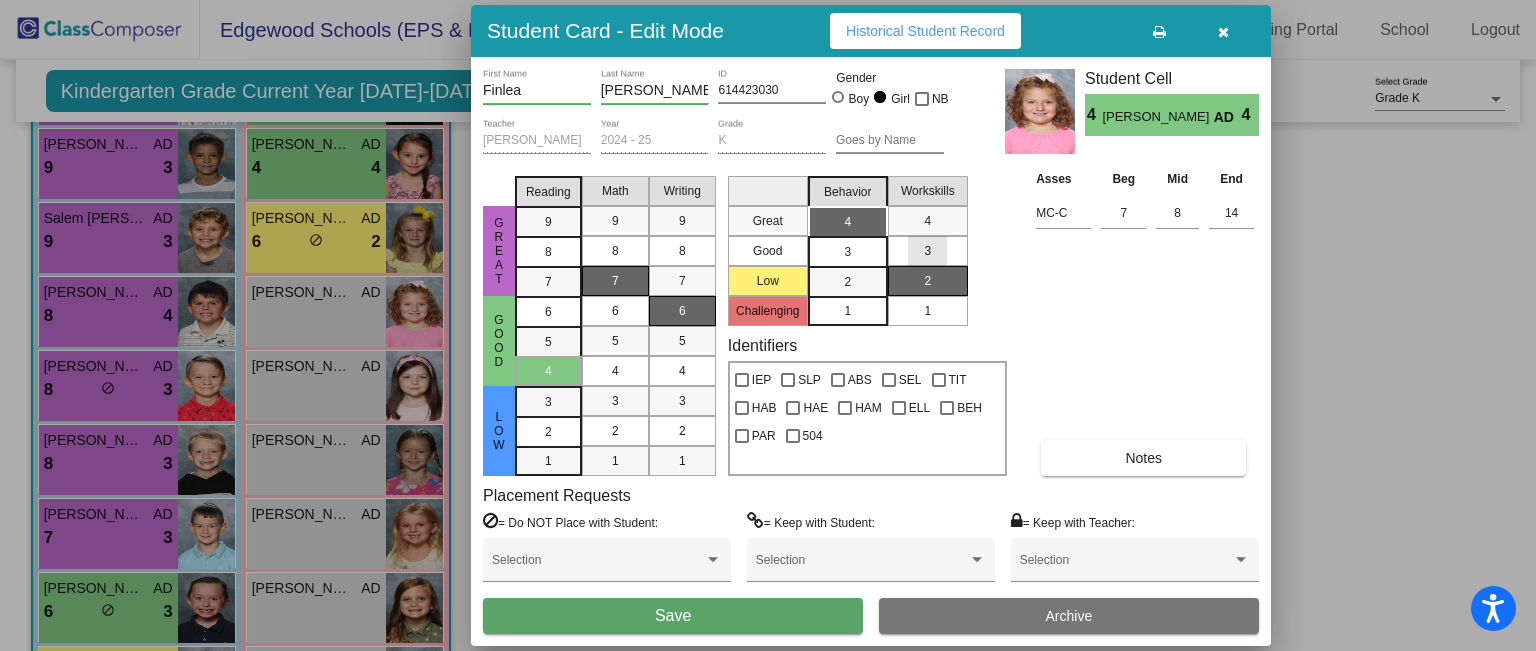 click on "3" at bounding box center (927, 251) 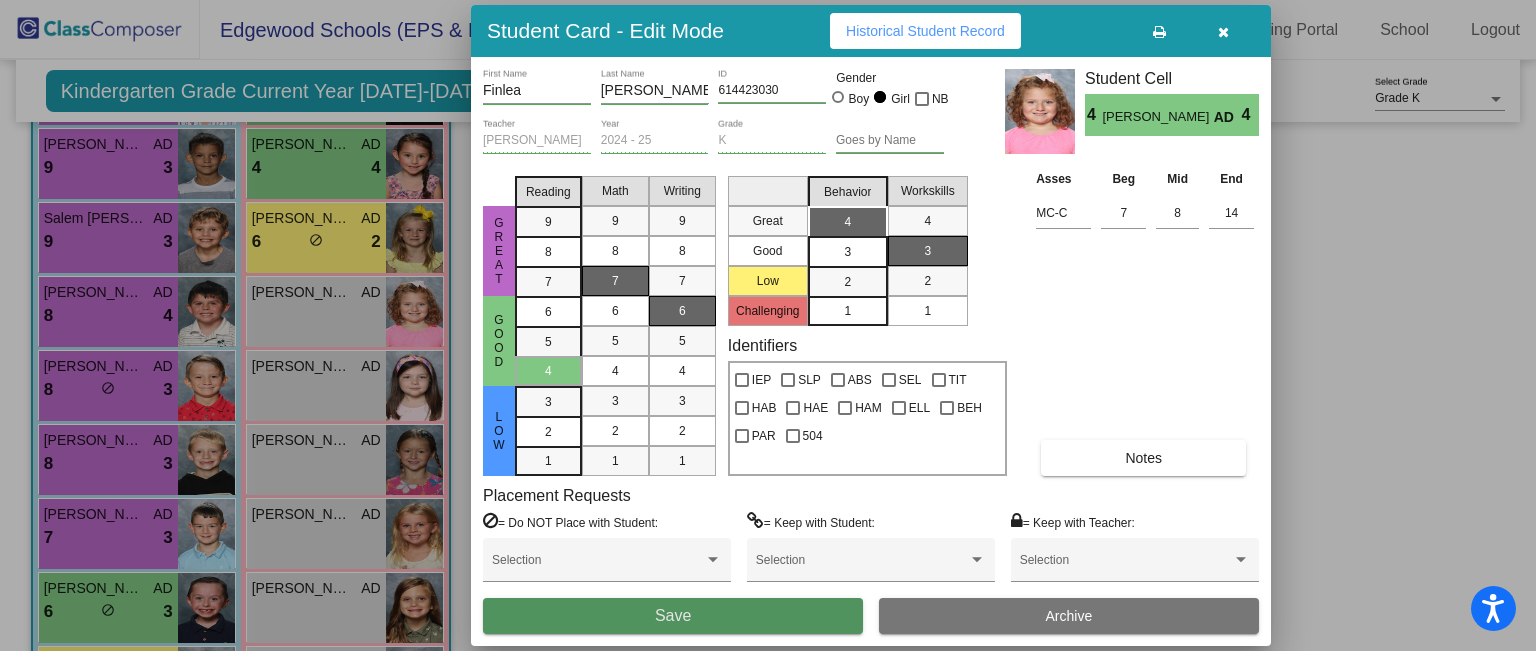 click on "Save" at bounding box center [673, 616] 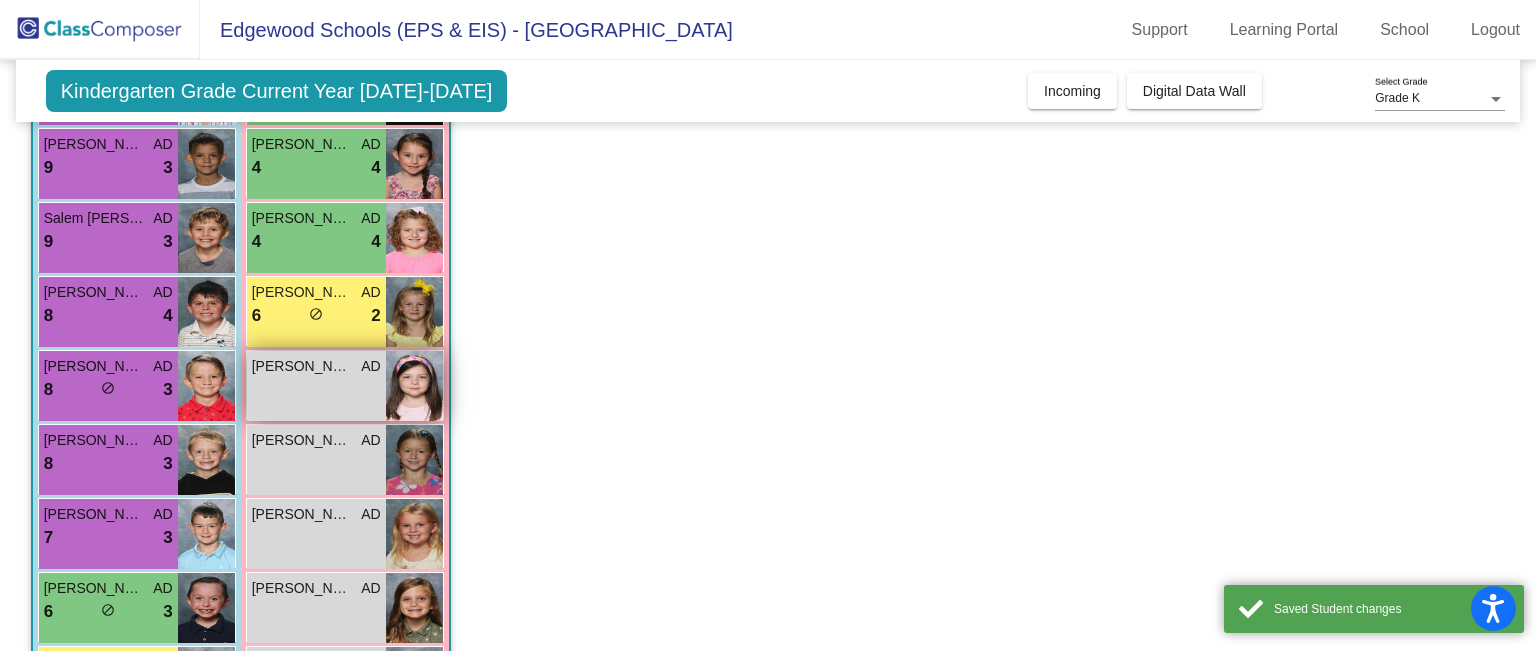 click on "Lauren Trask AD lock do_not_disturb_alt" at bounding box center (316, 386) 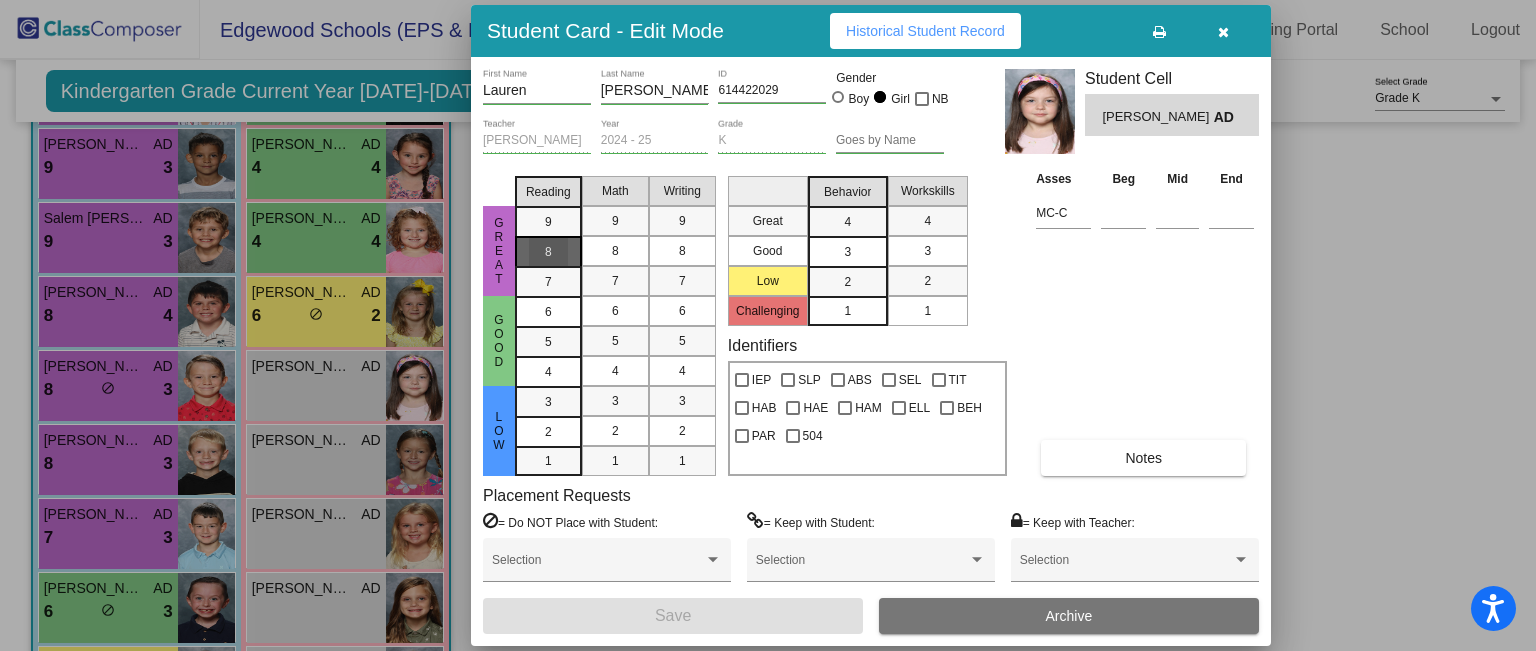click on "8" at bounding box center (548, 222) 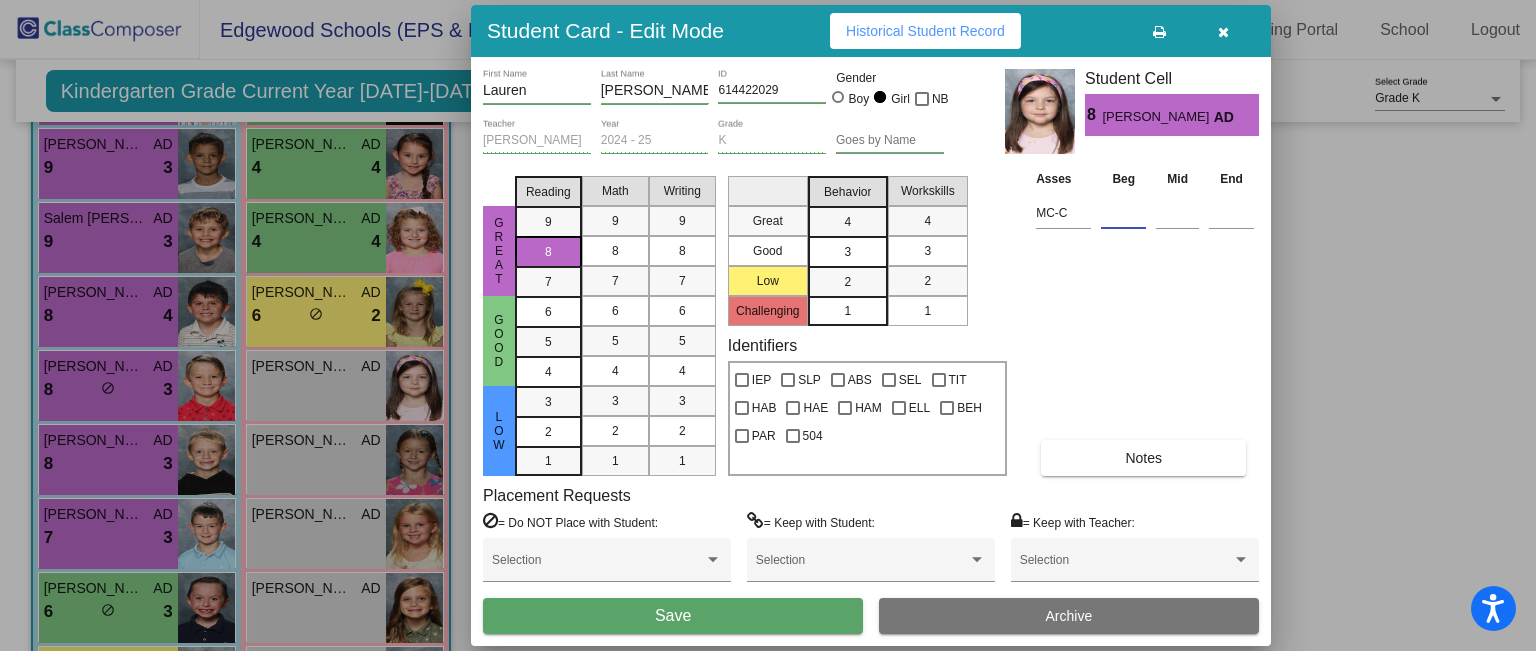 click at bounding box center (1123, 213) 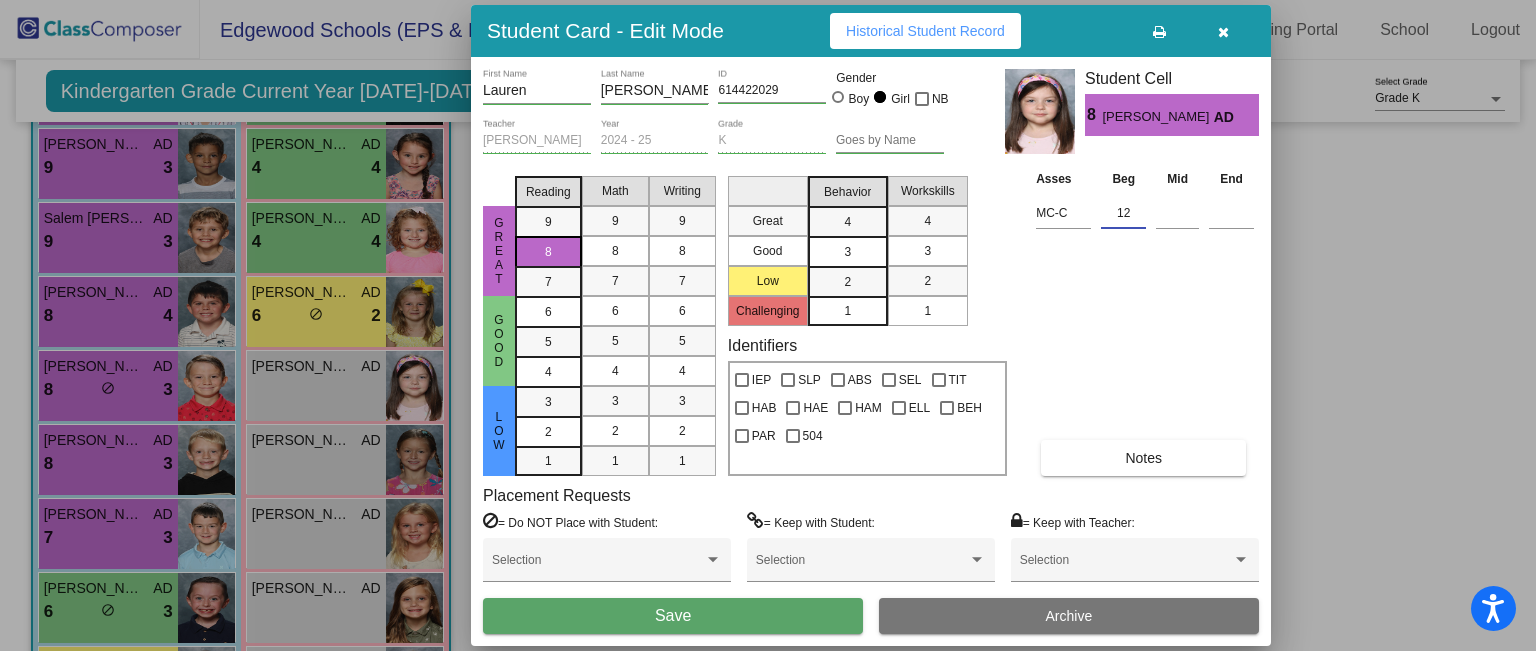 type on "12" 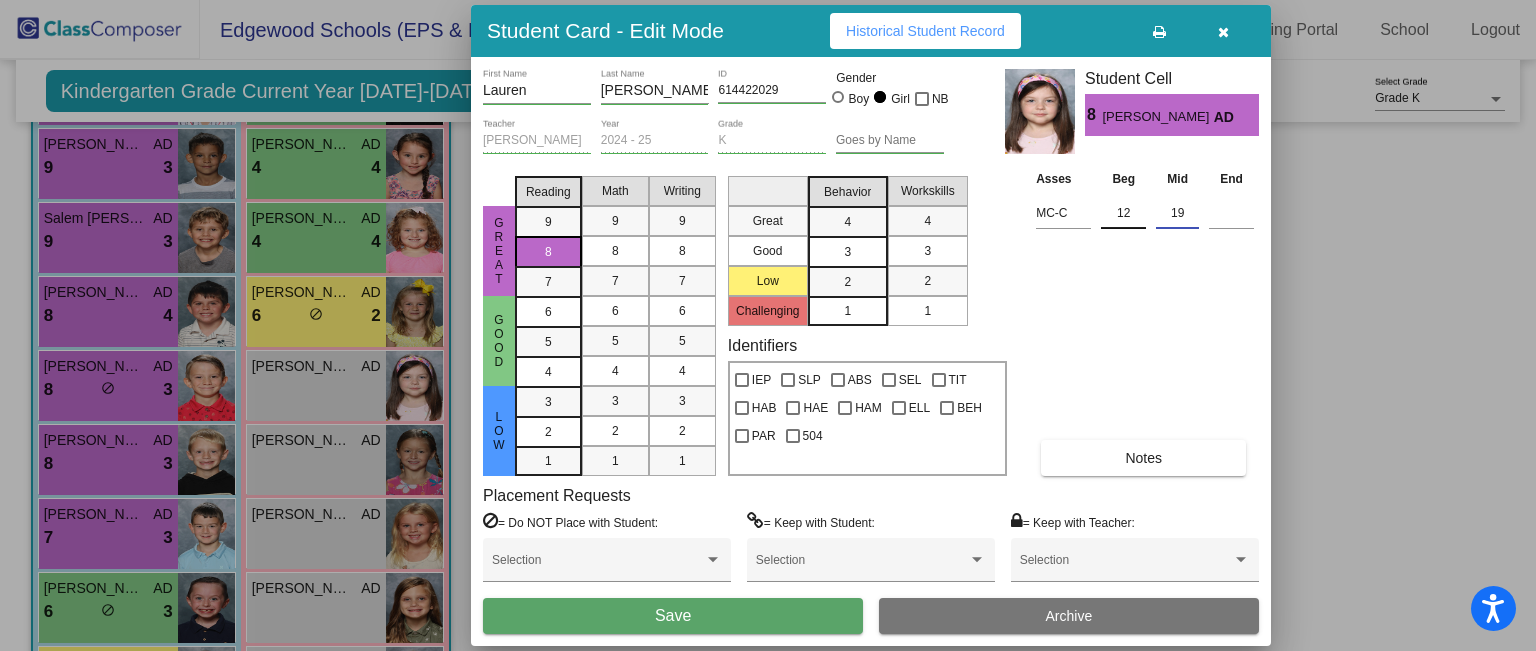 type on "19" 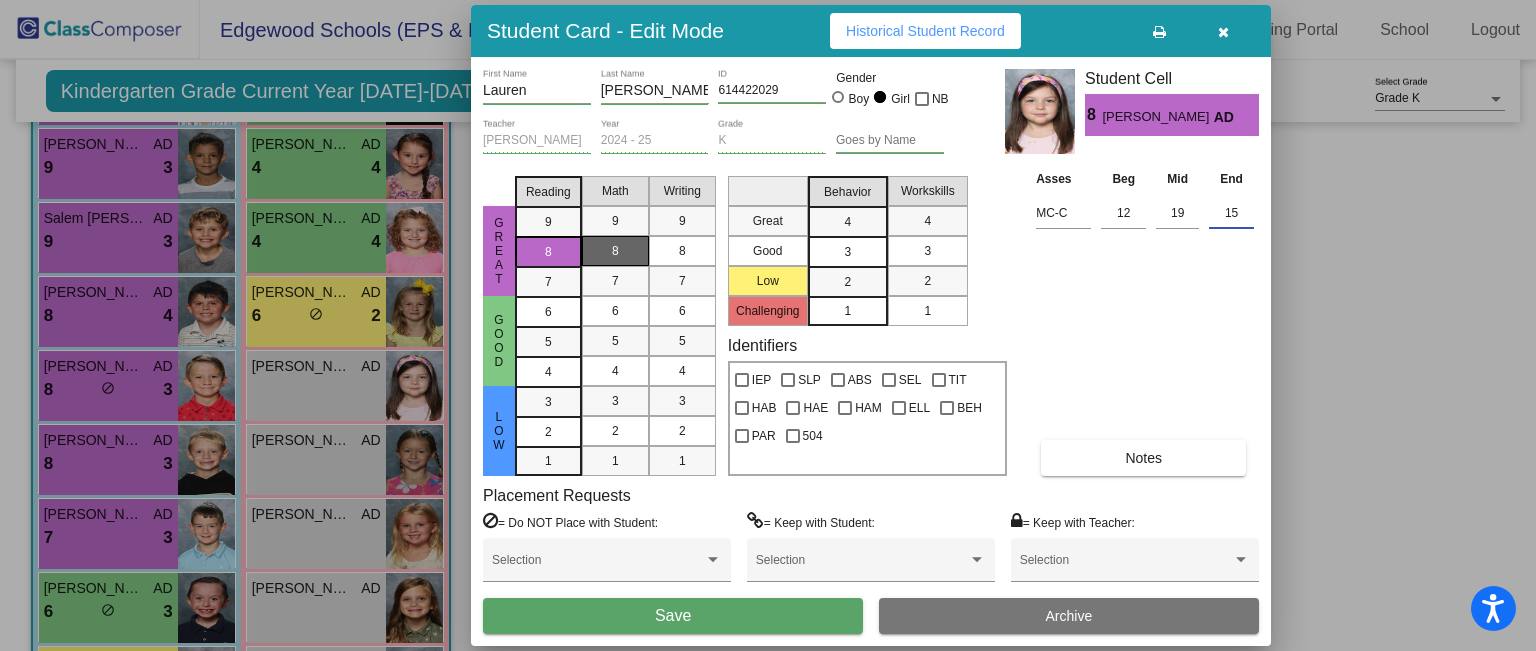 type on "15" 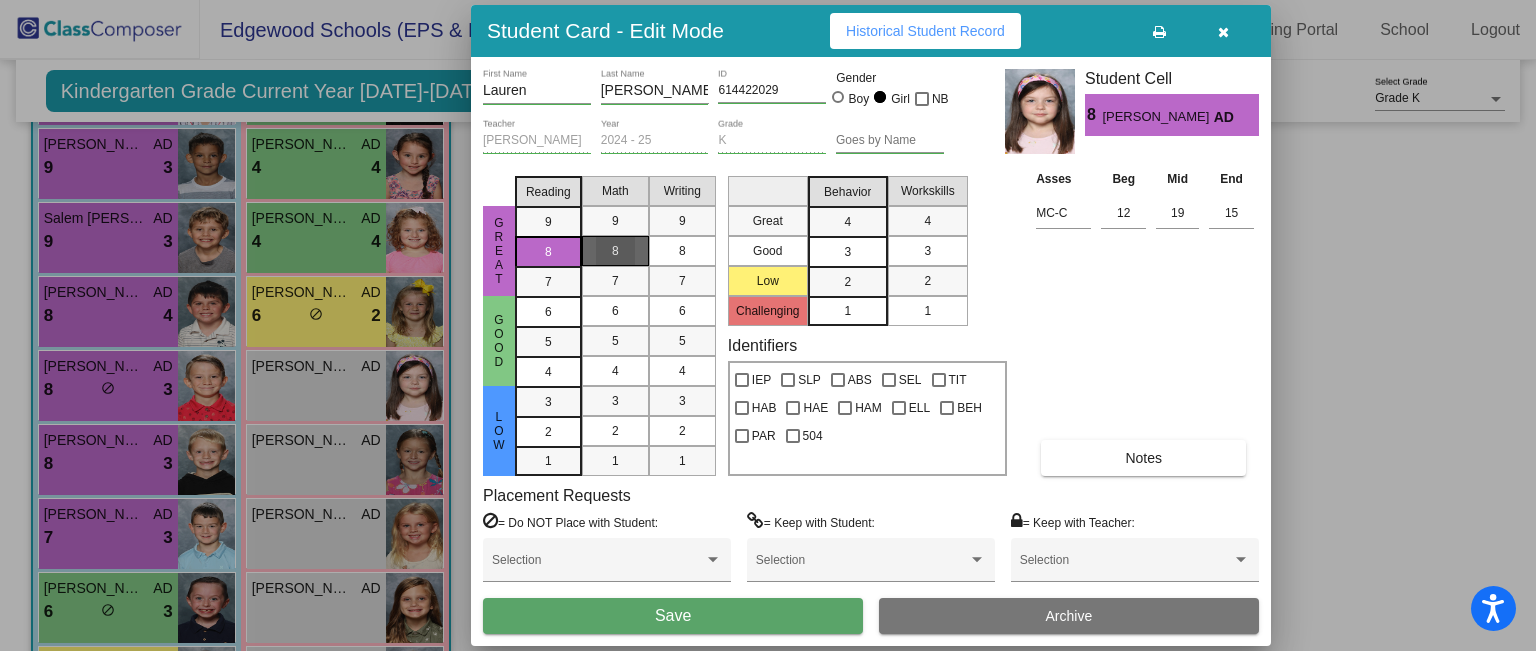 click on "8" at bounding box center (615, 251) 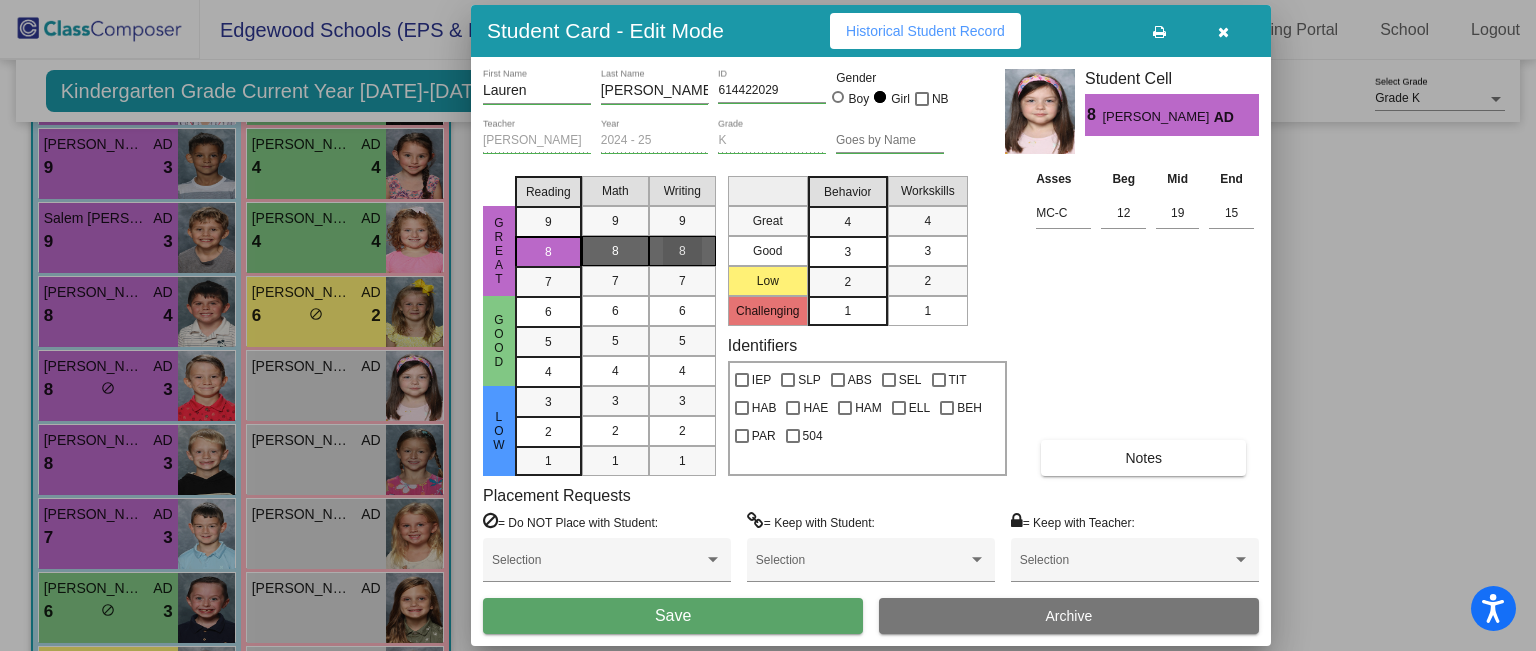 click on "8" at bounding box center [682, 251] 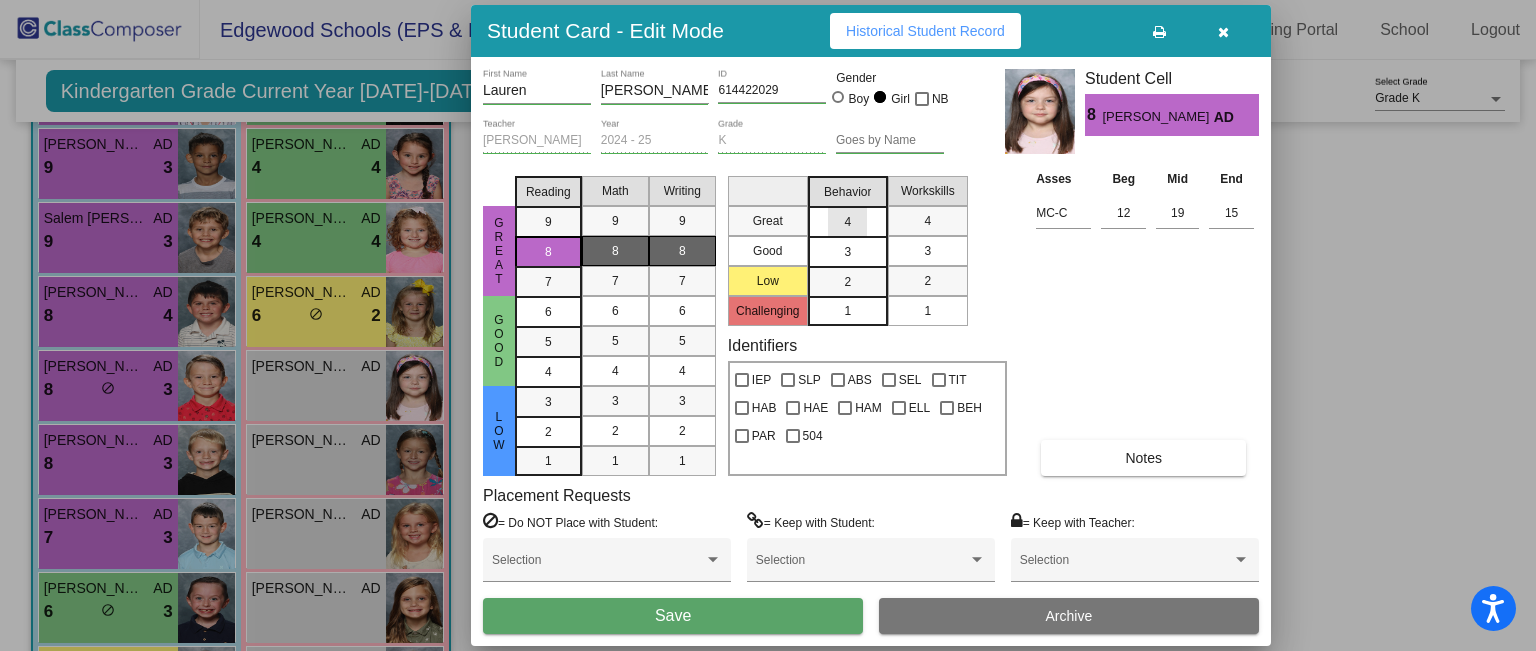 click on "4" at bounding box center (847, 222) 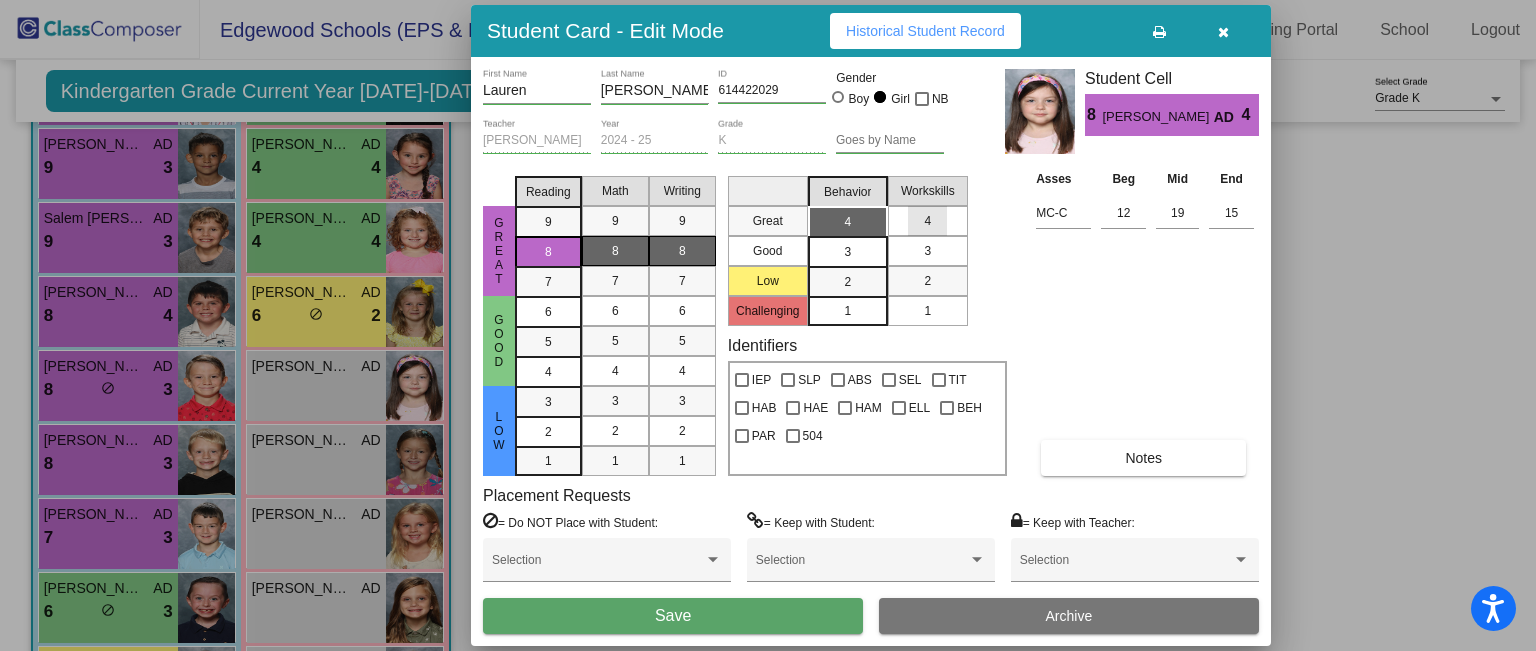click on "4" at bounding box center (927, 221) 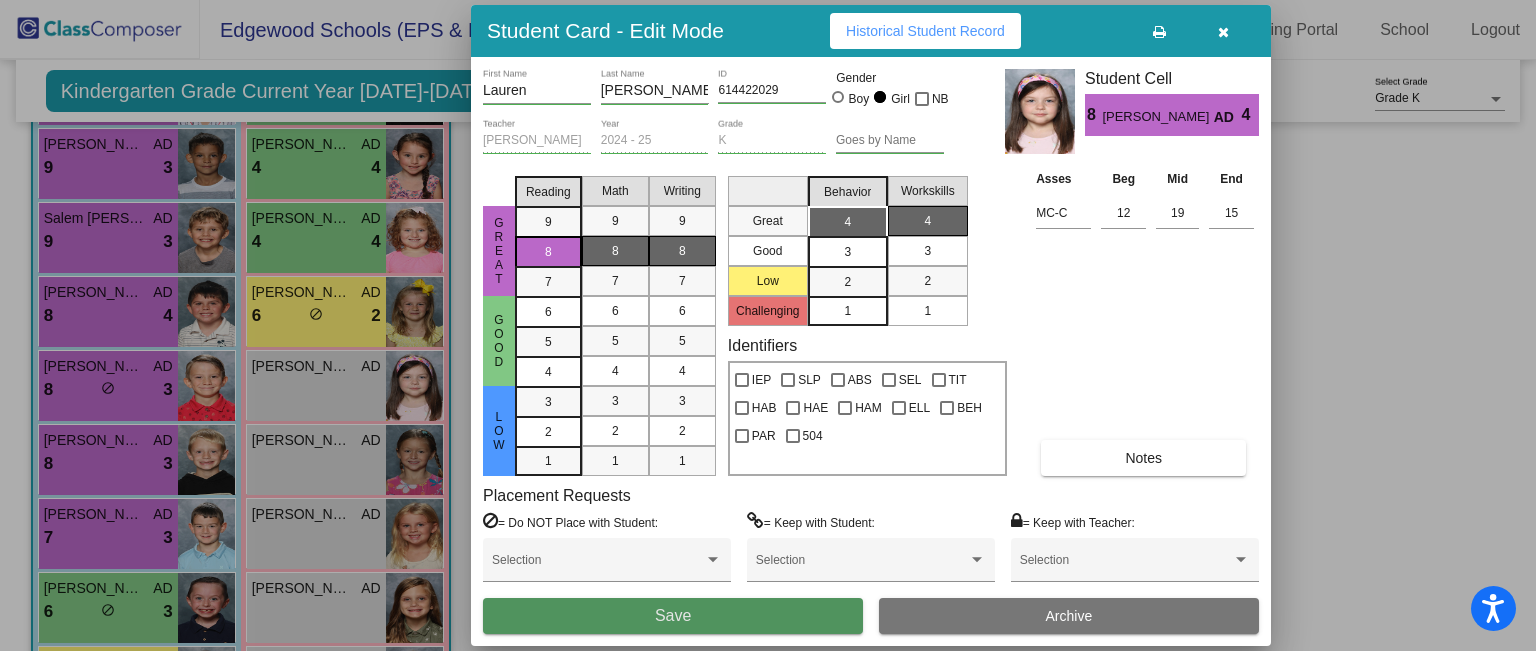 click on "Save" at bounding box center (673, 616) 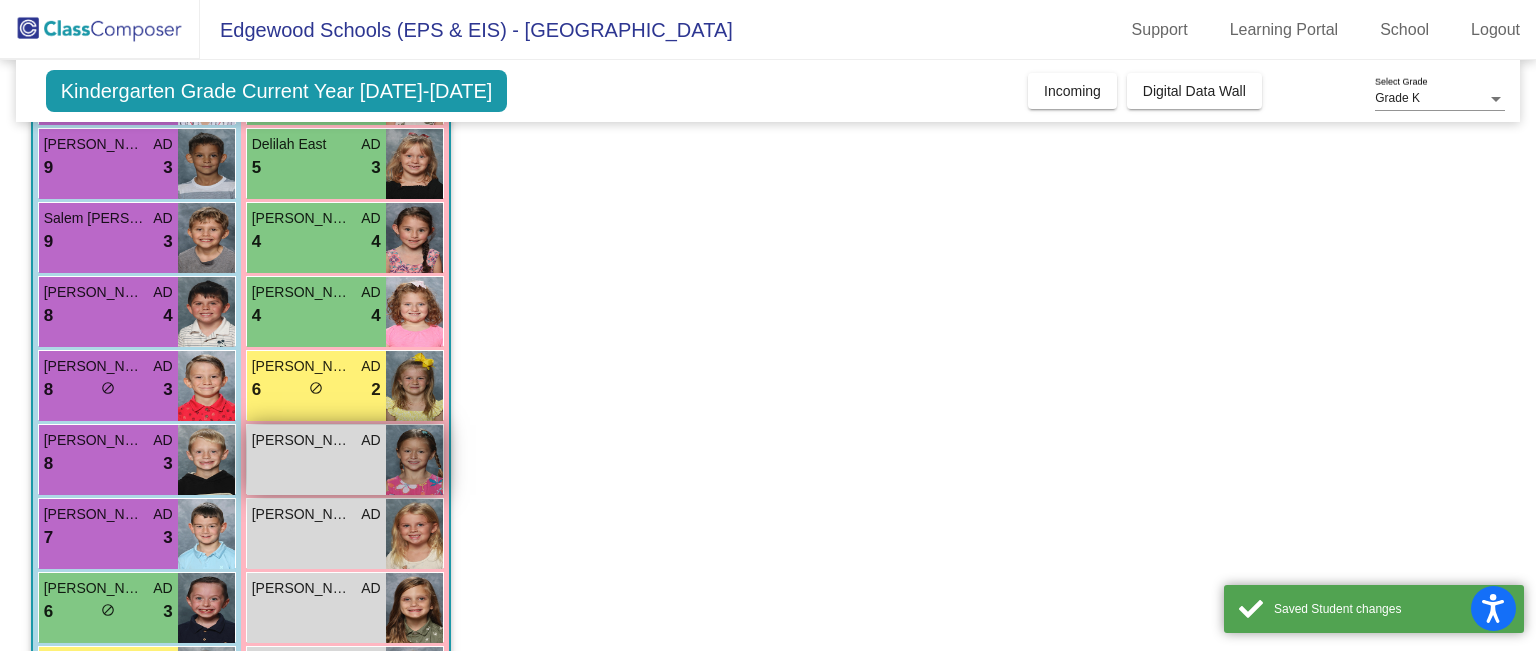 scroll, scrollTop: 513, scrollLeft: 0, axis: vertical 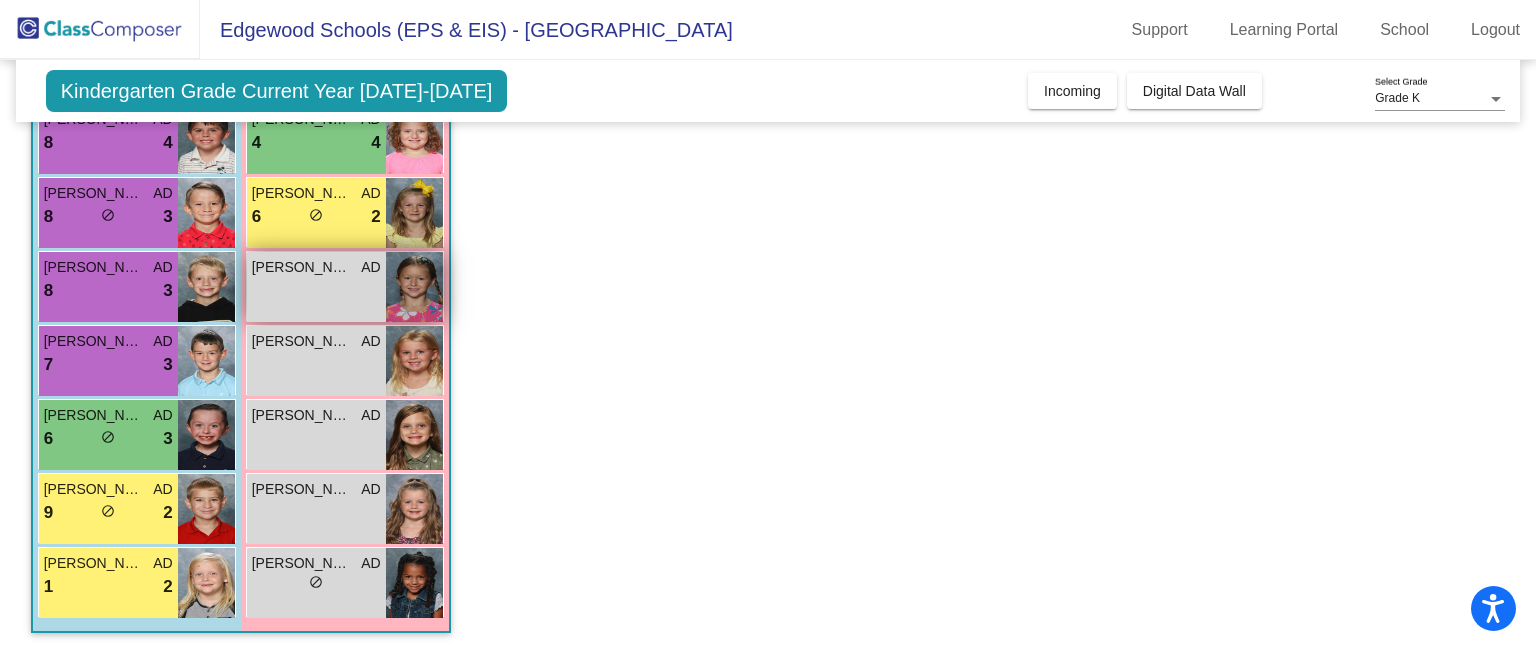 click on "Lena Sung" at bounding box center [302, 267] 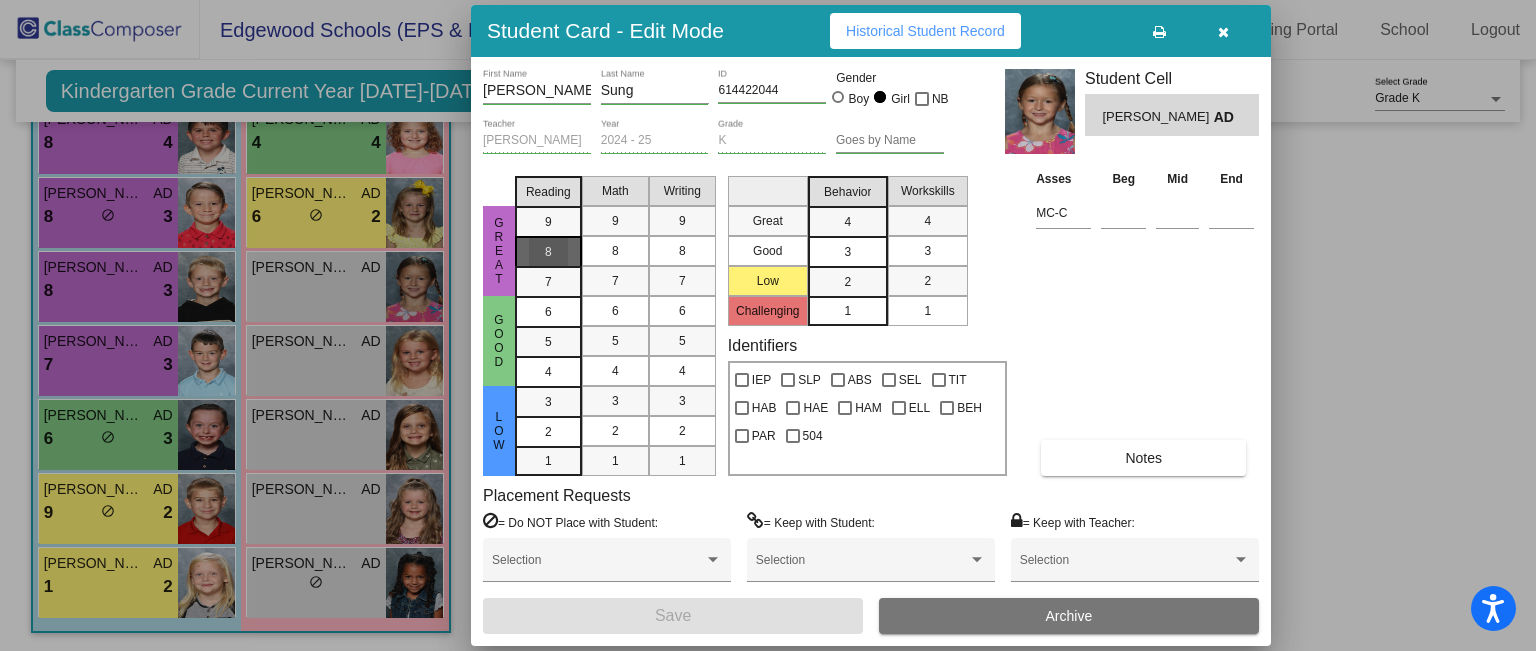 click on "8" at bounding box center [548, 222] 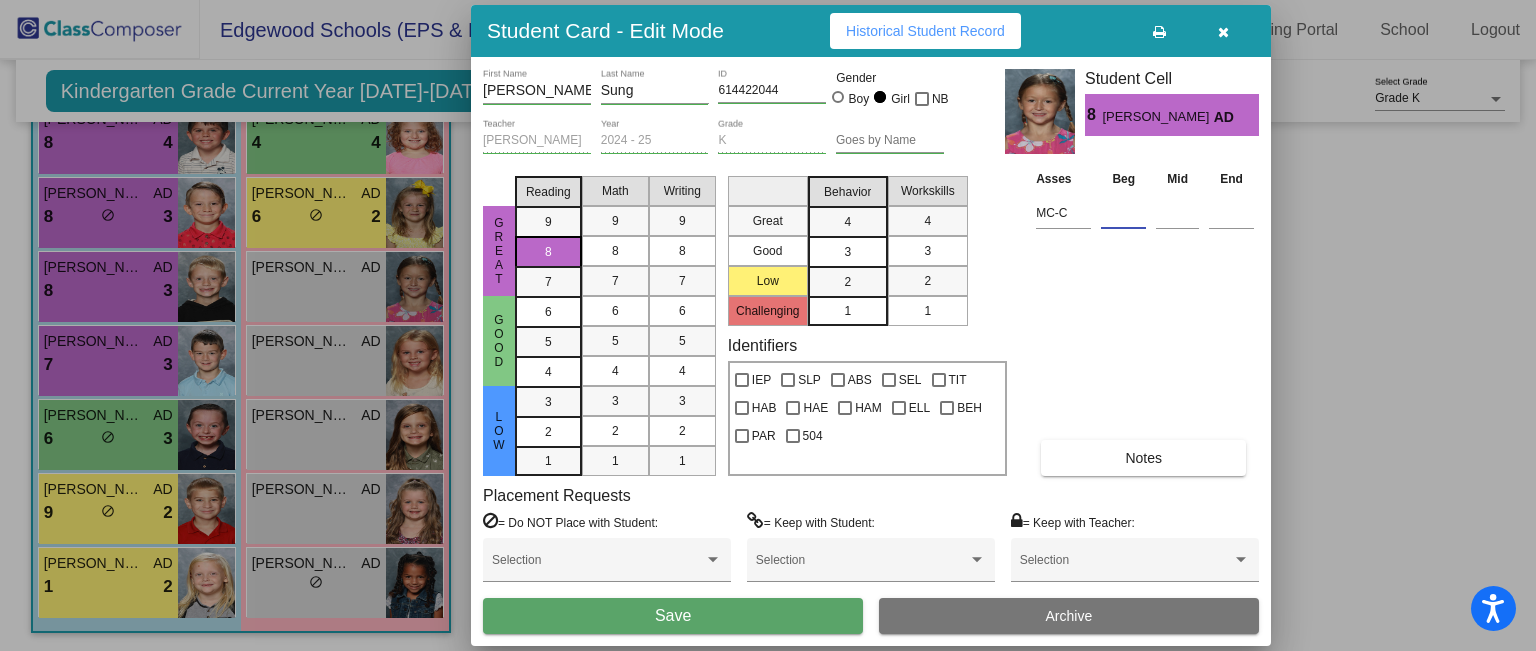 click at bounding box center (1123, 213) 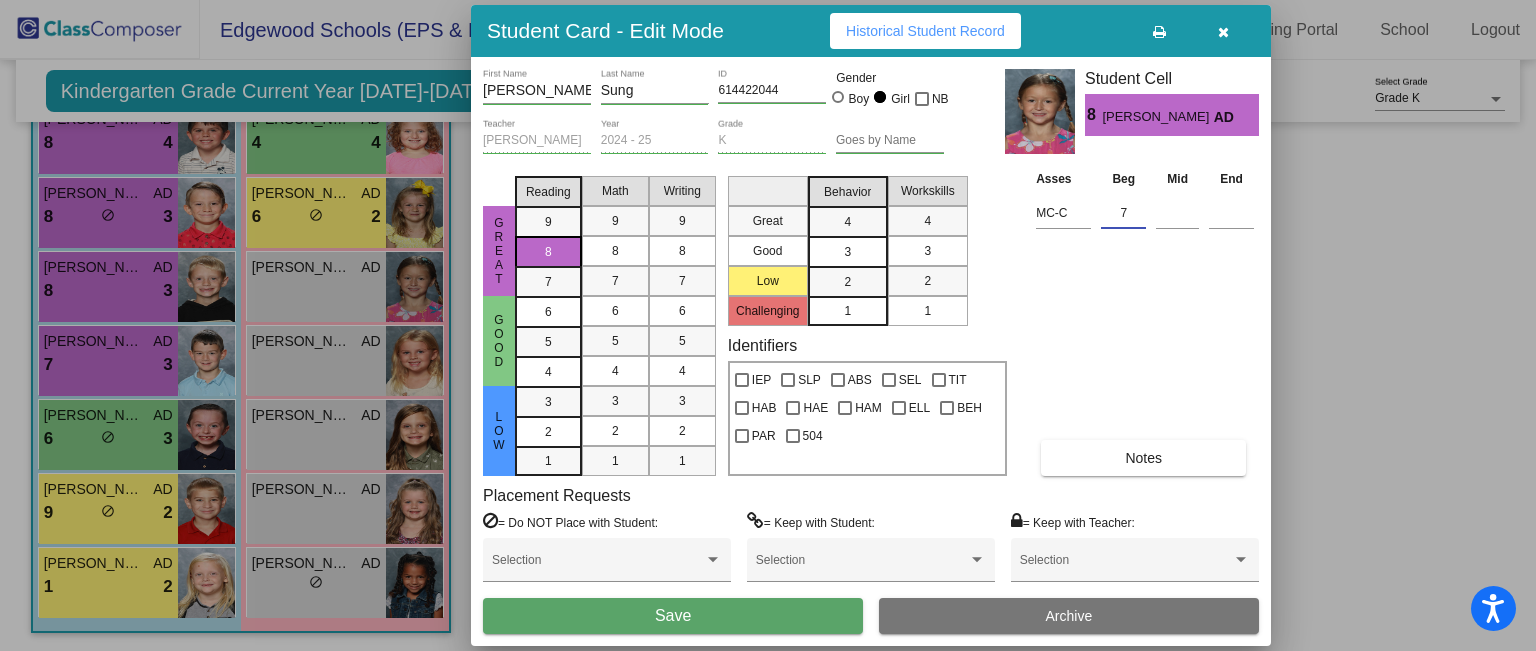 type on "7" 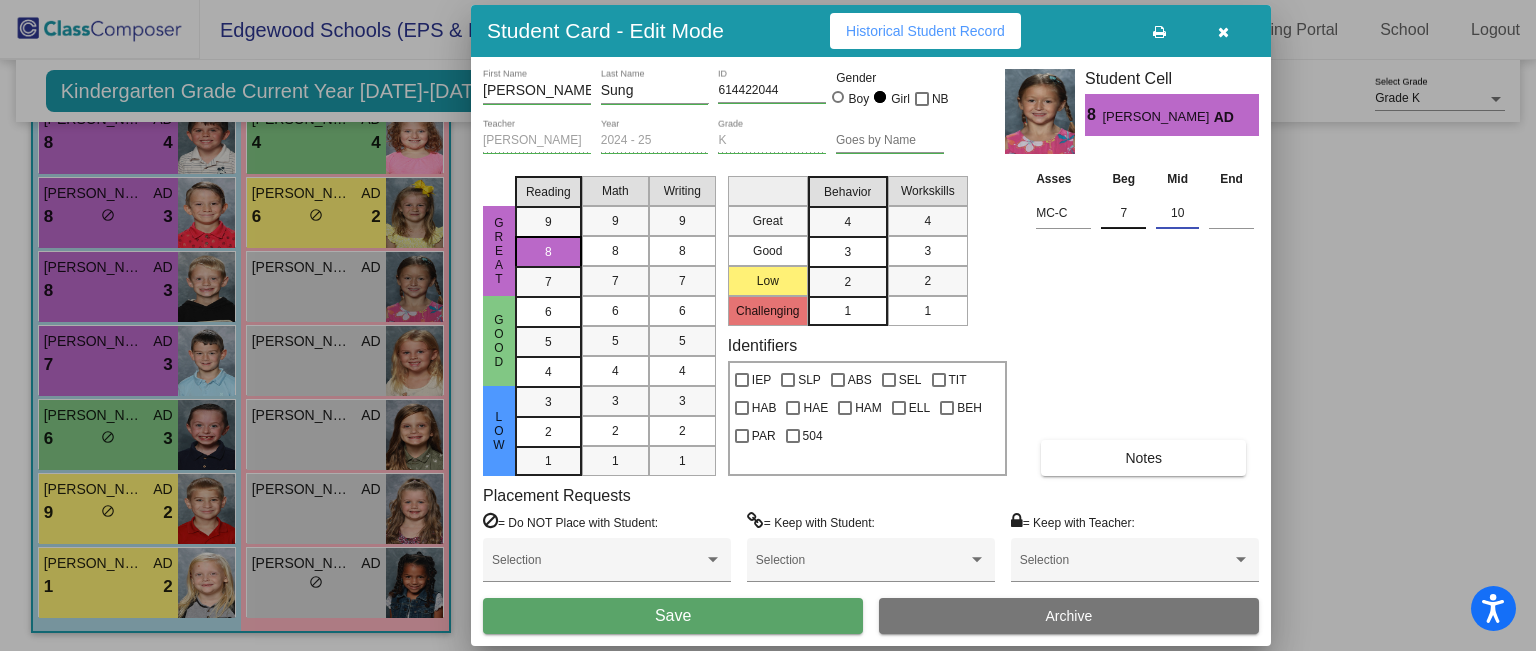 type on "10" 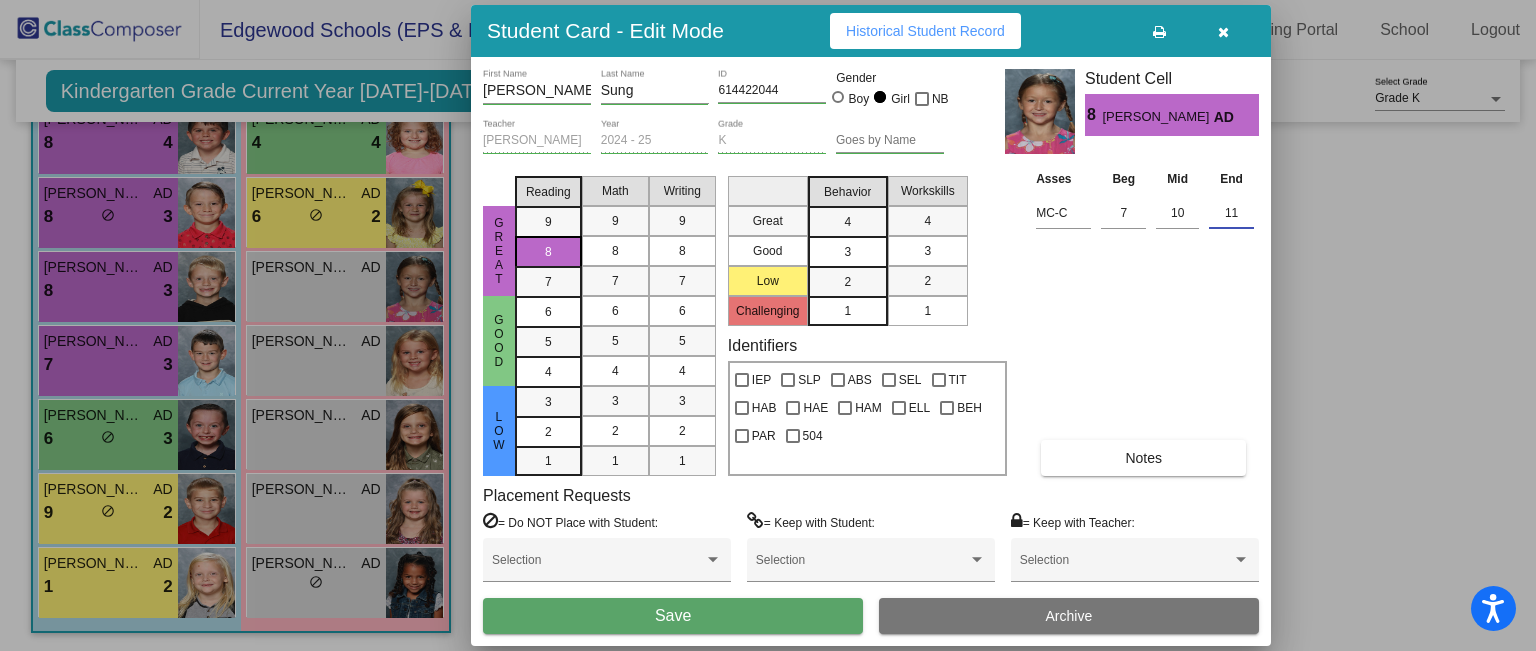 type on "11" 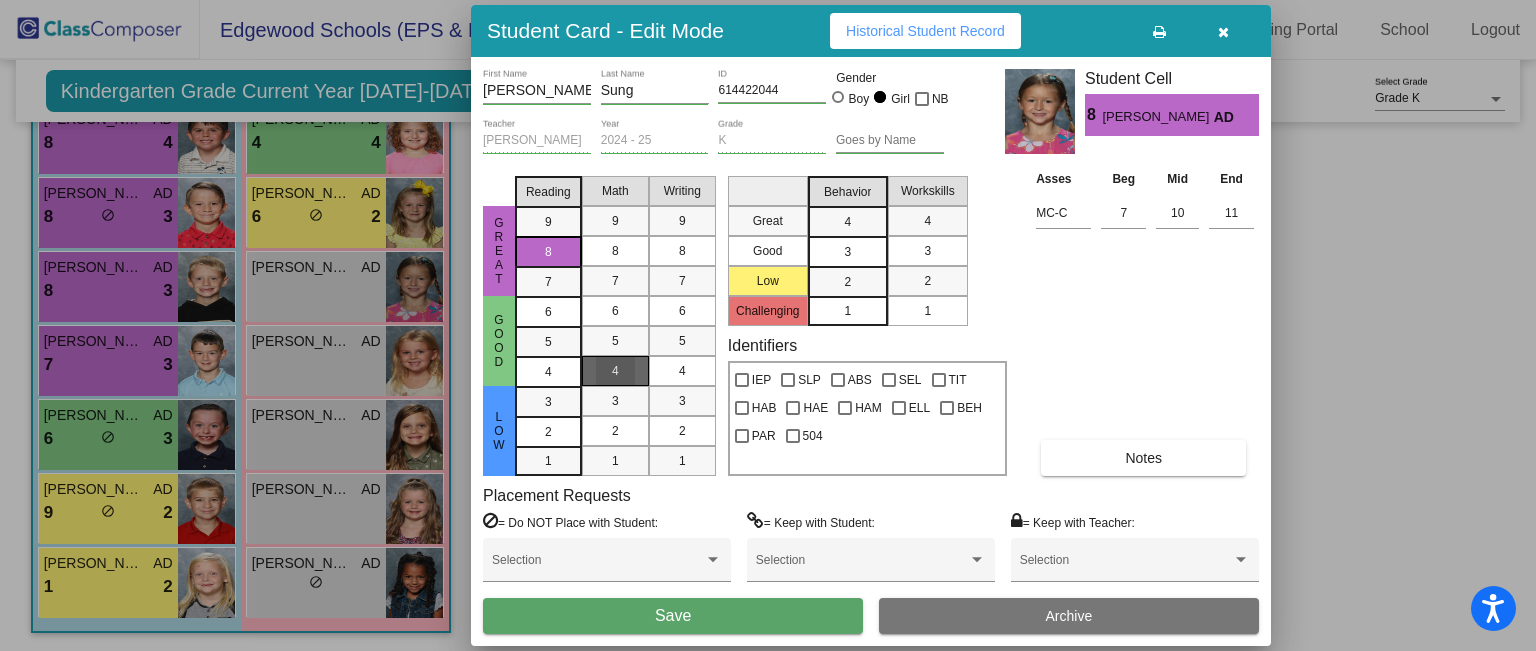 click on "4" at bounding box center [615, 371] 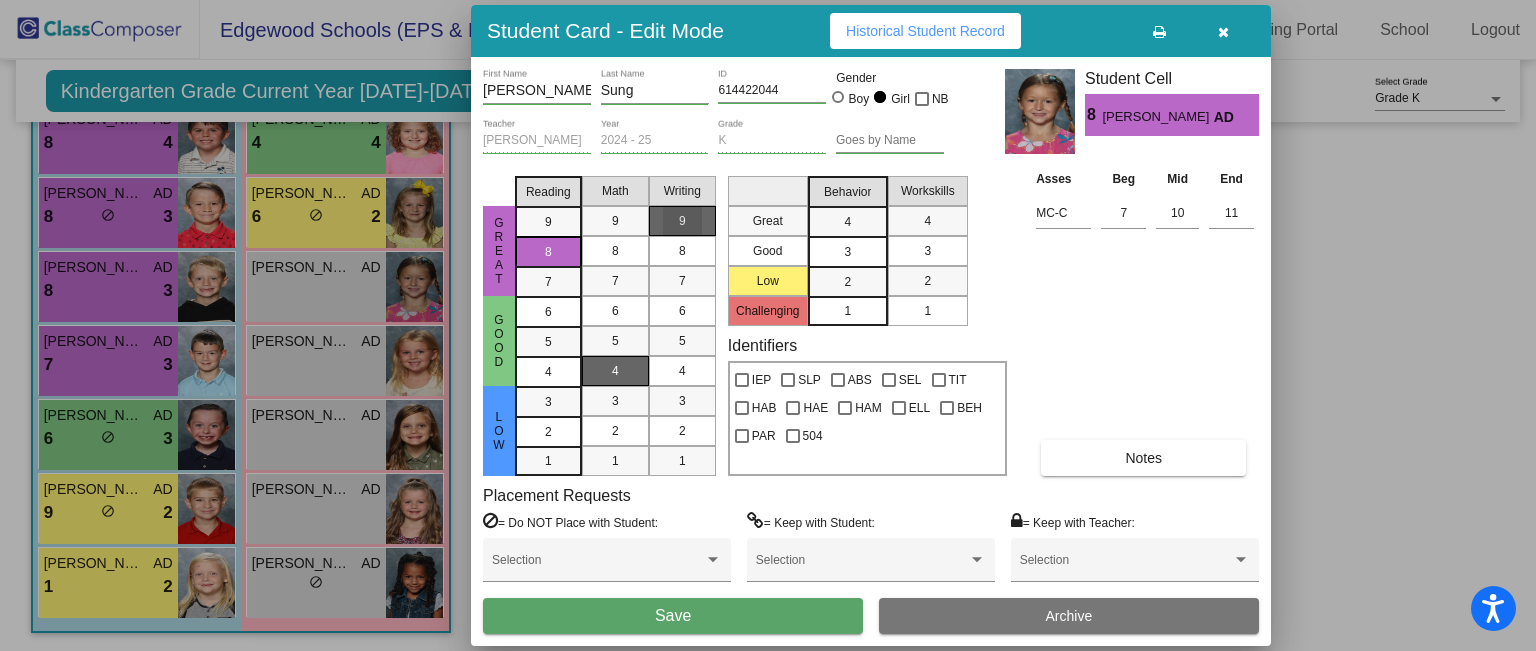 click on "9" at bounding box center [682, 221] 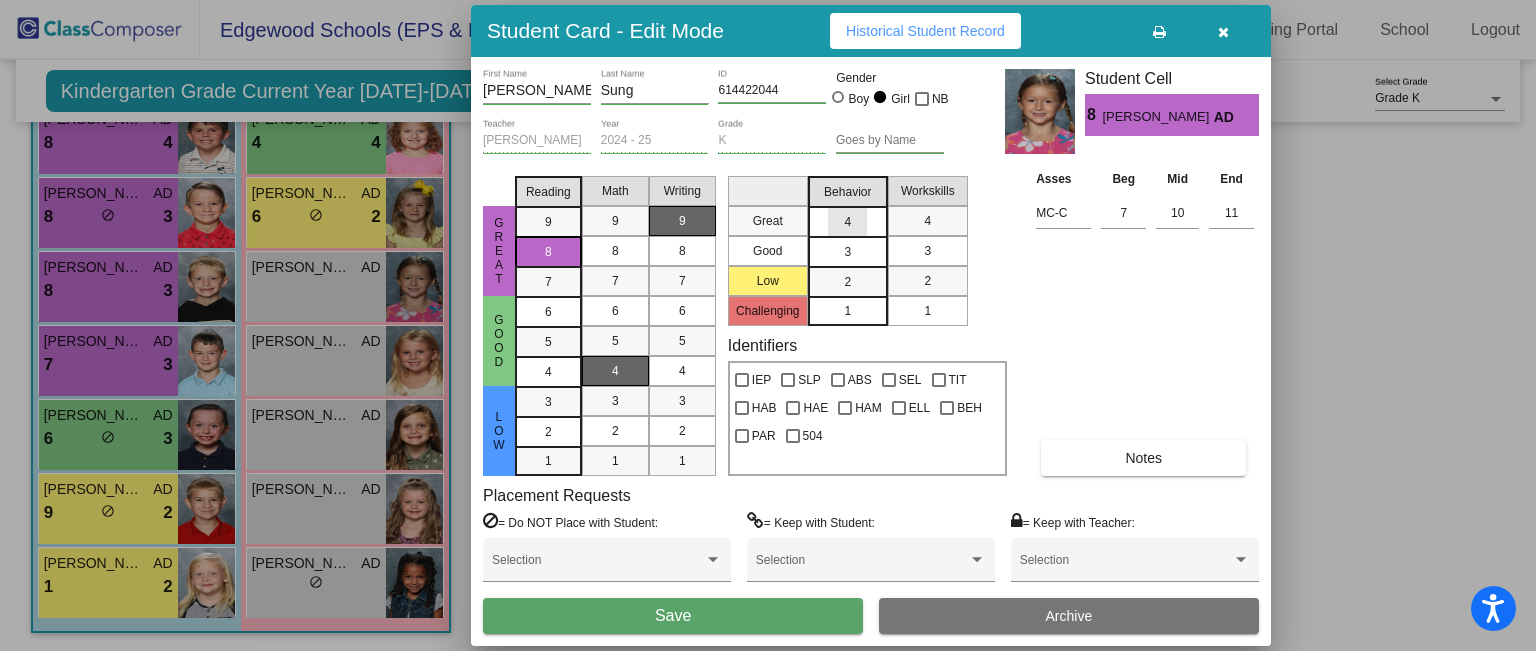 click on "4" at bounding box center (847, 222) 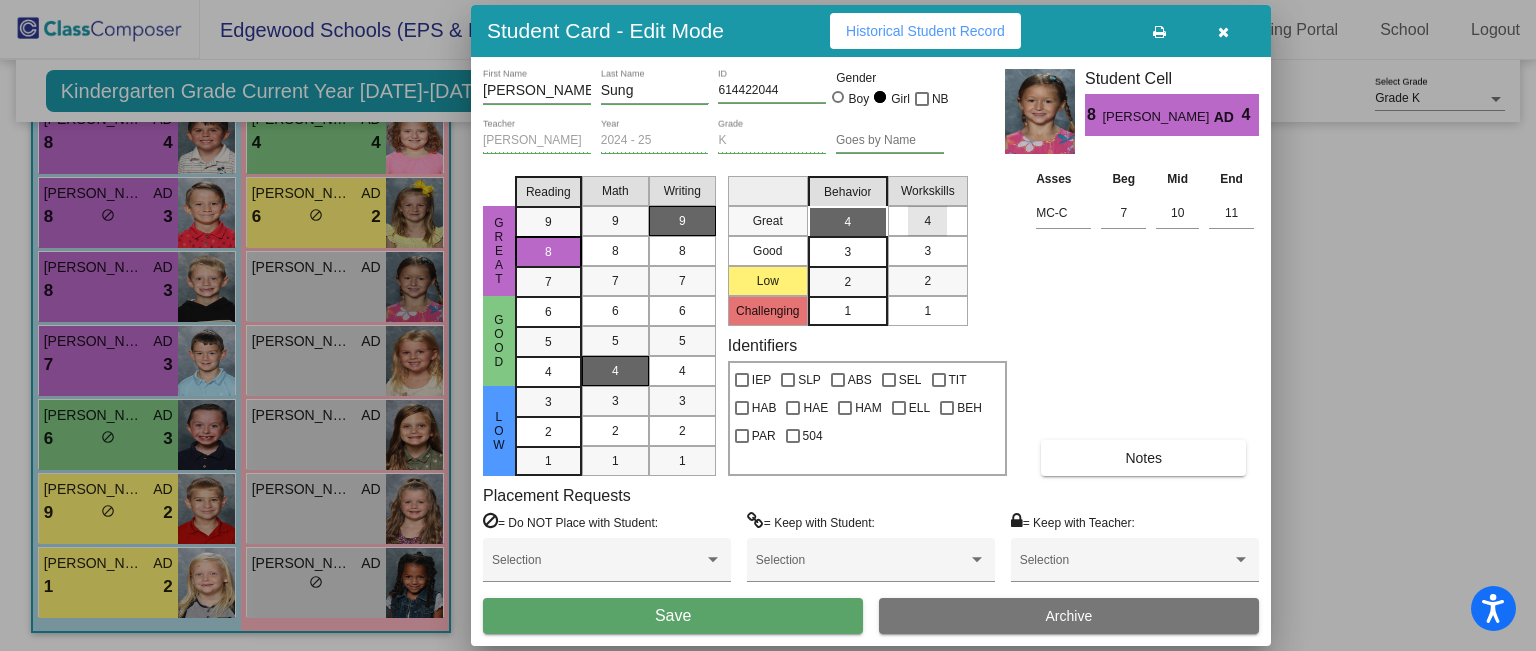 click on "4" at bounding box center (927, 221) 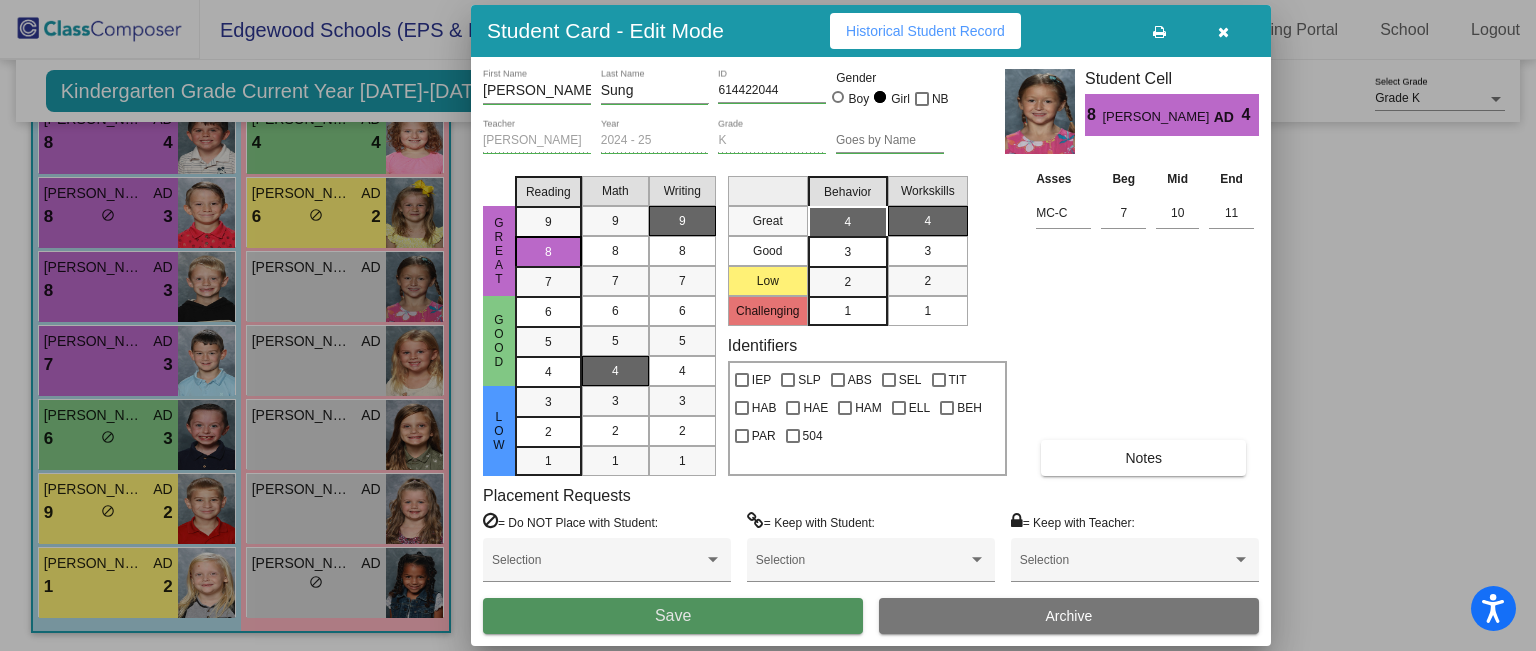 click on "Save" at bounding box center [673, 615] 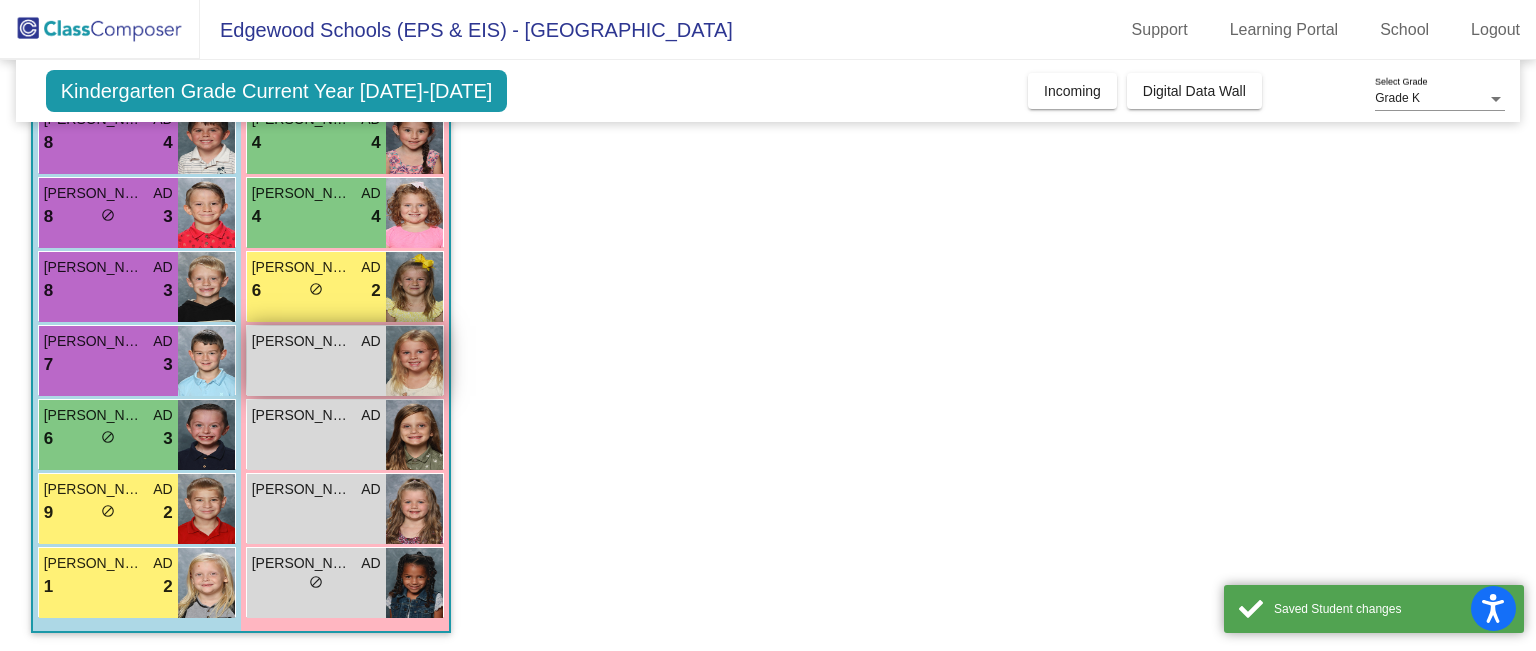 click on "Mila Hershberger" at bounding box center (302, 341) 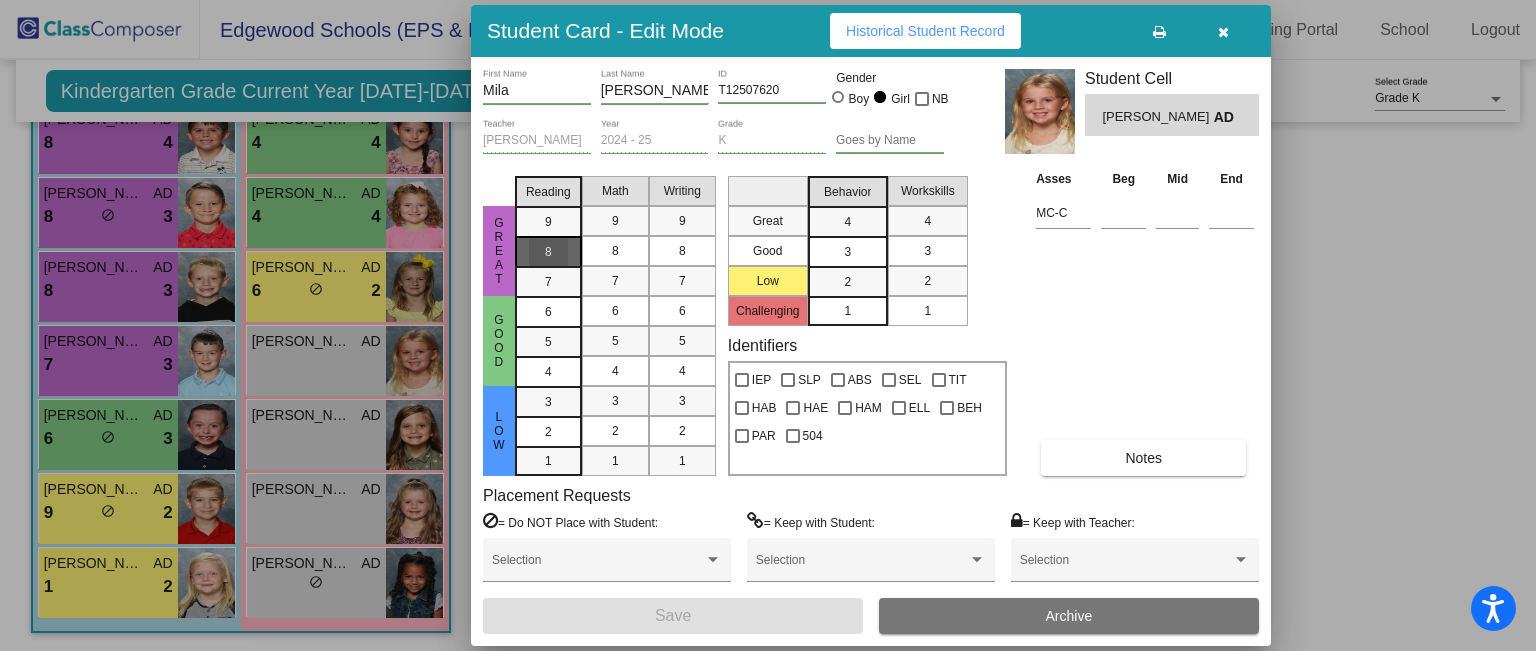 click on "8" at bounding box center (548, 222) 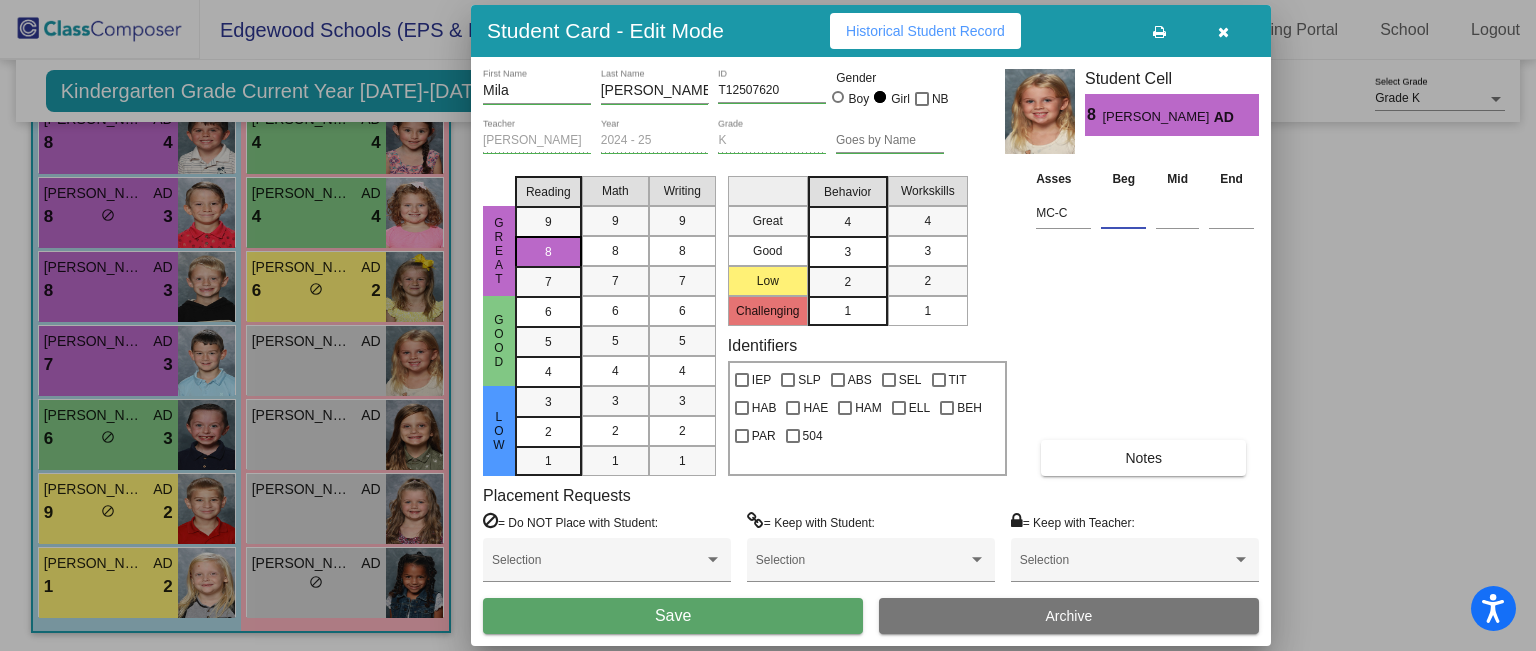 click at bounding box center (1123, 213) 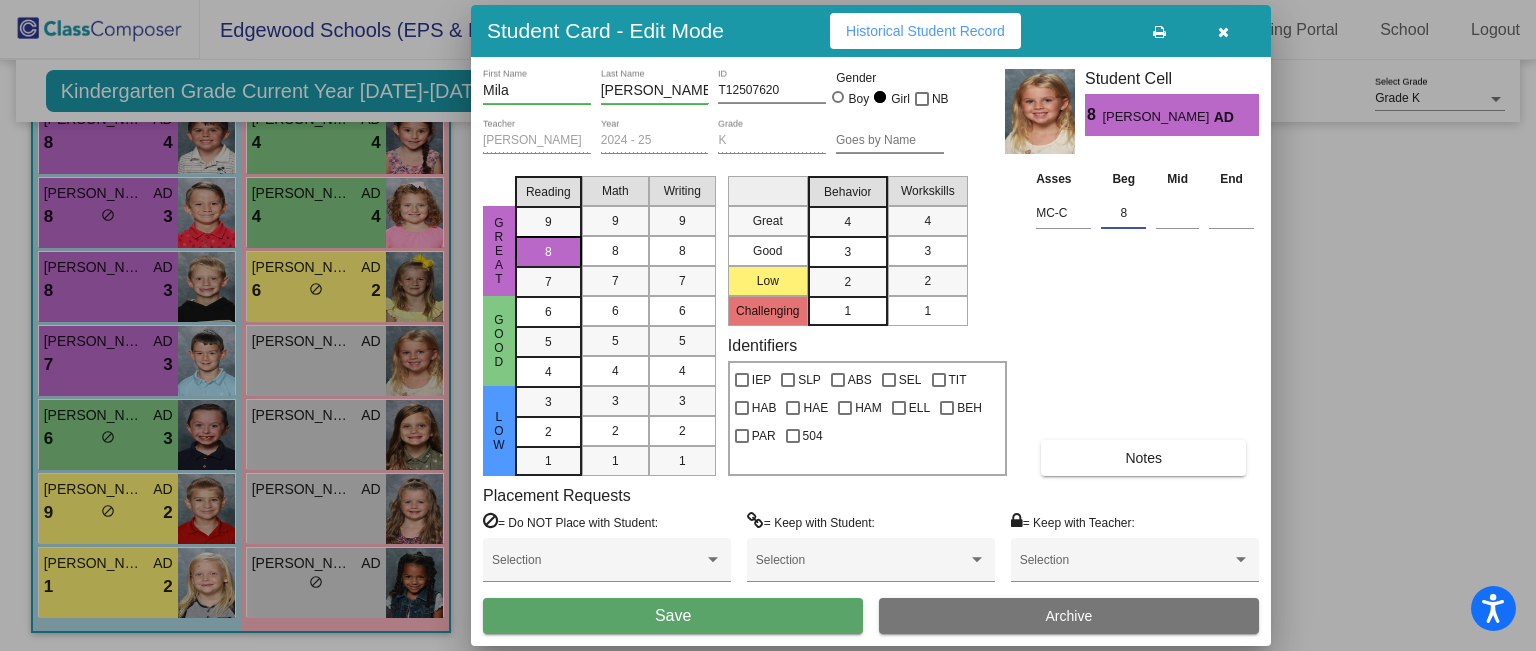 type on "8" 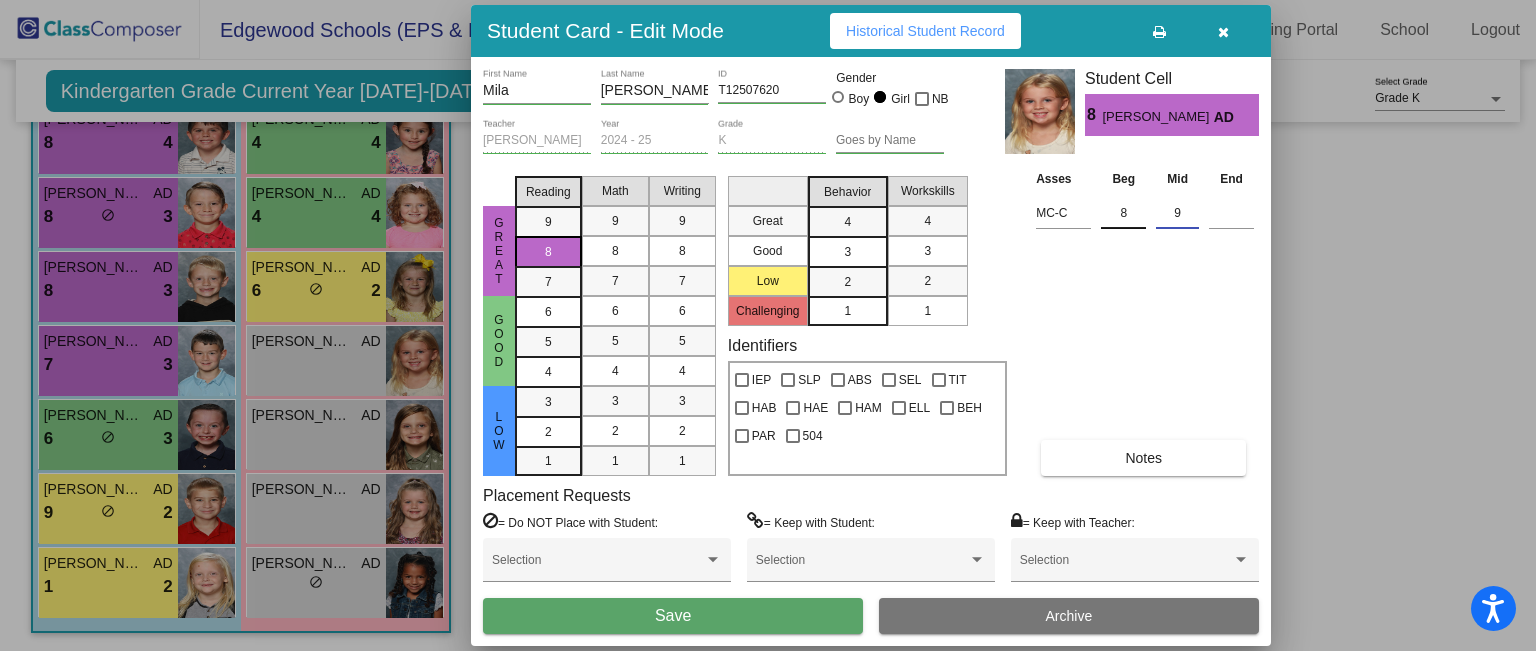 type on "9" 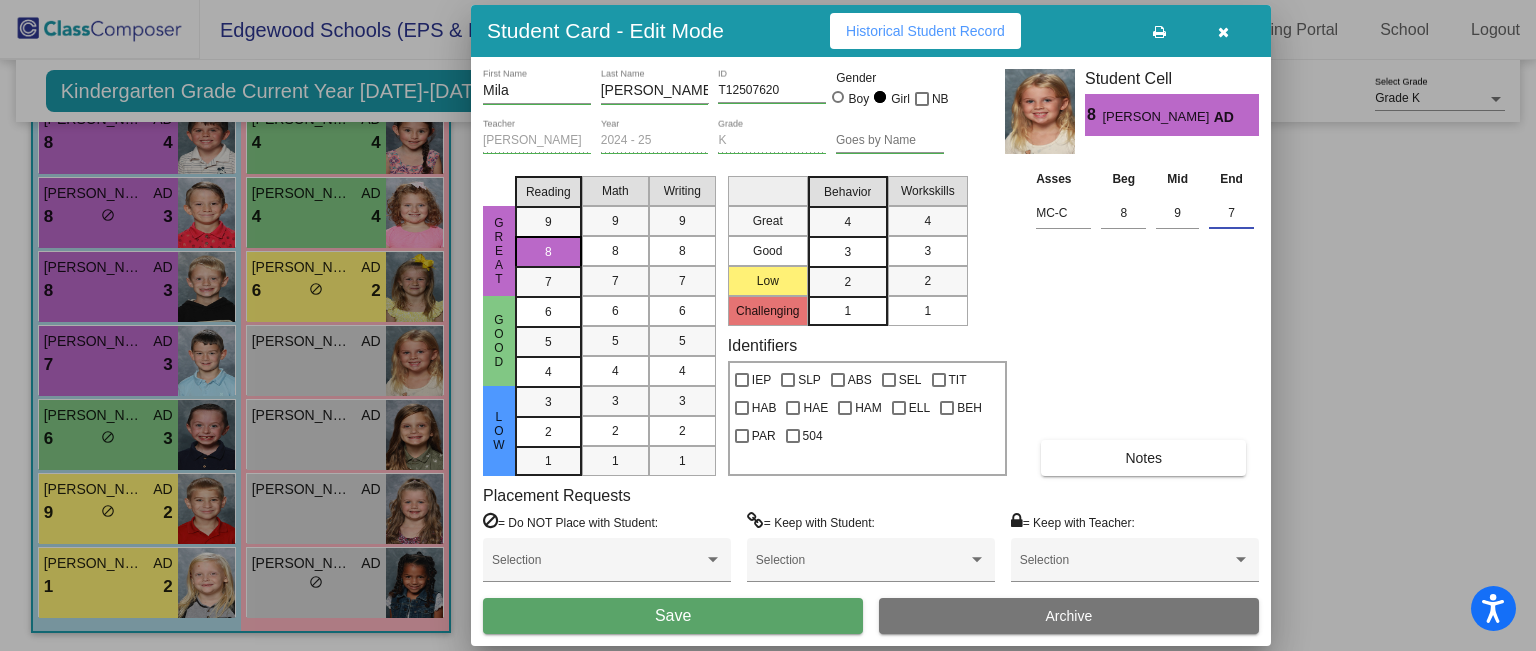 type on "7" 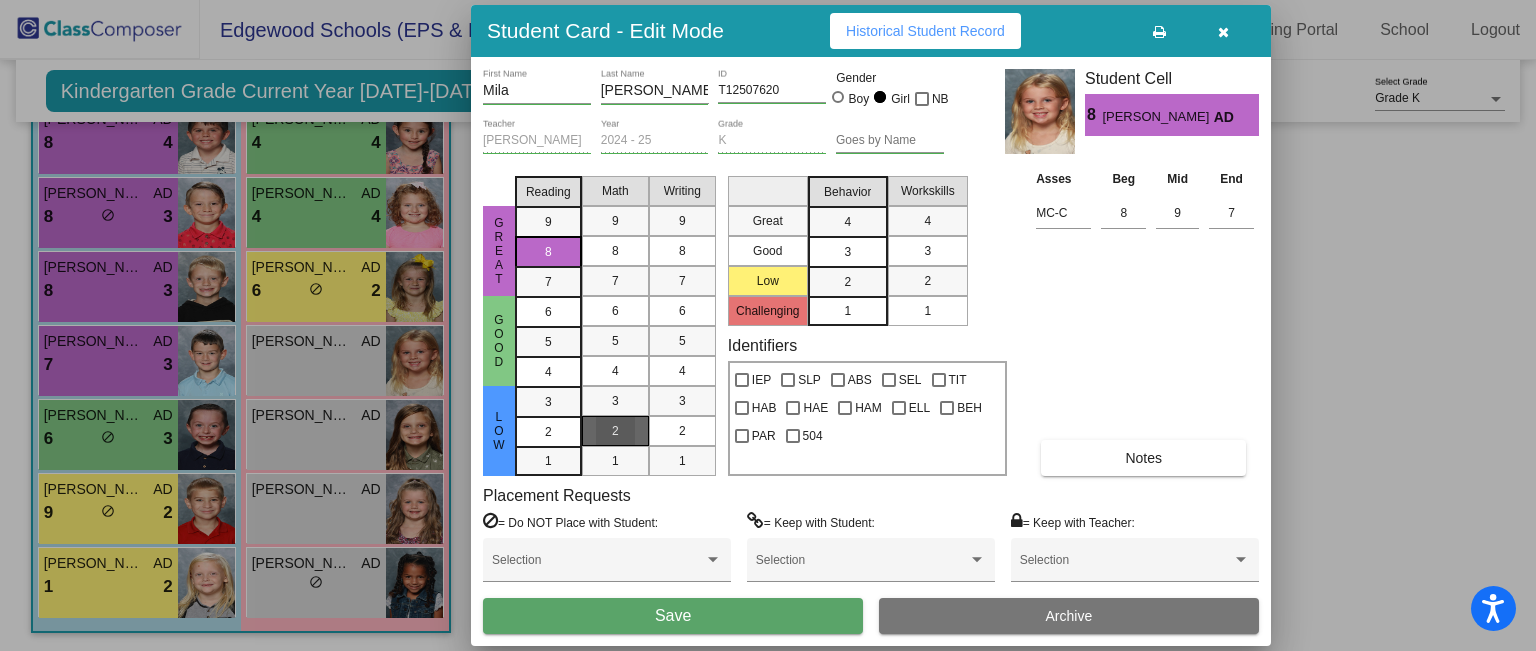 click on "2" at bounding box center (615, 431) 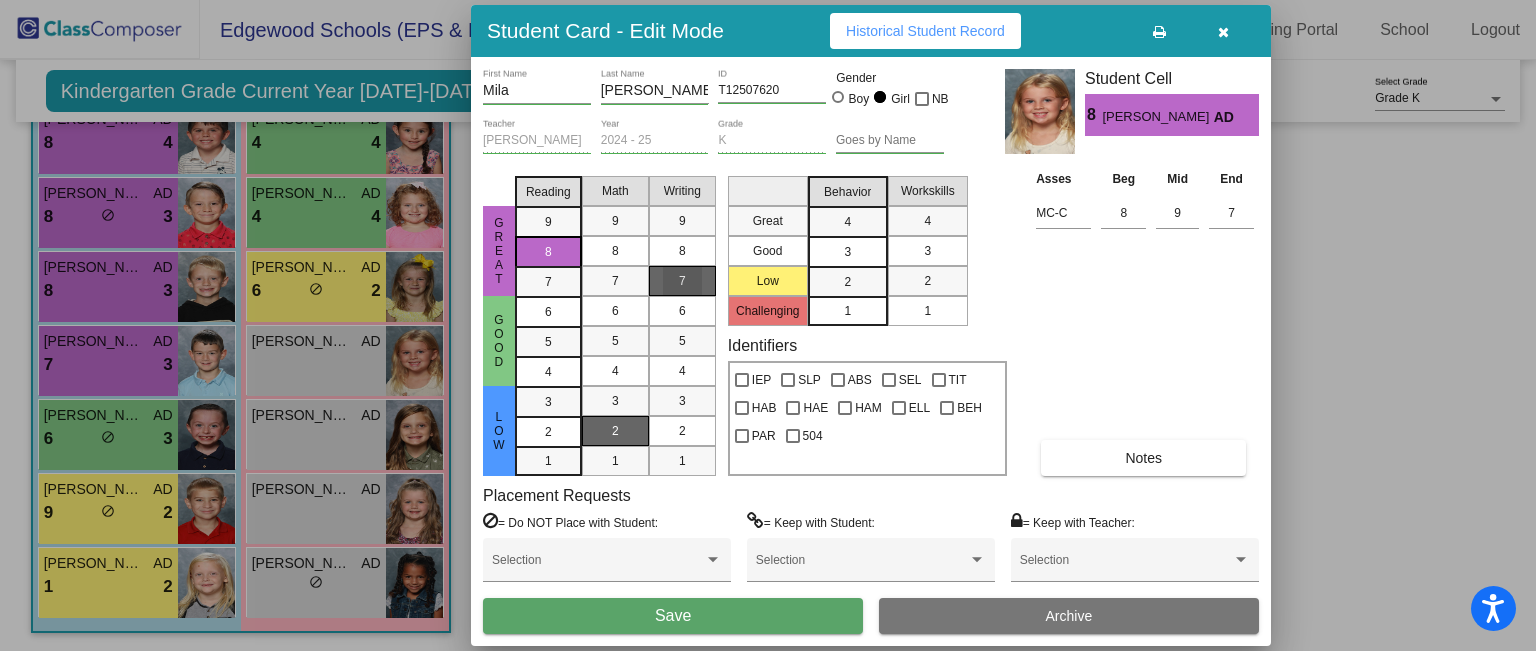 click on "7" at bounding box center (682, 281) 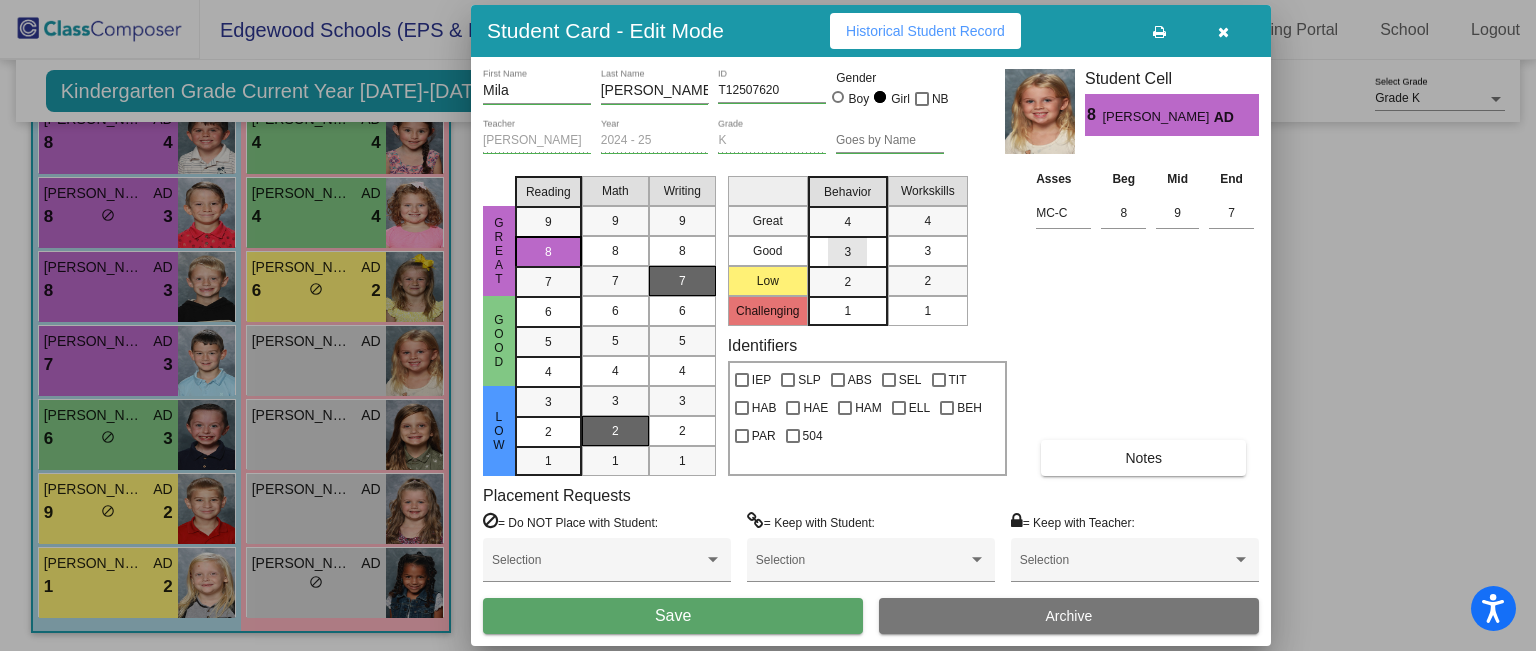 click on "3" at bounding box center (847, 222) 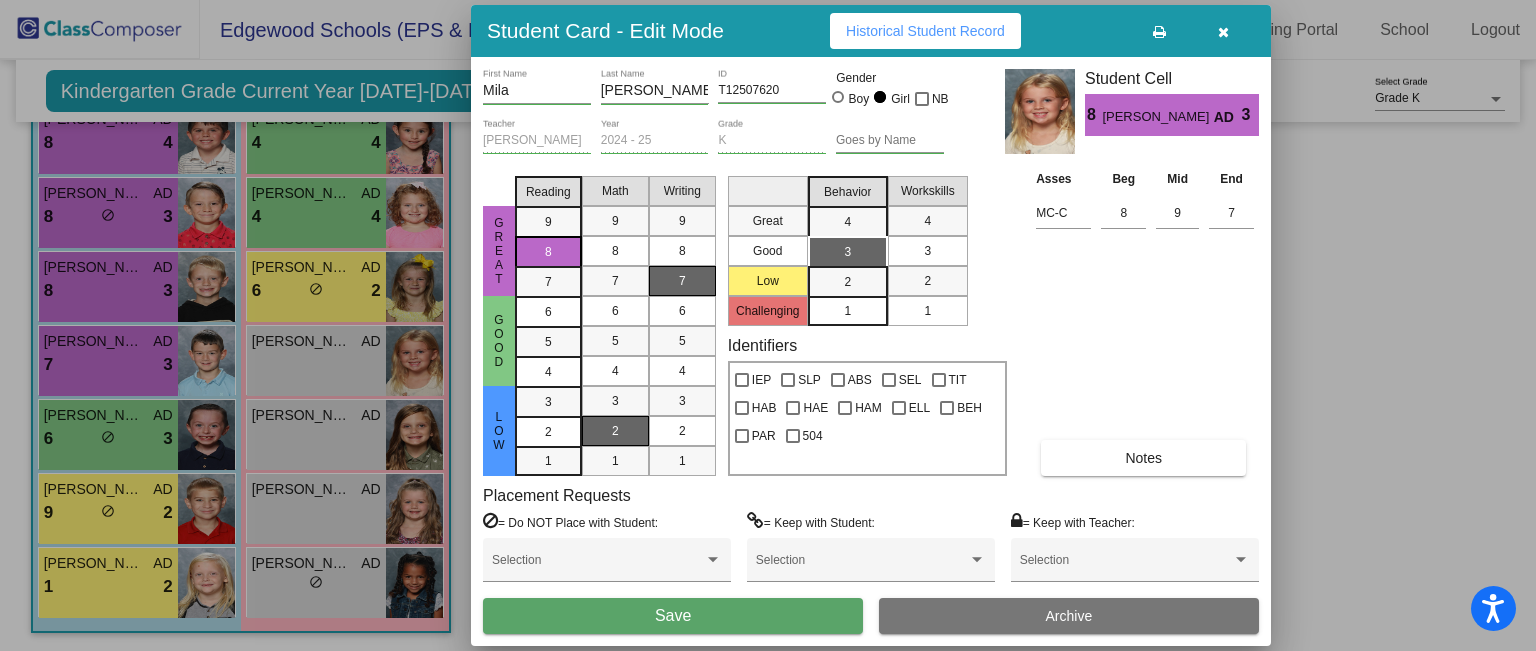 click on "3" at bounding box center (927, 251) 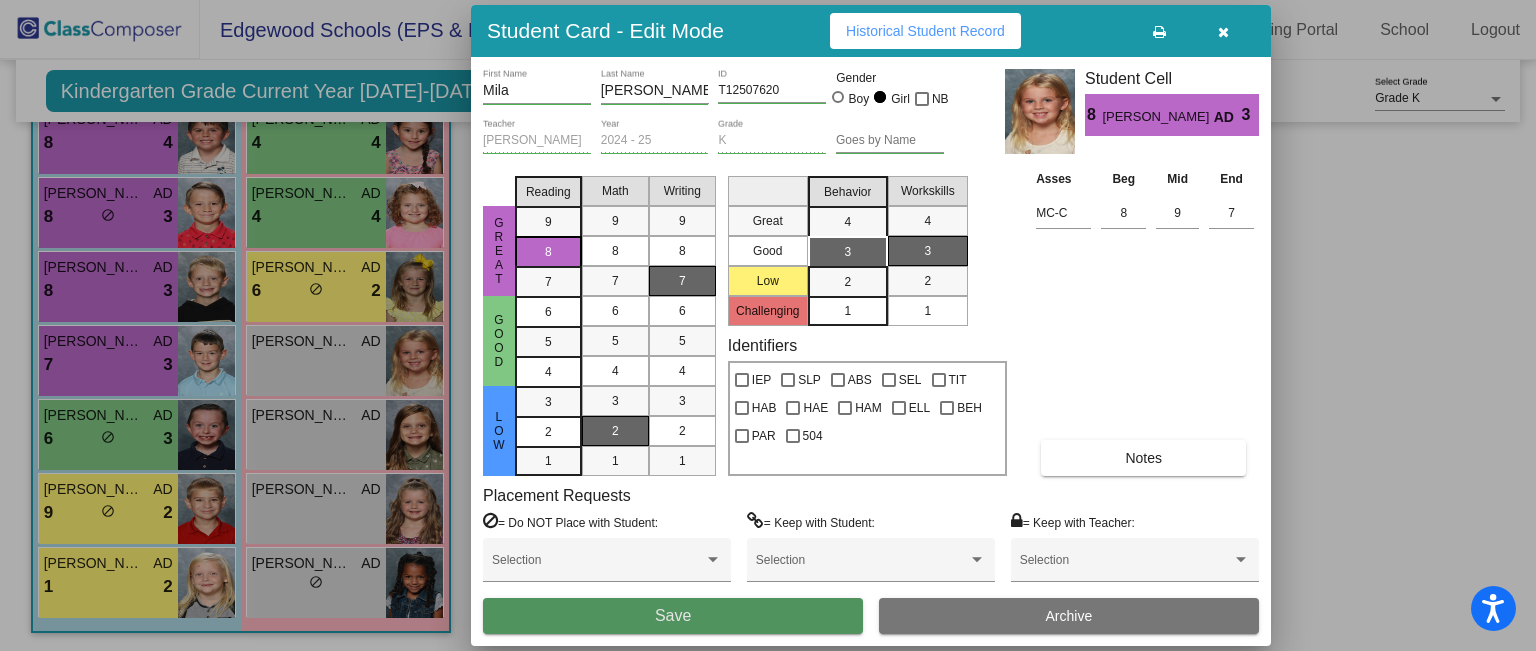 click on "Save" at bounding box center (673, 616) 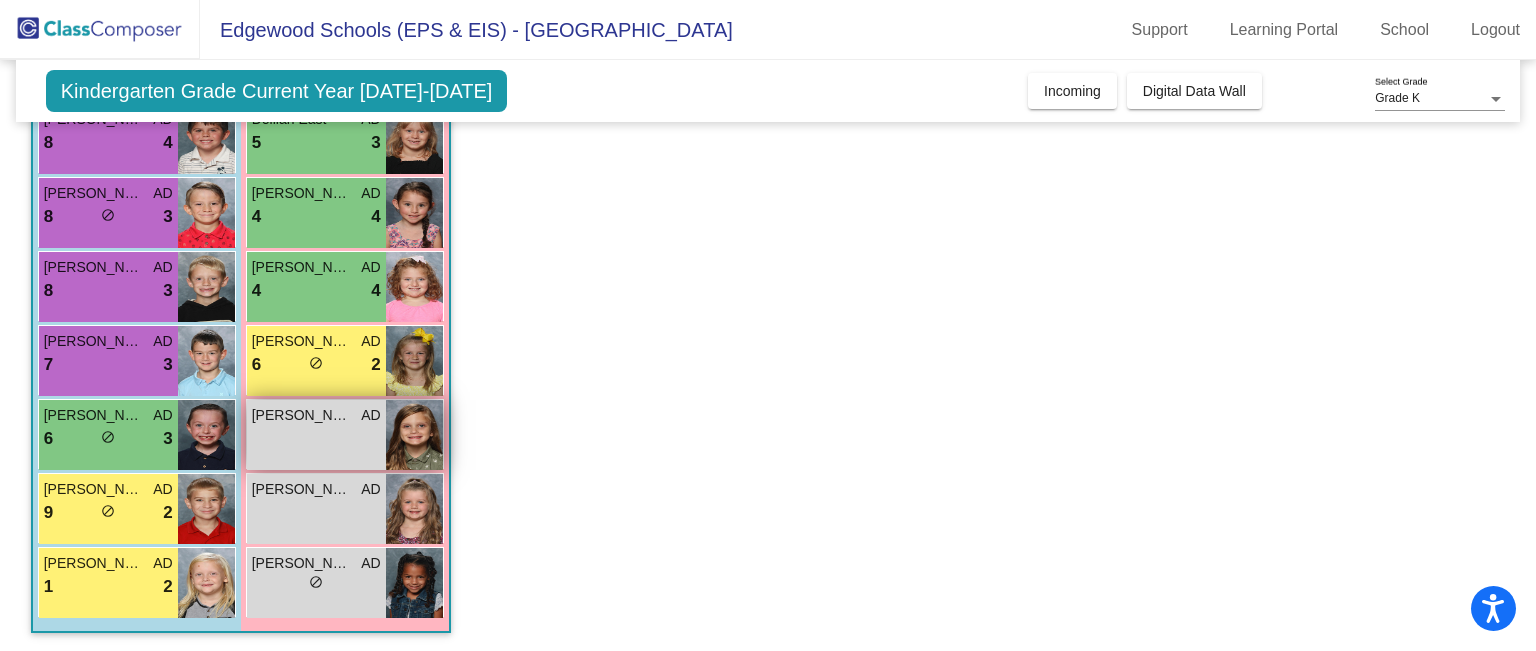 click on "Naomi Ems AD lock do_not_disturb_alt" at bounding box center [316, 435] 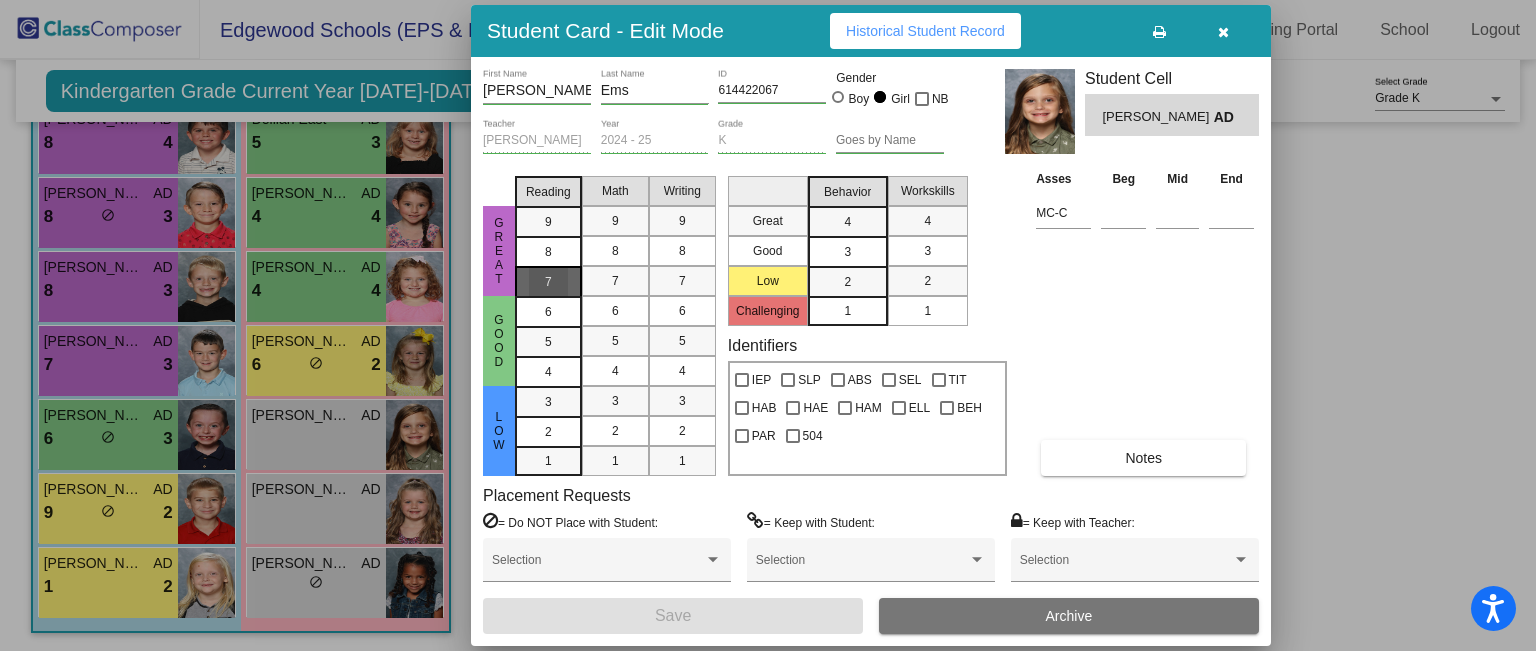 click on "7" at bounding box center (548, 222) 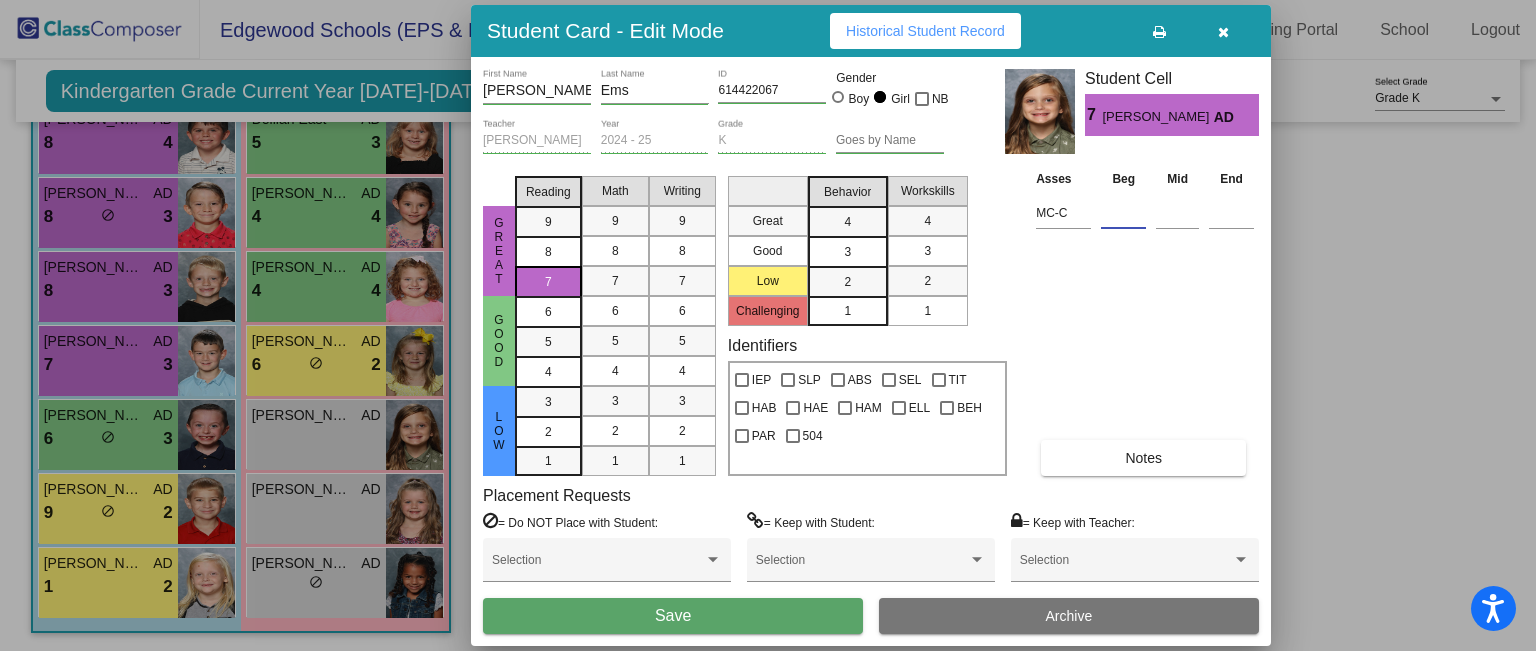 click at bounding box center [1123, 213] 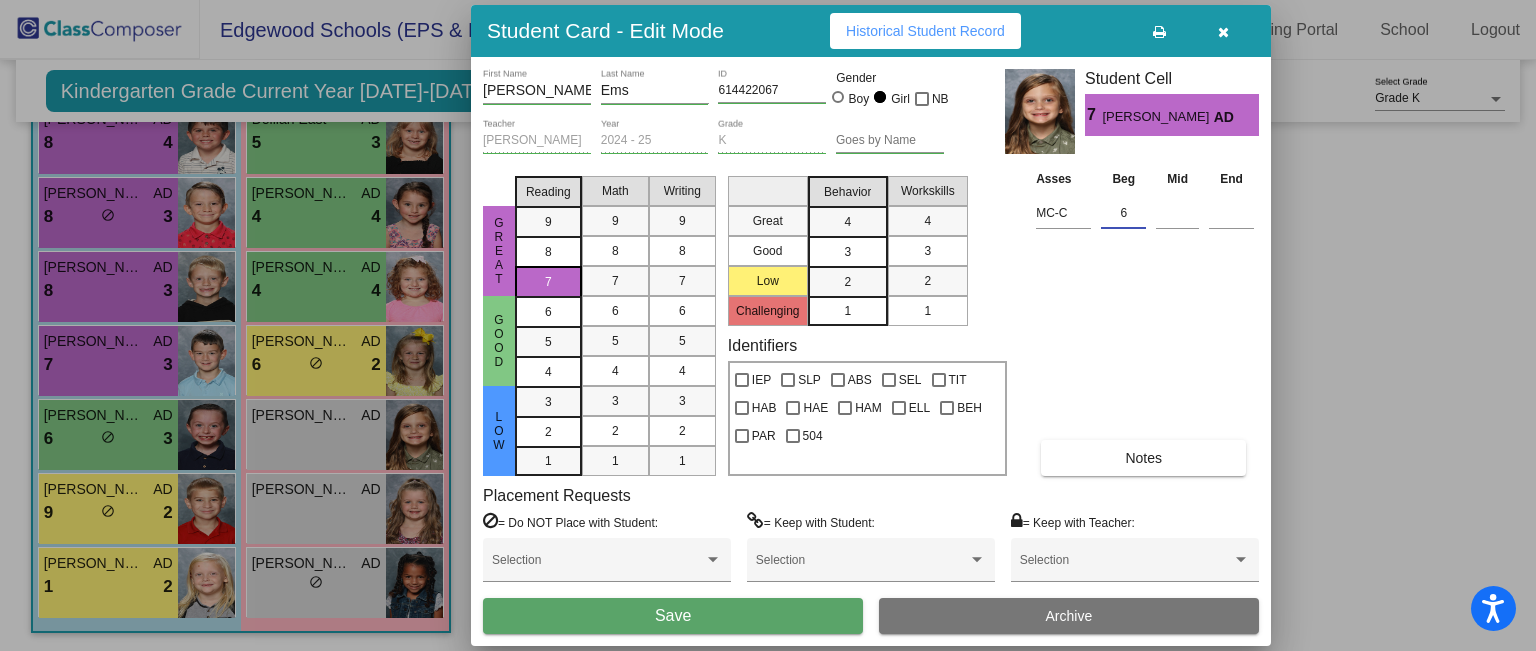 type on "6" 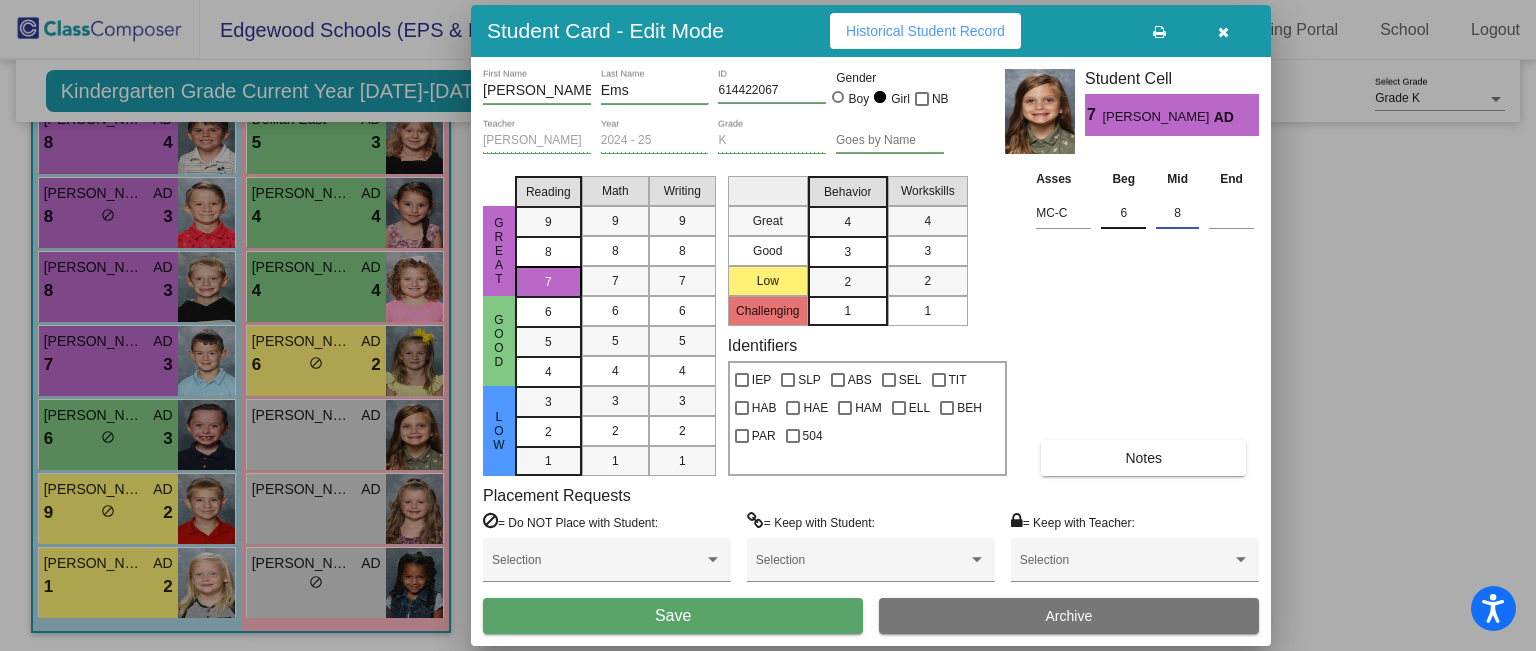 type on "8" 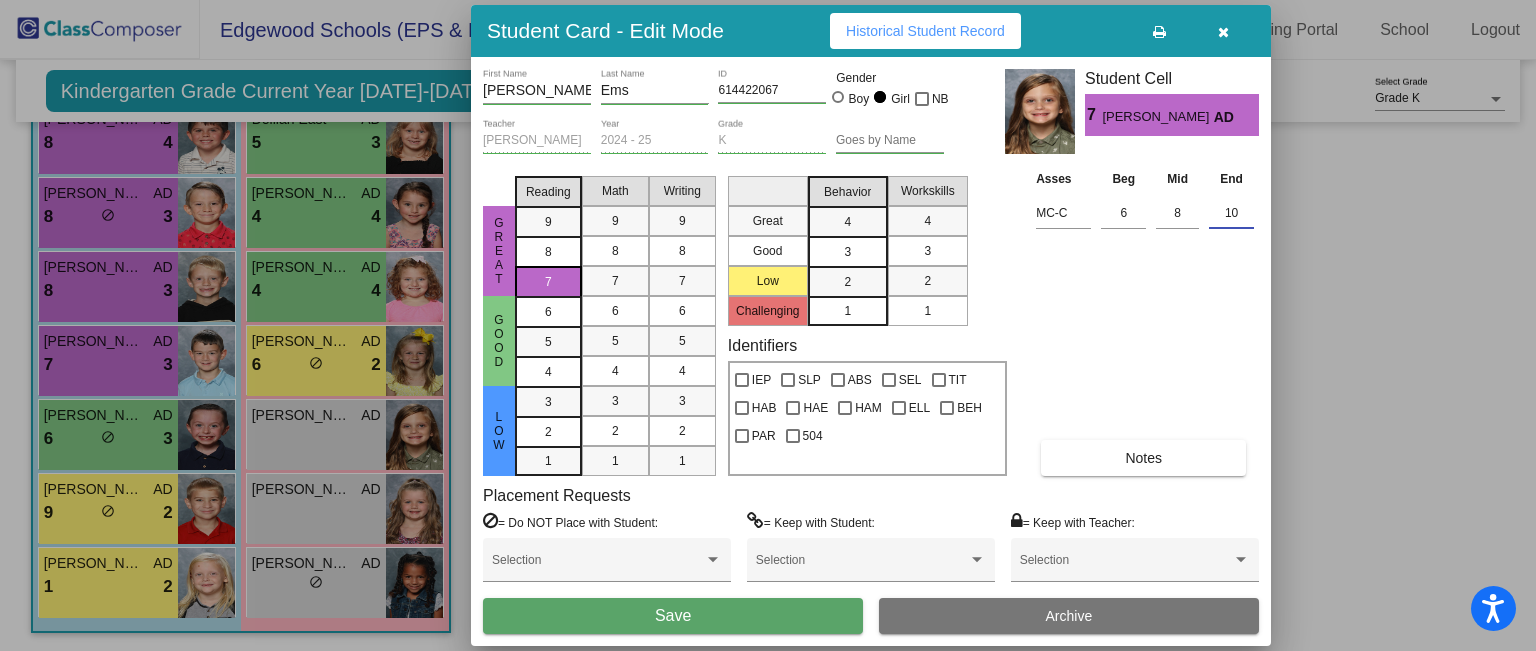 type on "10" 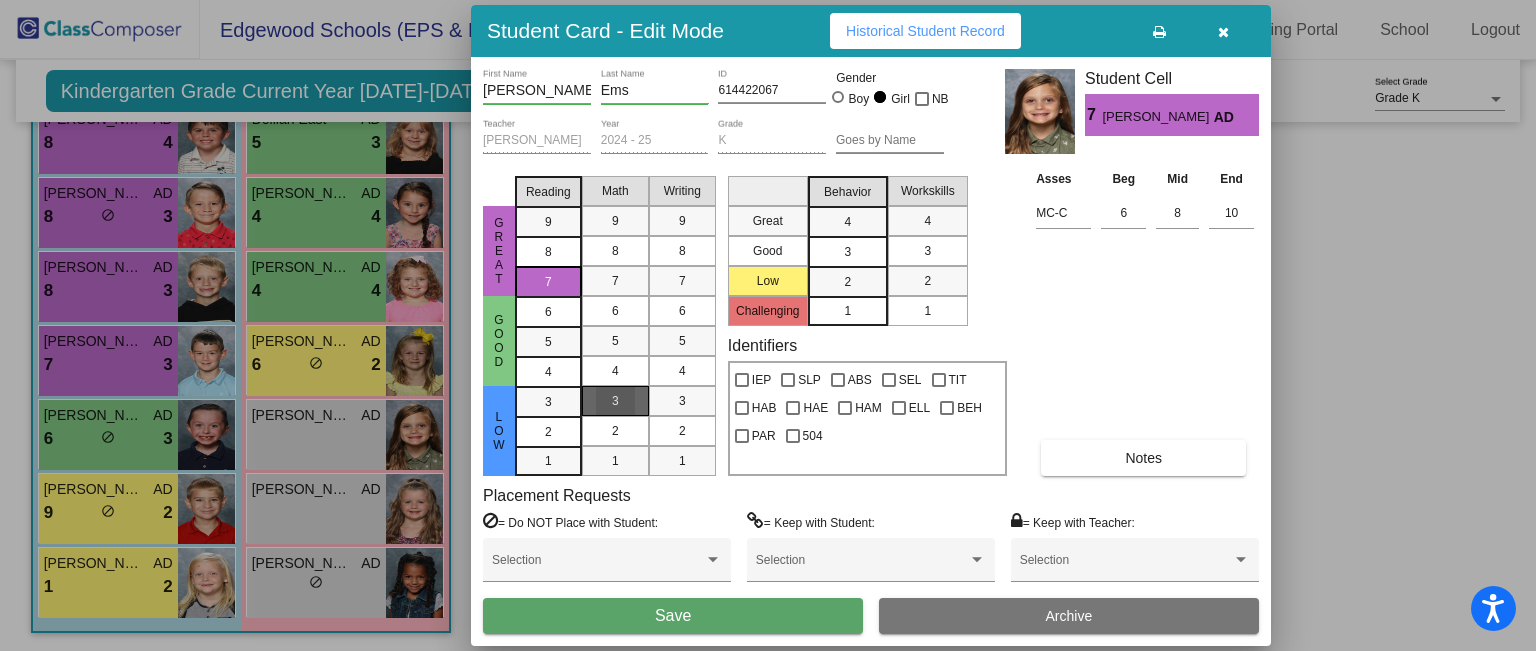 click on "3" at bounding box center (615, 401) 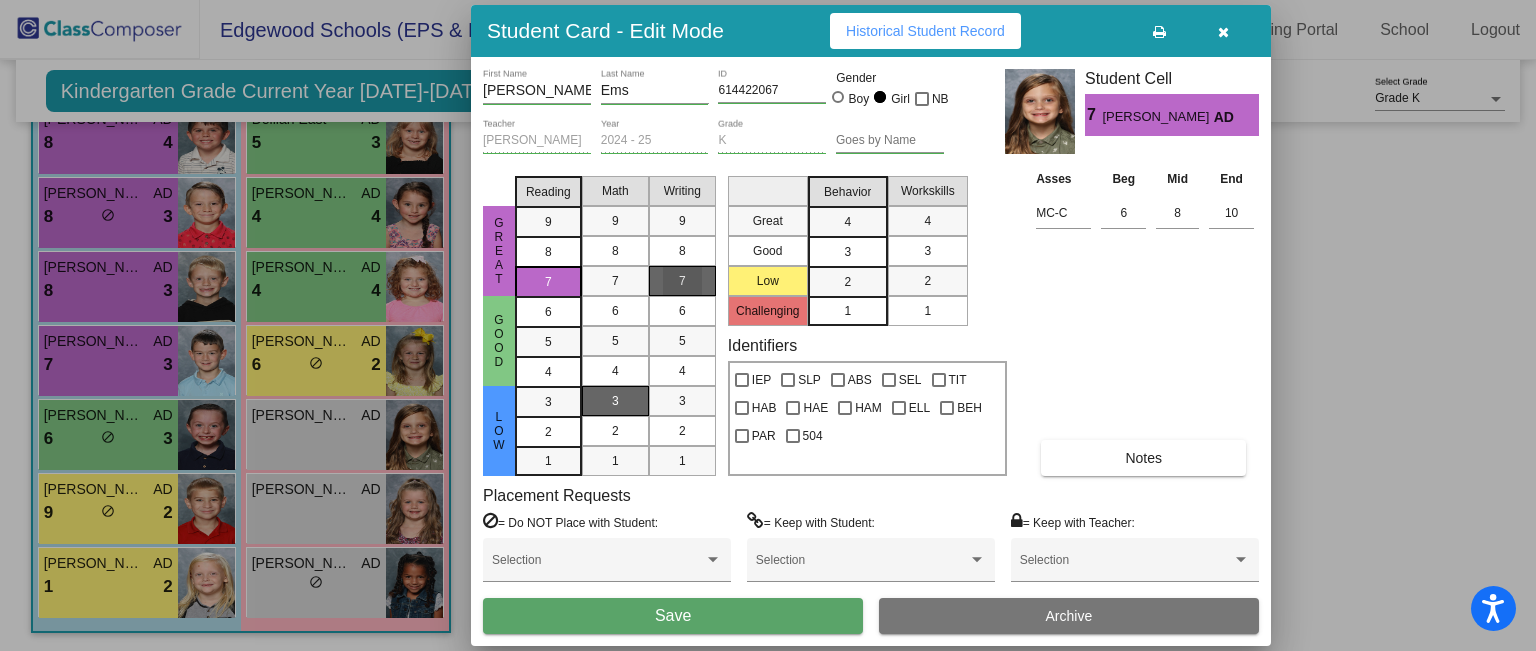 click on "7" at bounding box center (682, 281) 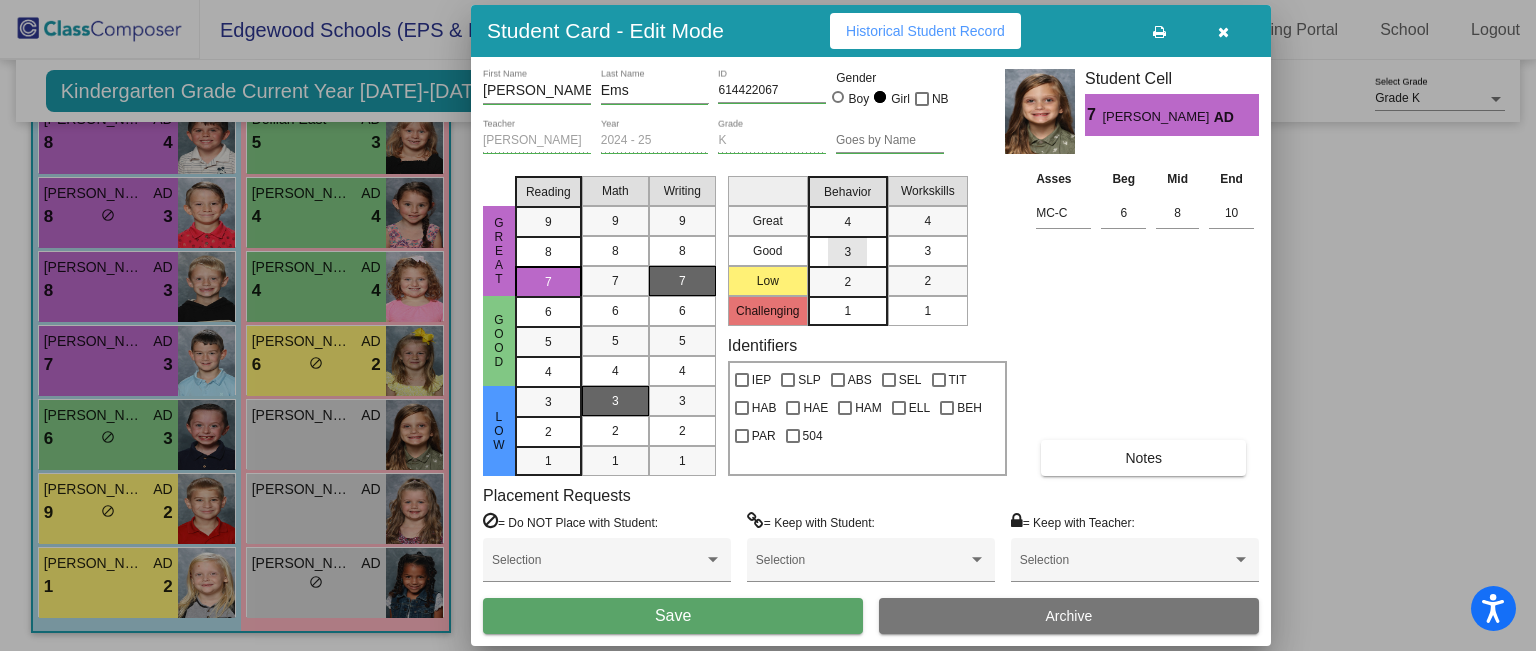 click on "3" at bounding box center [848, 251] 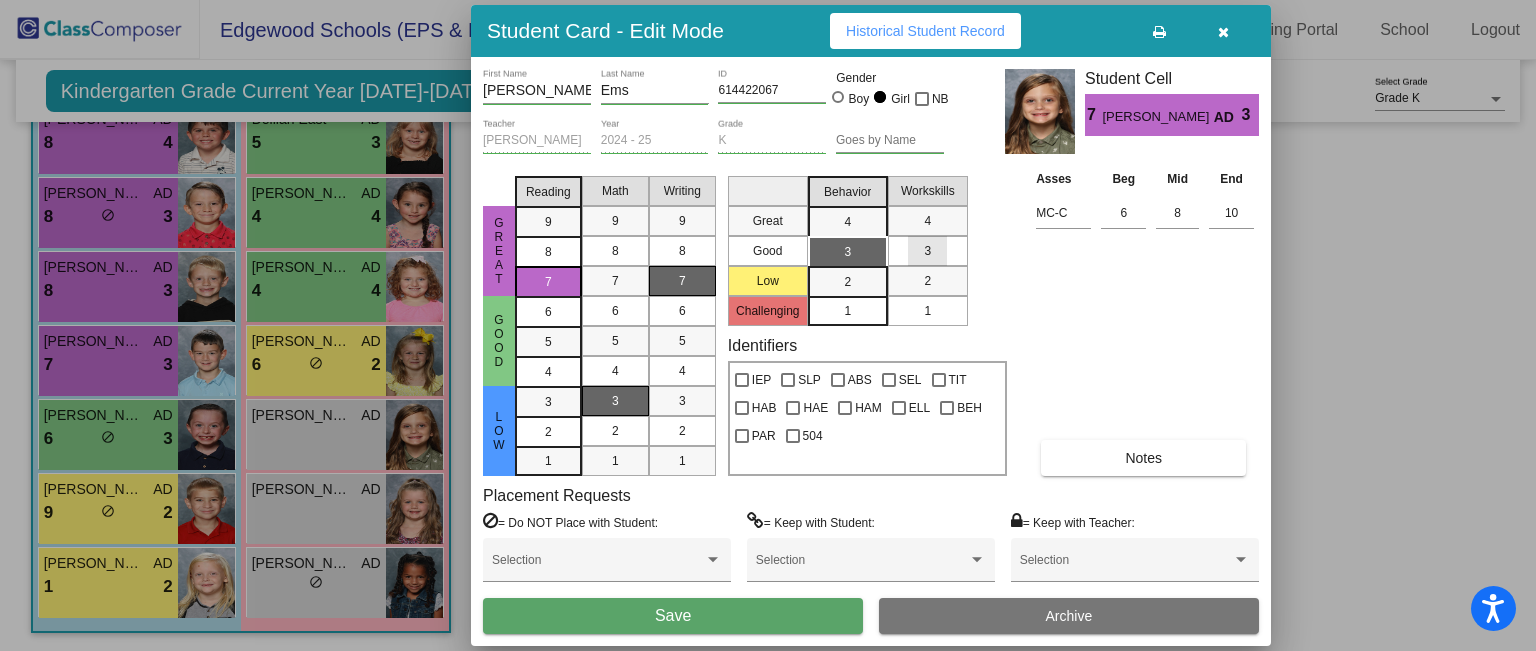 click on "3" at bounding box center (927, 251) 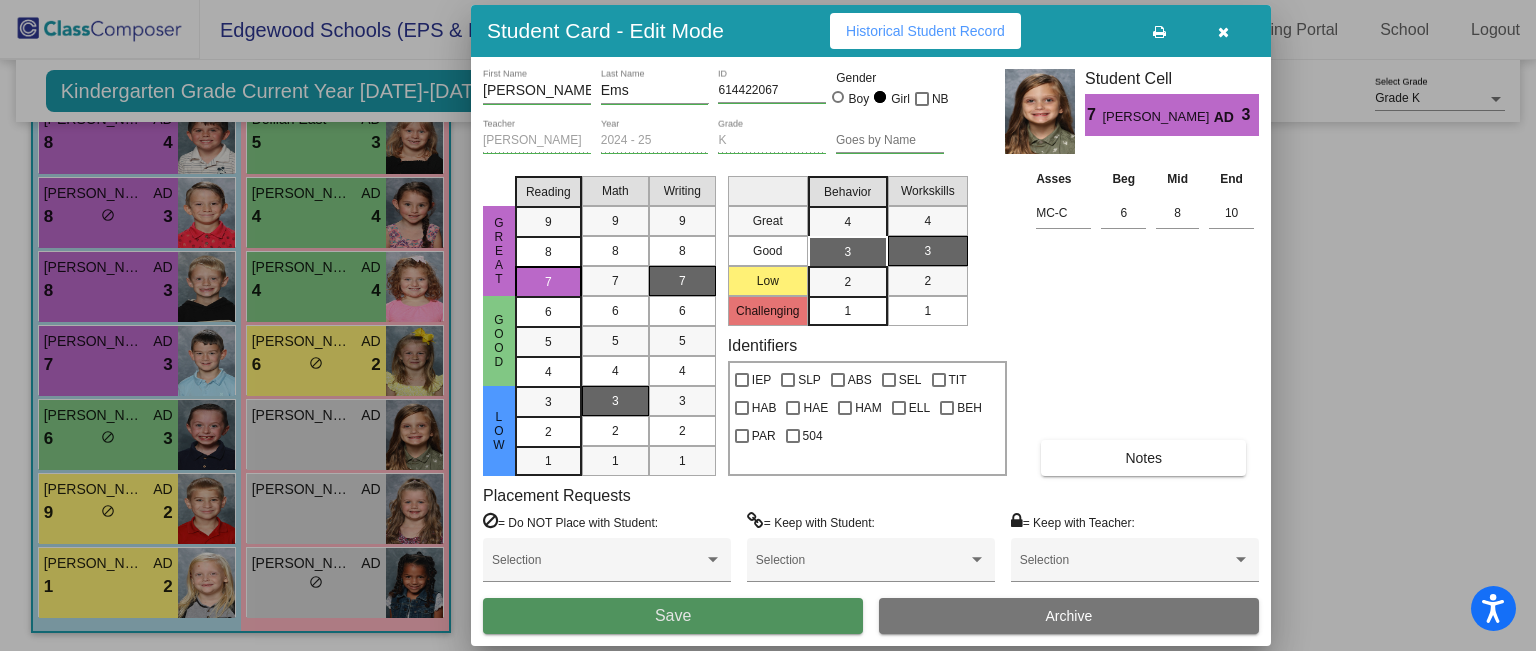 click on "Save" at bounding box center (673, 616) 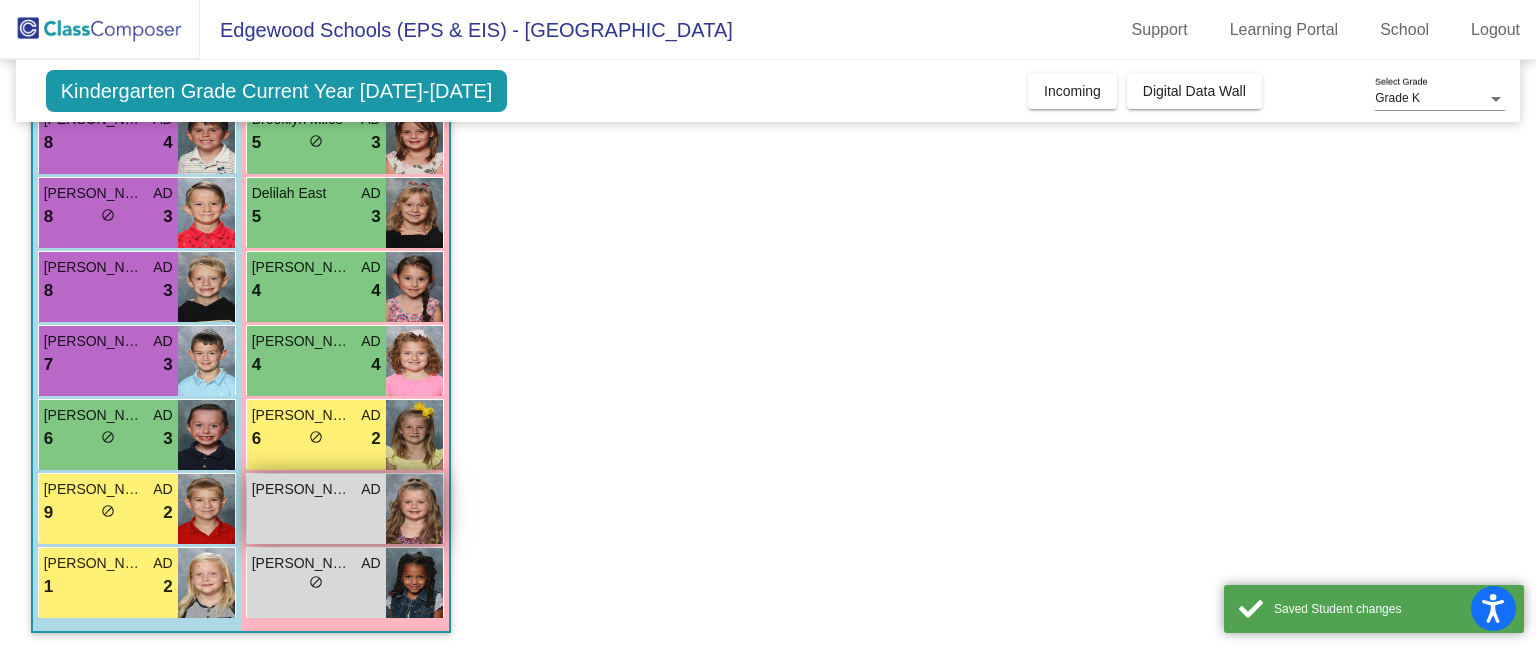 click on "Scarlett Marcum AD lock do_not_disturb_alt" at bounding box center [316, 509] 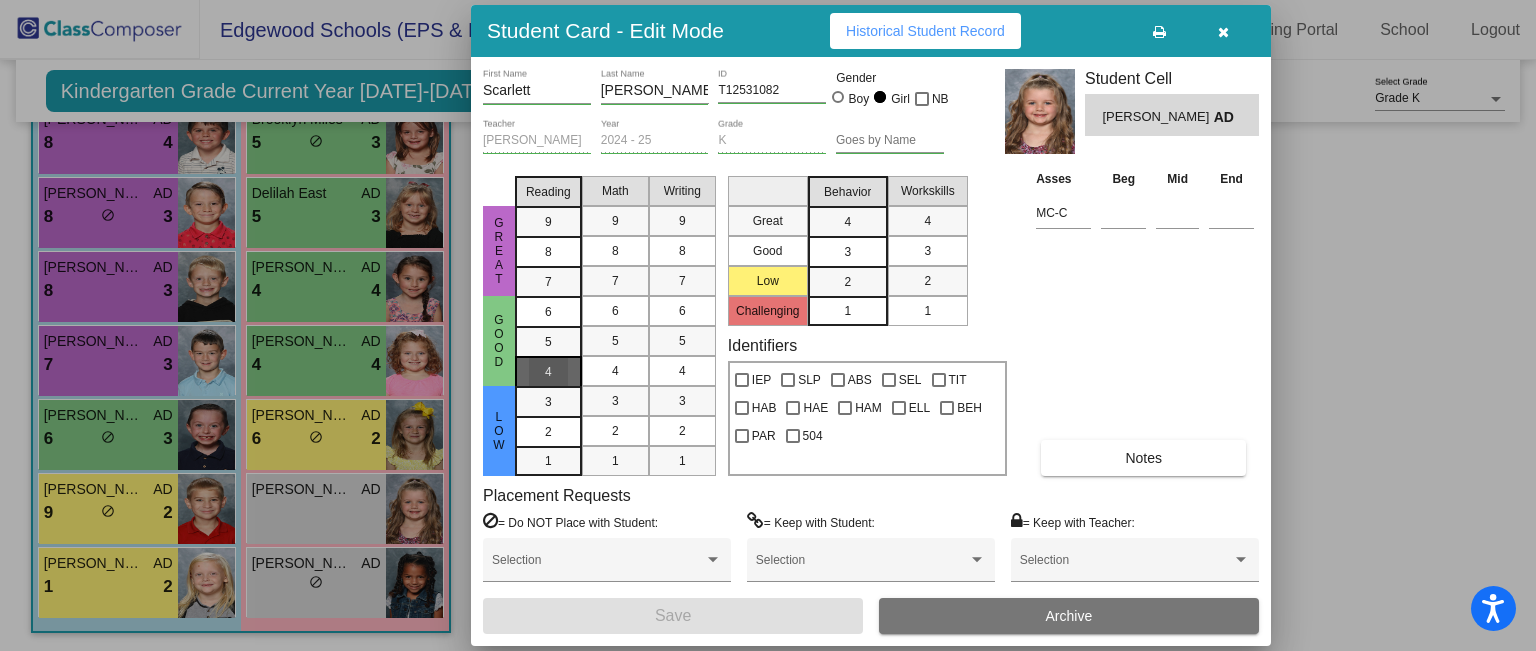 click on "4" at bounding box center (548, 312) 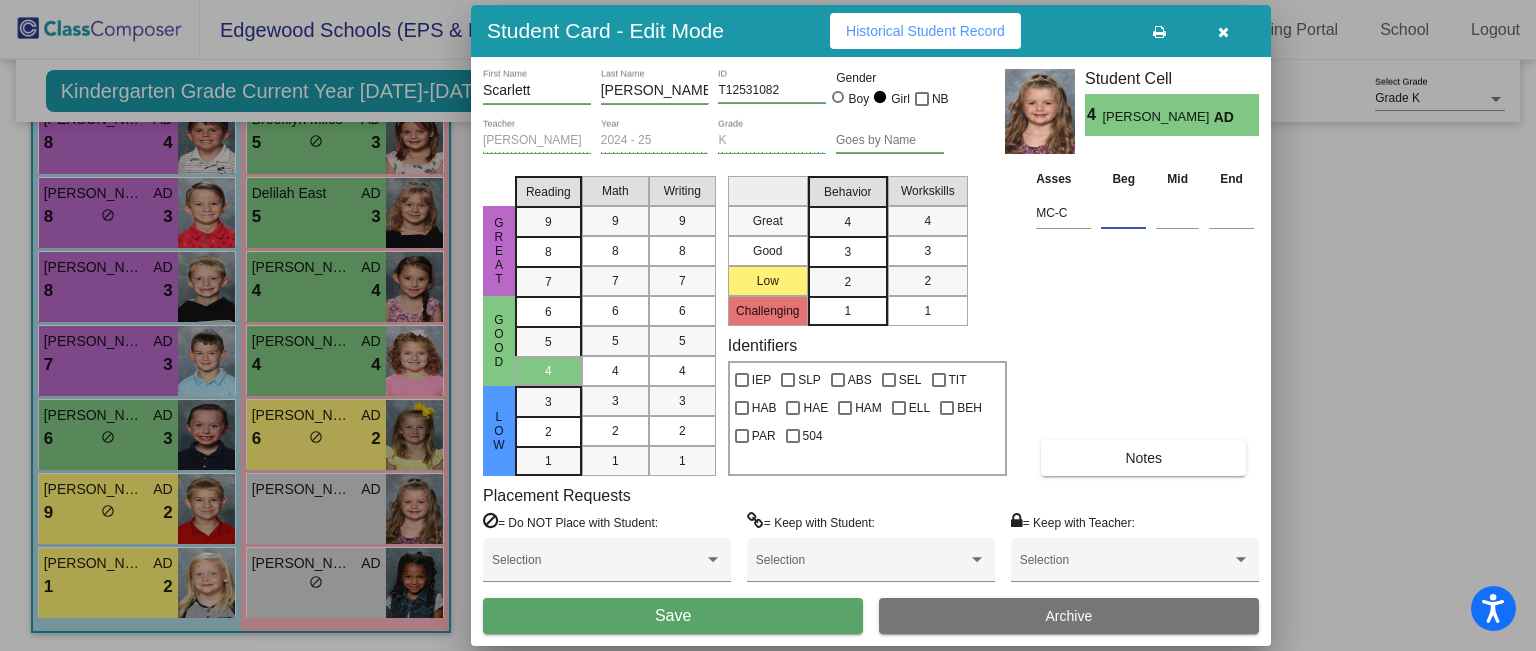 click at bounding box center [1123, 213] 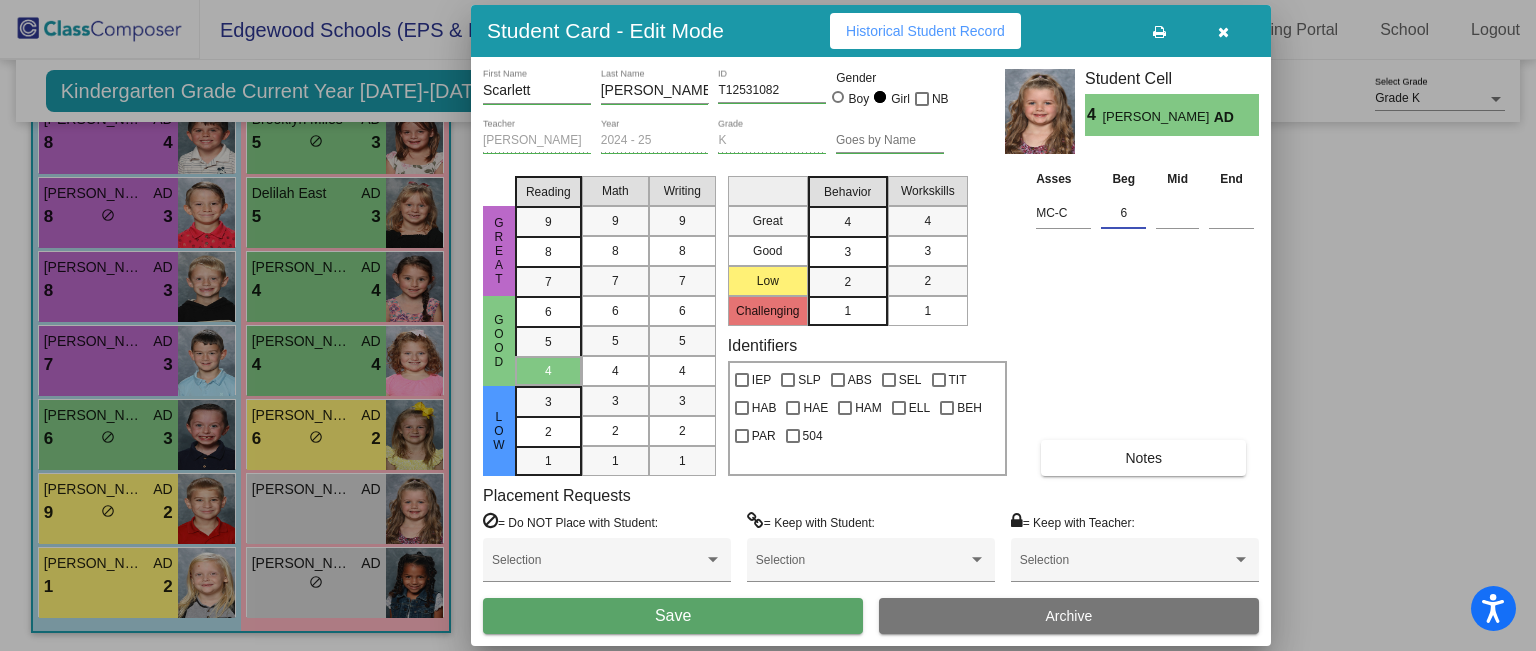 type on "6" 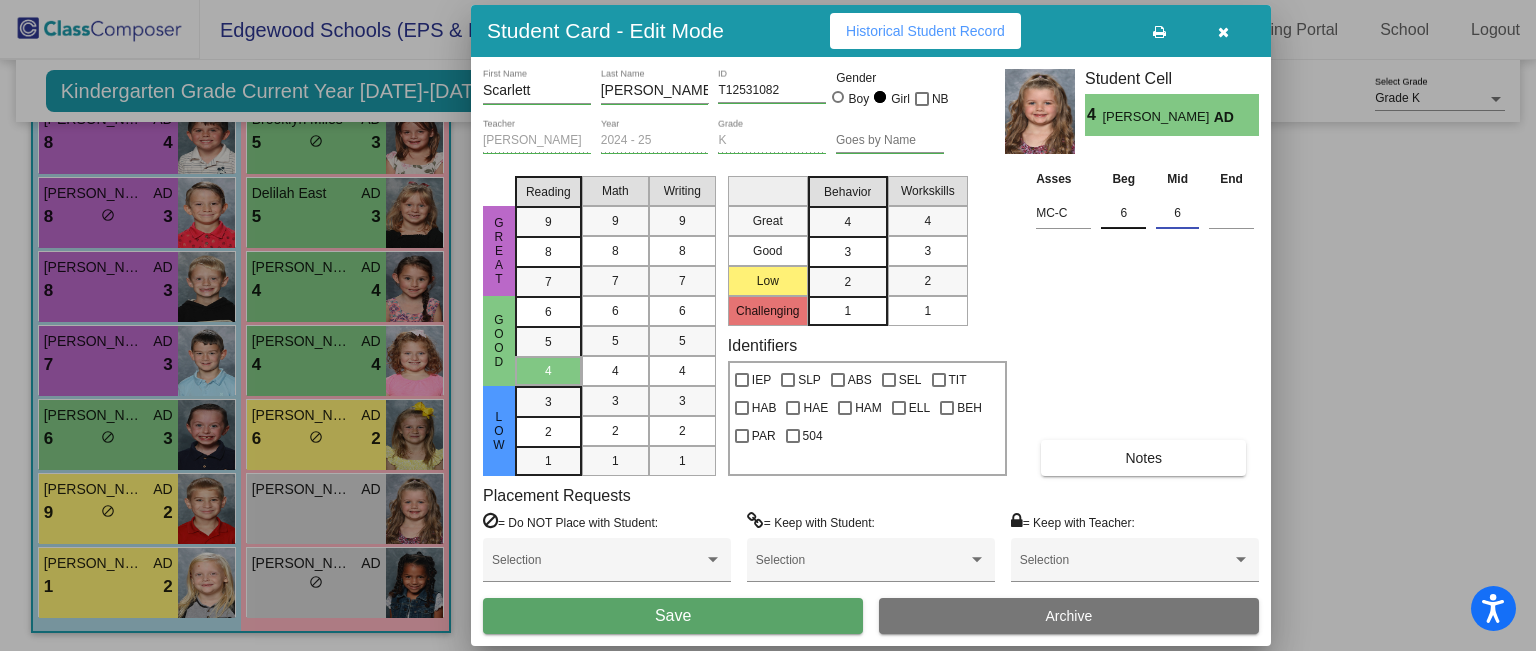 type on "6" 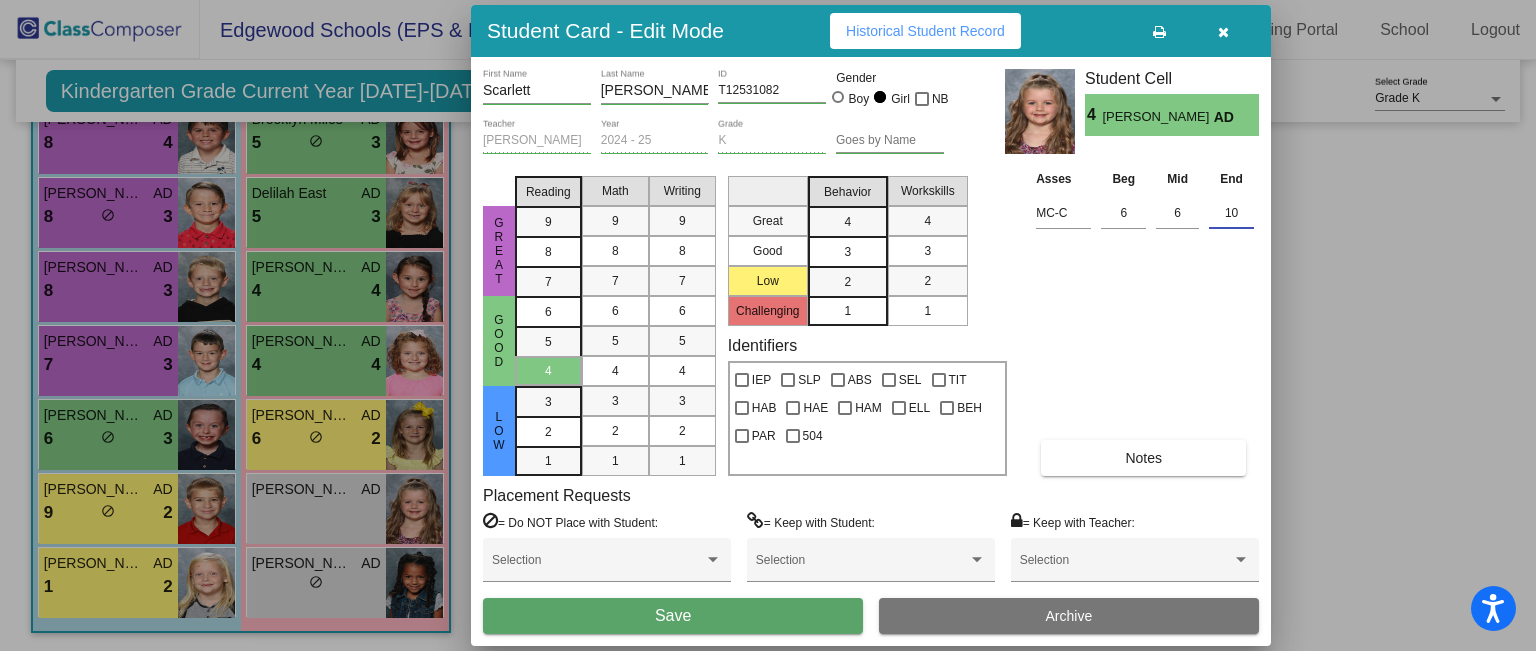 type on "10" 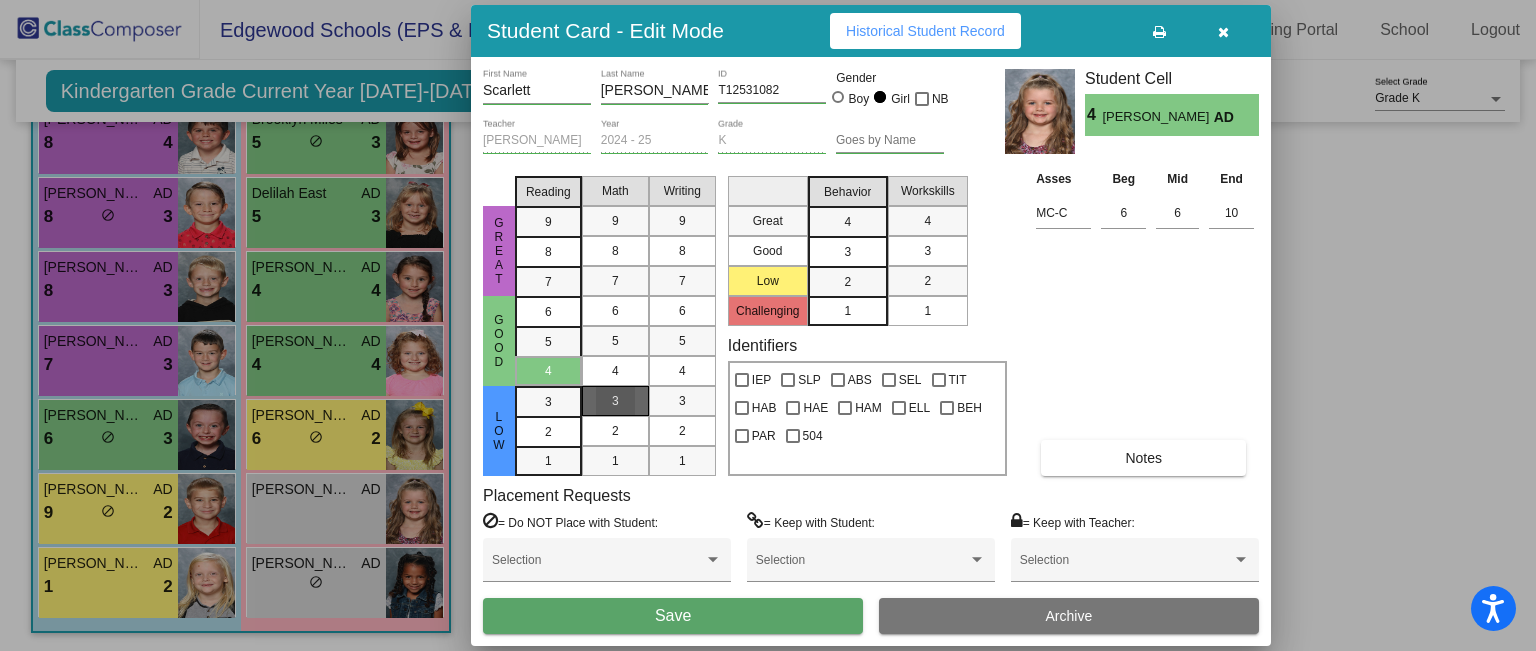 click on "3" at bounding box center (615, 401) 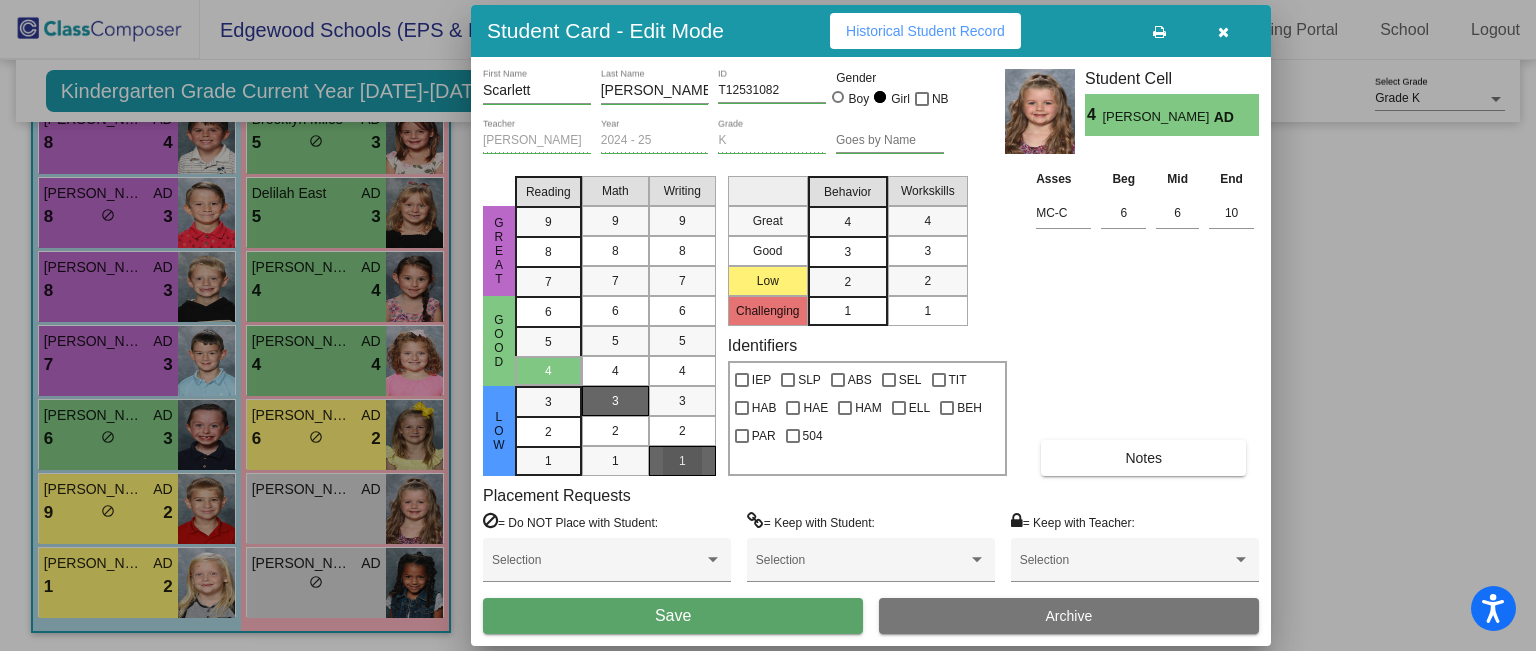 click on "1" at bounding box center [682, 461] 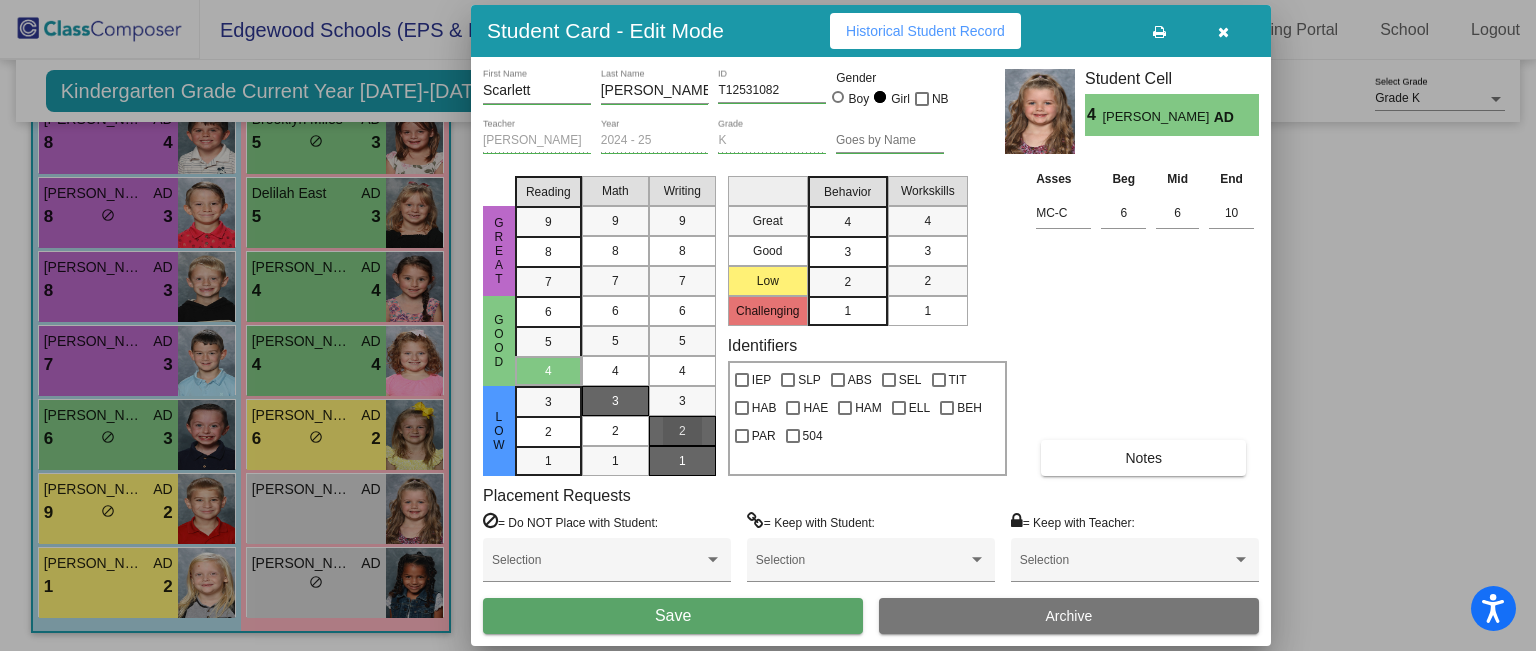 click on "2" at bounding box center [682, 431] 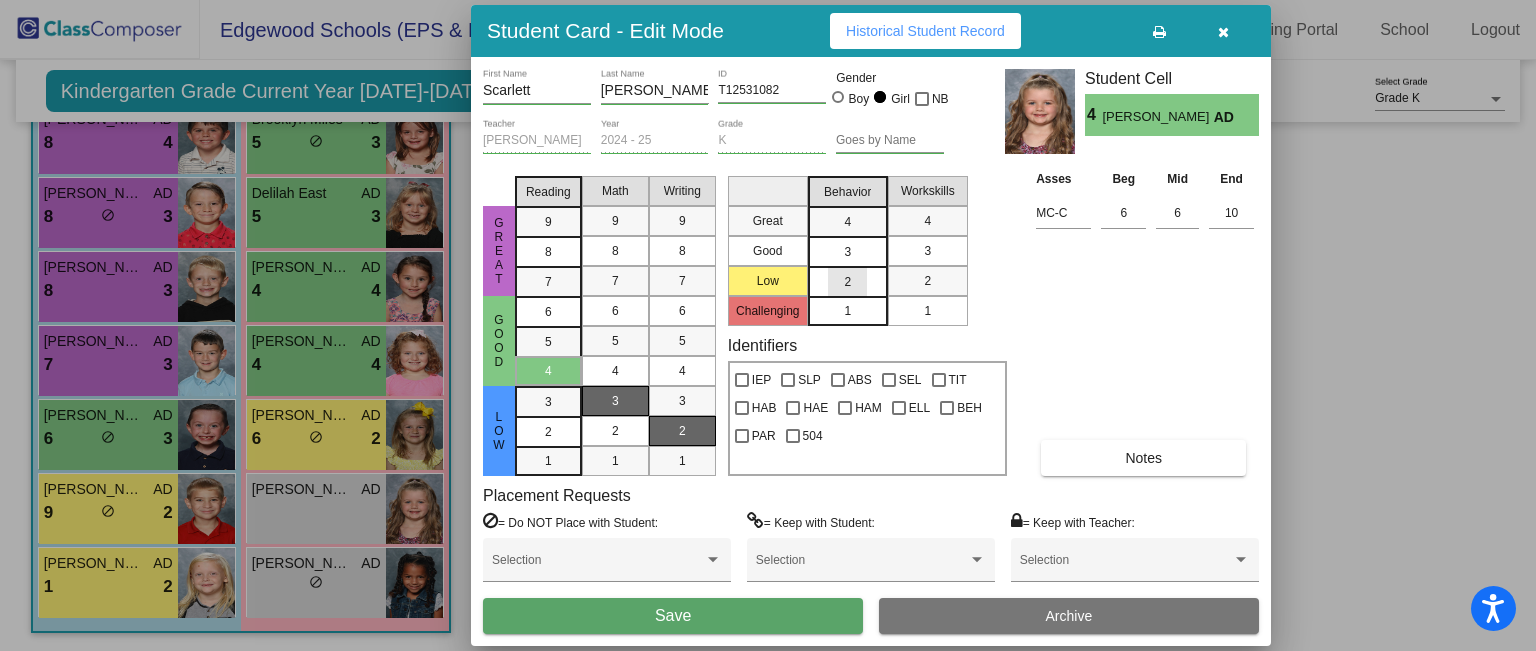 click on "2" at bounding box center [847, 282] 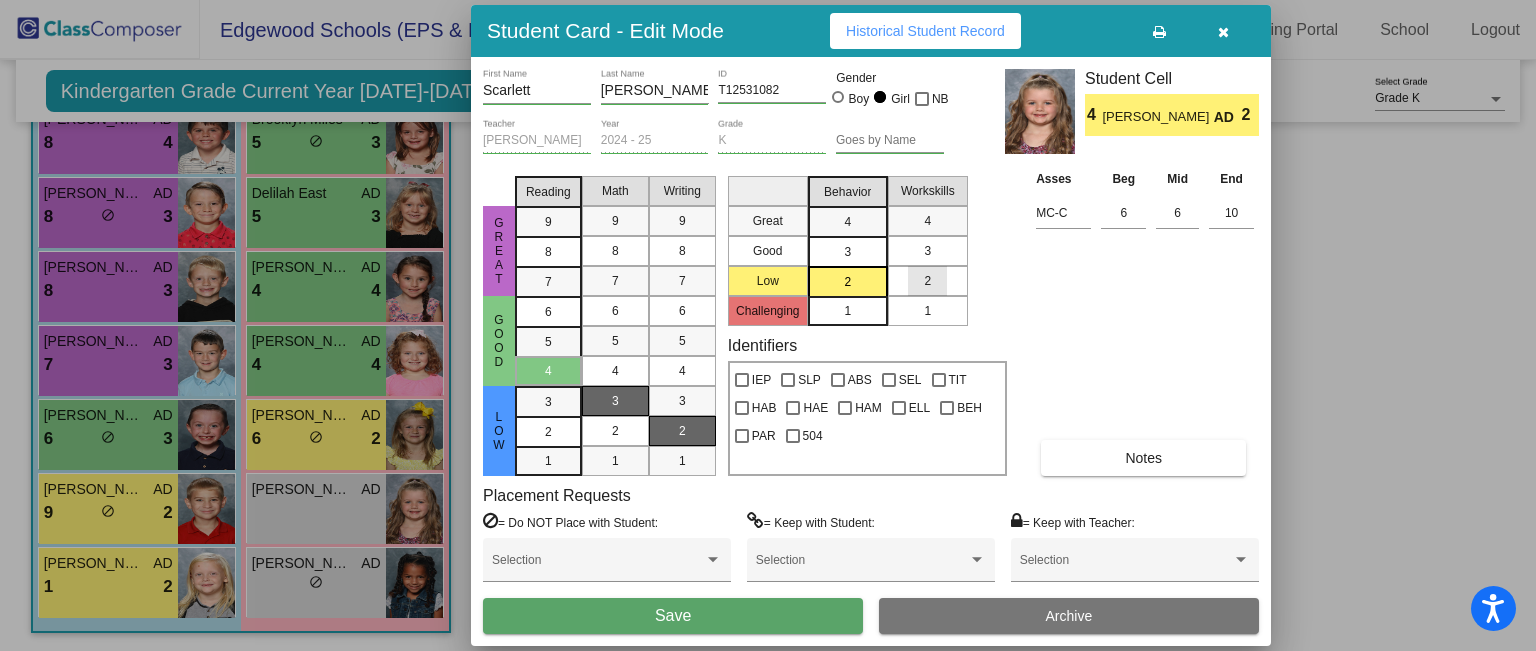 click on "2" at bounding box center [928, 281] 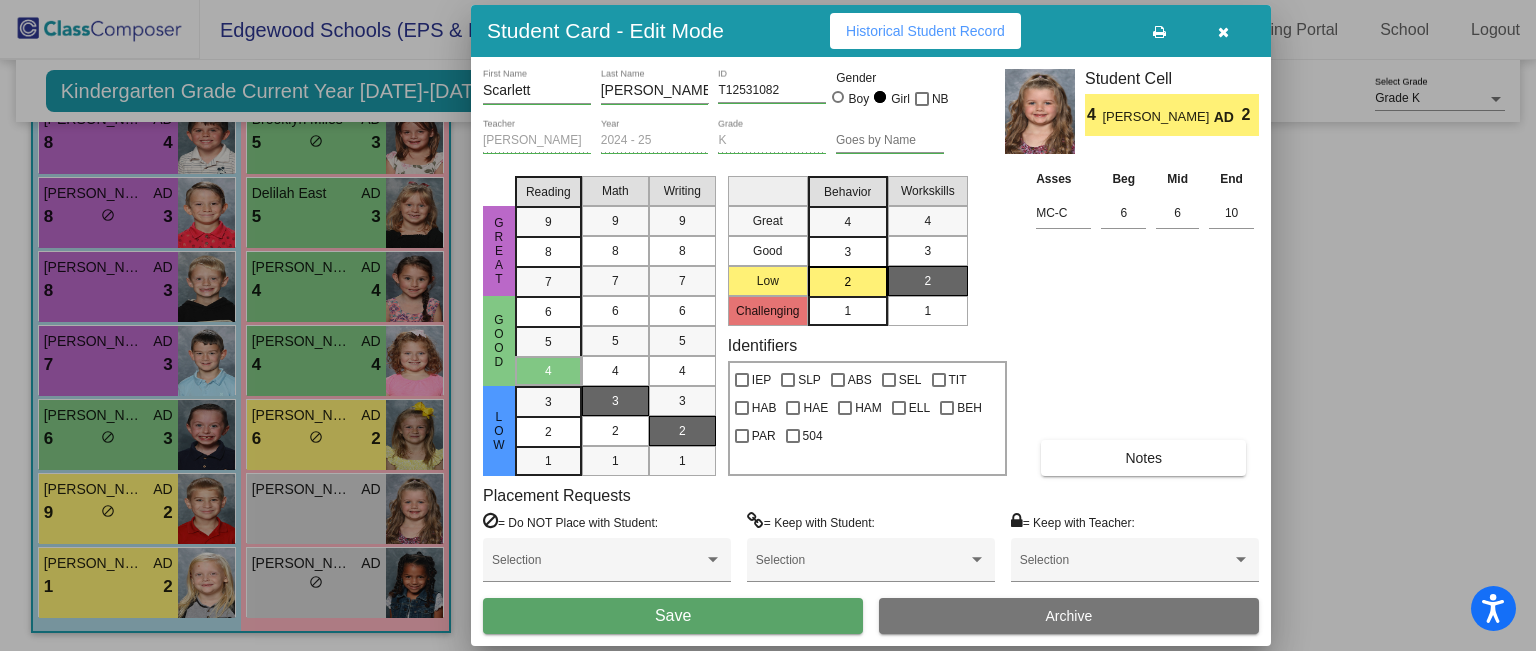 click on "Save" at bounding box center [673, 616] 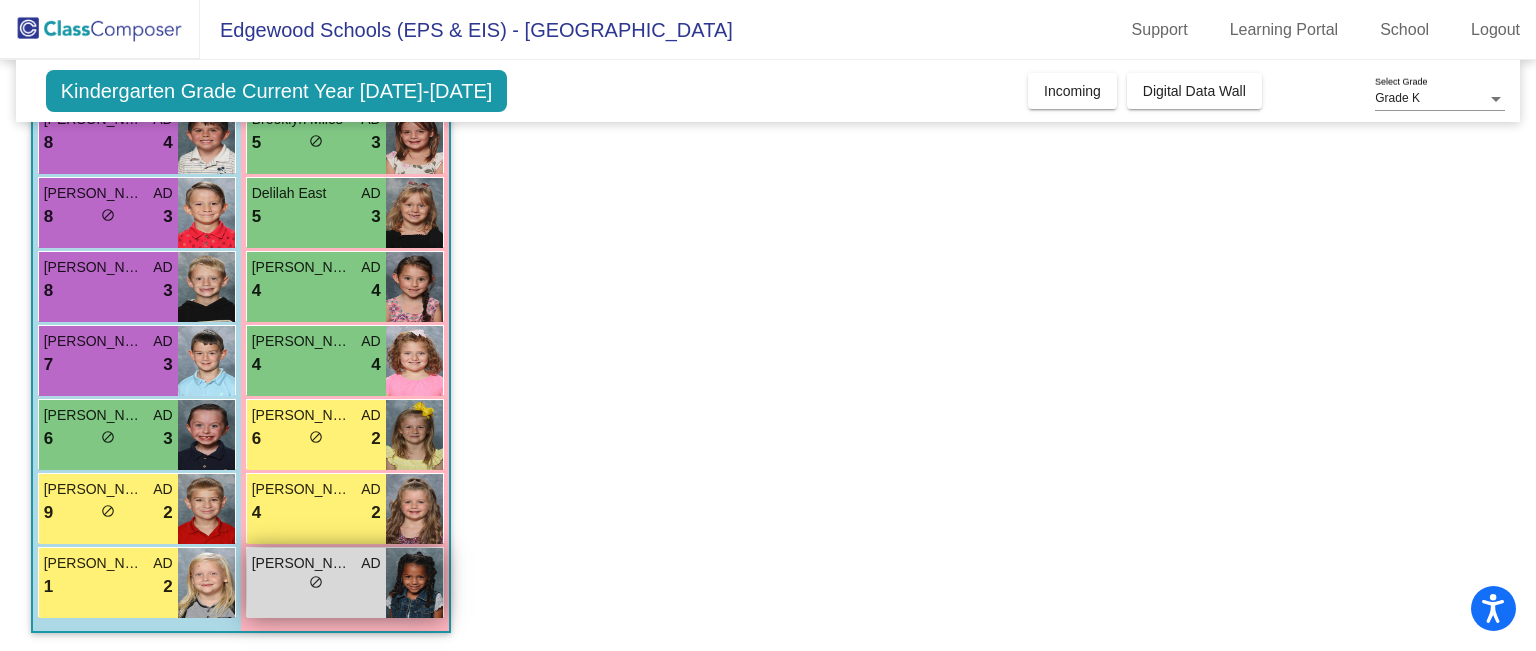 click on "Zoe Escobedo AD lock do_not_disturb_alt" at bounding box center (316, 583) 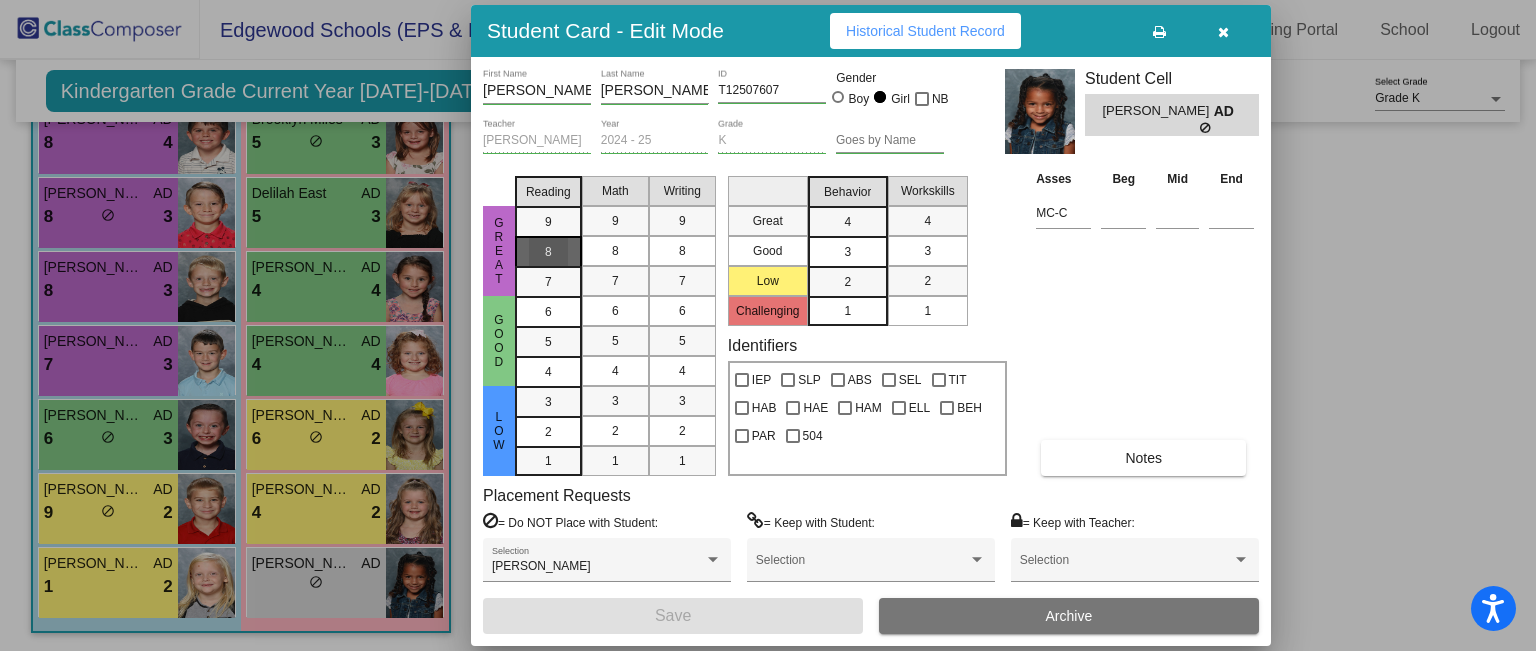 click on "8" at bounding box center [548, 222] 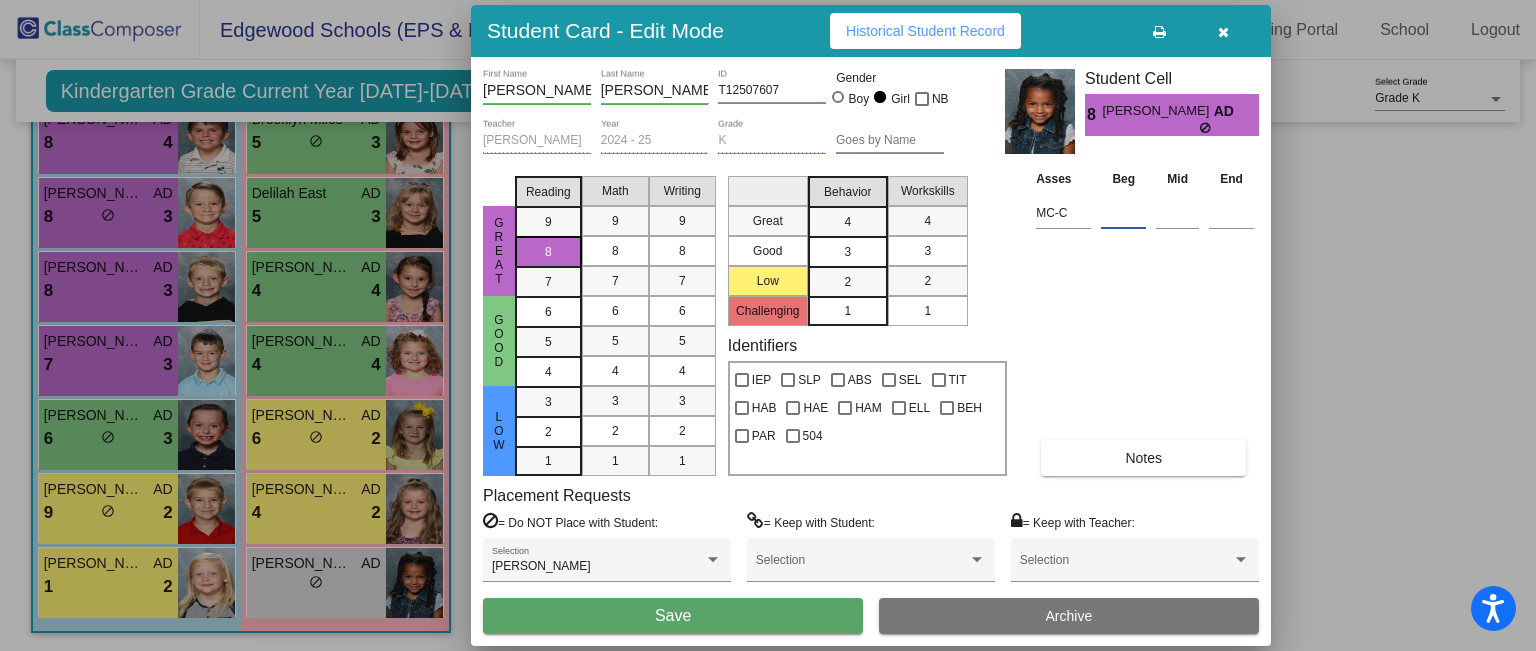 click at bounding box center (1123, 213) 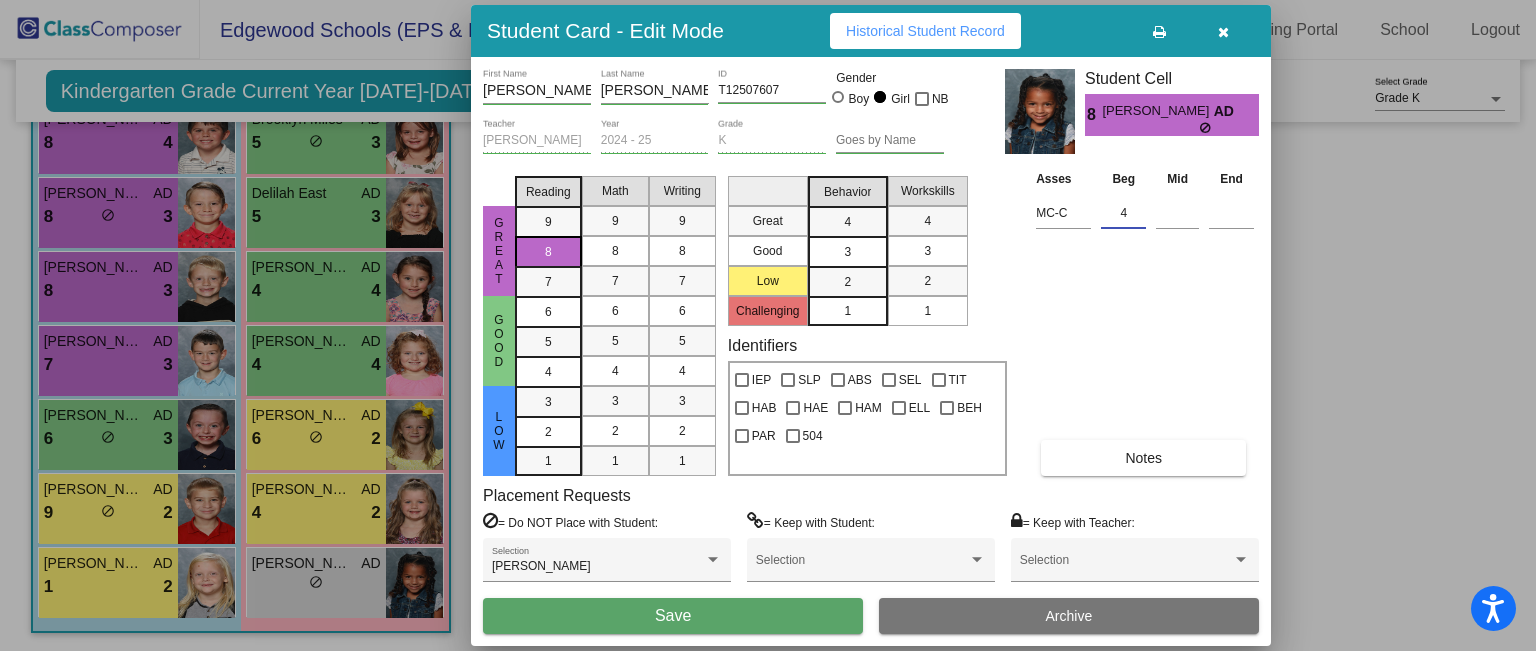 type on "4" 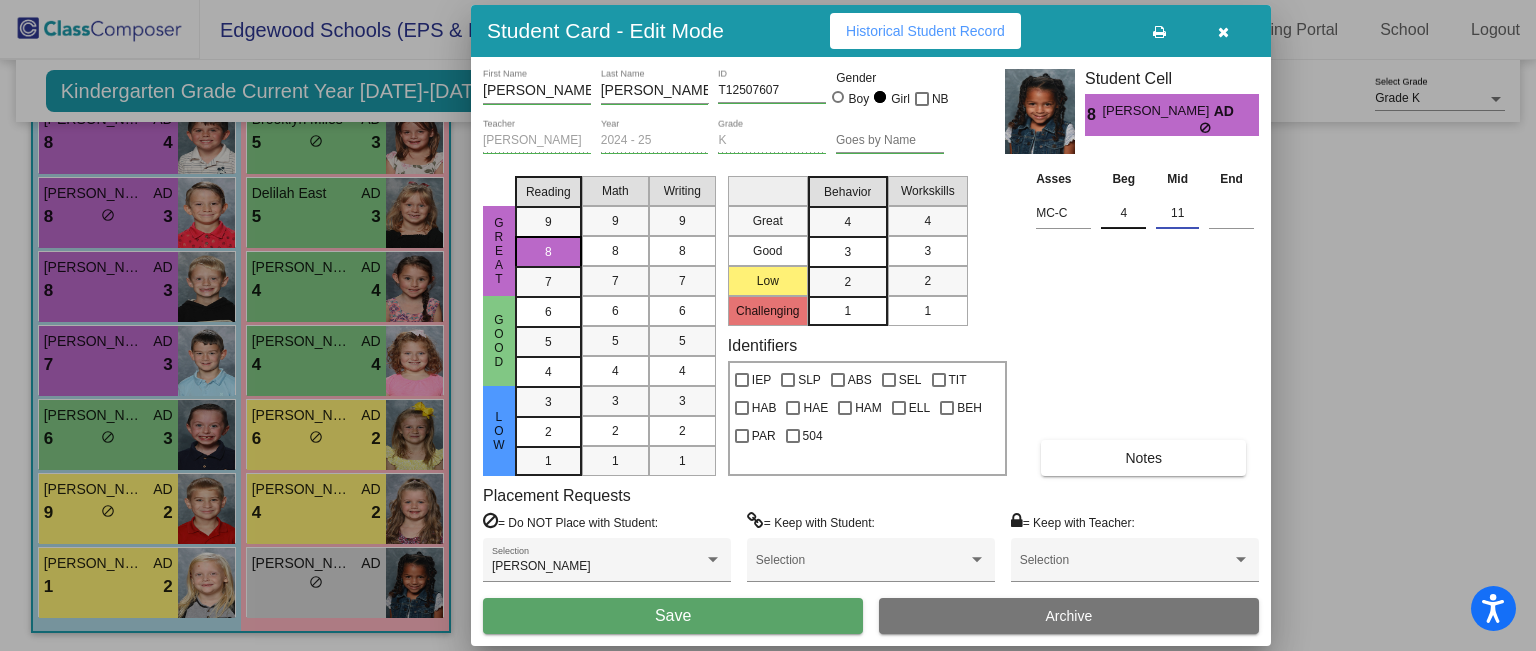 type on "11" 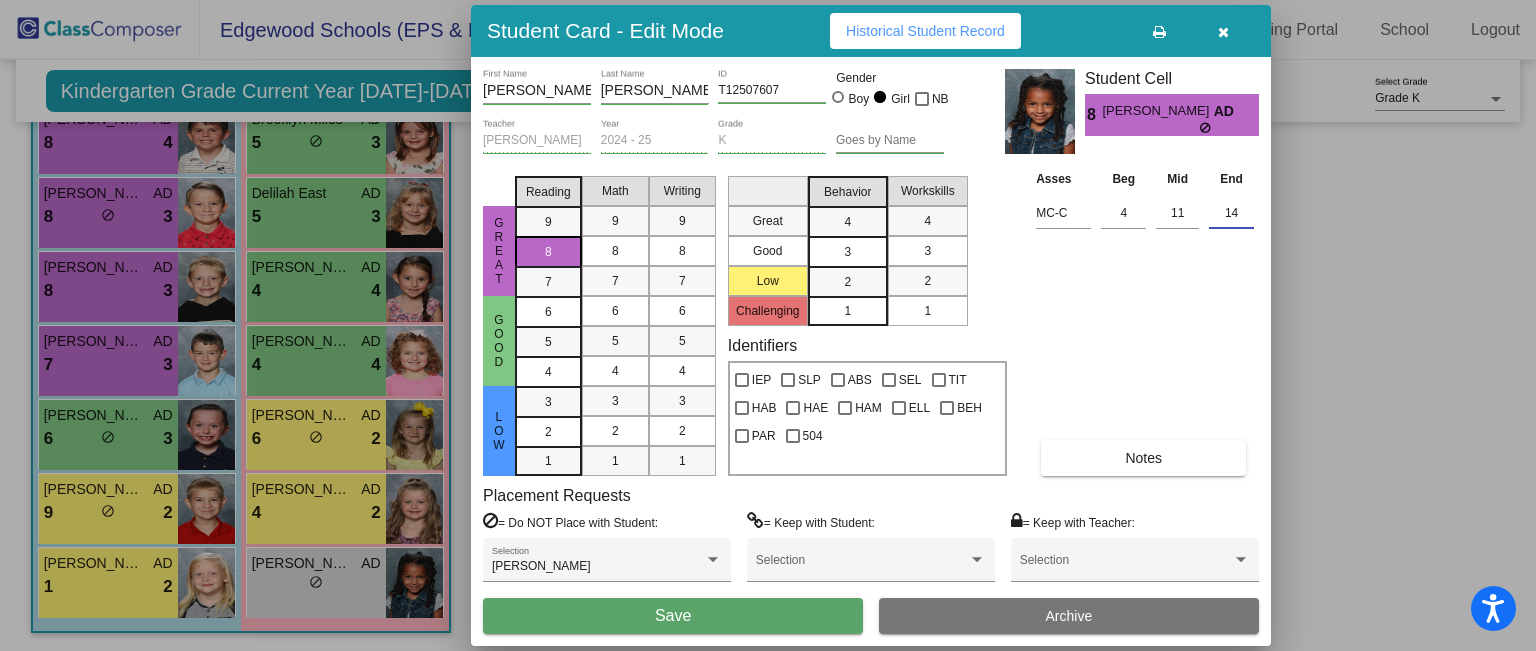 type on "14" 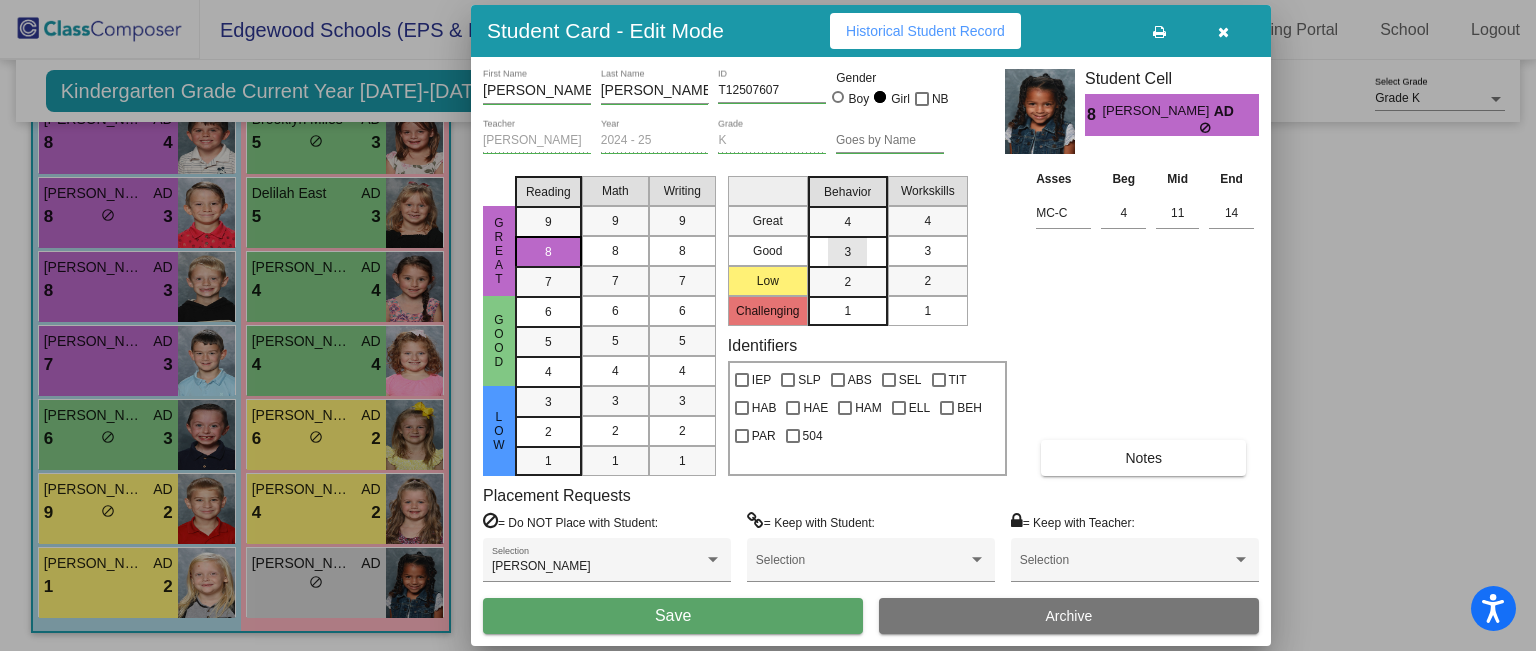 click on "3" at bounding box center [847, 222] 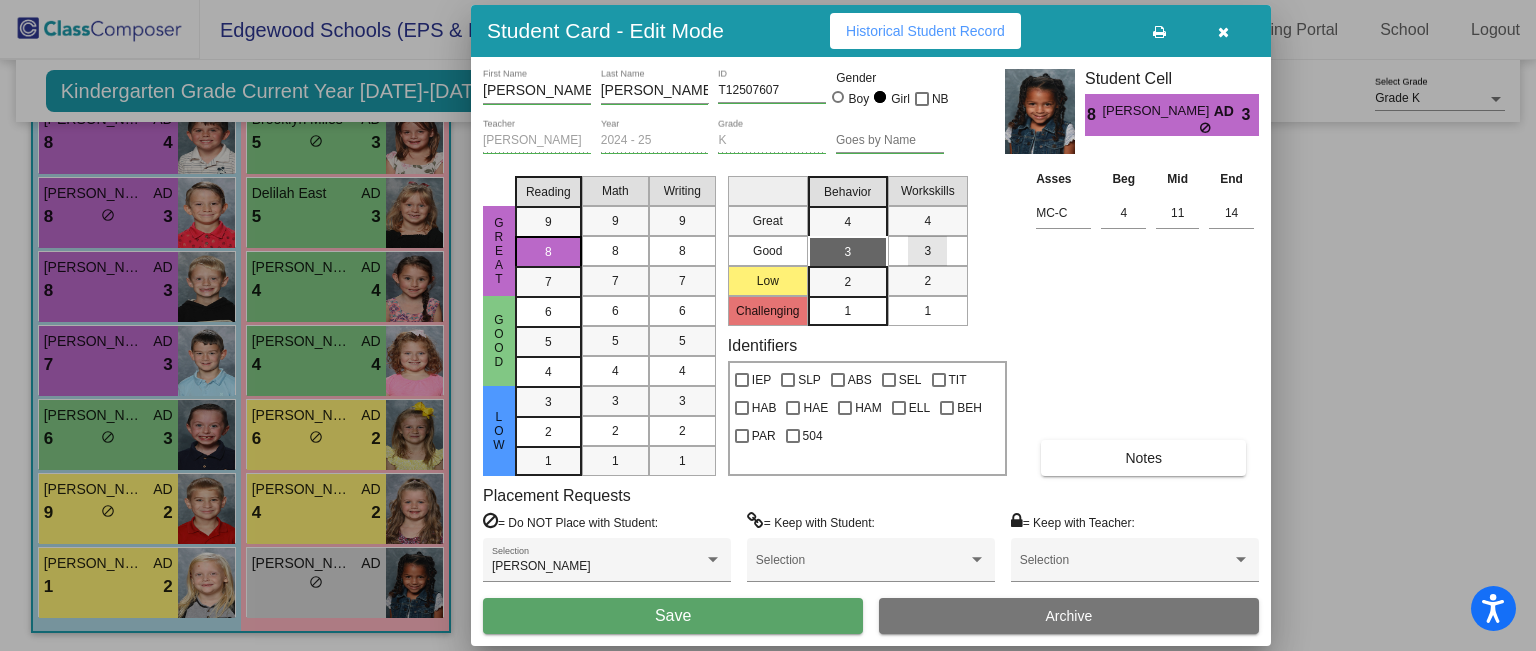 click on "3" at bounding box center [927, 251] 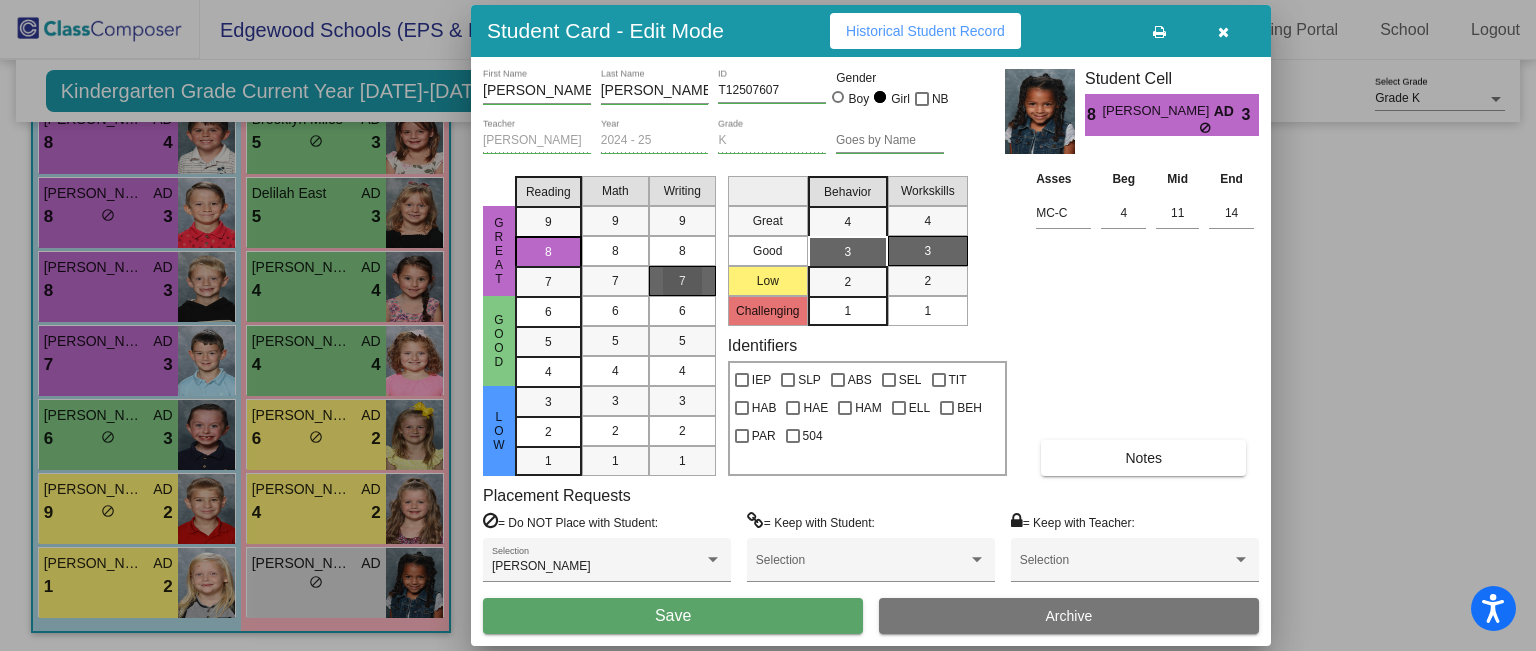 click on "7" at bounding box center [682, 281] 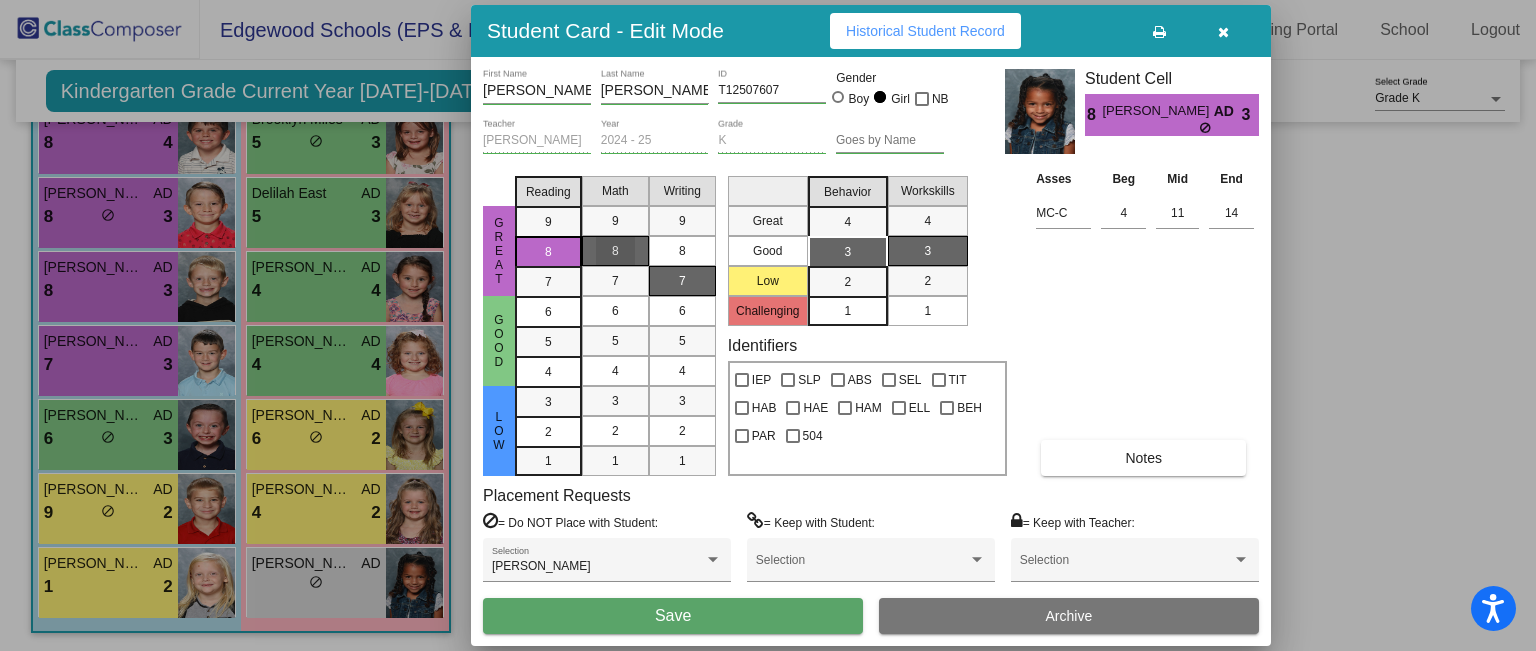 click on "8" at bounding box center [615, 251] 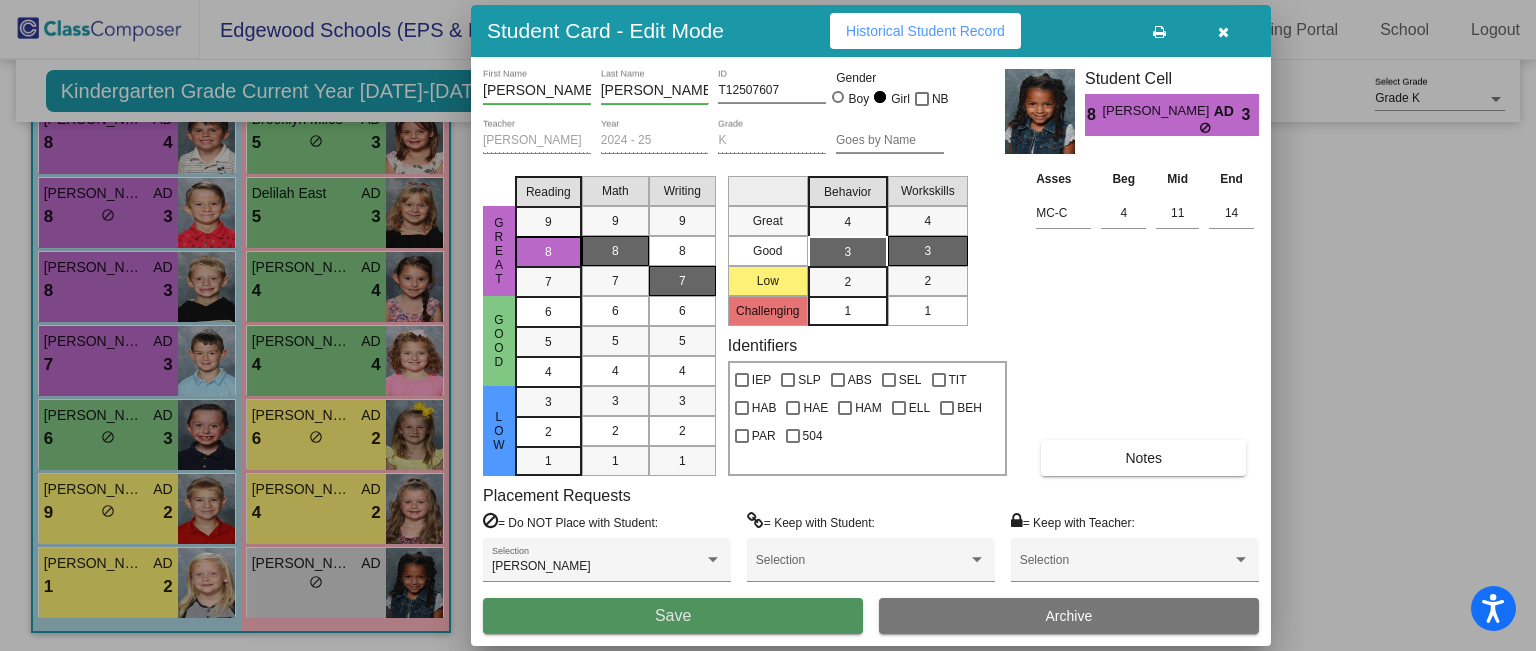 click on "Save" at bounding box center (673, 615) 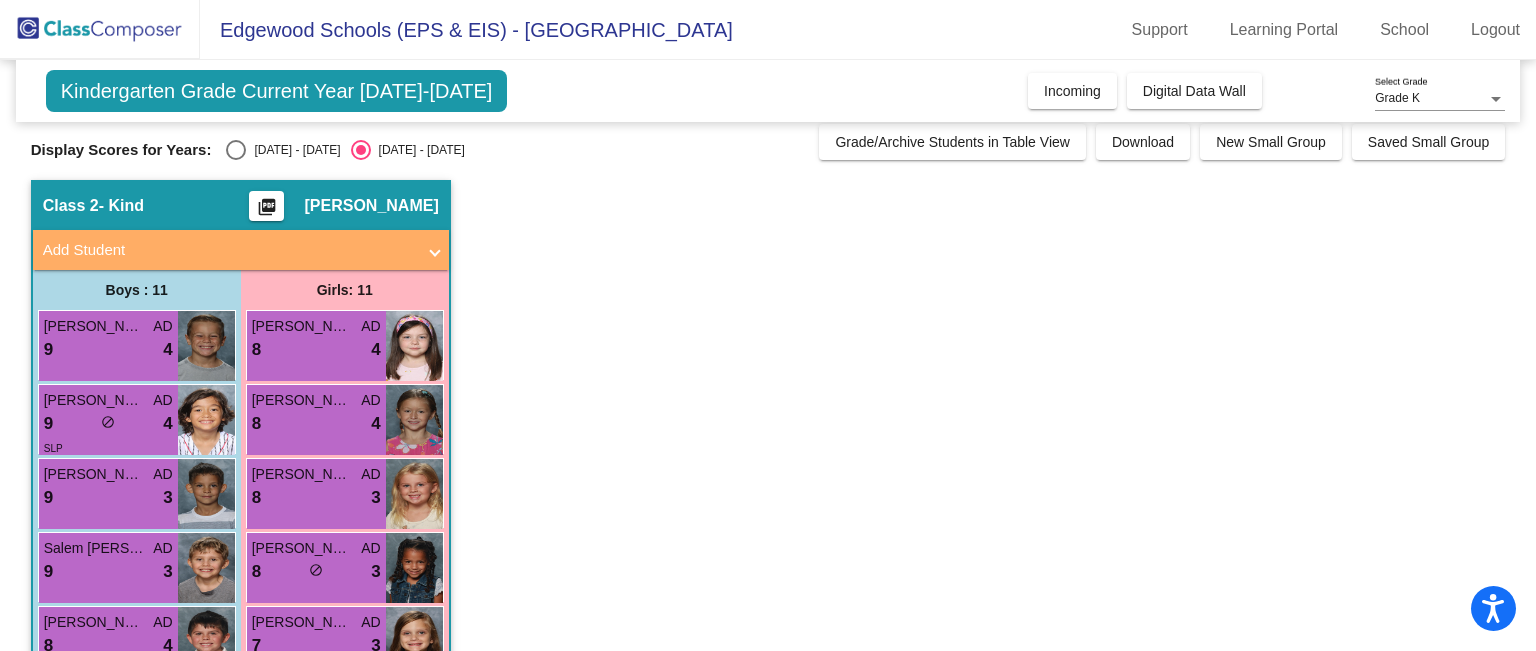 scroll, scrollTop: 0, scrollLeft: 0, axis: both 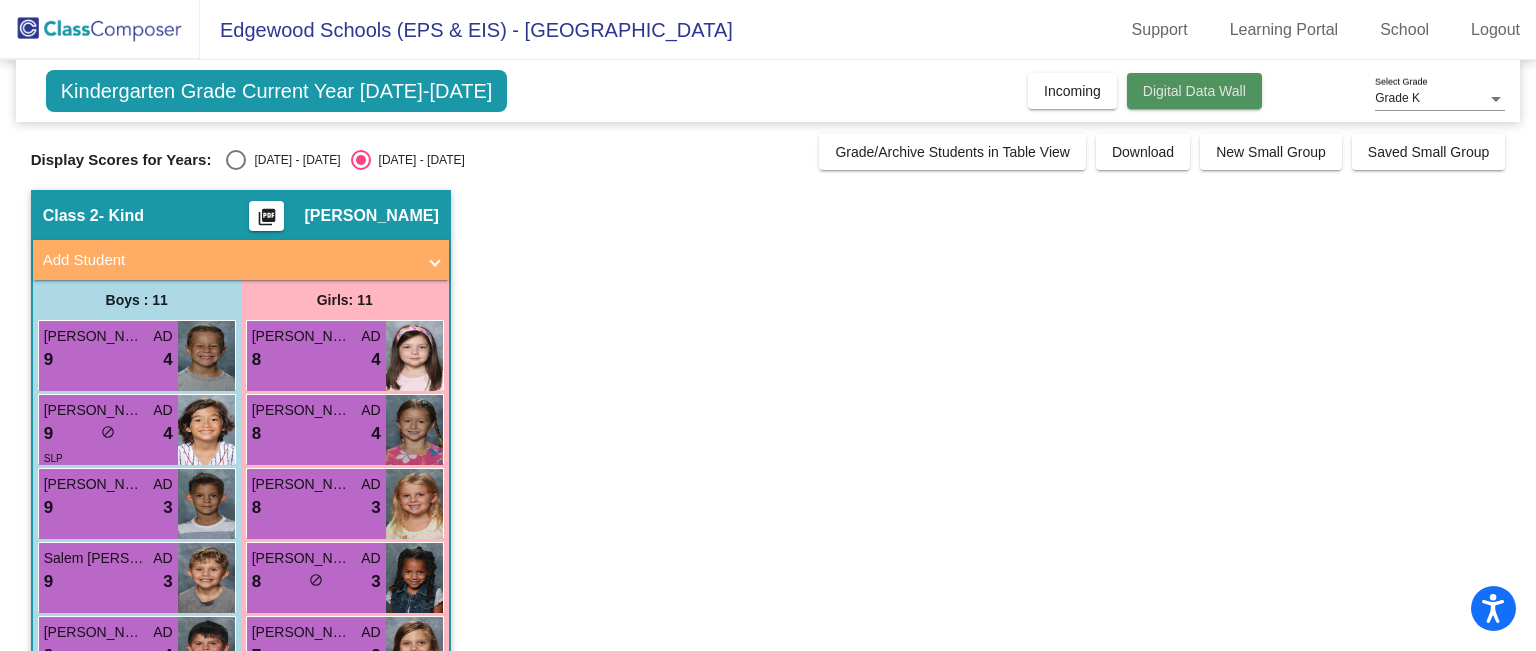 click on "Digital Data Wall" 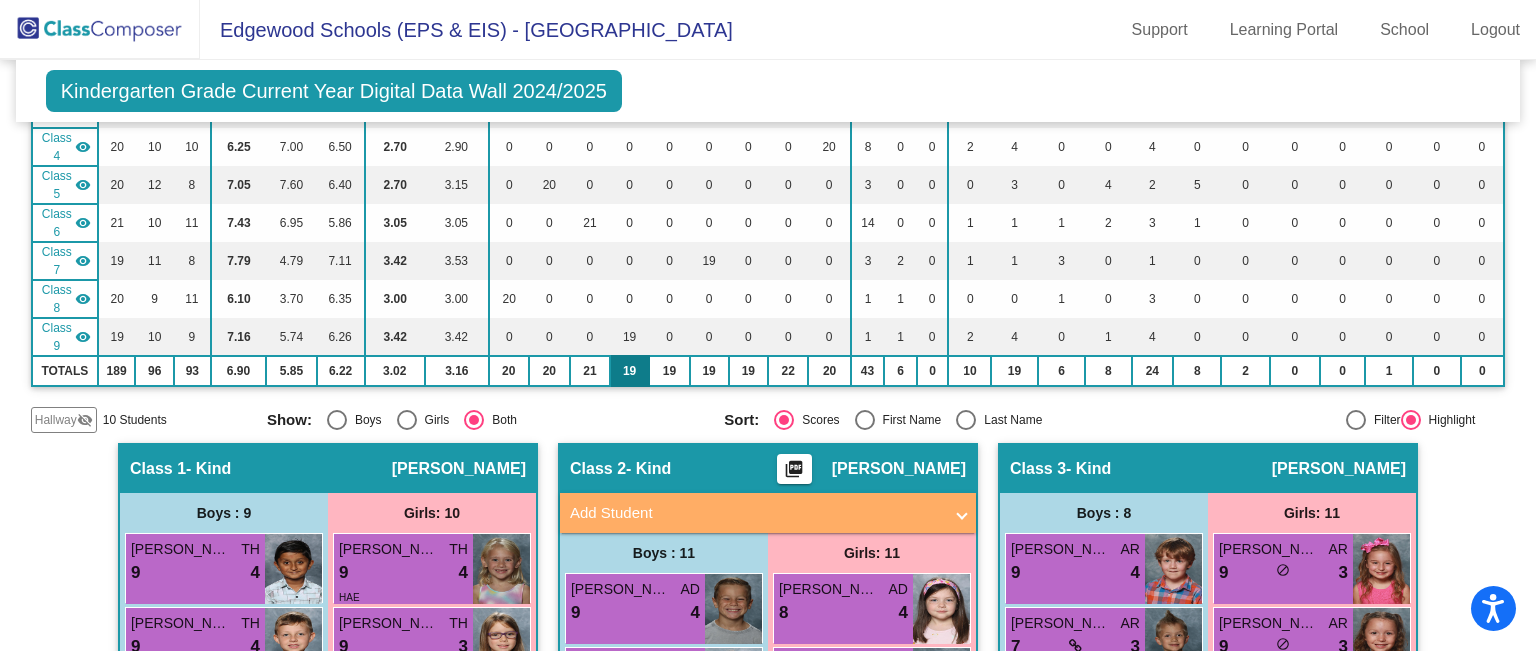 scroll, scrollTop: 0, scrollLeft: 0, axis: both 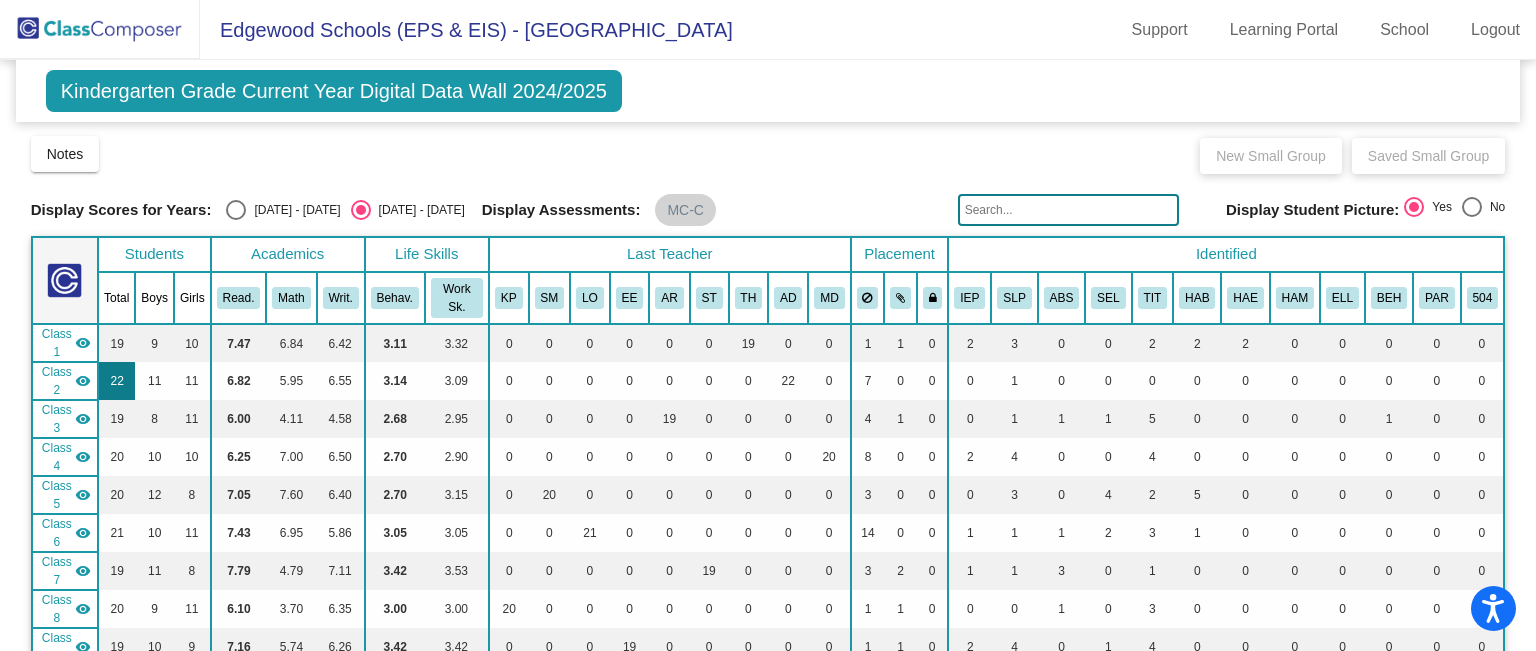 click on "22" 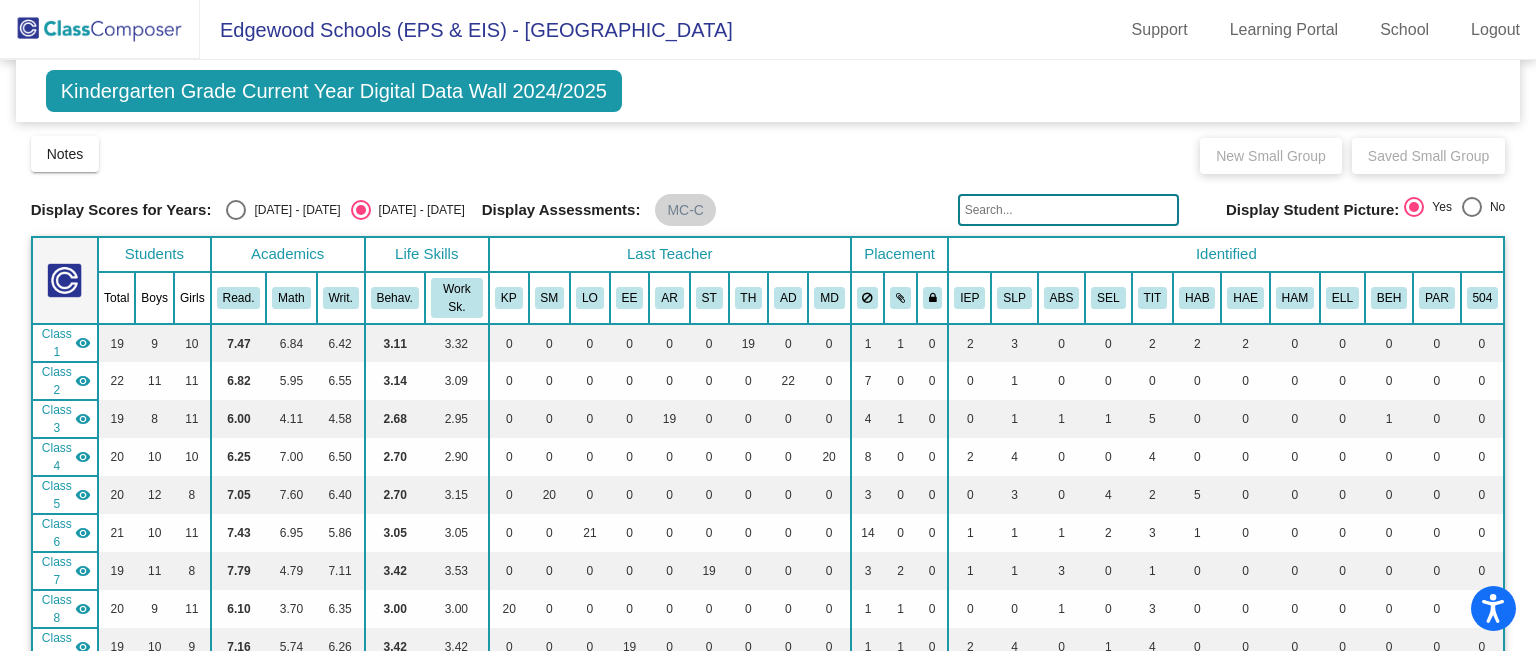 click on "Notes   Download Class List   Import Students   New Small Group   Saved Small Group" 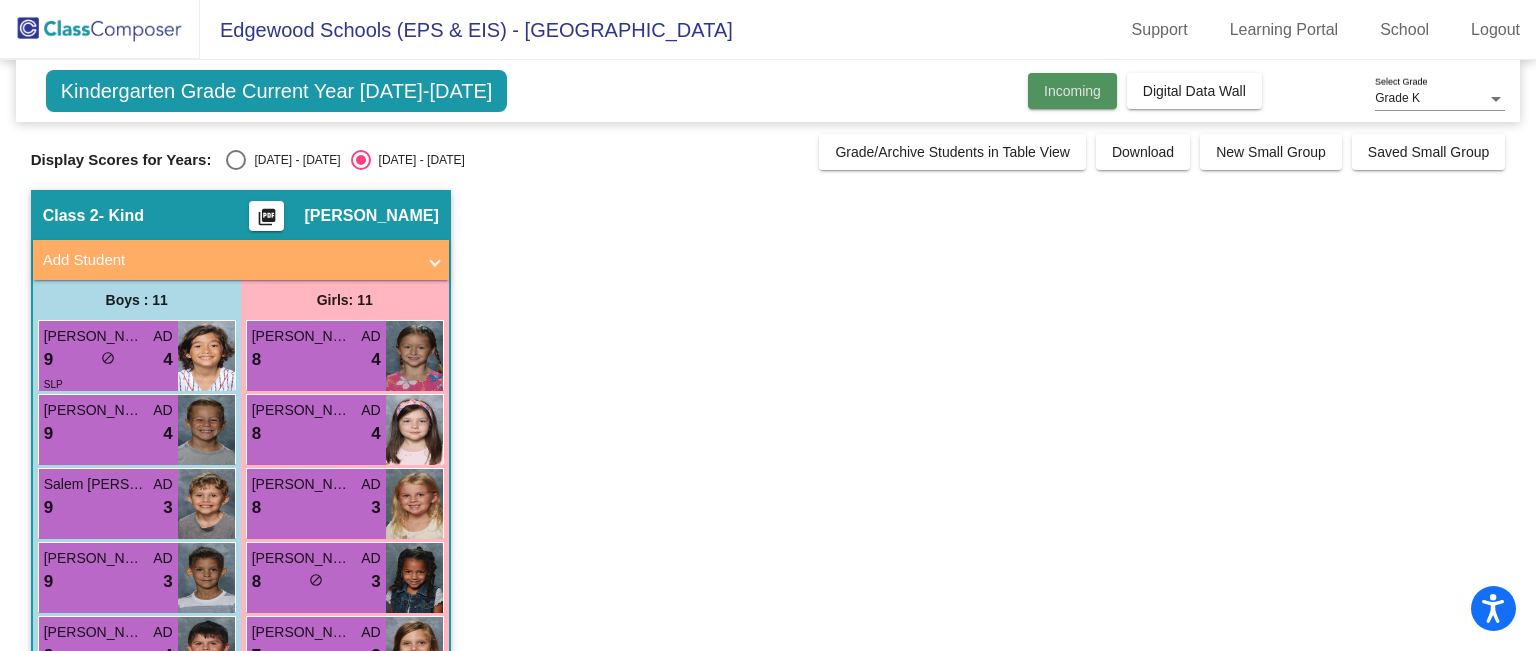 click on "Incoming" 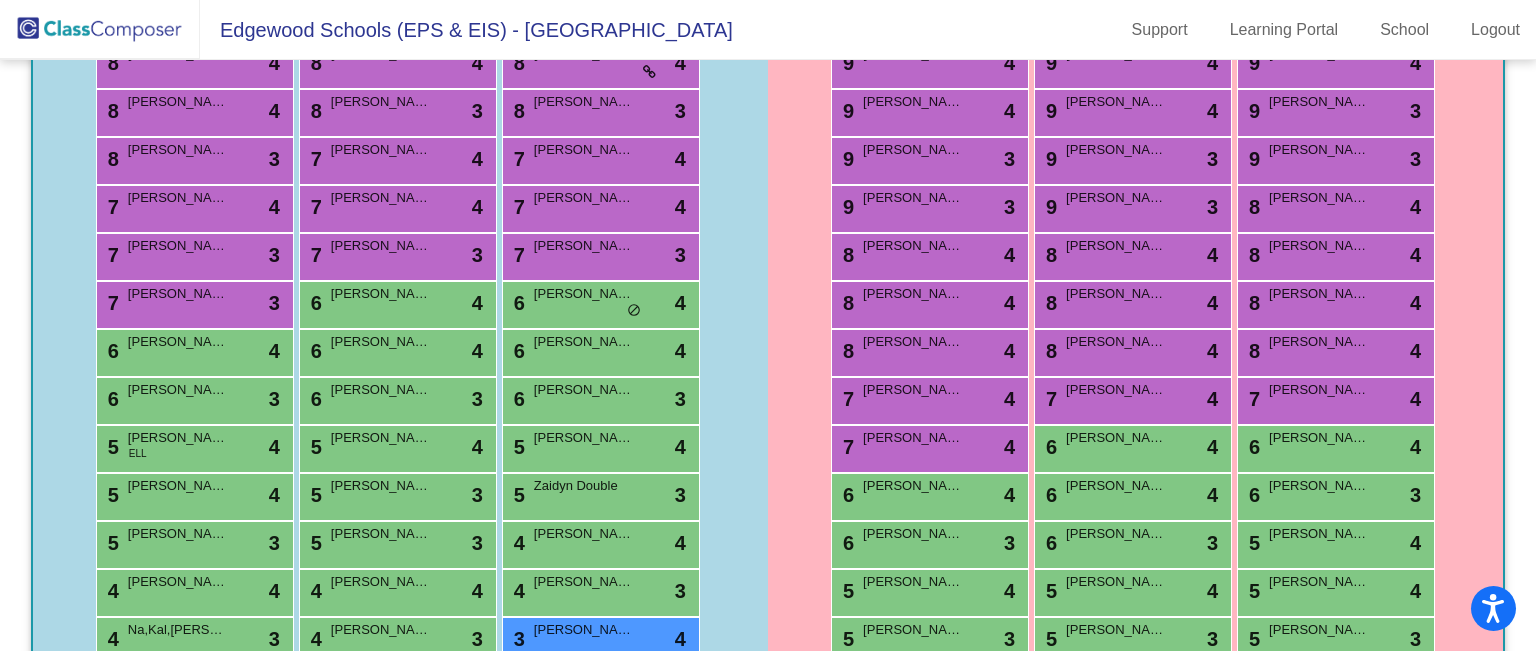 scroll, scrollTop: 584, scrollLeft: 0, axis: vertical 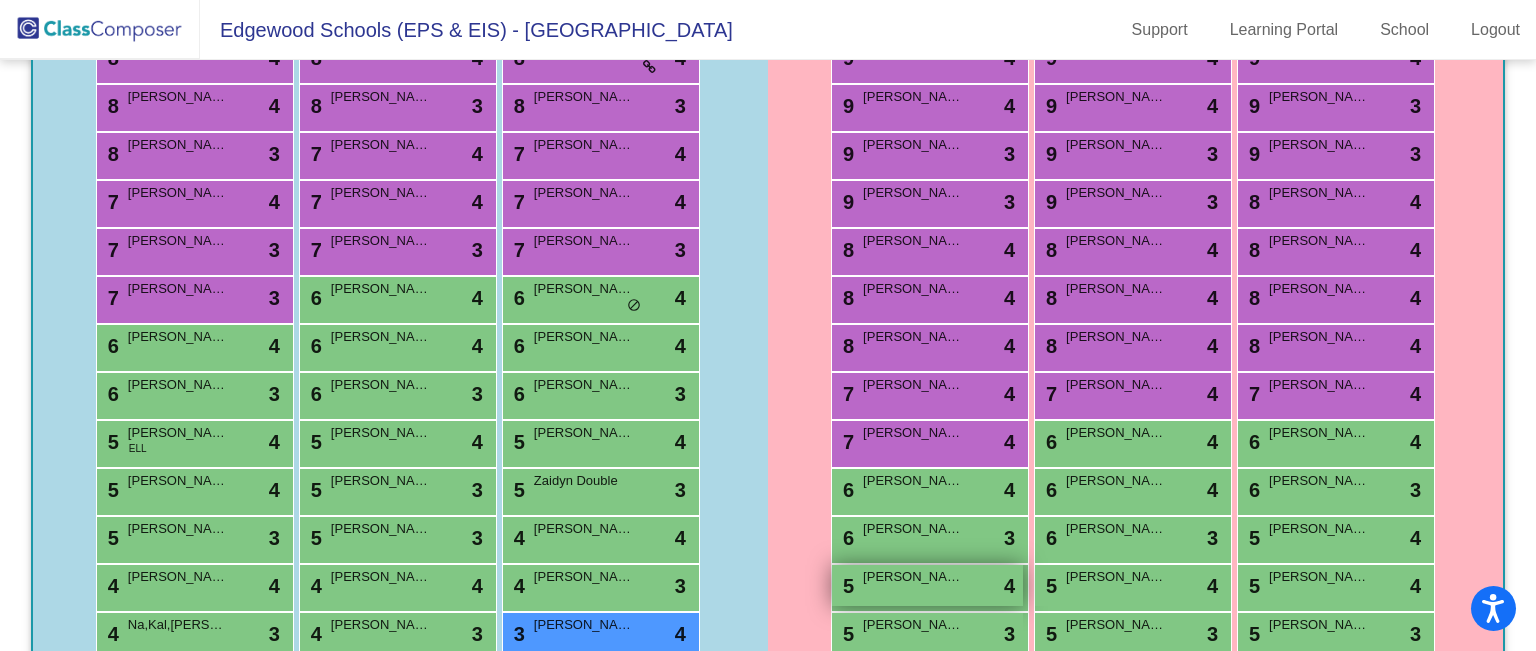 click on "Mattie Irwin" at bounding box center [913, 577] 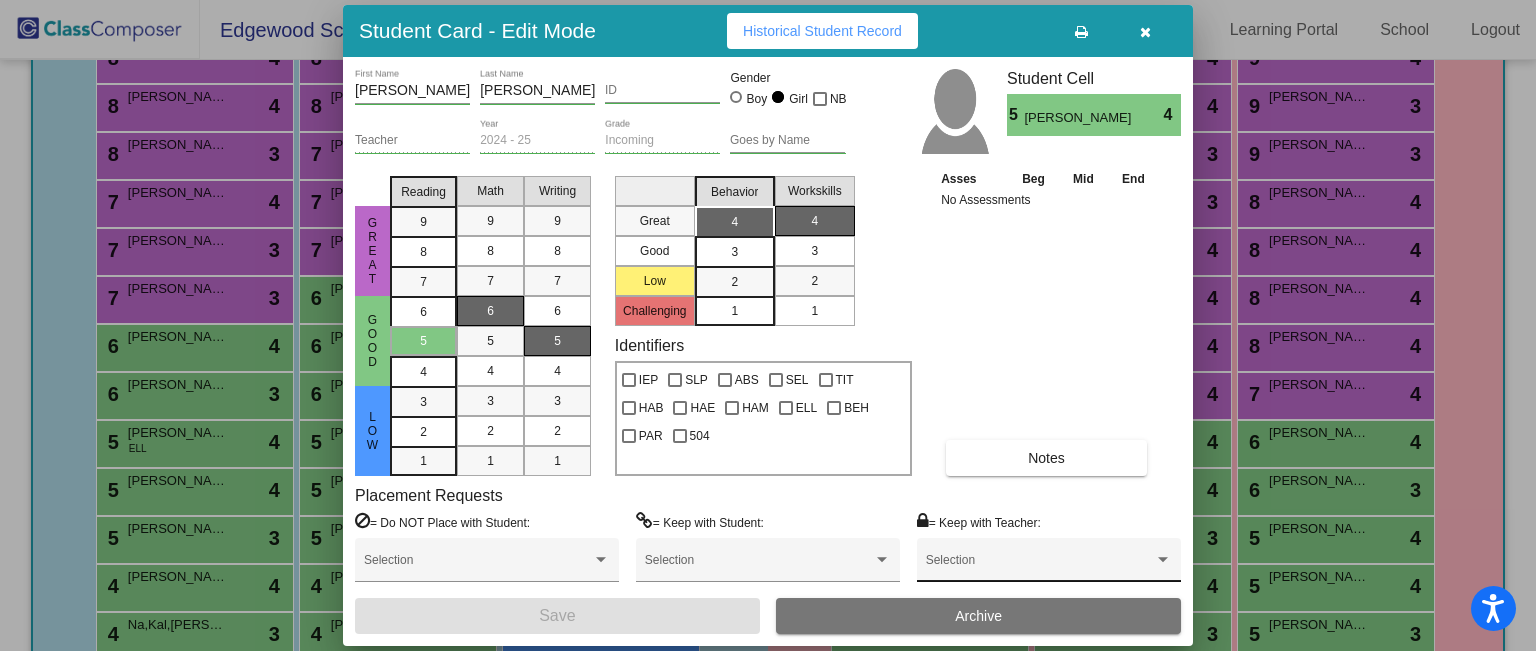 click on "Selection" at bounding box center [1049, 565] 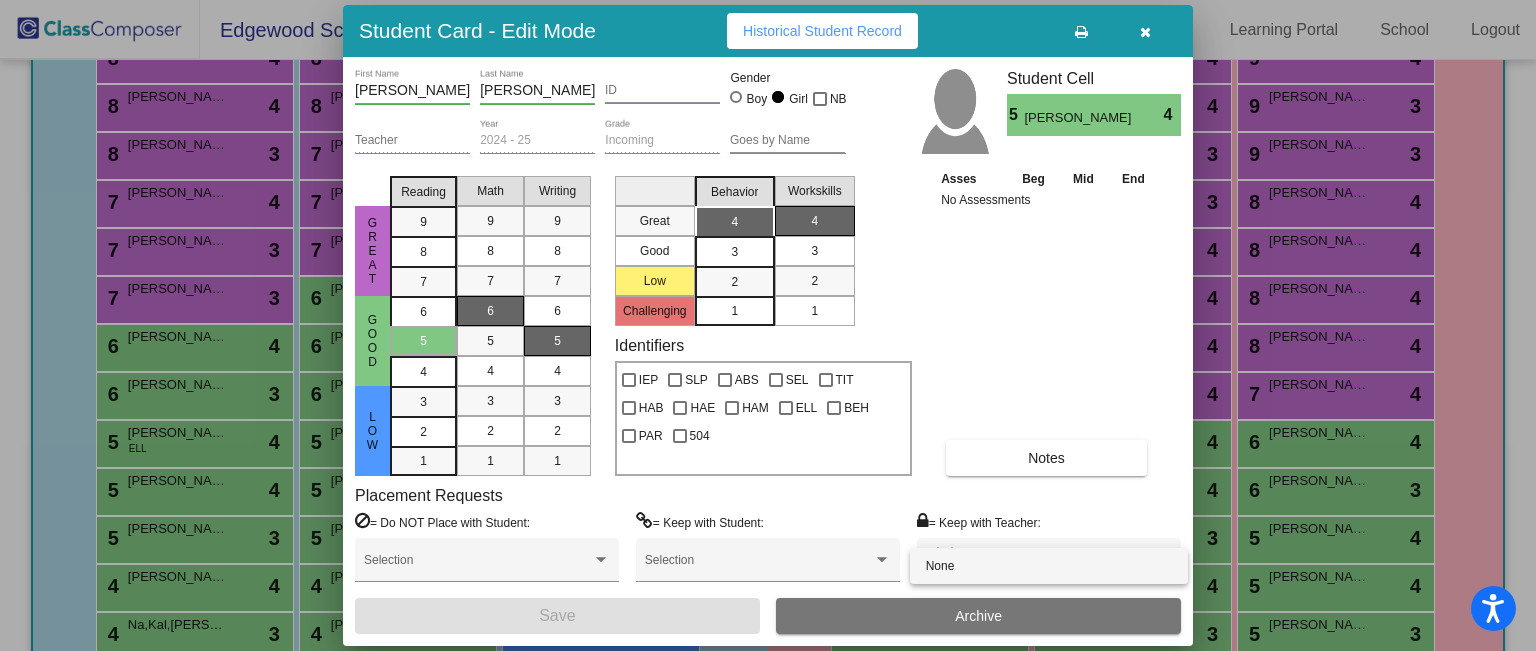 click at bounding box center [768, 325] 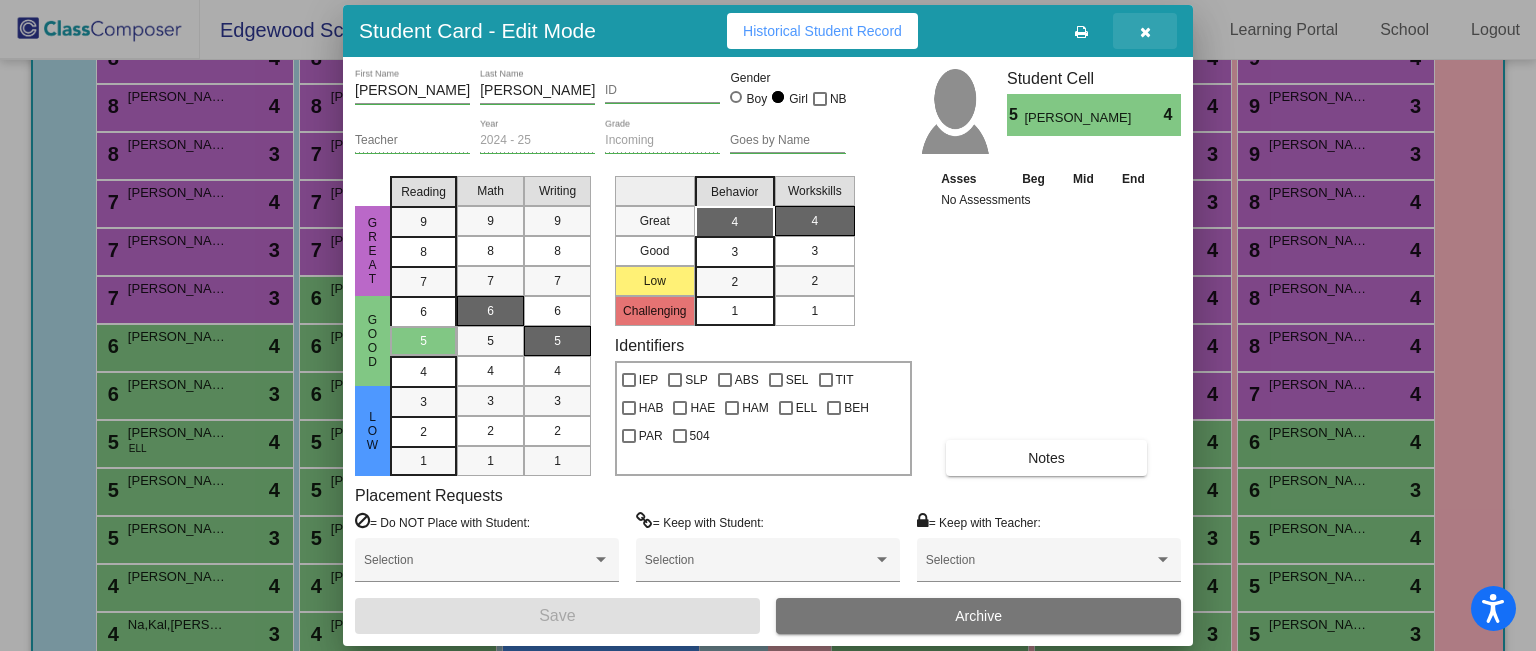 click at bounding box center (1145, 32) 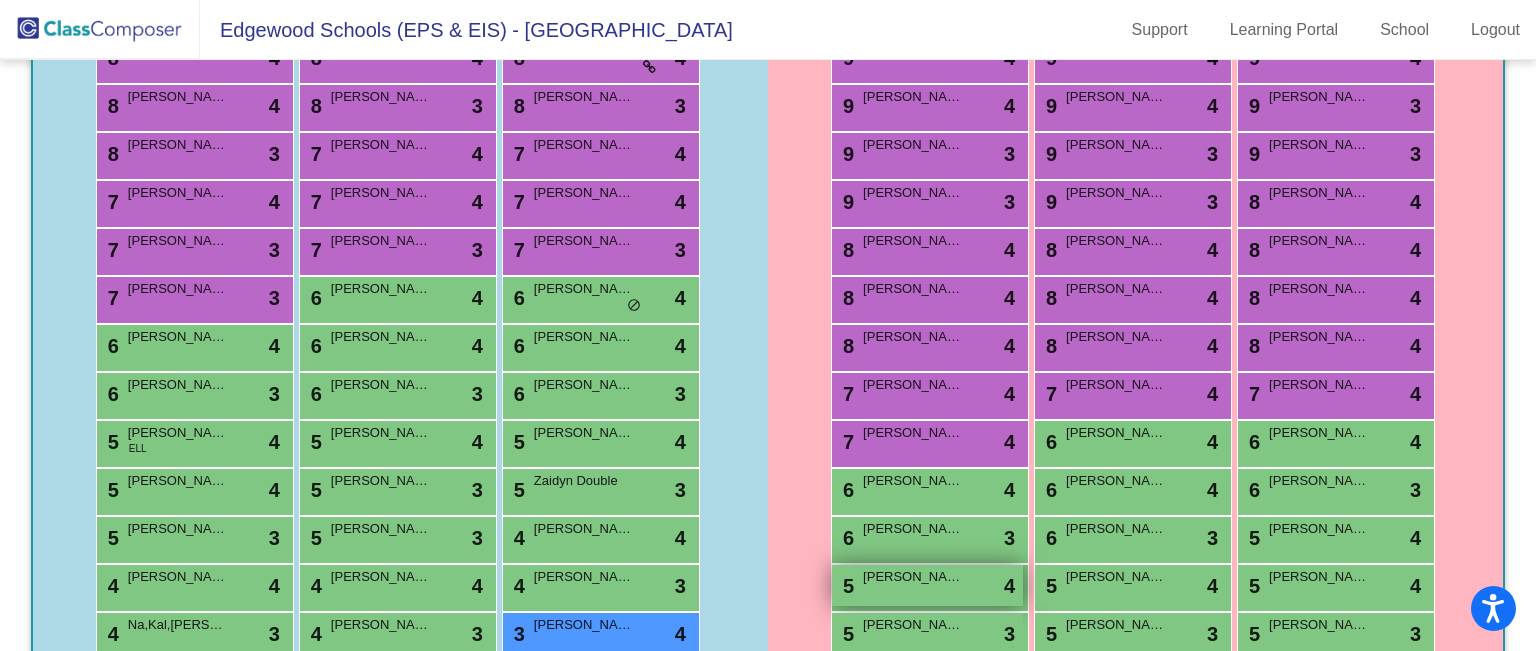 click on "5 Mattie Irwin lock do_not_disturb_alt 4" at bounding box center (927, 585) 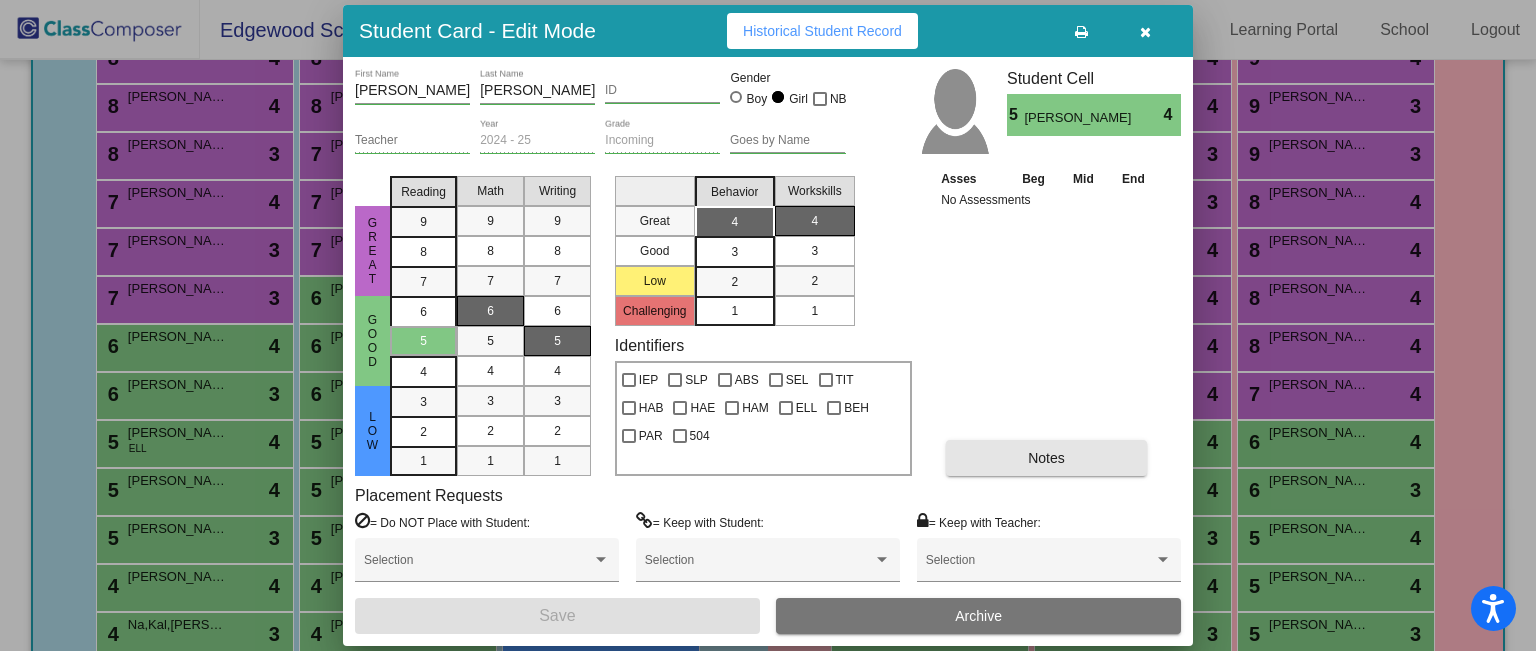 click on "Notes" at bounding box center (1046, 458) 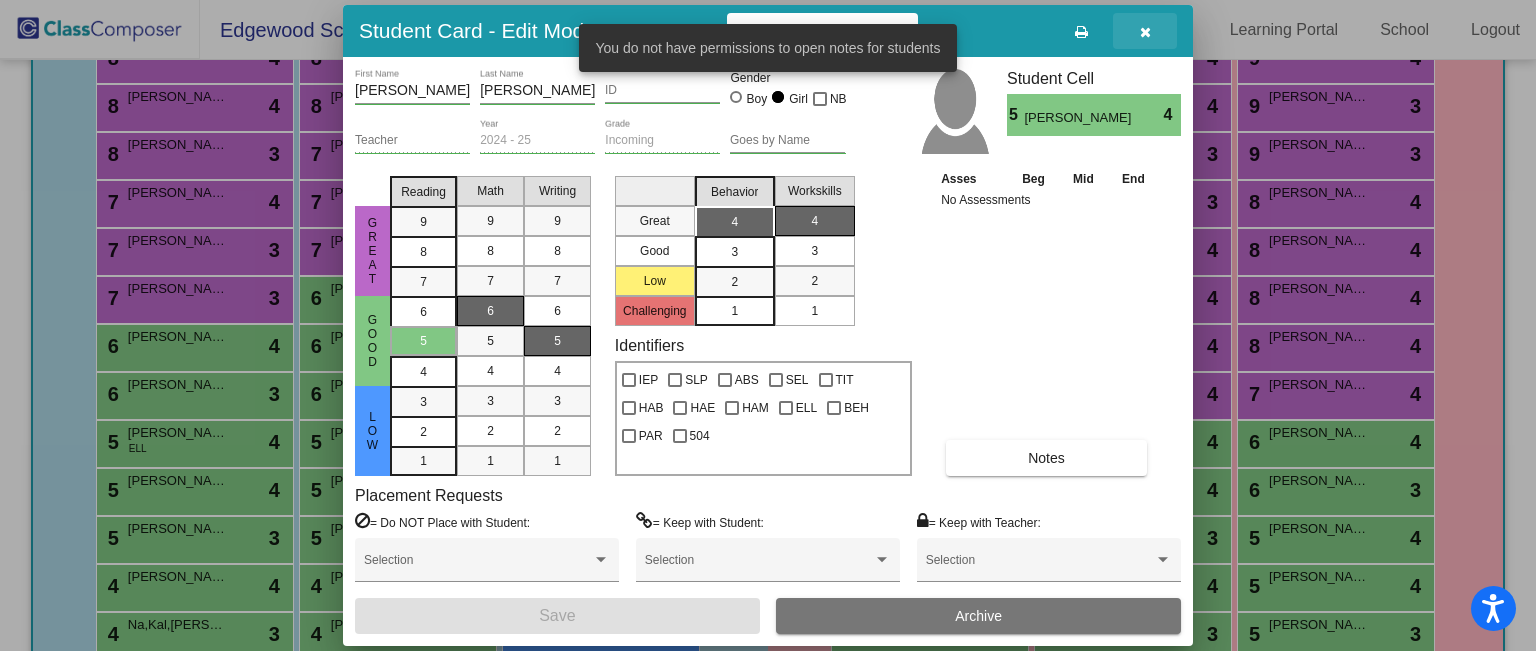 click at bounding box center (1145, 32) 